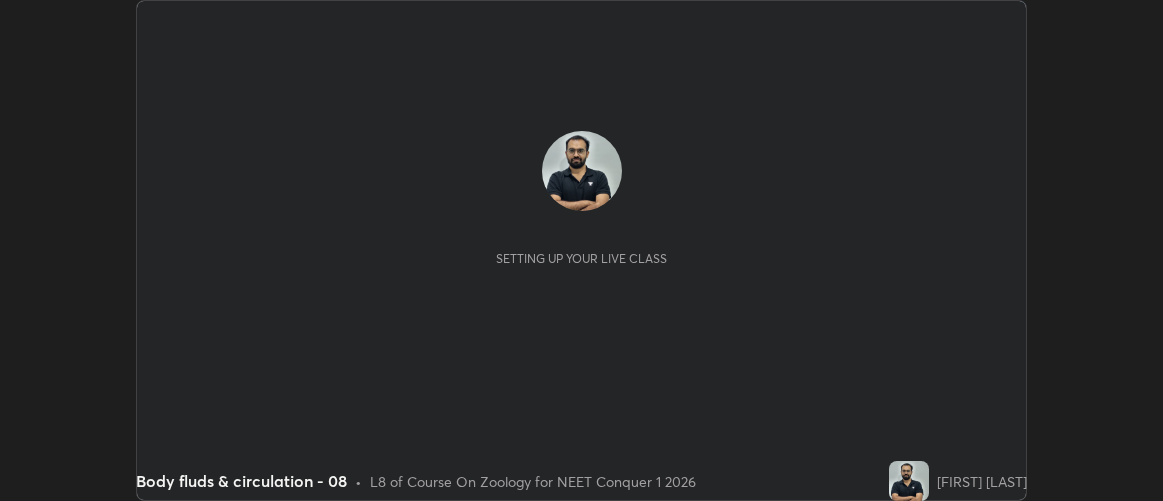 scroll, scrollTop: 0, scrollLeft: 0, axis: both 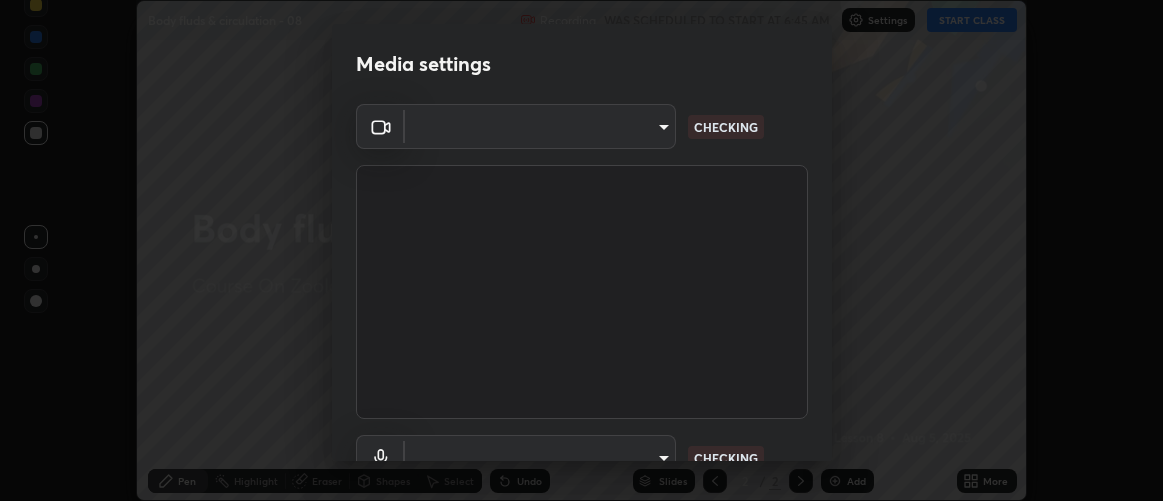 type on "d9b519daceb8a772394af6ea8e45353be5bbf62d8cb1cf3345c472de64055974" 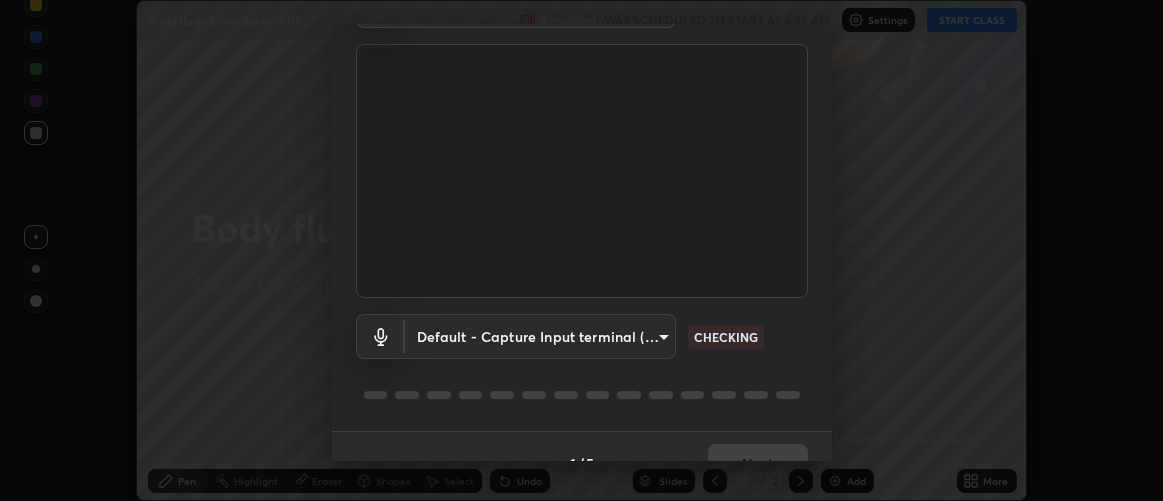 scroll, scrollTop: 154, scrollLeft: 0, axis: vertical 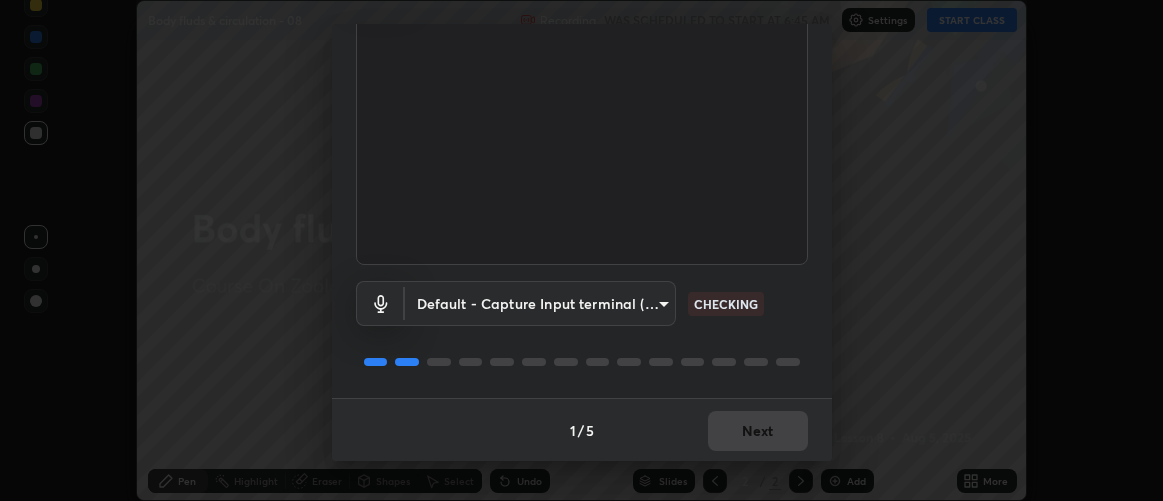 click on "Erase all Body fluds & circulation - 08 Recording WAS SCHEDULED TO START AT [TIME] Settings START CLASS Setting up your live class Body fluds & circulation - 08 • L8 of Course On Zoology for NEET Conquer 1 2026 [FIRST] [LAST] Pen Highlight Eraser Shapes Select Undo Slides 2 / 2 Add More No doubts shared Encourage your learners to ask a doubt for better clarity Report an issue Reason for reporting Buffering Chat not working Audio - Video sync issue Educator video quality low ​ Attach an image Report Media settings Cam Link 4K ([HASH]) [HASH] CHECKING Default - Capture Input terminal (Digital Array MIC) default CHECKING 1 / 5 Next" at bounding box center (581, 250) 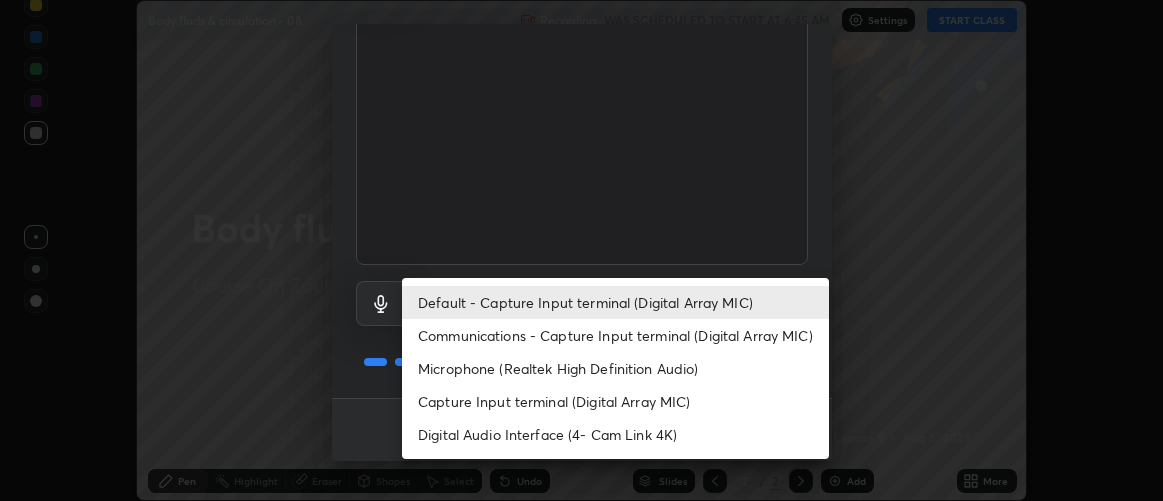 click on "Digital Audio Interface (4- Cam Link 4K)" at bounding box center (615, 434) 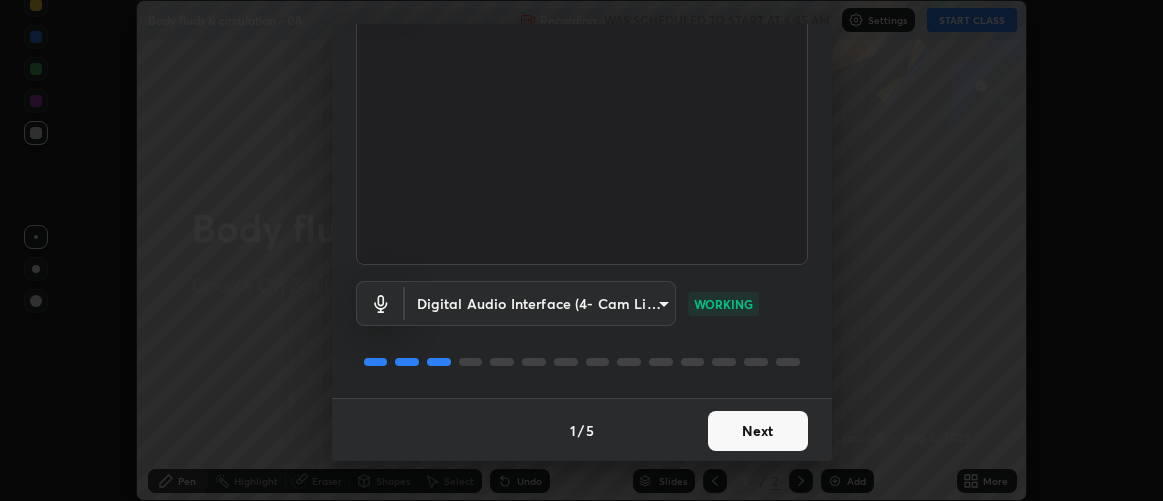 click on "Next" at bounding box center (758, 431) 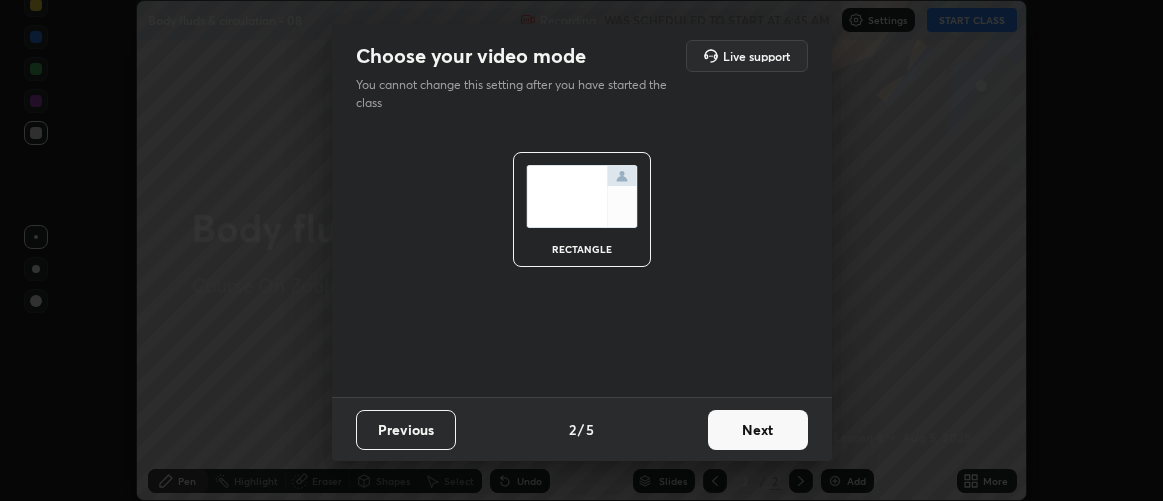 scroll, scrollTop: 0, scrollLeft: 0, axis: both 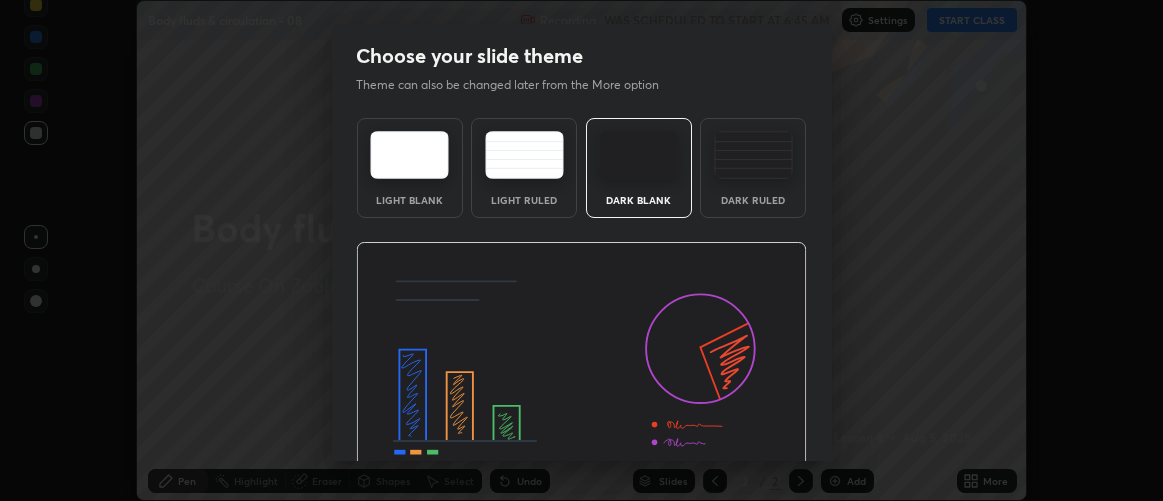 click at bounding box center (581, 369) 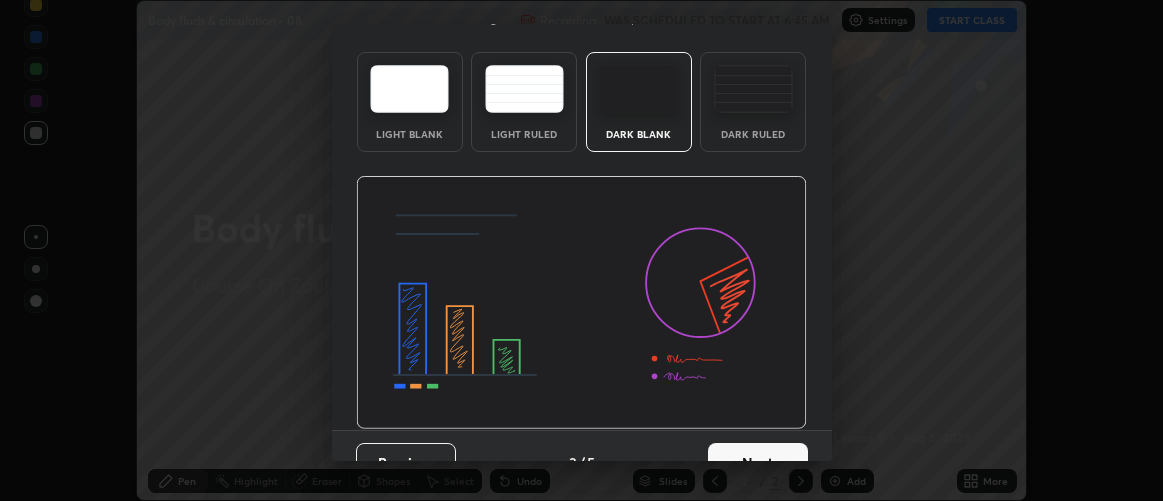 click on "Next" at bounding box center [758, 463] 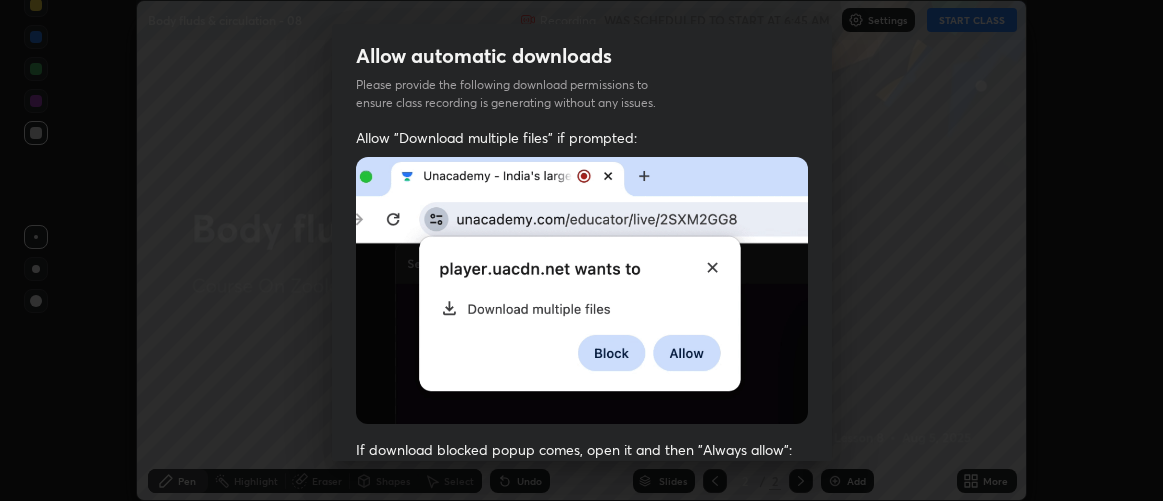 click on "Previous 5 / 5 Done" at bounding box center [582, 1002] 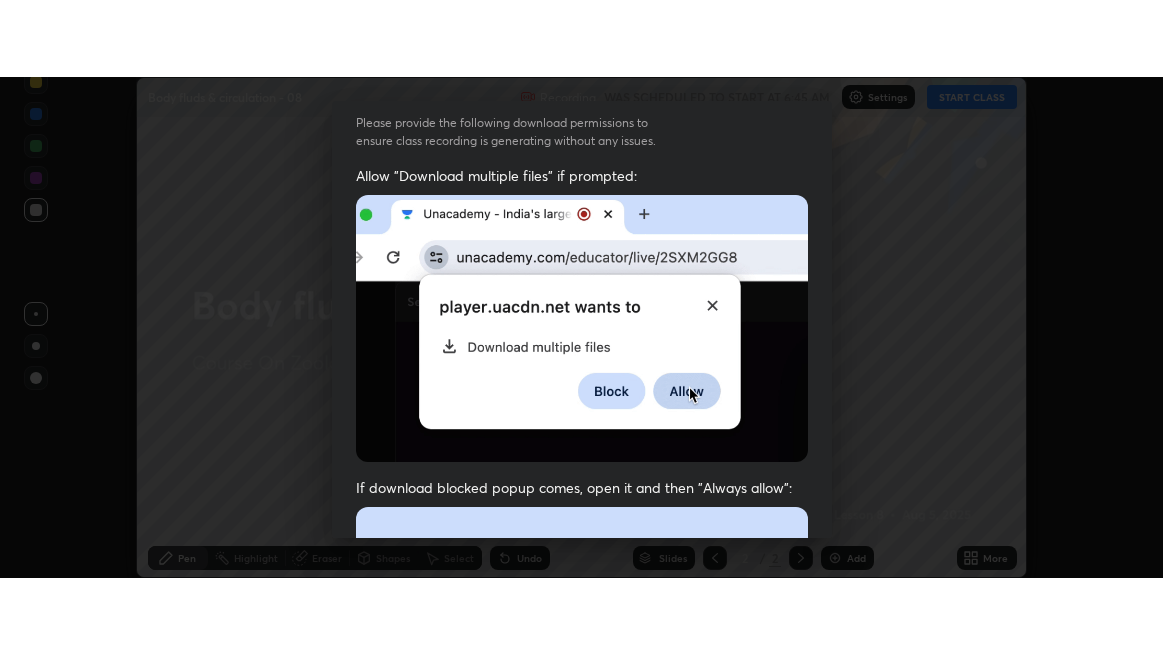 scroll, scrollTop: 563, scrollLeft: 0, axis: vertical 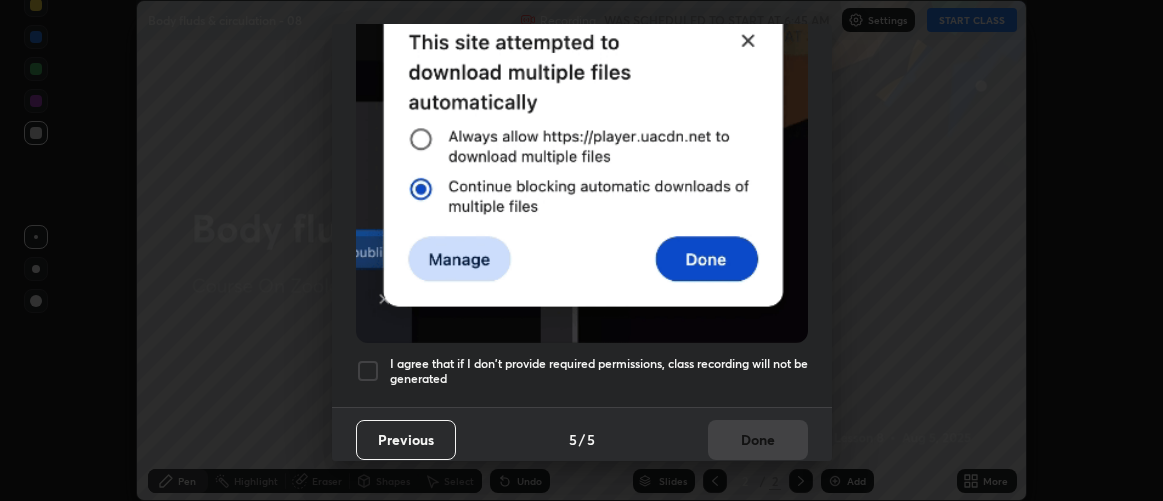 click on "I agree that if I don't provide required permissions, class recording will not be generated" at bounding box center (599, 371) 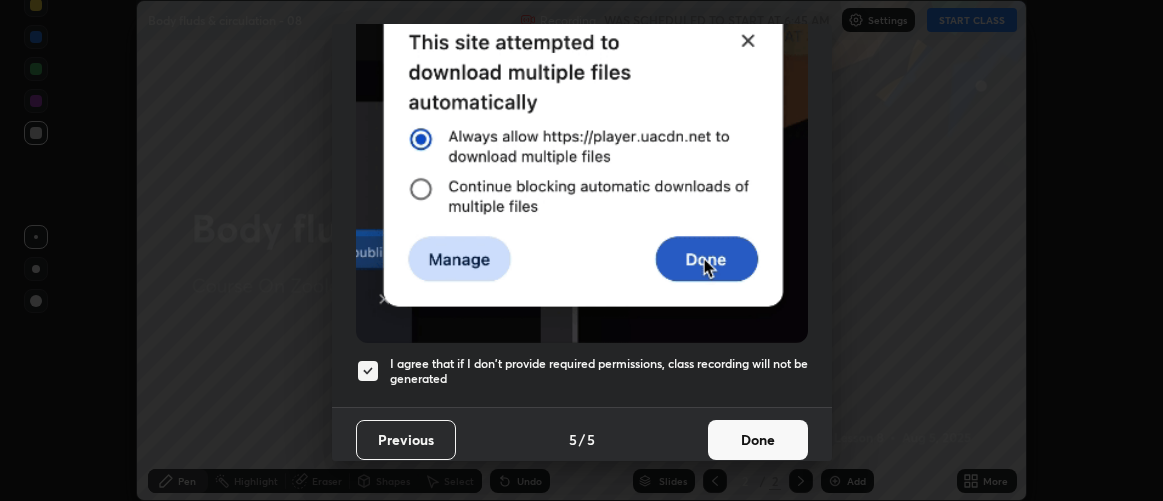 click on "Done" at bounding box center [758, 440] 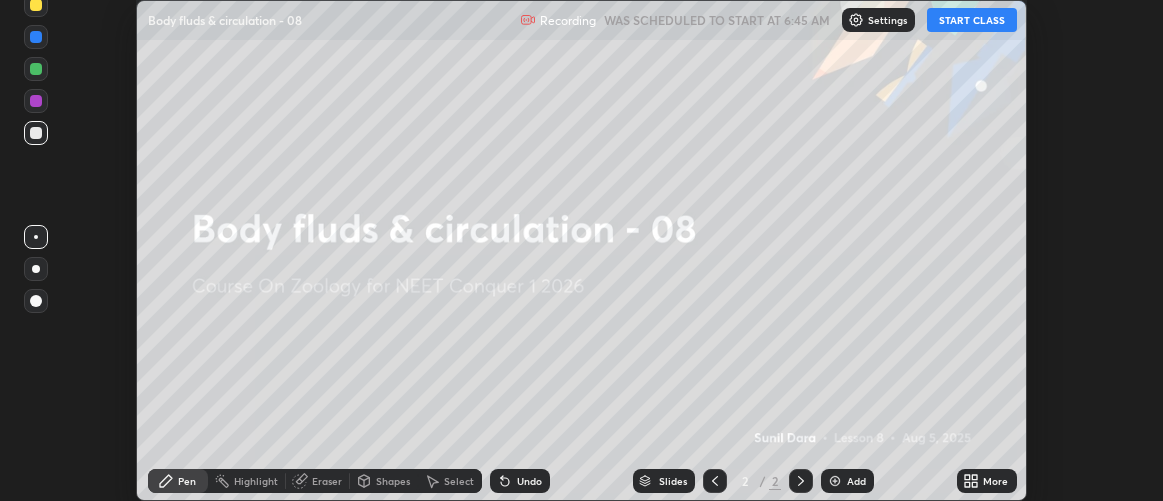 click on "More" at bounding box center (987, 481) 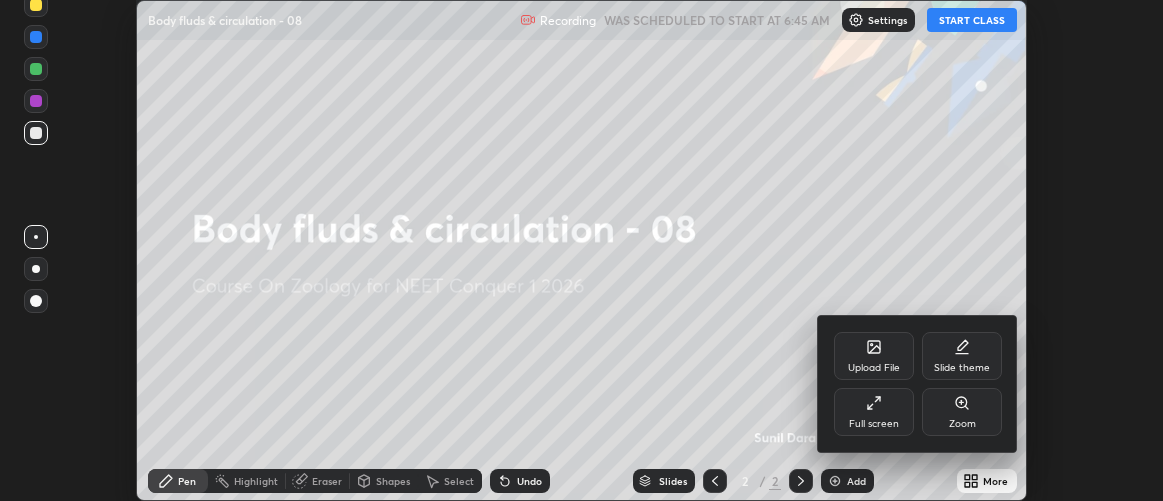 click on "Full screen" at bounding box center [874, 424] 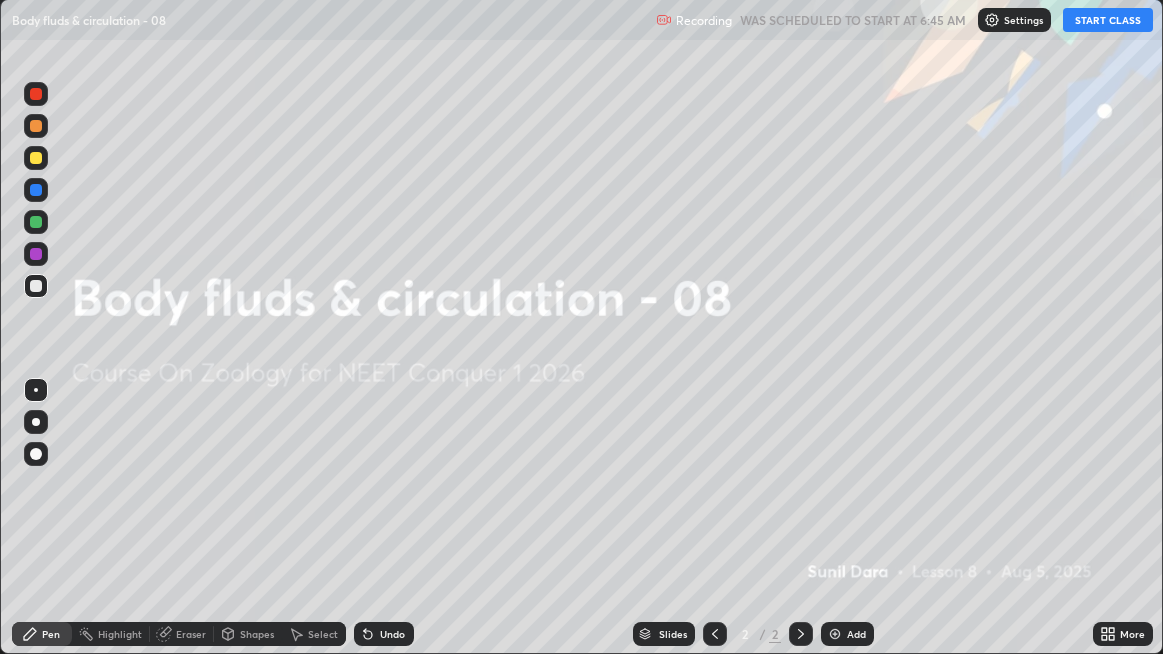 scroll, scrollTop: 99345, scrollLeft: 98836, axis: both 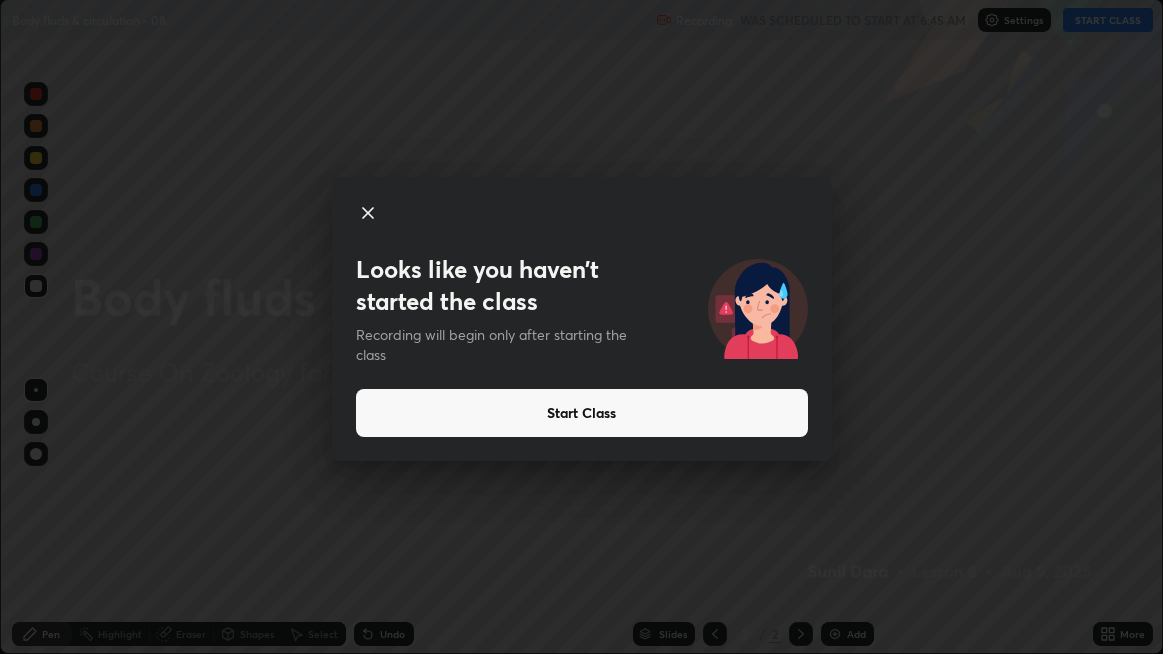 click 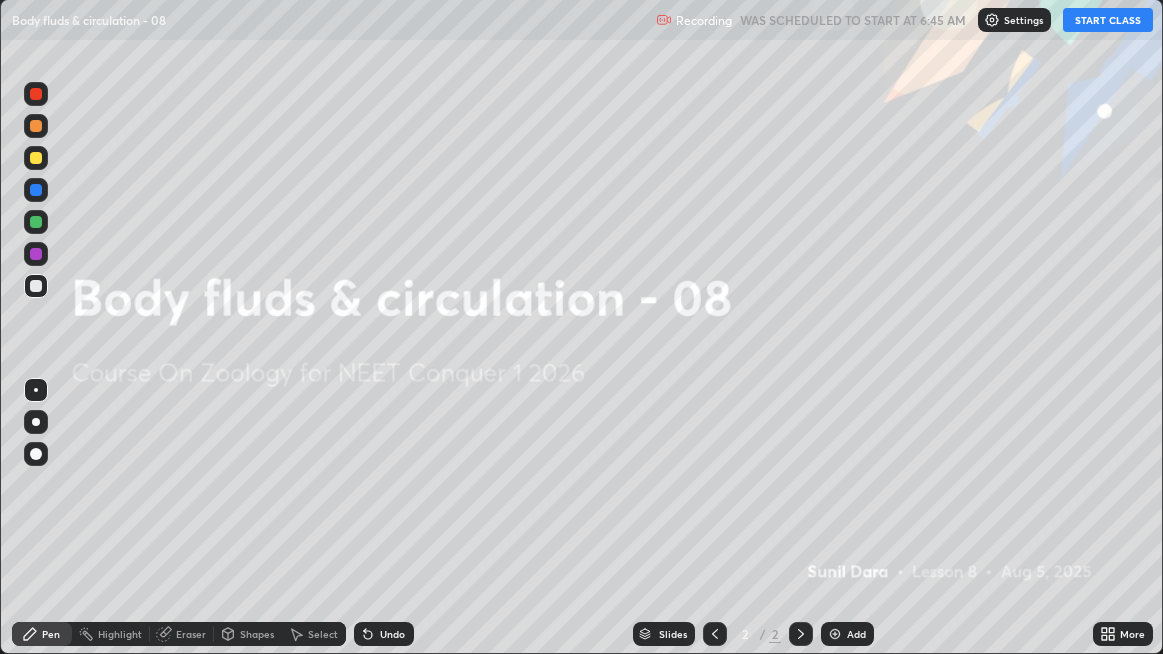click on "START CLASS" at bounding box center (1108, 20) 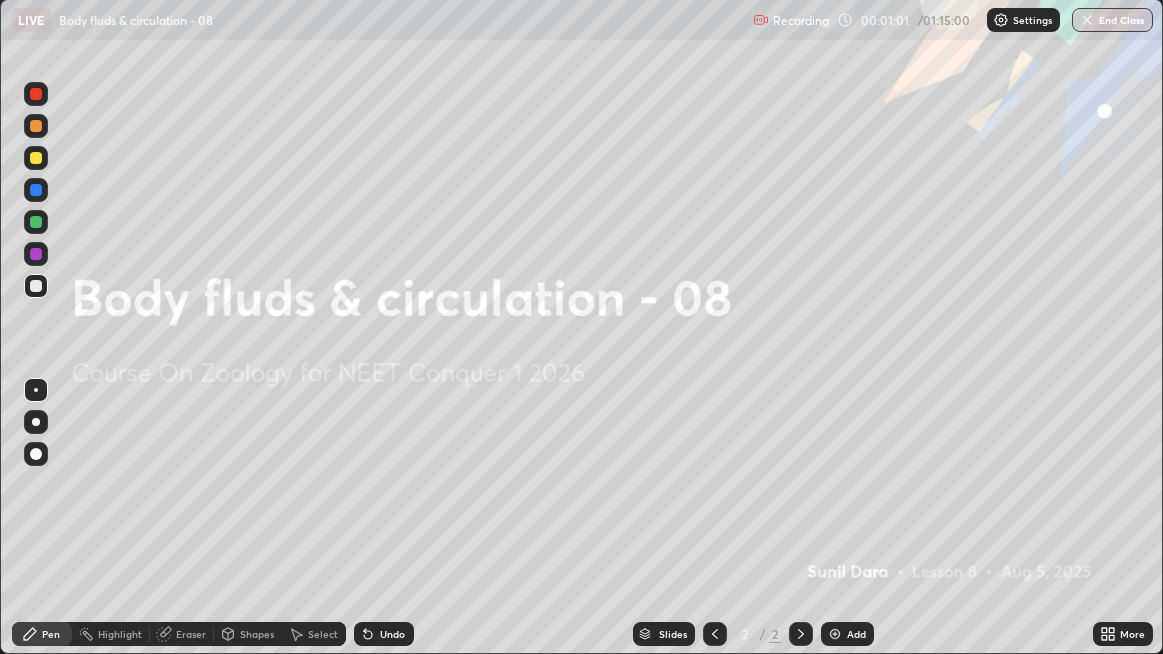 click on "Add" at bounding box center (856, 634) 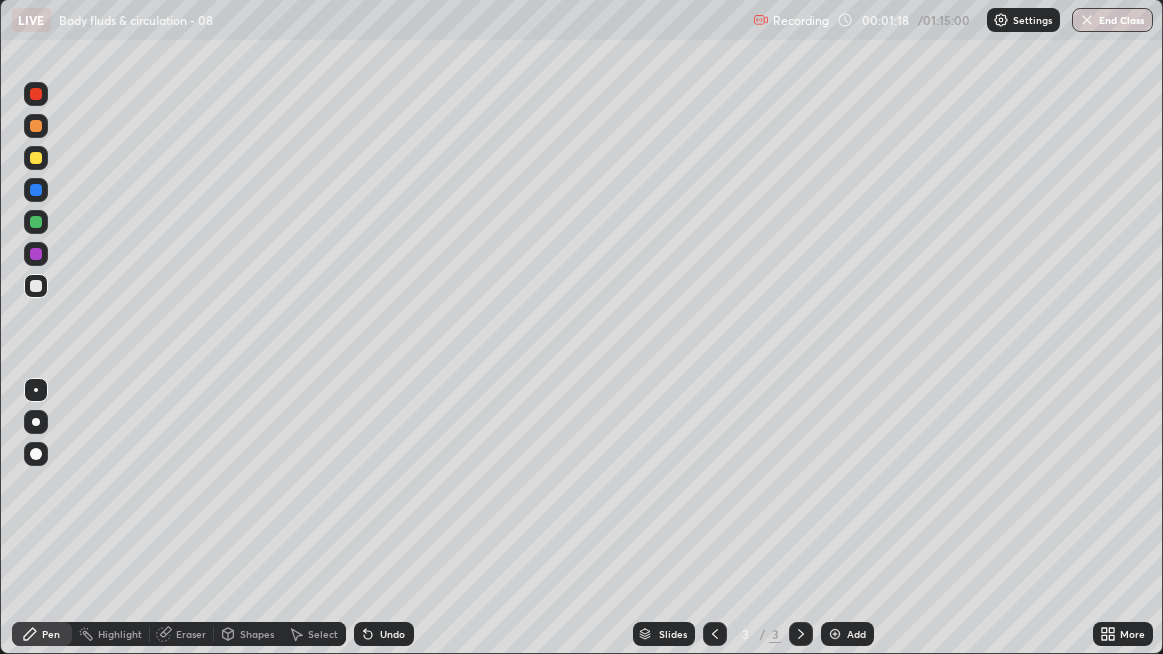 click at bounding box center (36, 422) 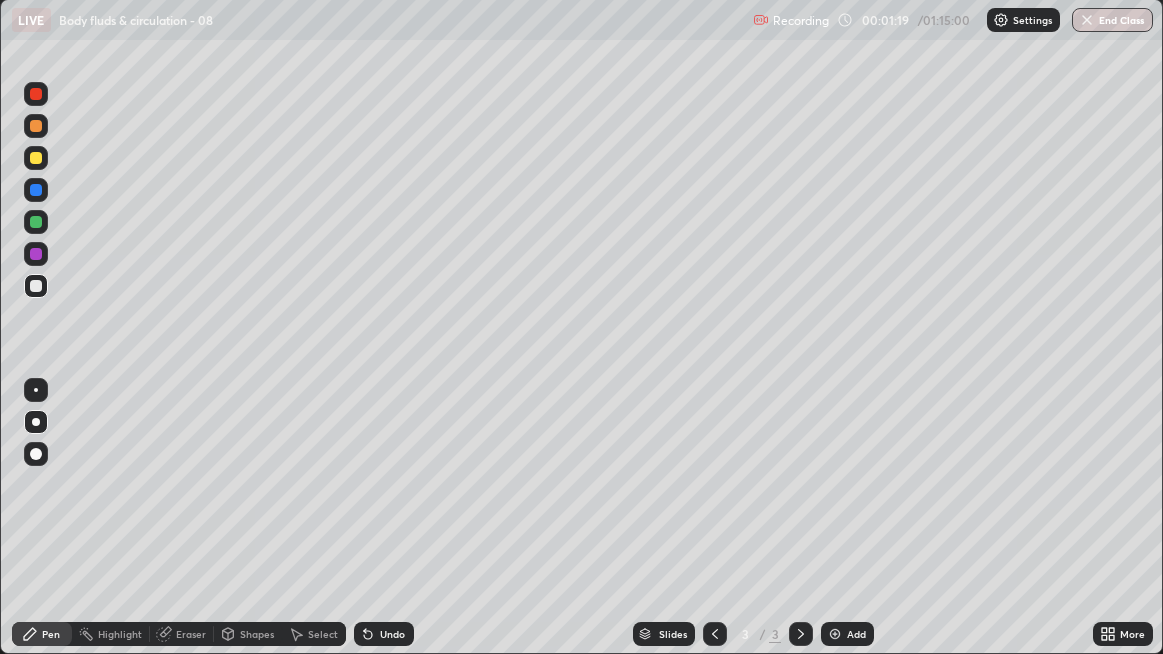 click at bounding box center [36, 286] 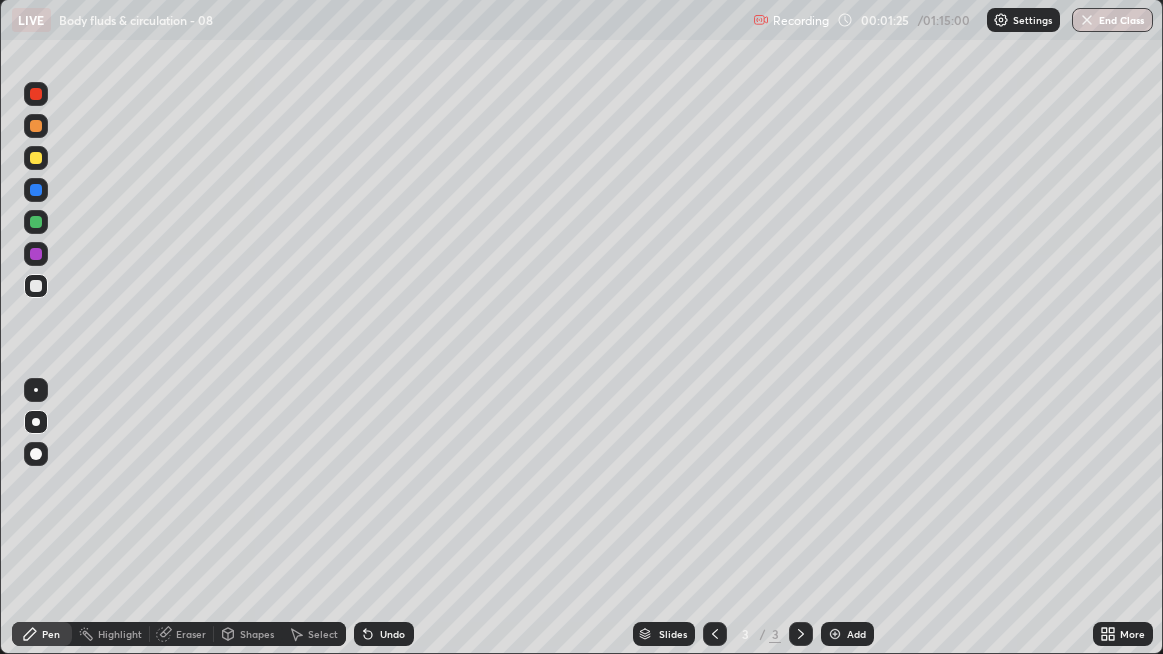 click at bounding box center (36, 286) 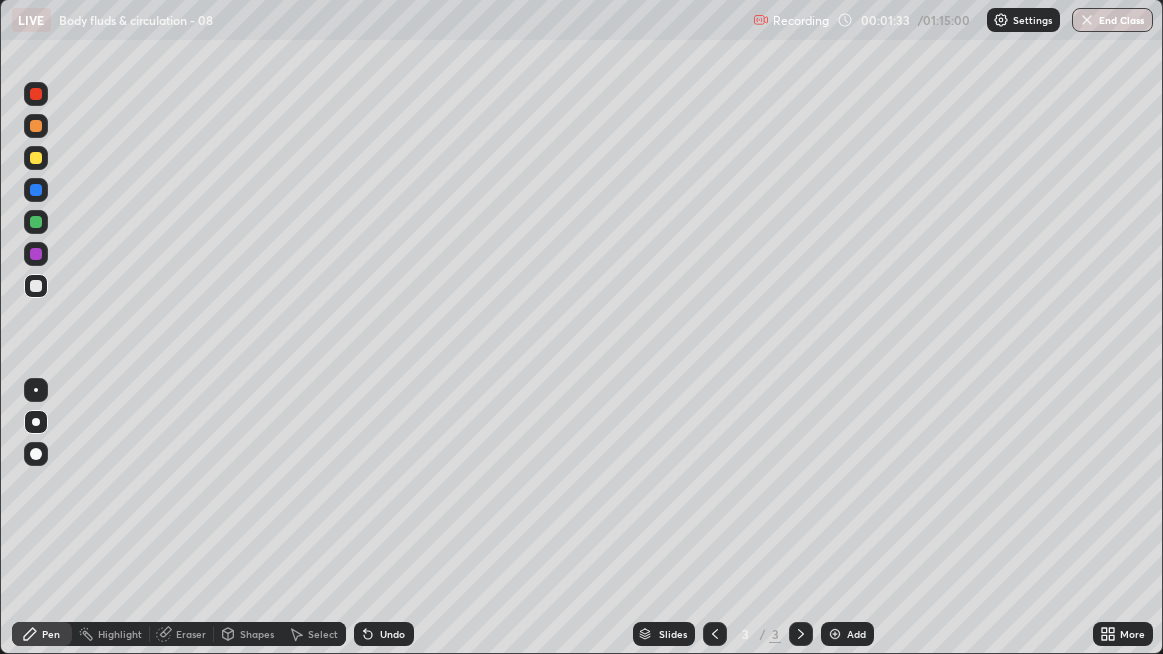 click at bounding box center [36, 286] 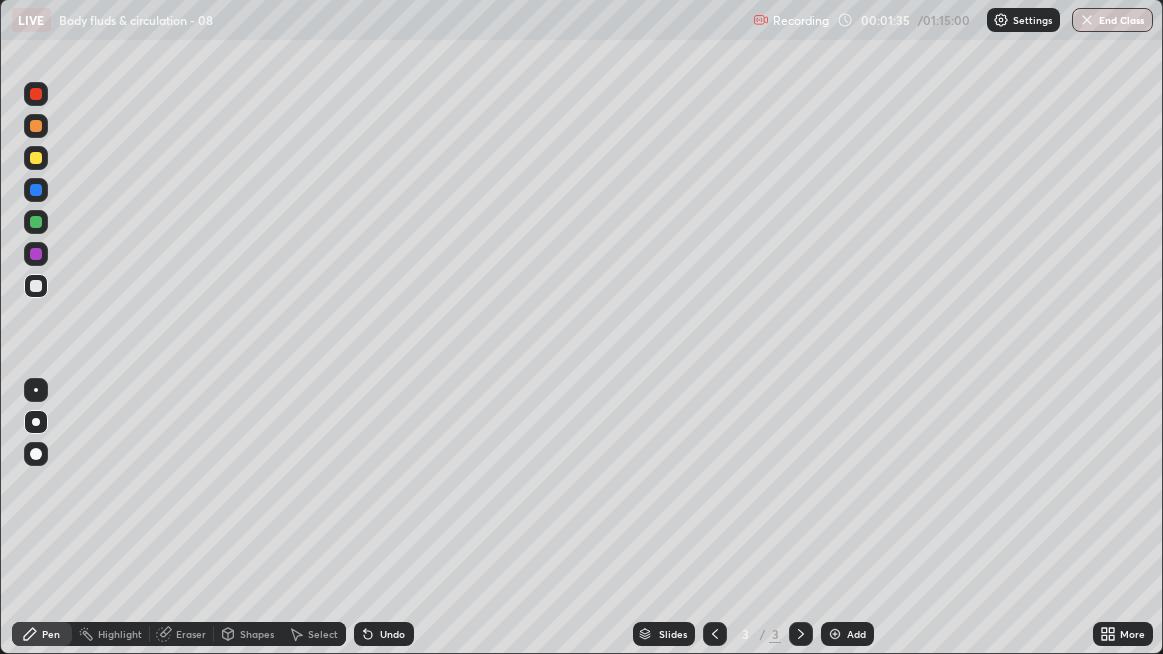 click on "Undo" at bounding box center (392, 634) 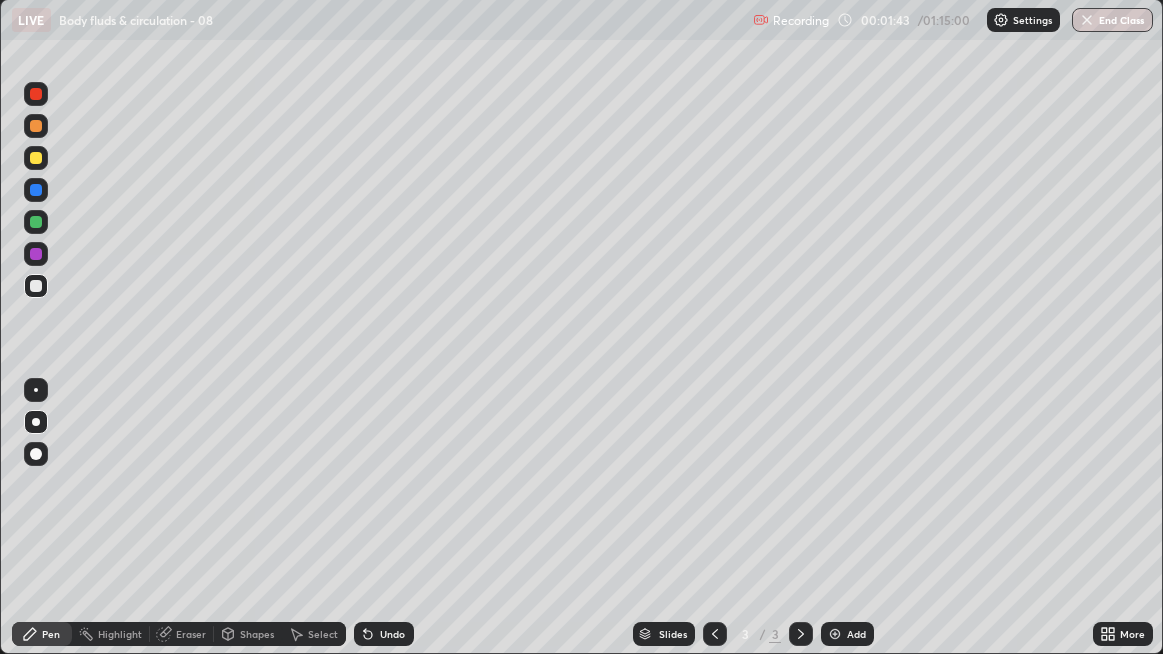 click at bounding box center (36, 286) 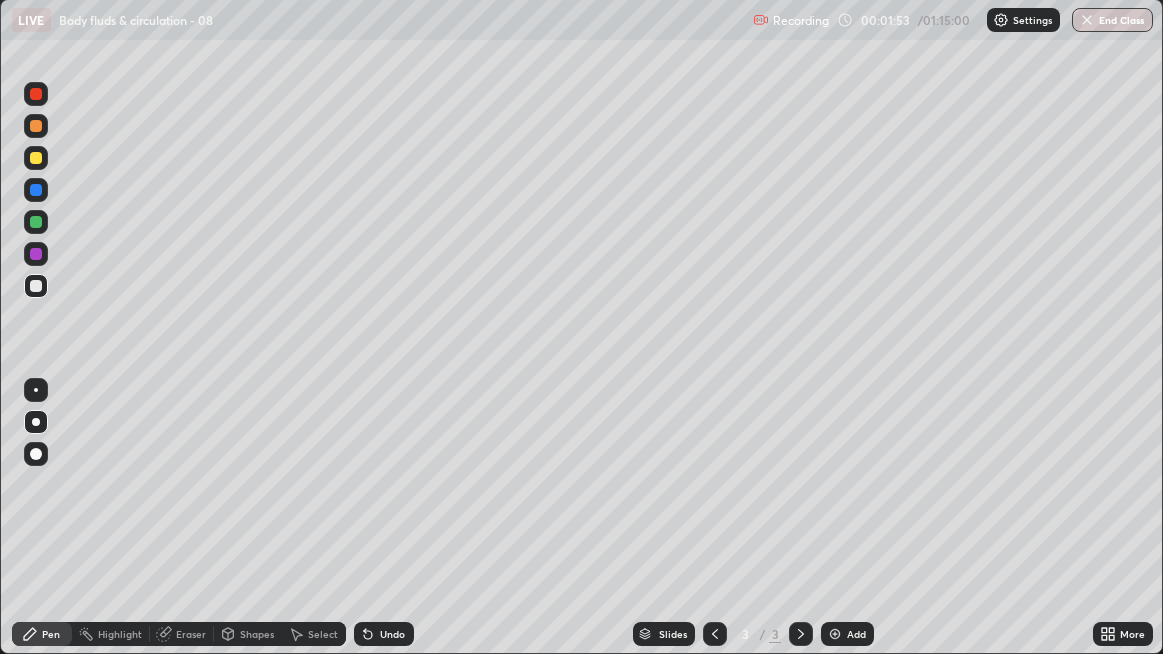 click at bounding box center (36, 286) 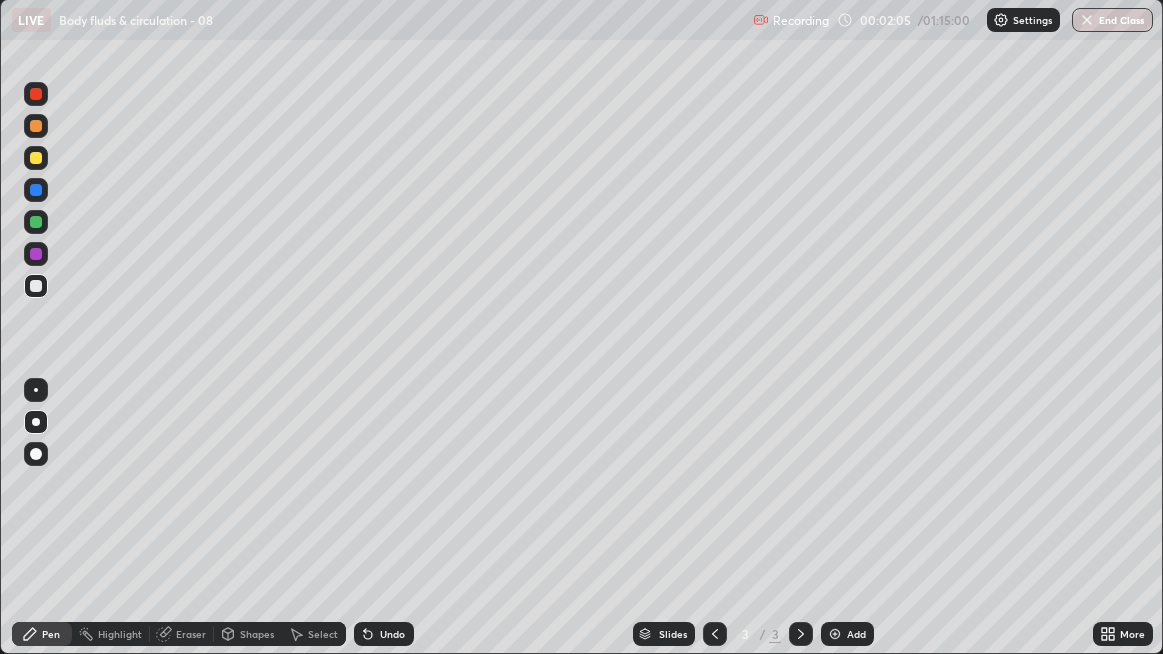 click at bounding box center [36, 286] 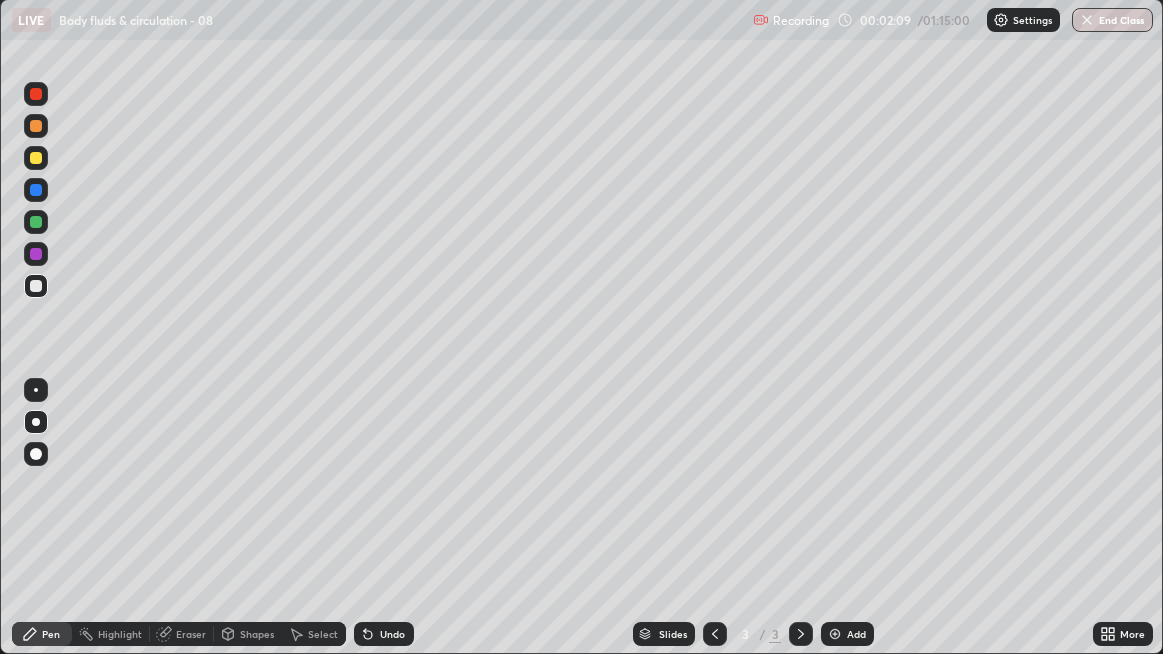 click at bounding box center [36, 286] 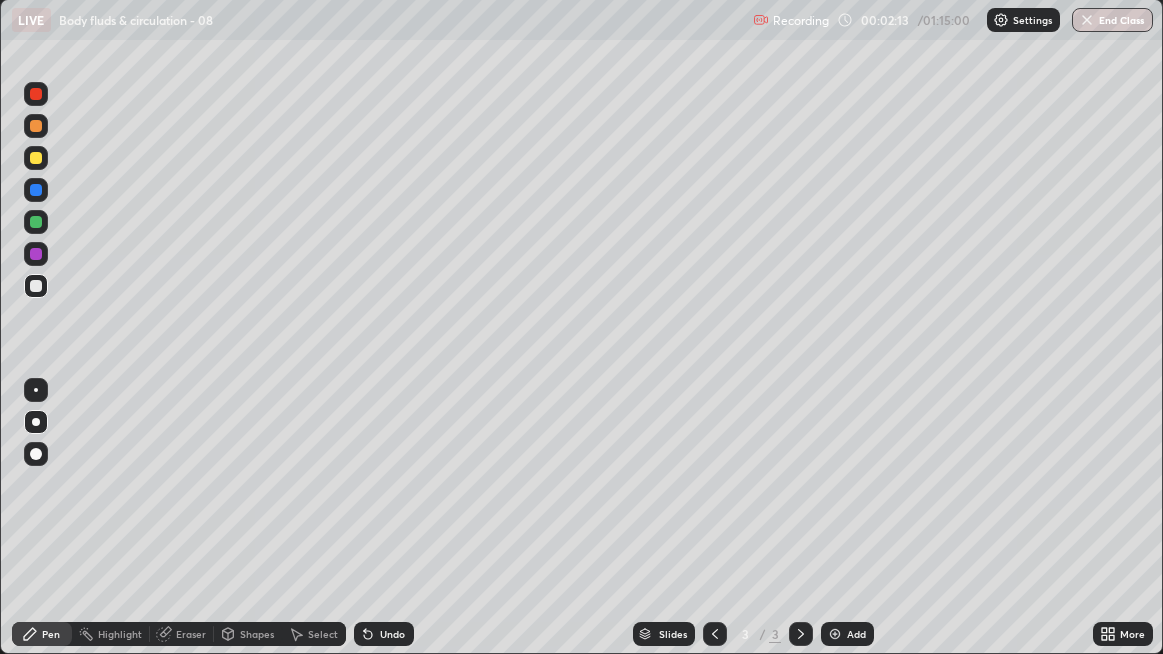 click on "Undo" at bounding box center (384, 634) 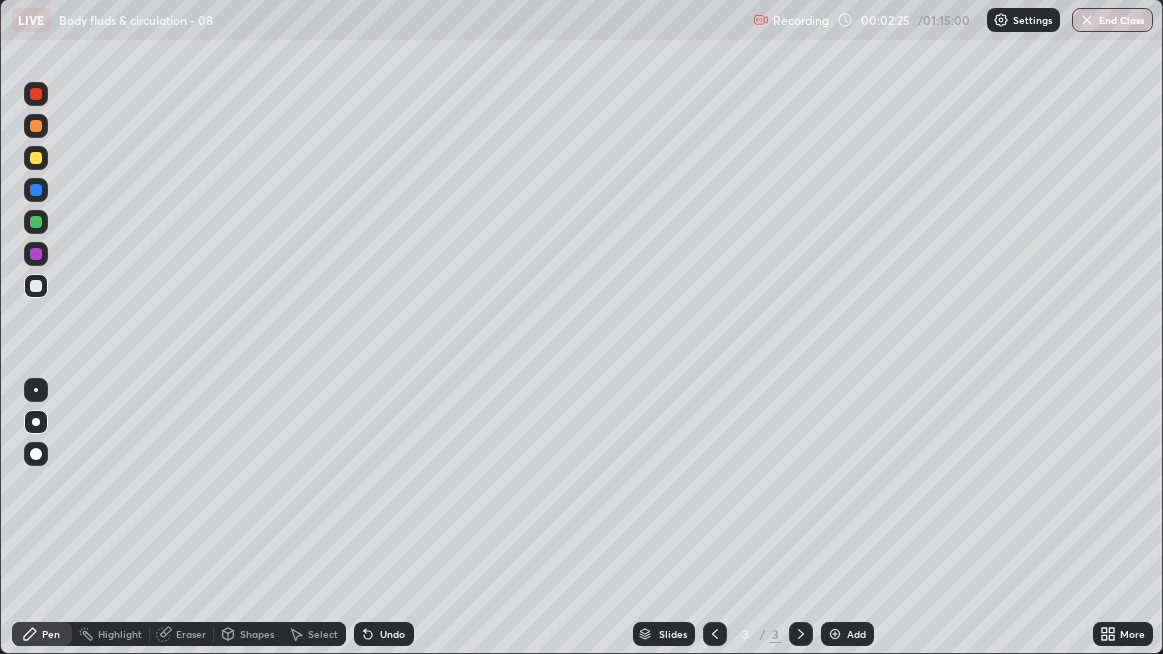 click at bounding box center (36, 286) 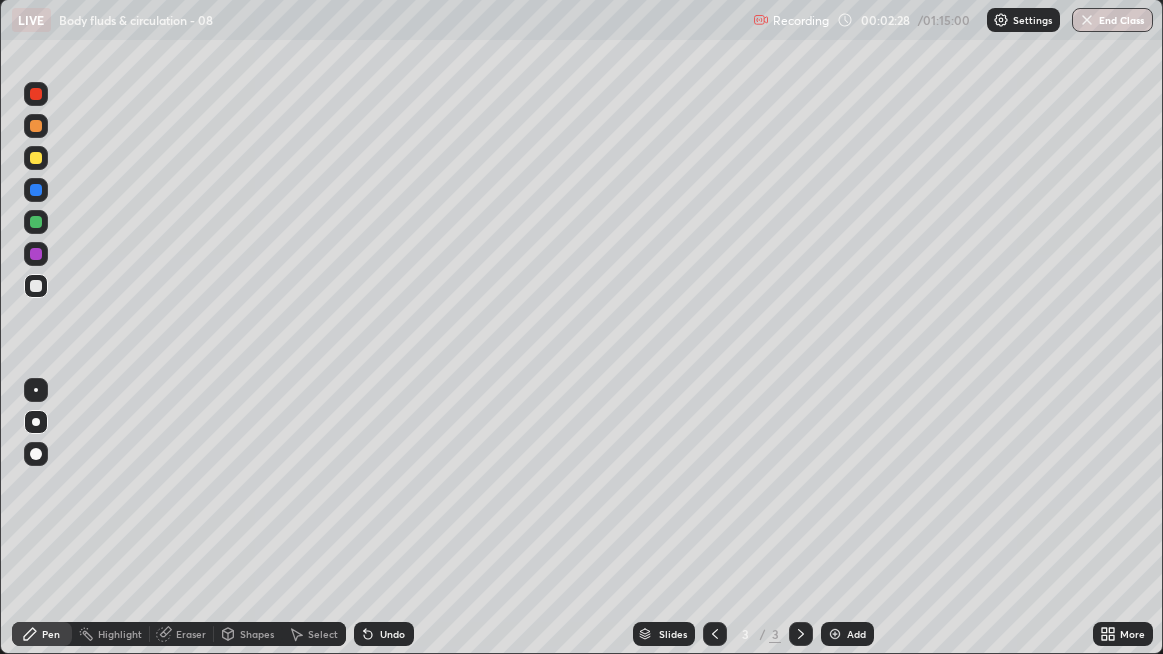 click at bounding box center [36, 286] 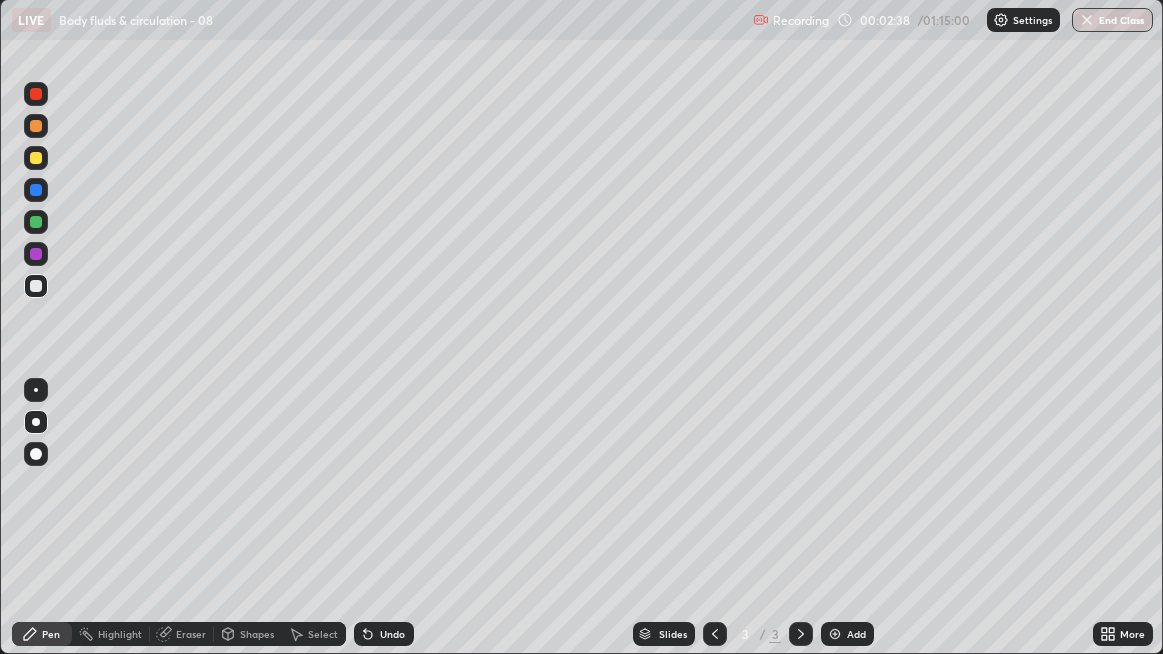 click on "Undo" at bounding box center [392, 634] 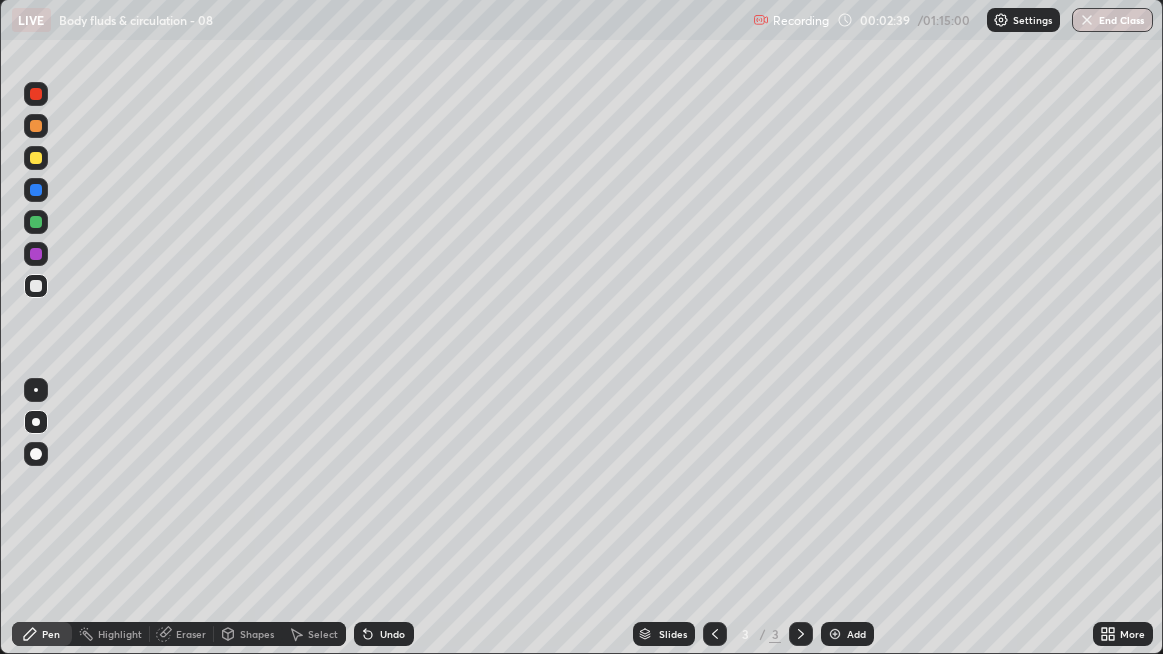 click on "Undo" at bounding box center [384, 634] 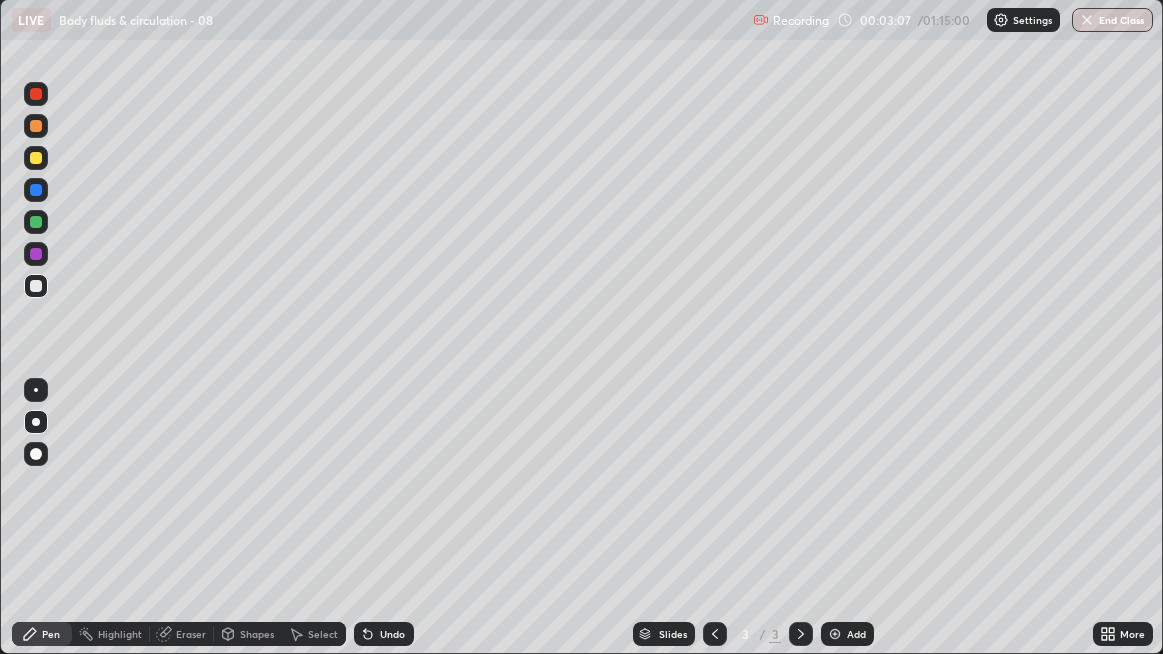 click at bounding box center [36, 190] 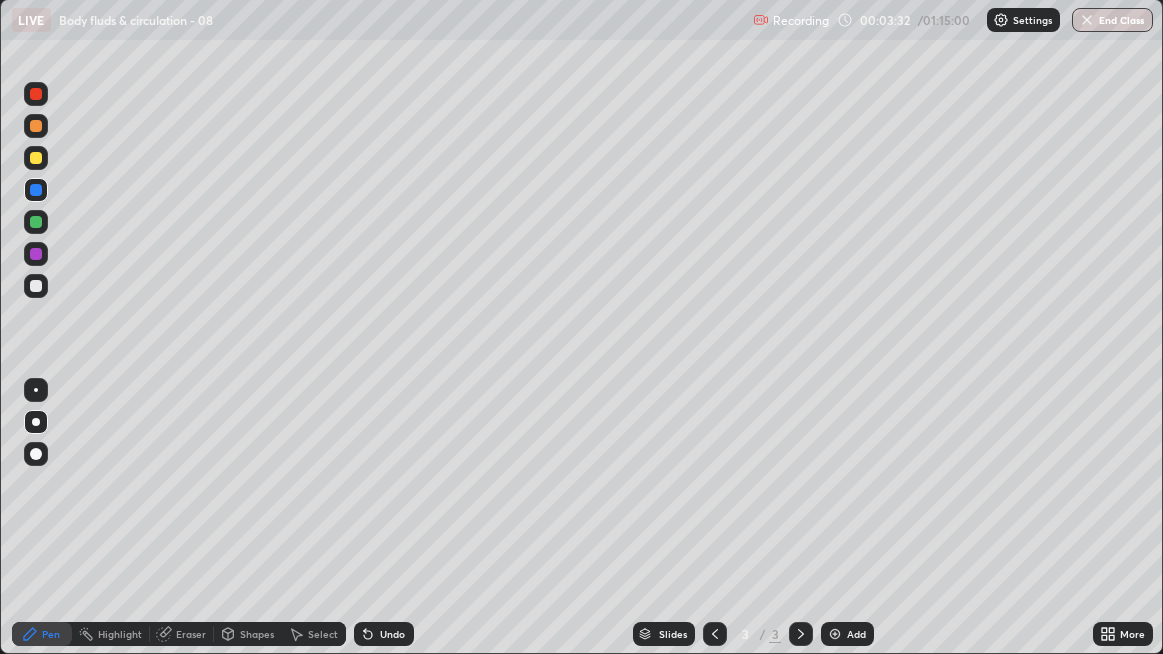 click at bounding box center [36, 286] 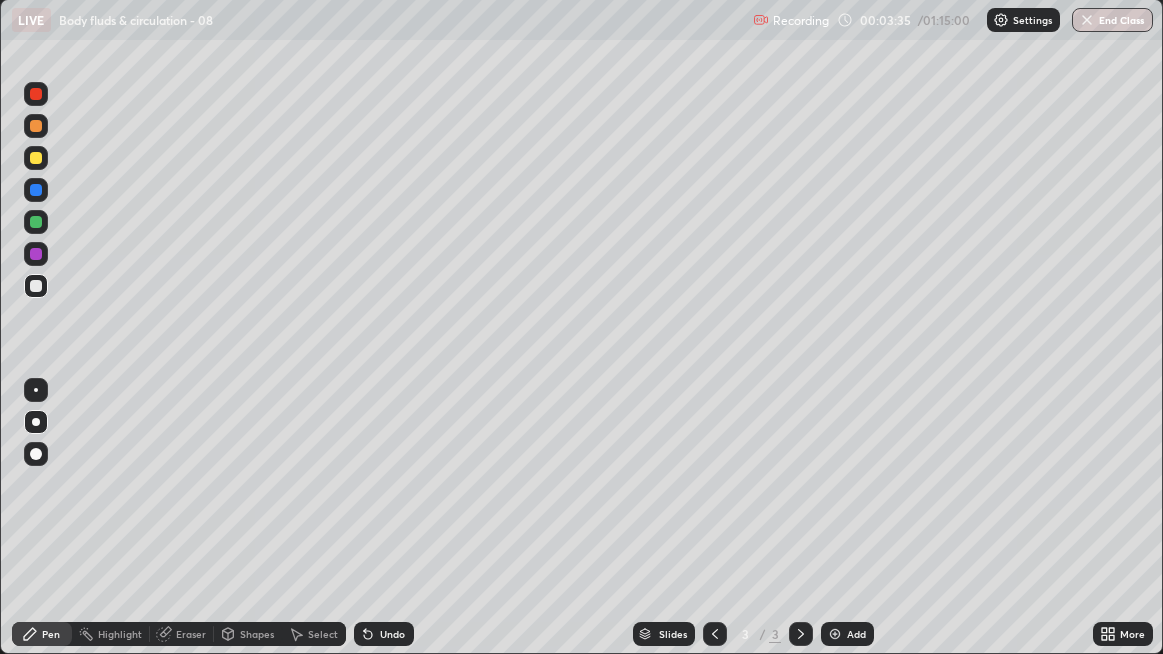 click at bounding box center [36, 286] 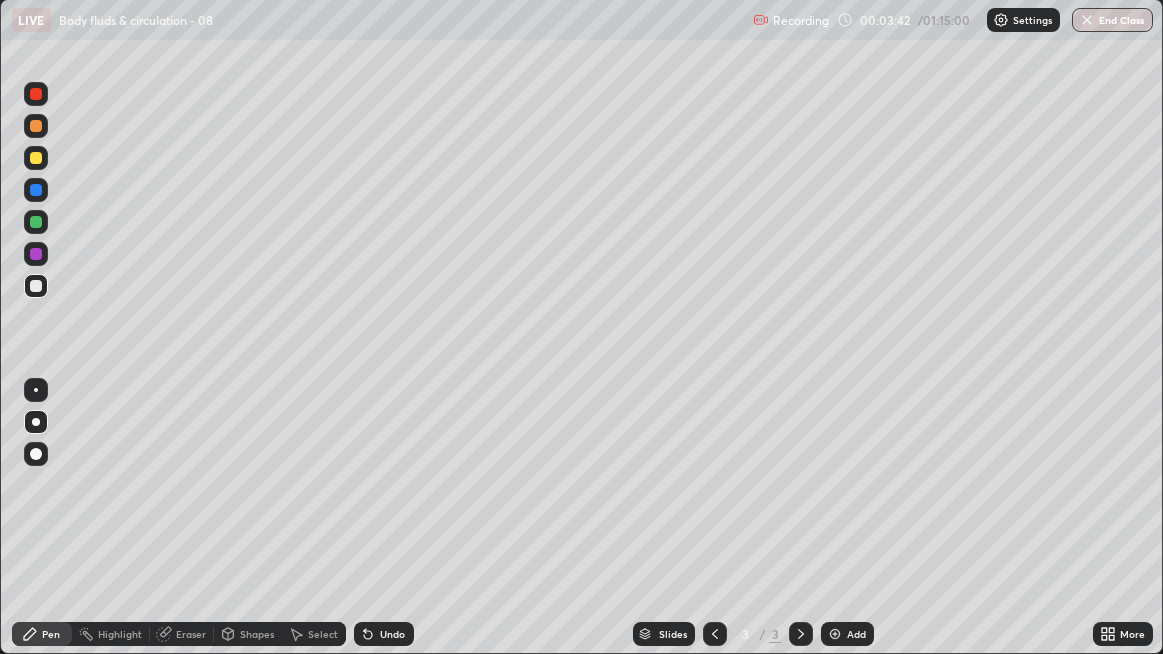 click at bounding box center (36, 286) 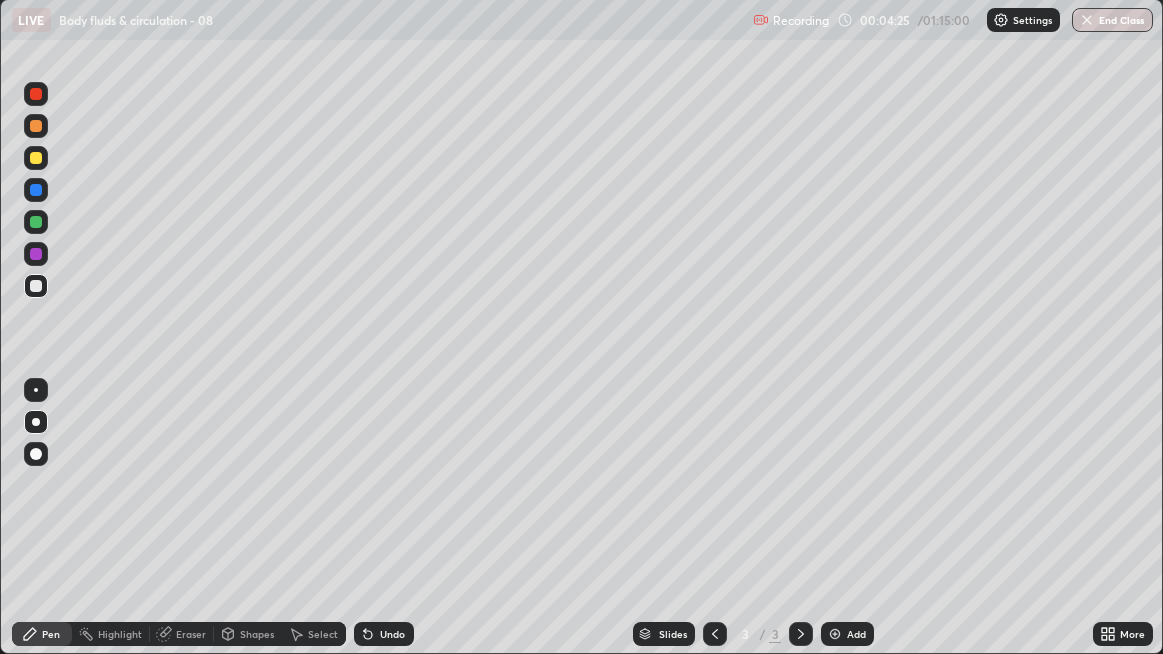 click at bounding box center [36, 286] 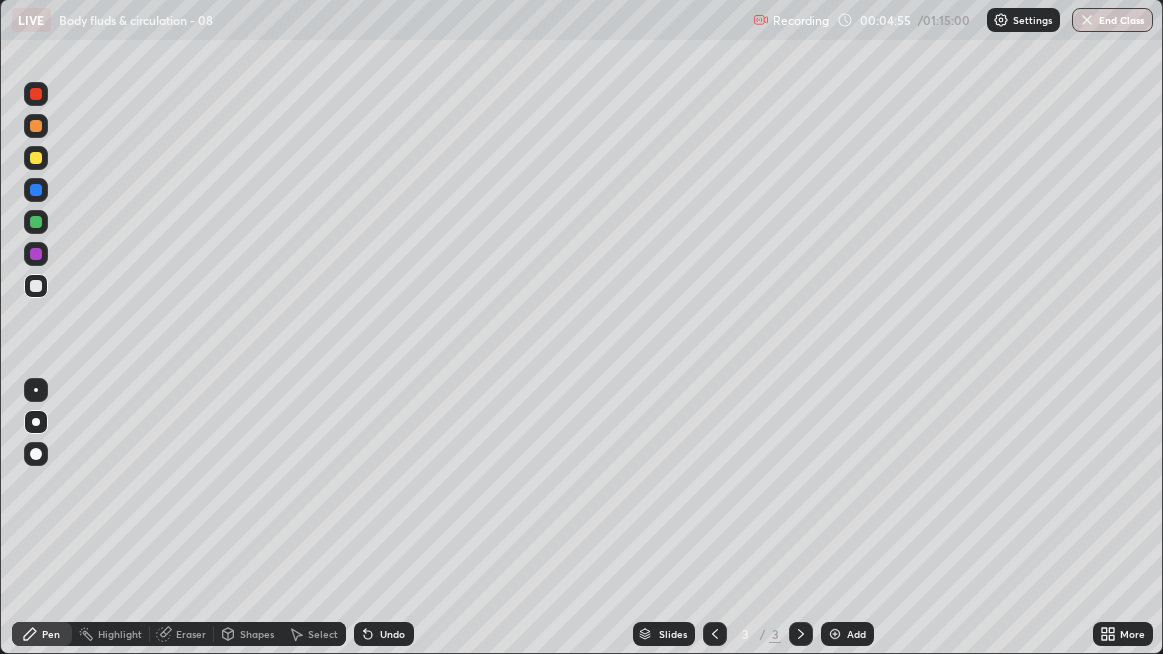 click at bounding box center [36, 190] 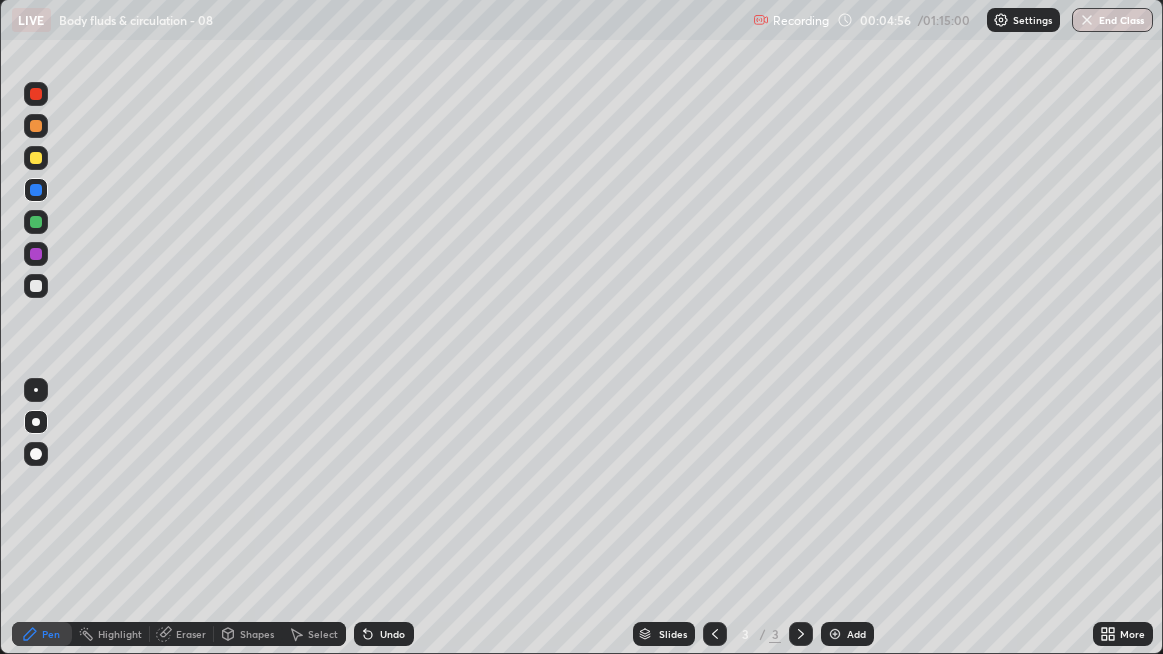 click at bounding box center (36, 158) 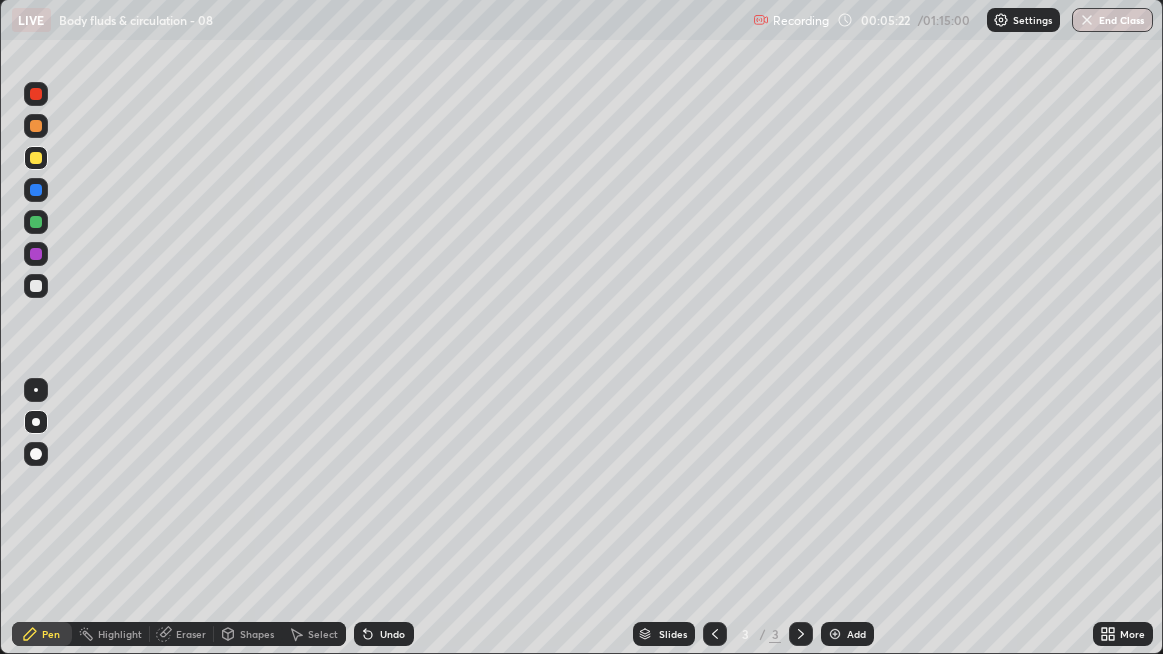 click at bounding box center [36, 286] 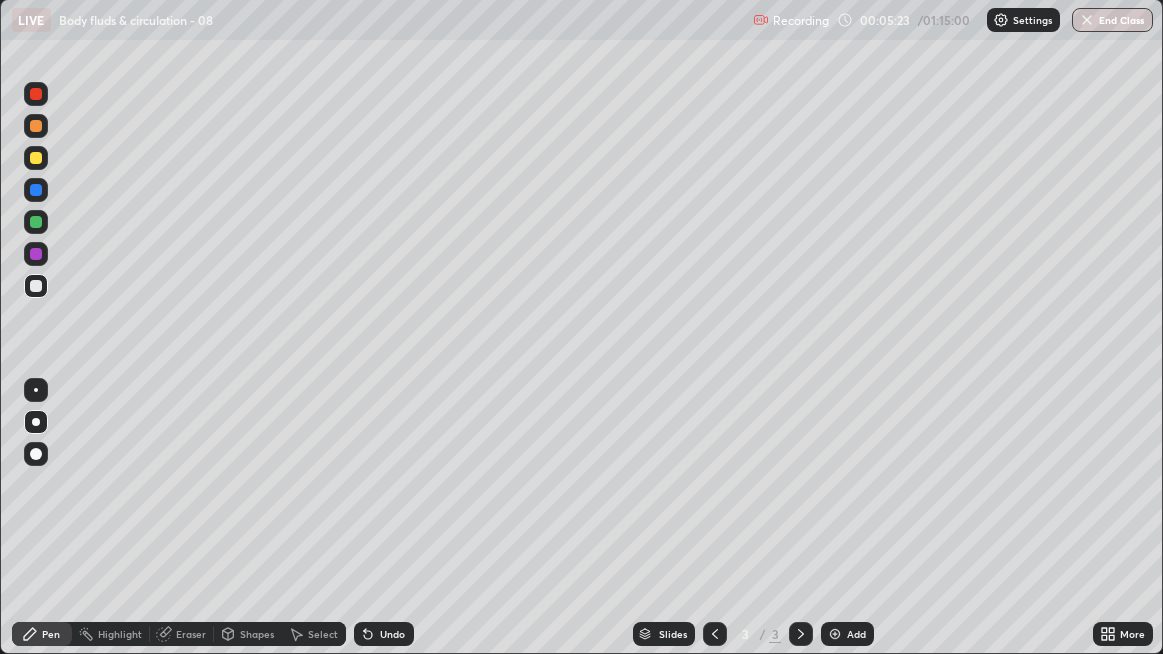 click at bounding box center [36, 126] 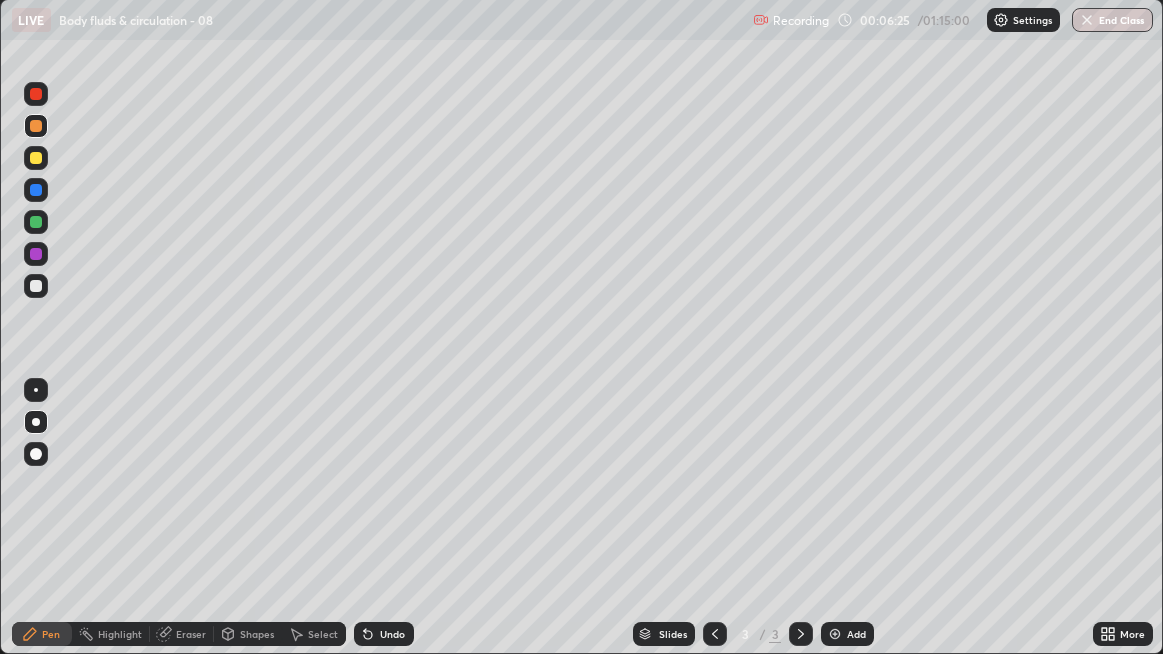 click at bounding box center (36, 286) 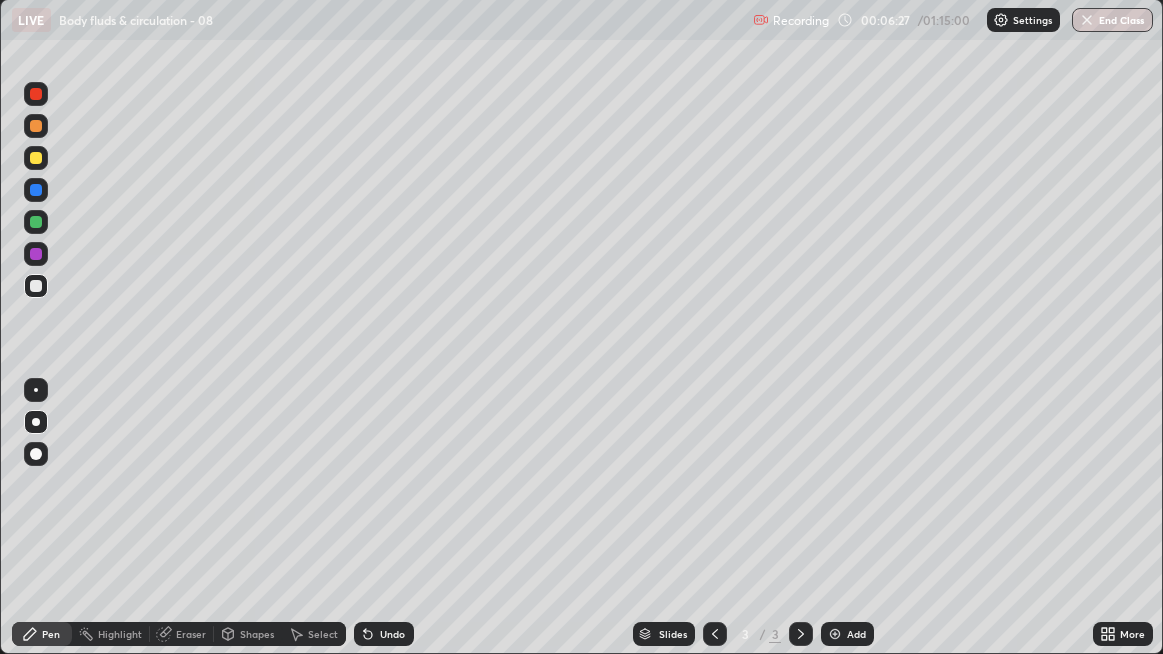 click on "Add" at bounding box center (856, 634) 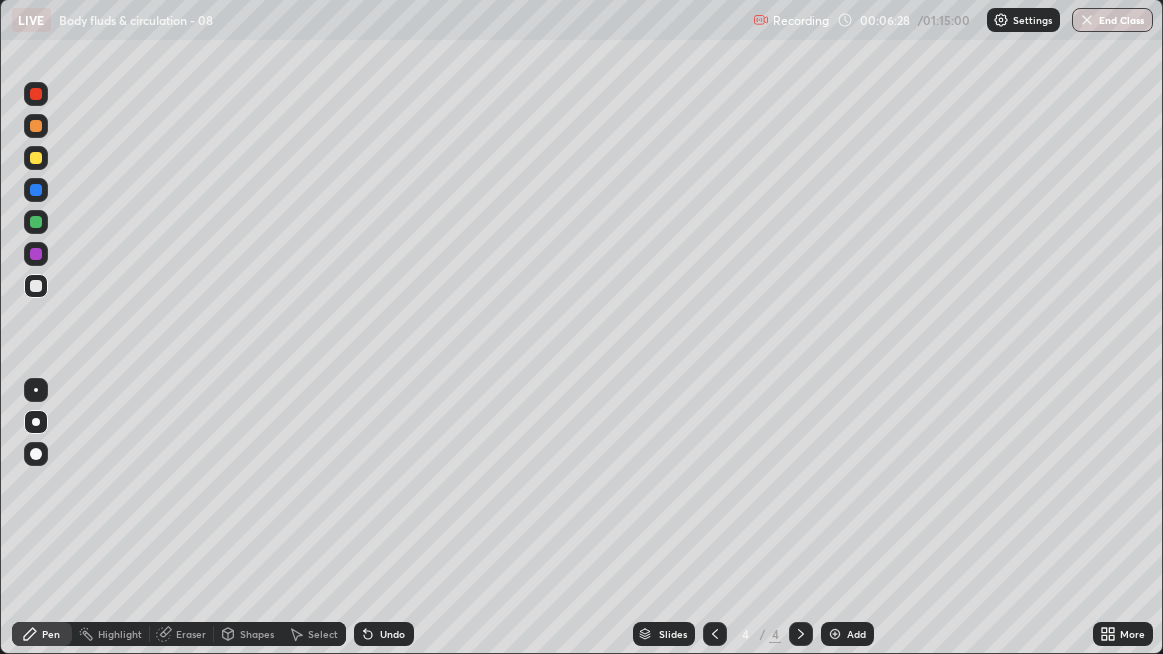click at bounding box center (36, 286) 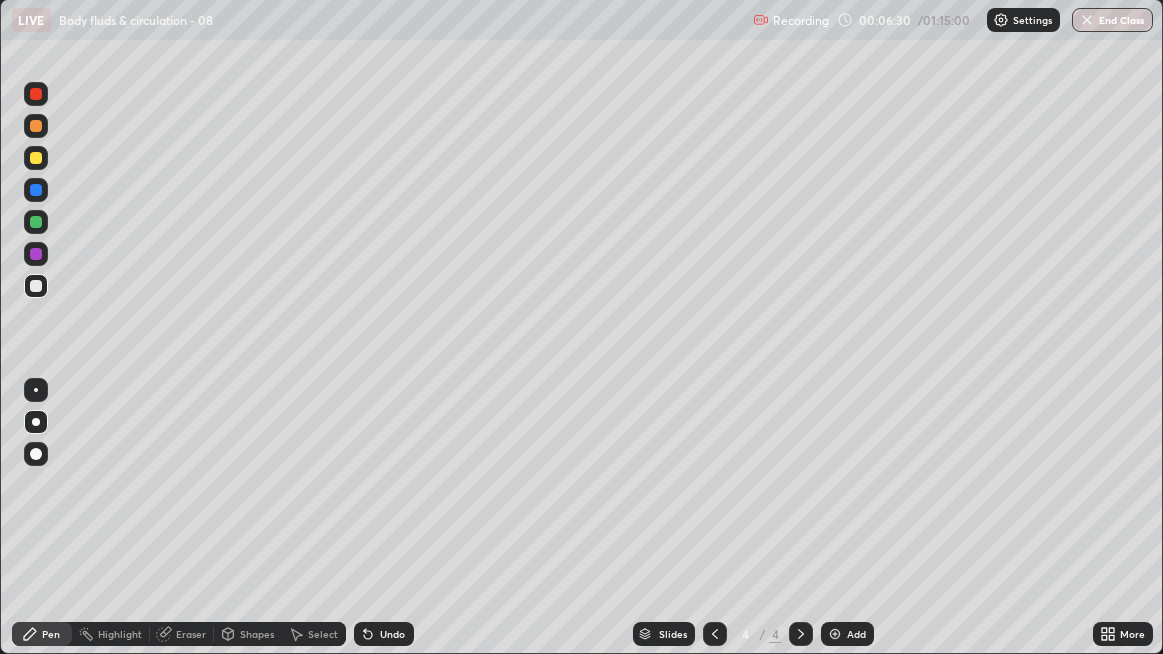 click at bounding box center [36, 286] 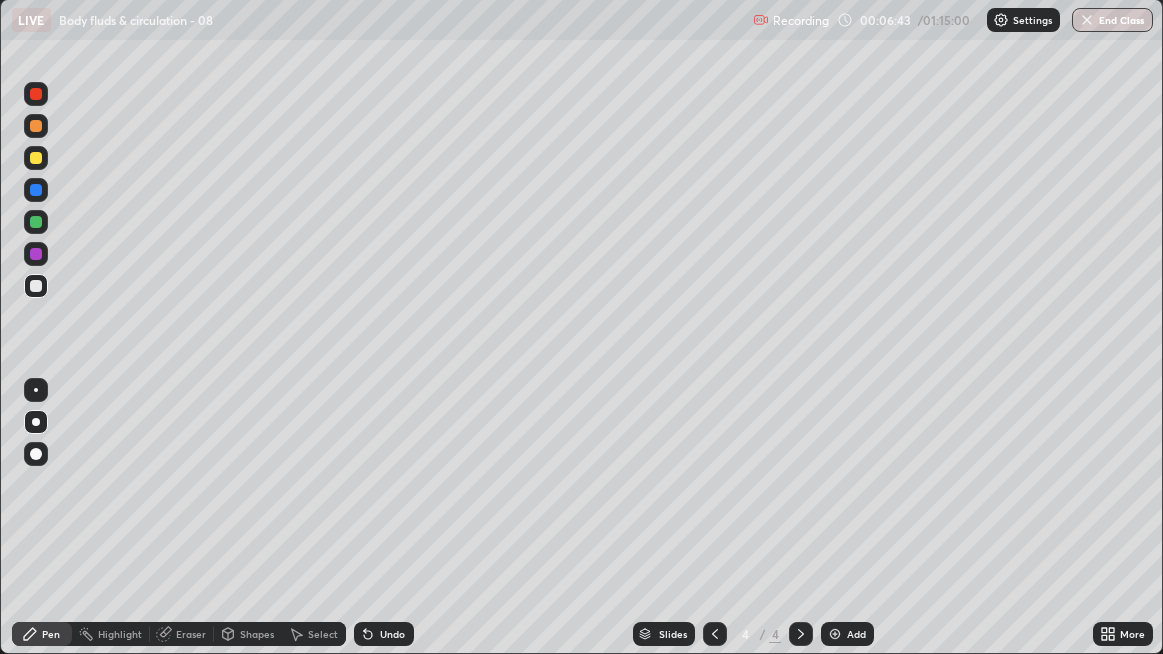 click at bounding box center (36, 286) 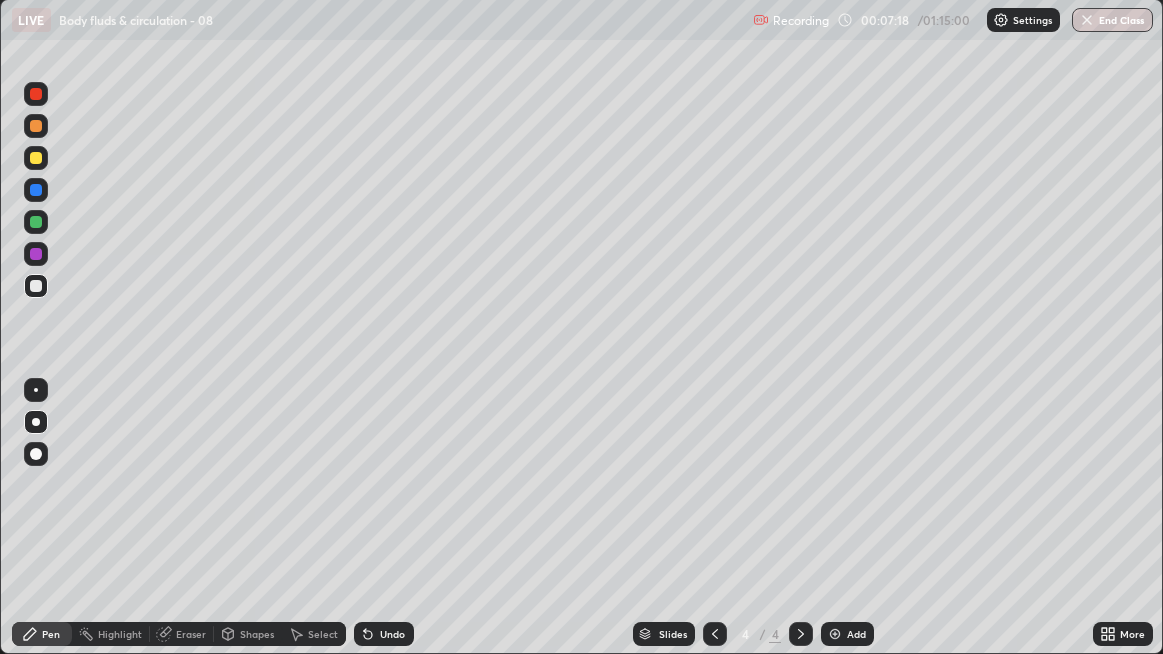 click at bounding box center [36, 158] 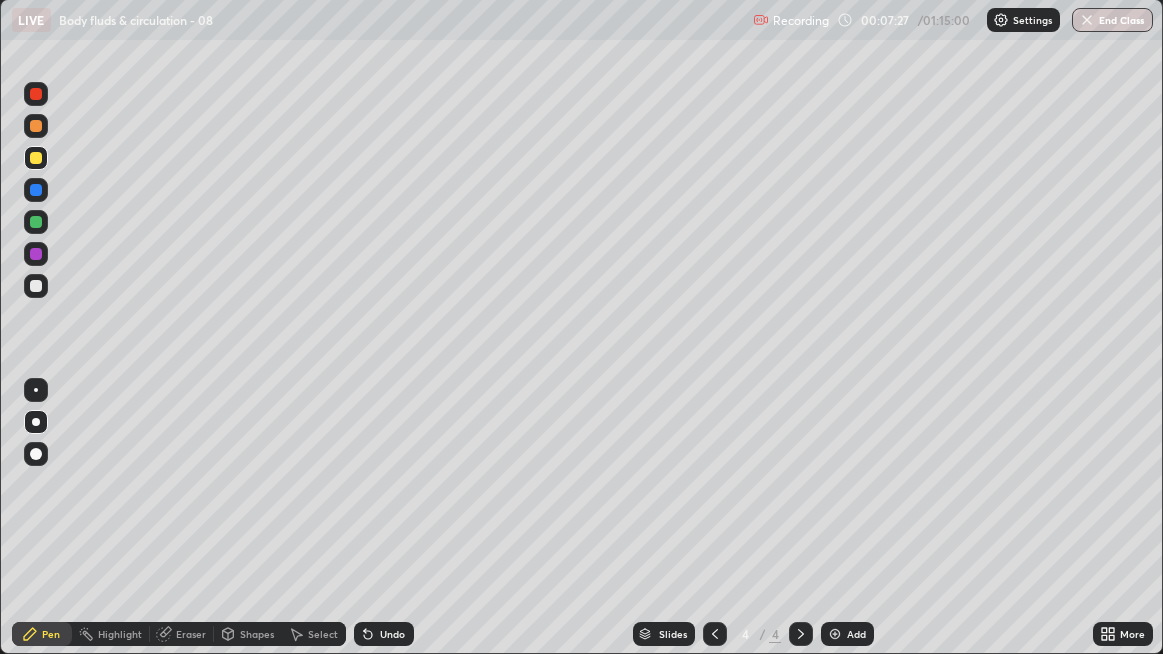 click at bounding box center (36, 286) 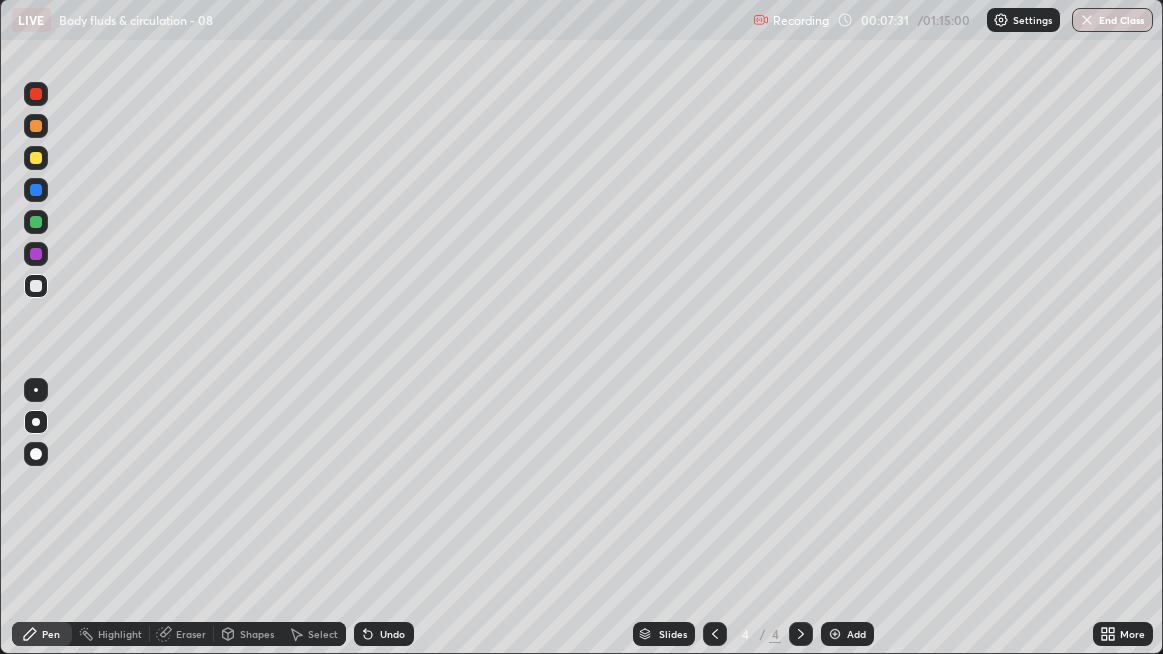 click at bounding box center [36, 286] 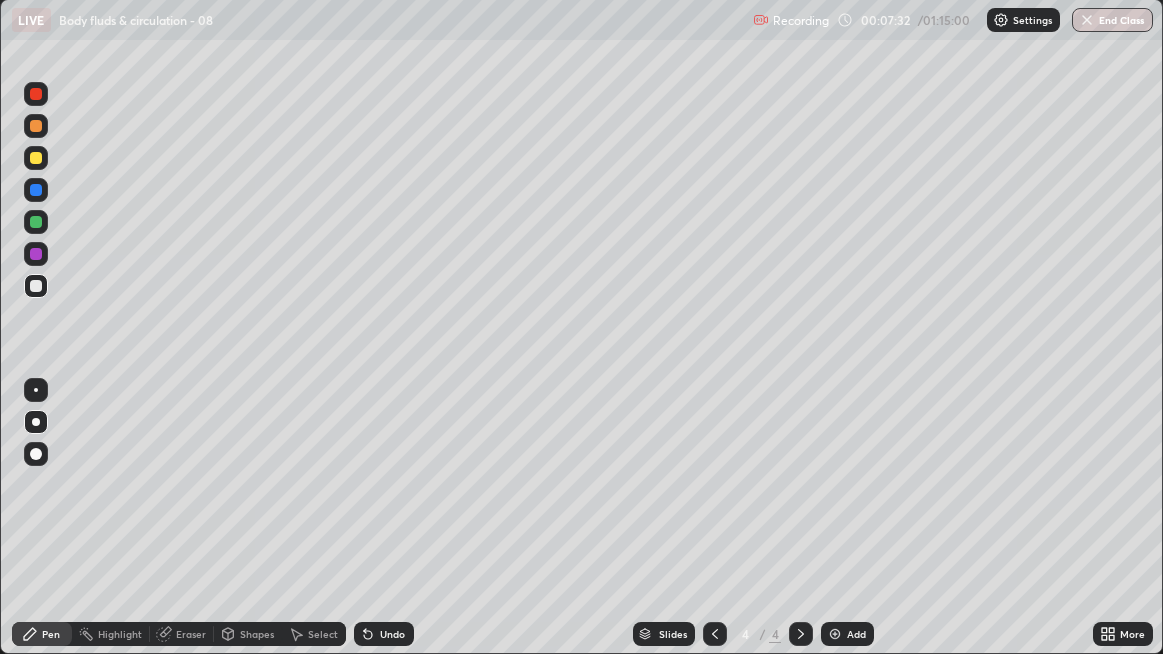 click at bounding box center [36, 286] 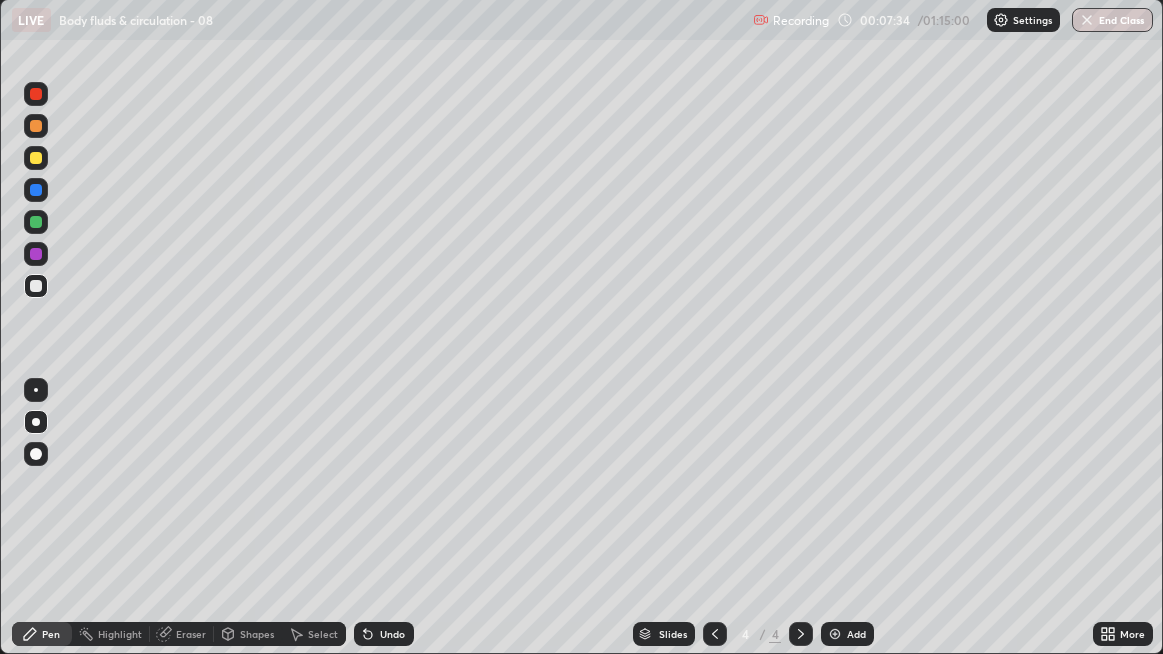 click at bounding box center [36, 286] 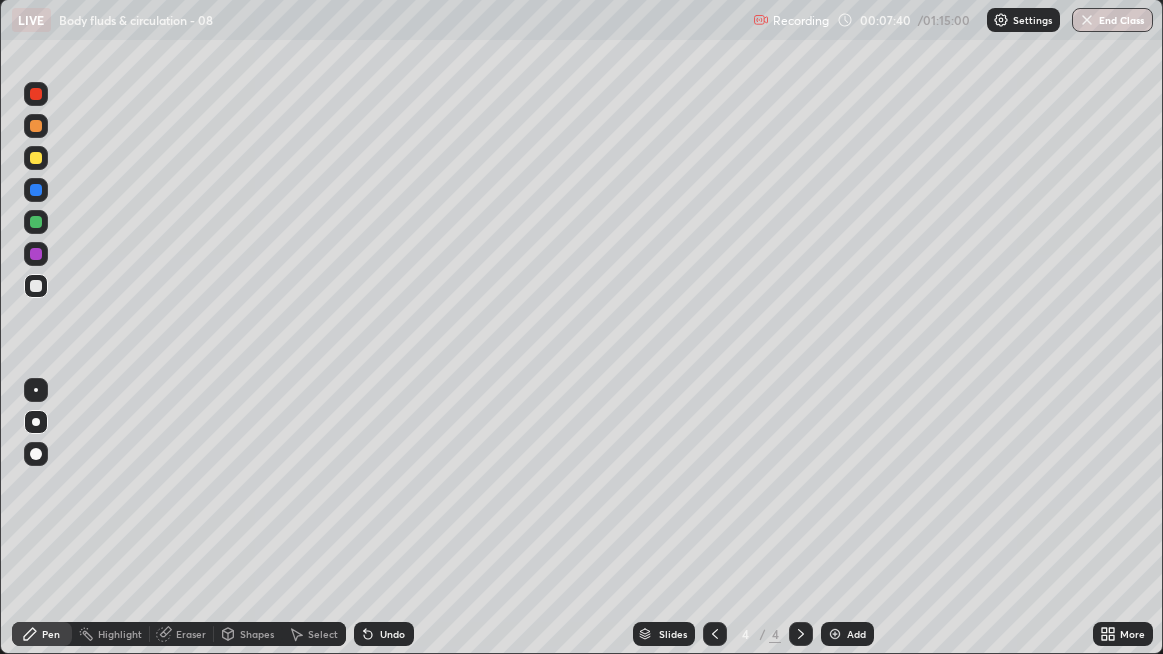 click at bounding box center (36, 286) 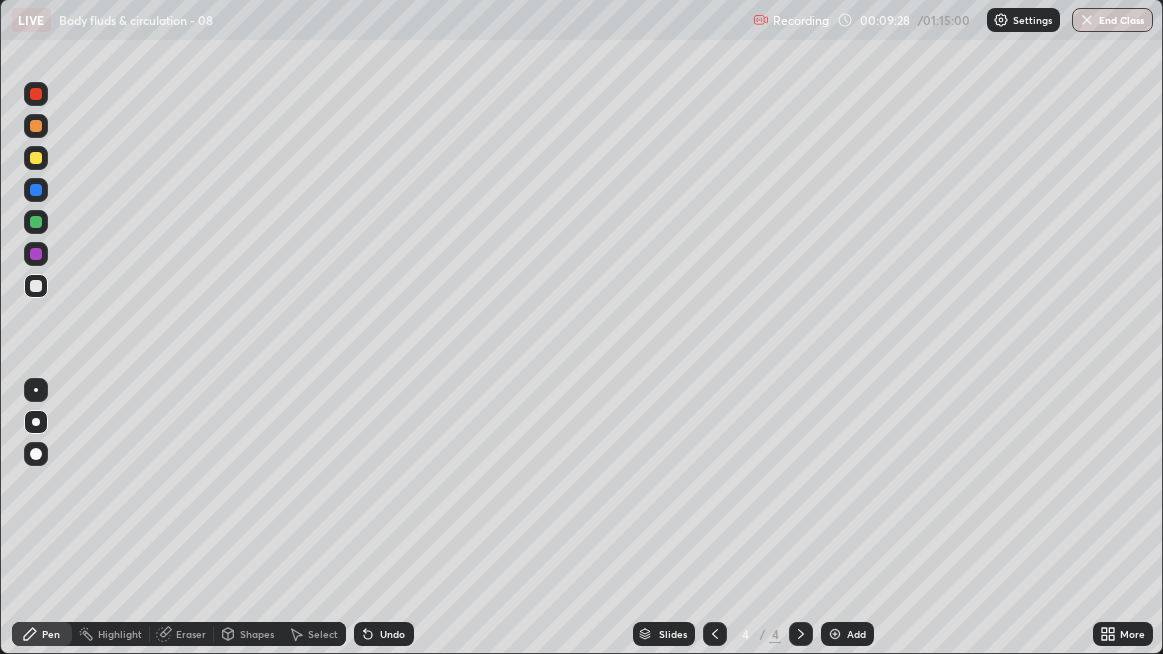 click at bounding box center [36, 286] 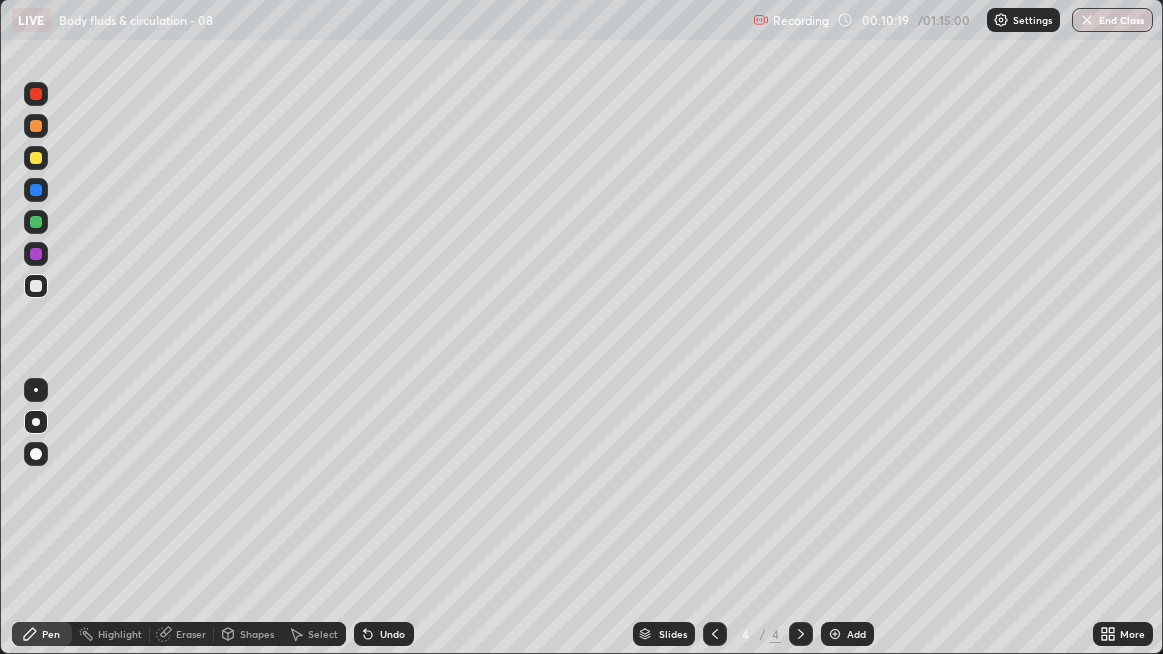 click at bounding box center (36, 286) 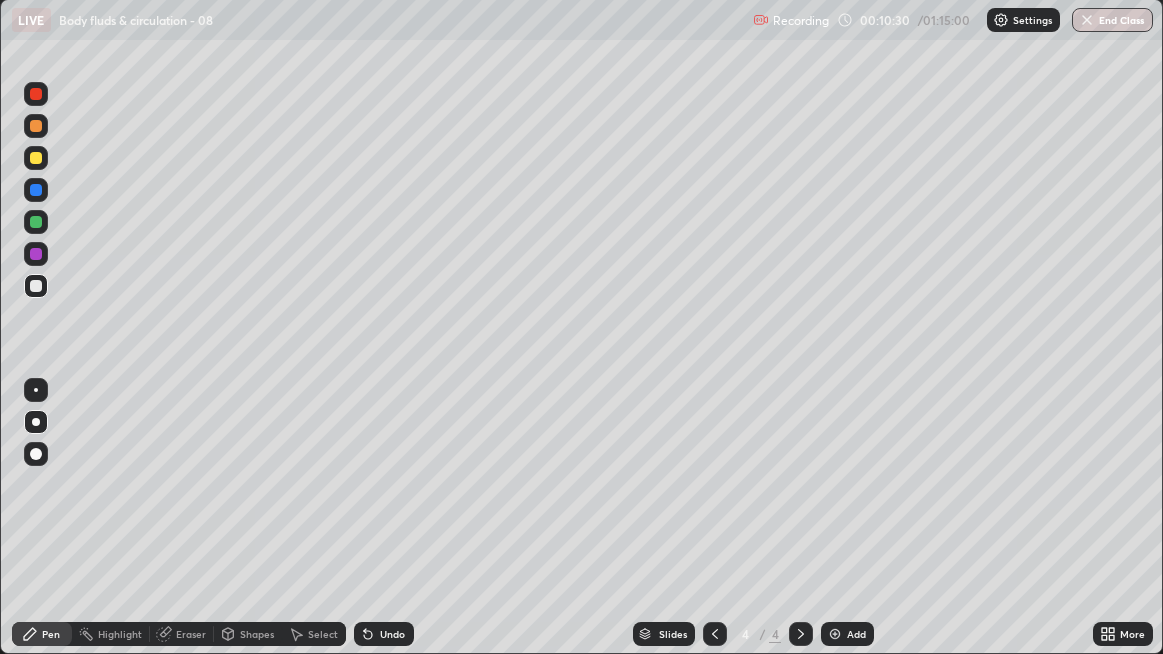 click at bounding box center [36, 286] 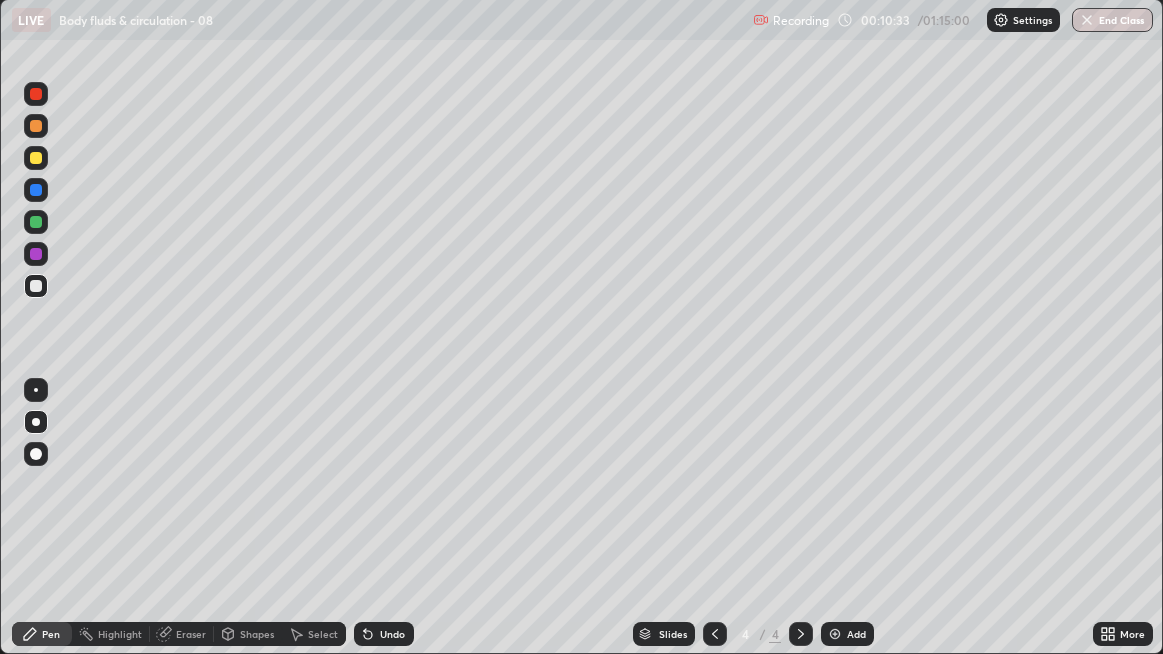 click on "Add" at bounding box center (856, 634) 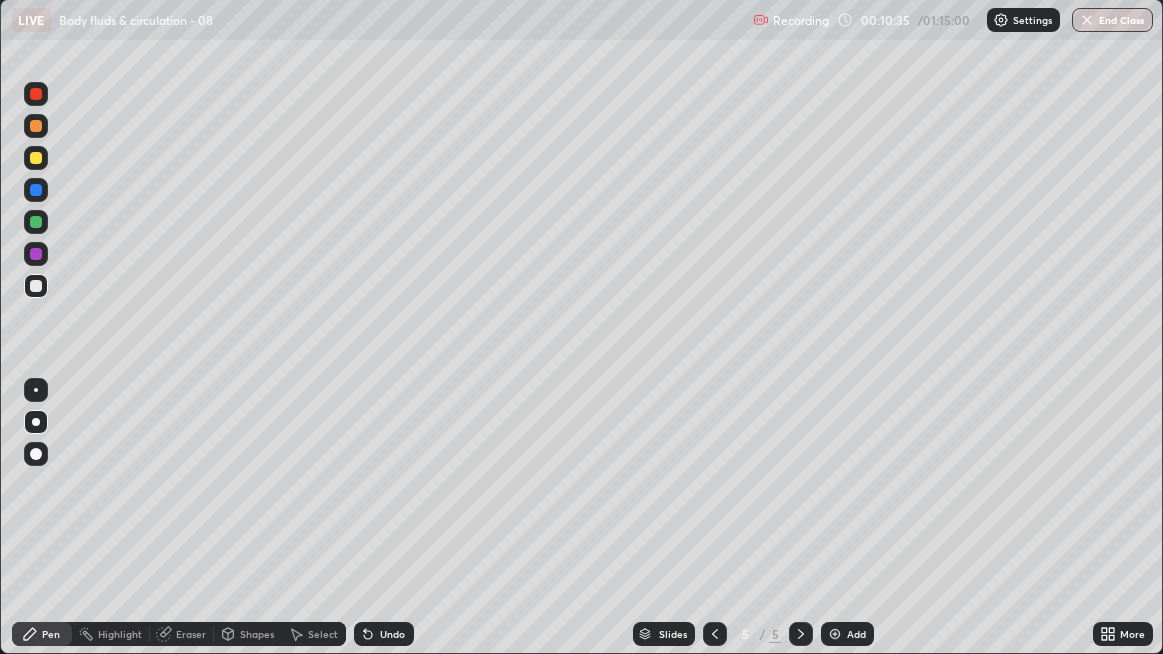 click at bounding box center [36, 286] 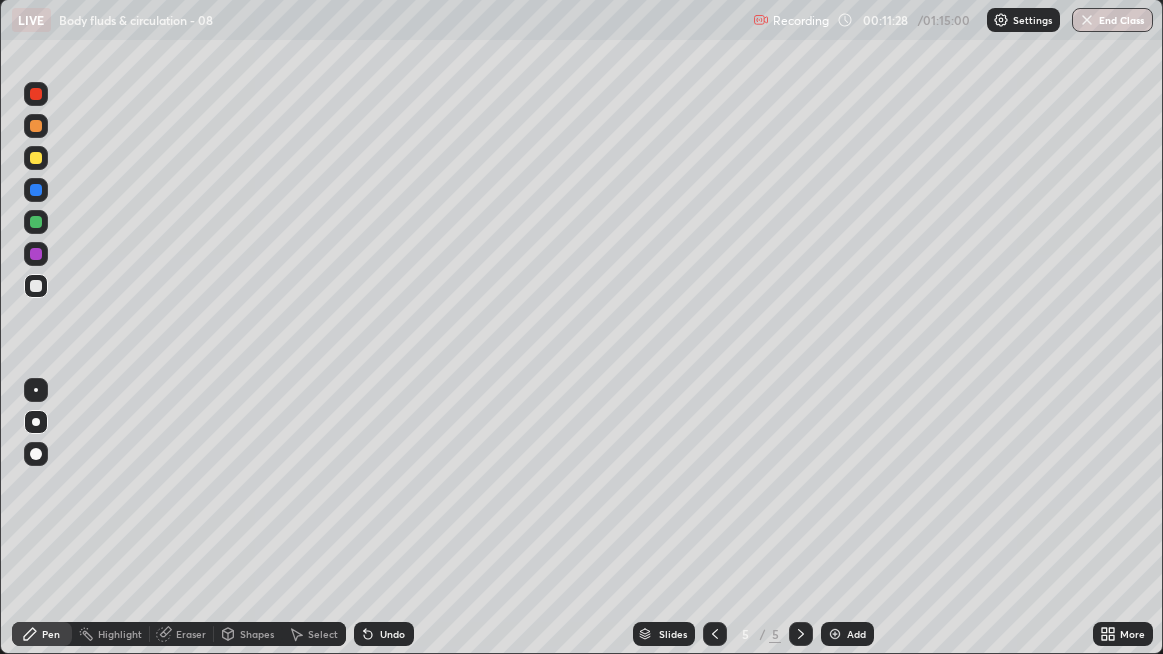 click at bounding box center (36, 254) 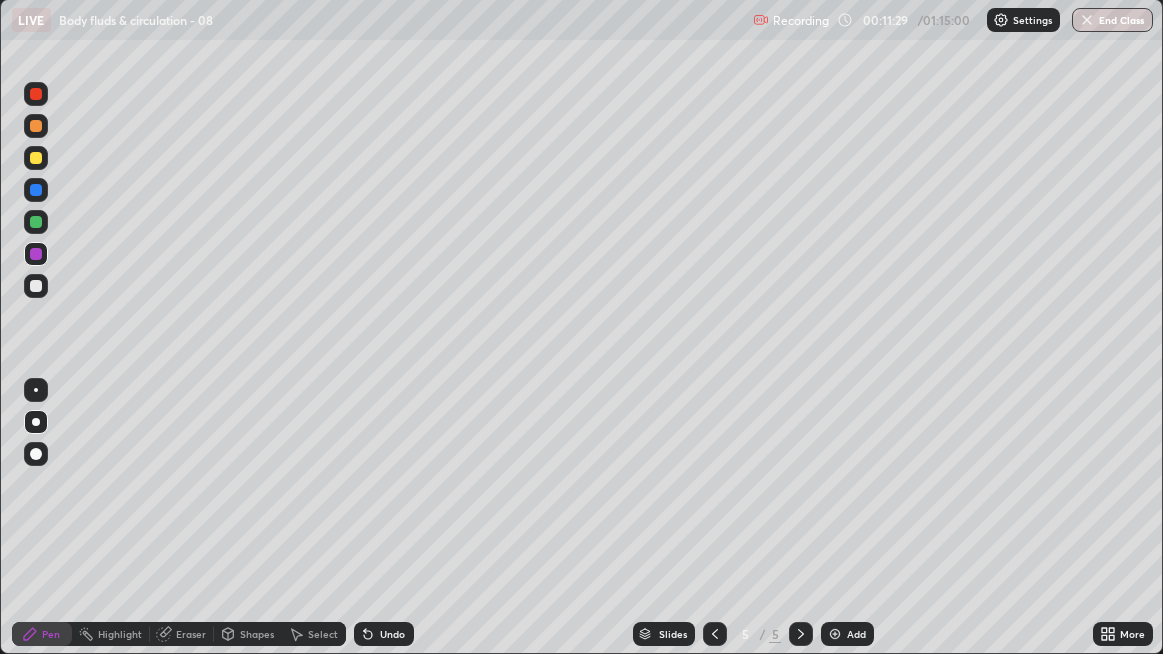 click at bounding box center (36, 158) 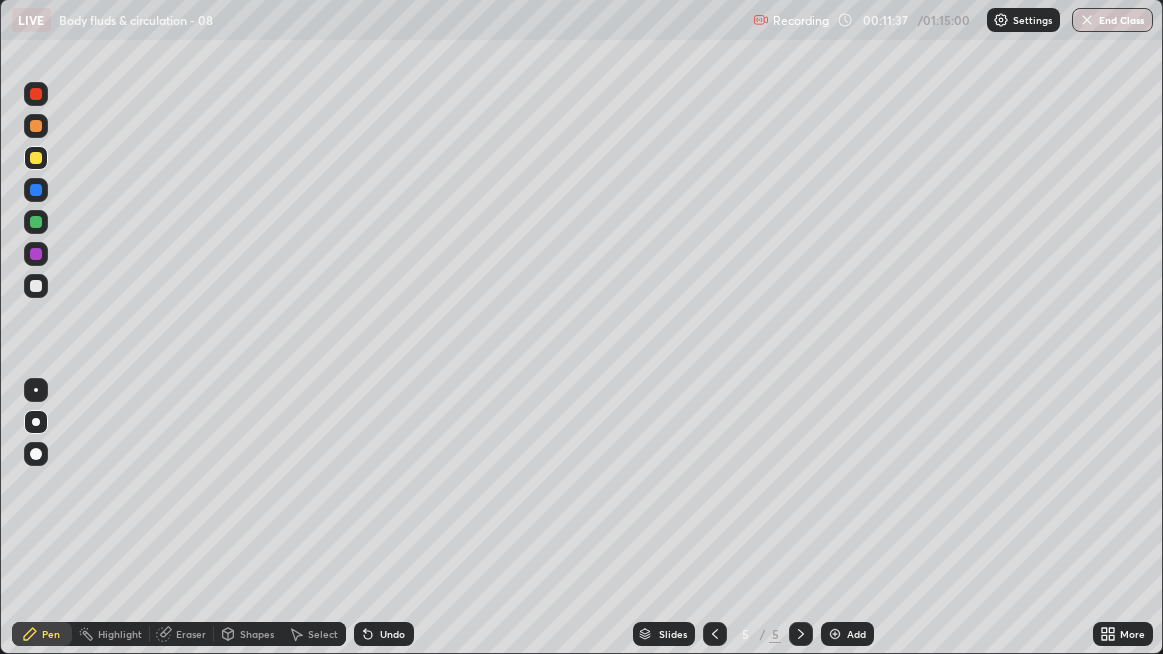 click at bounding box center [36, 286] 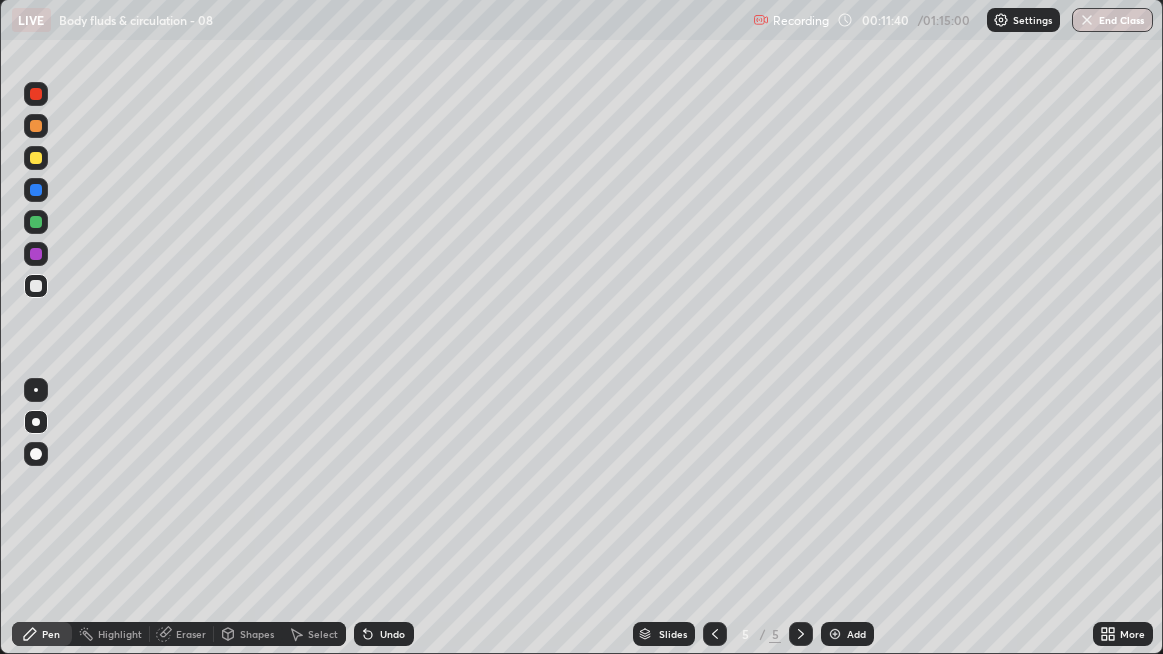 click at bounding box center [36, 286] 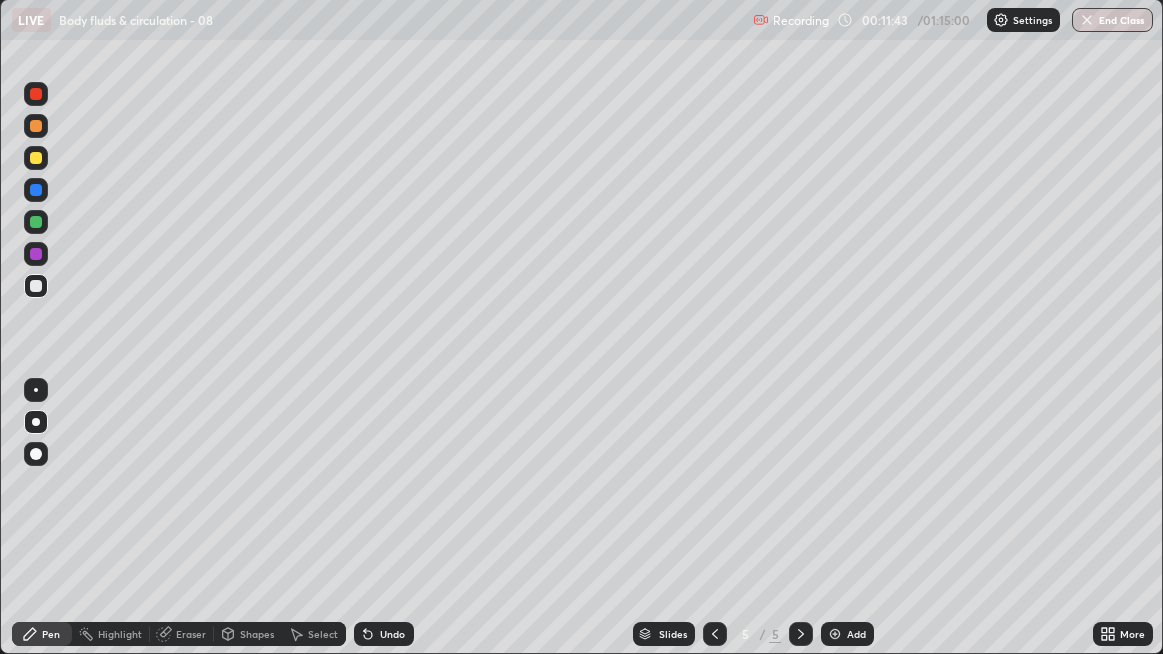 click at bounding box center (36, 286) 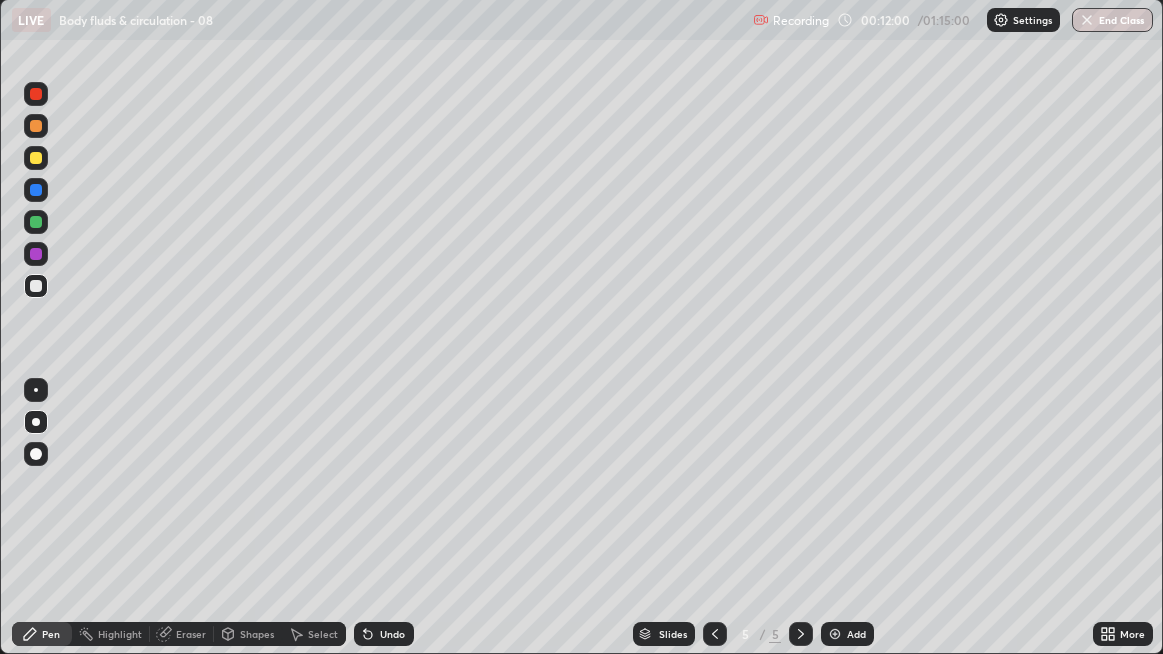 click at bounding box center (36, 286) 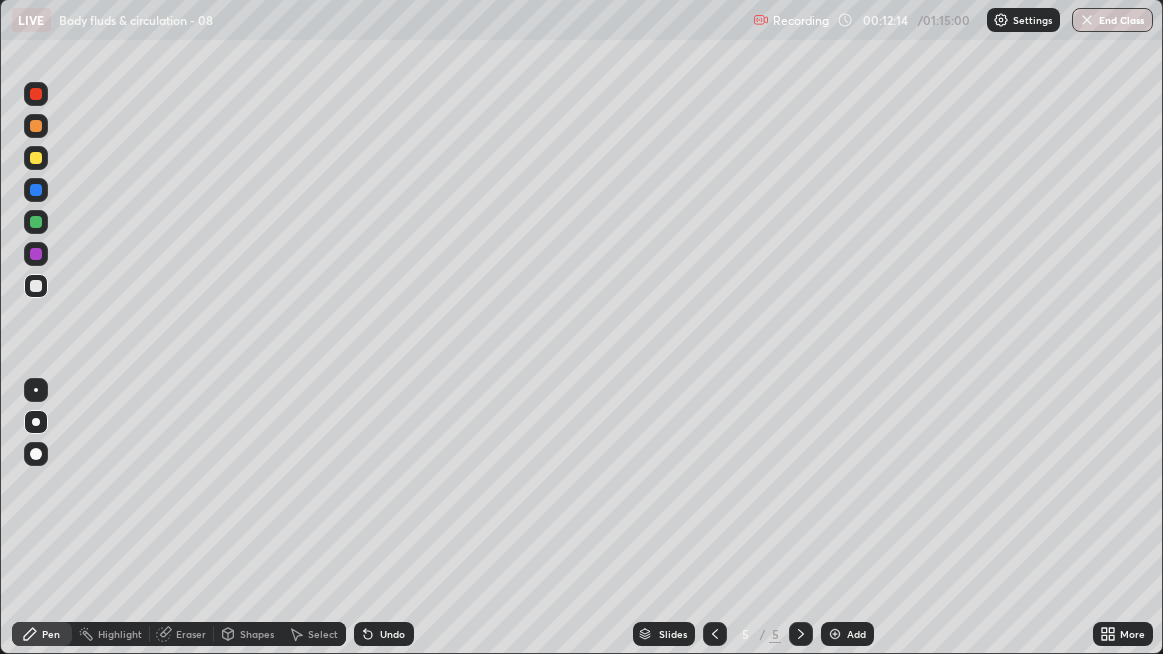 click at bounding box center (36, 286) 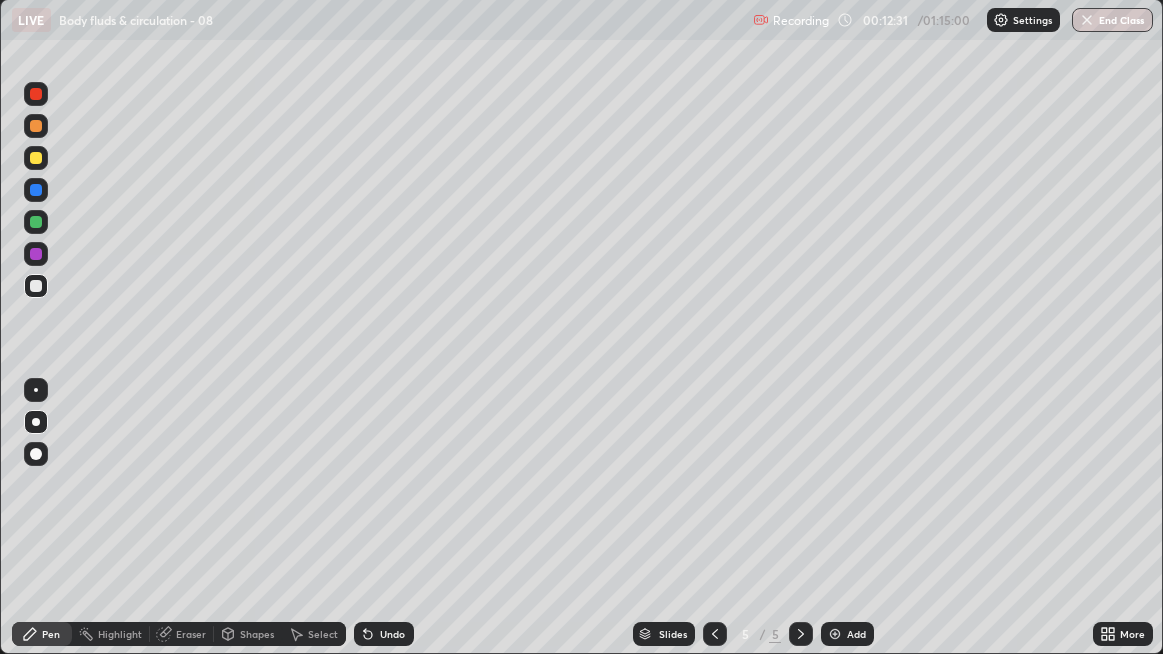 click at bounding box center [36, 286] 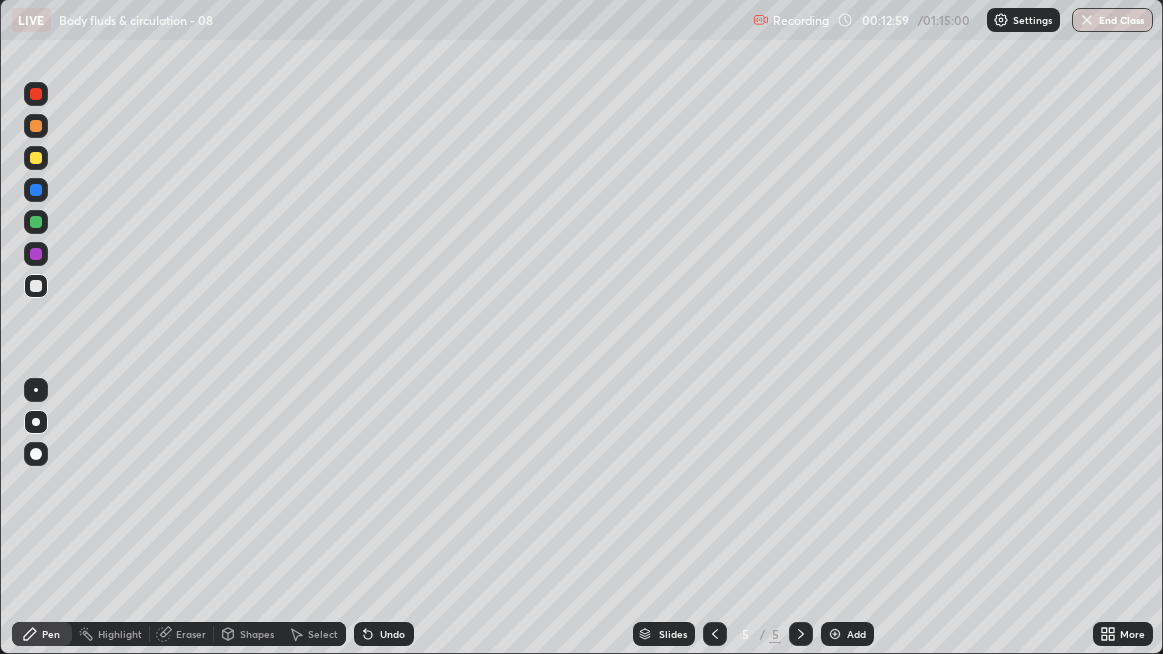 click at bounding box center (36, 190) 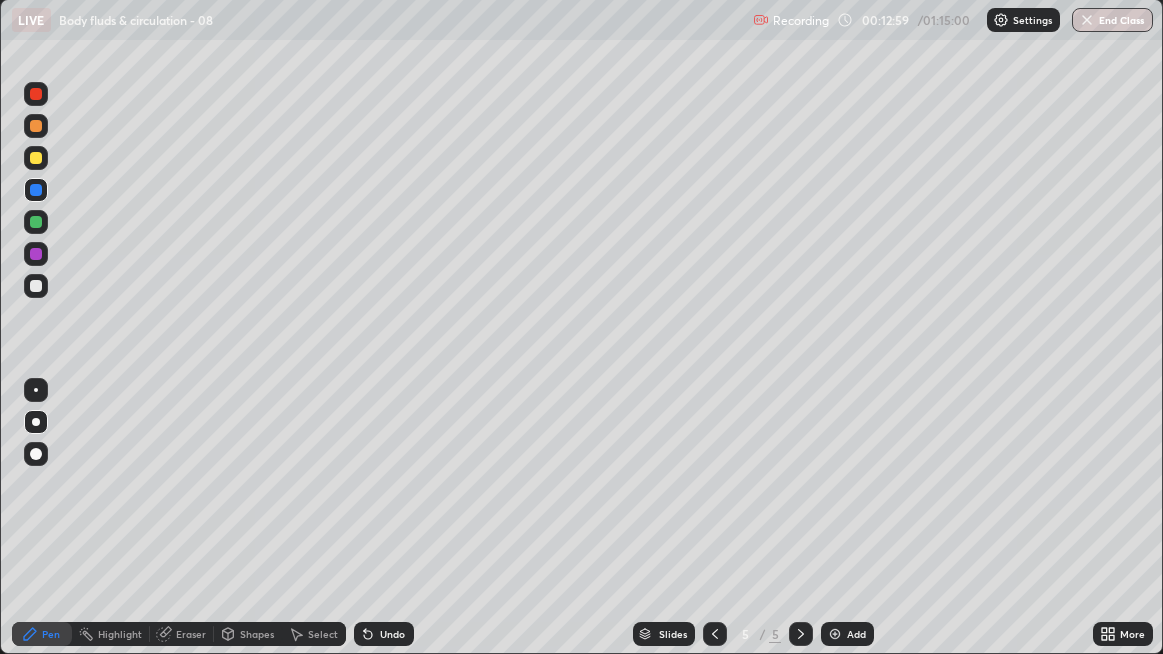 click at bounding box center [36, 158] 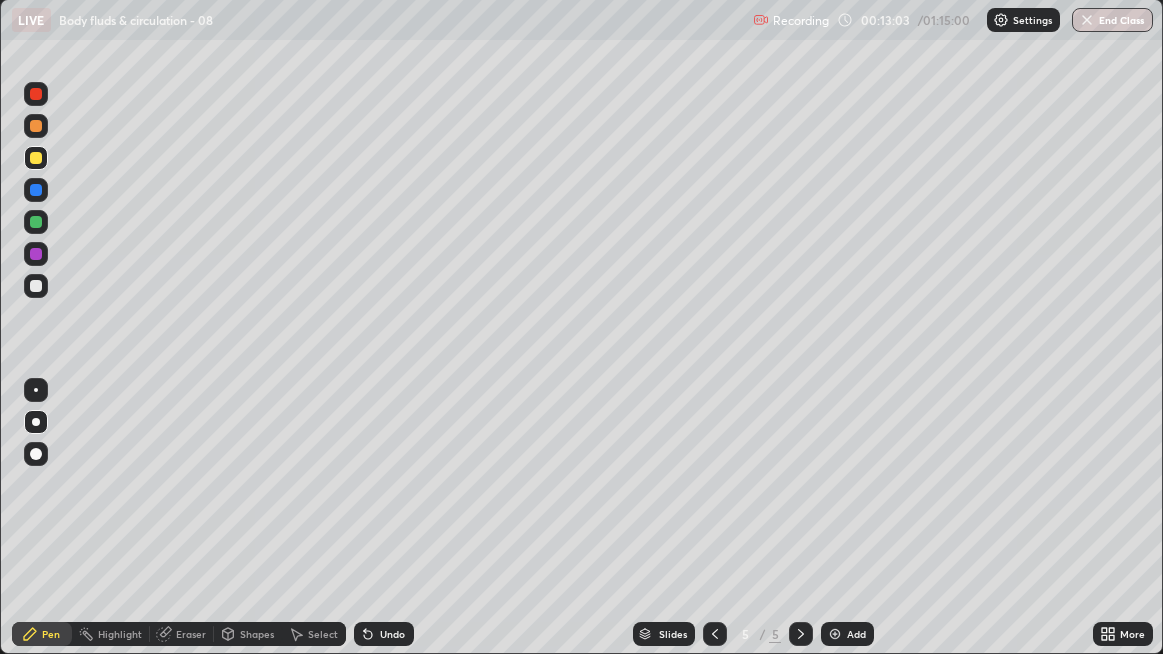 click on "Add" at bounding box center [856, 634] 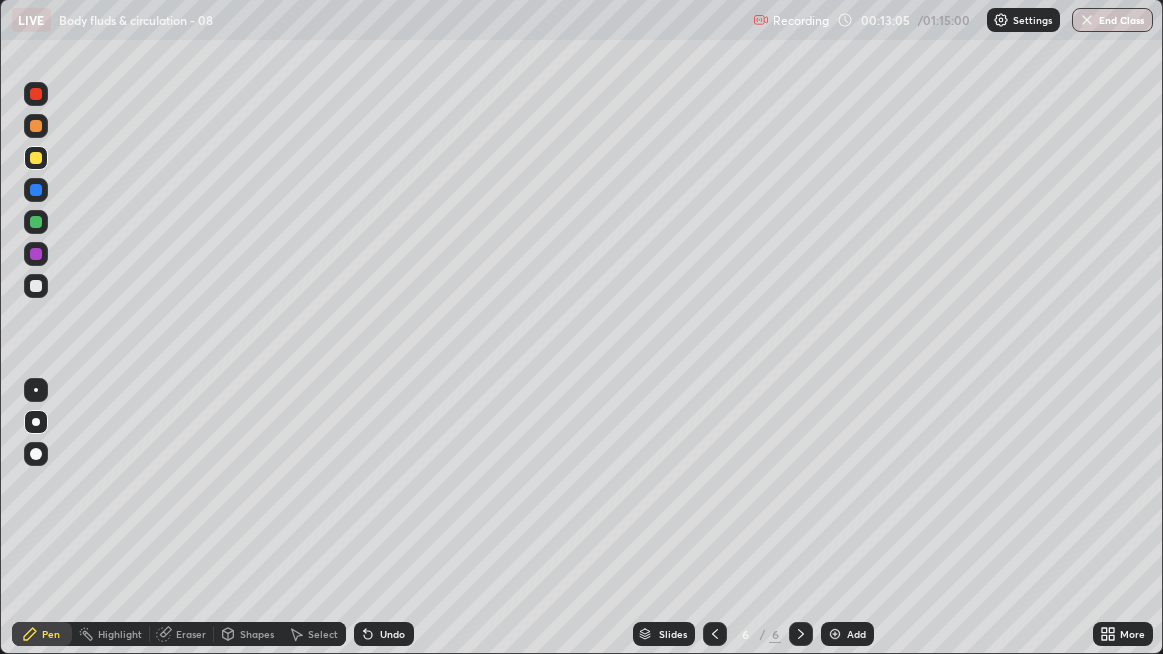 click 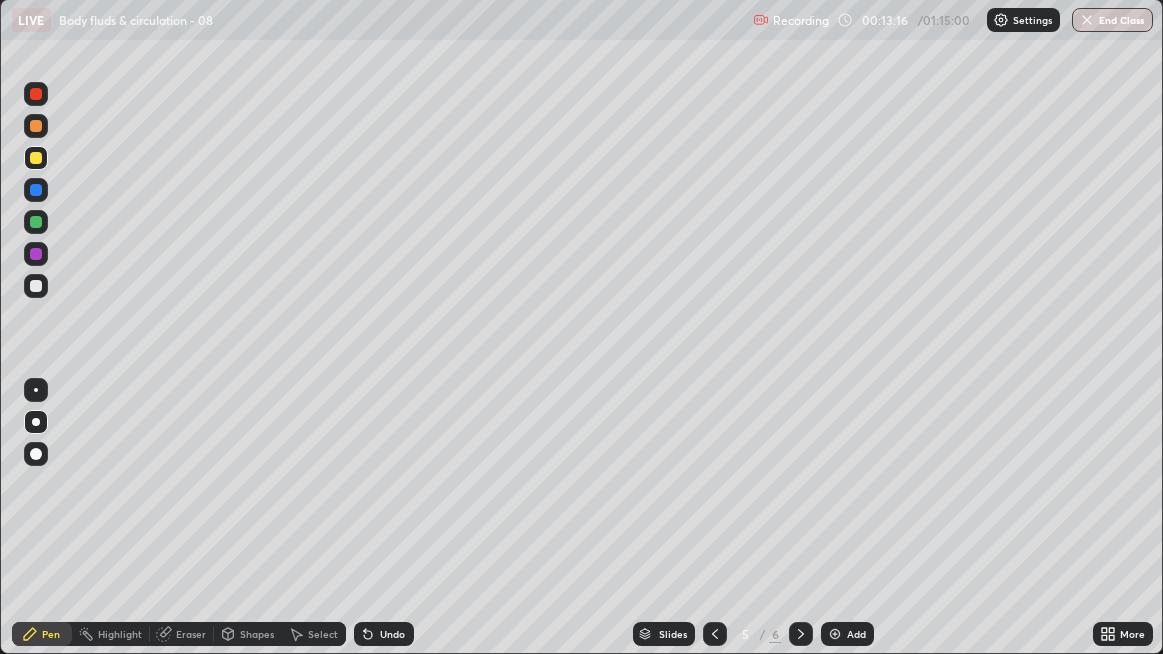 click 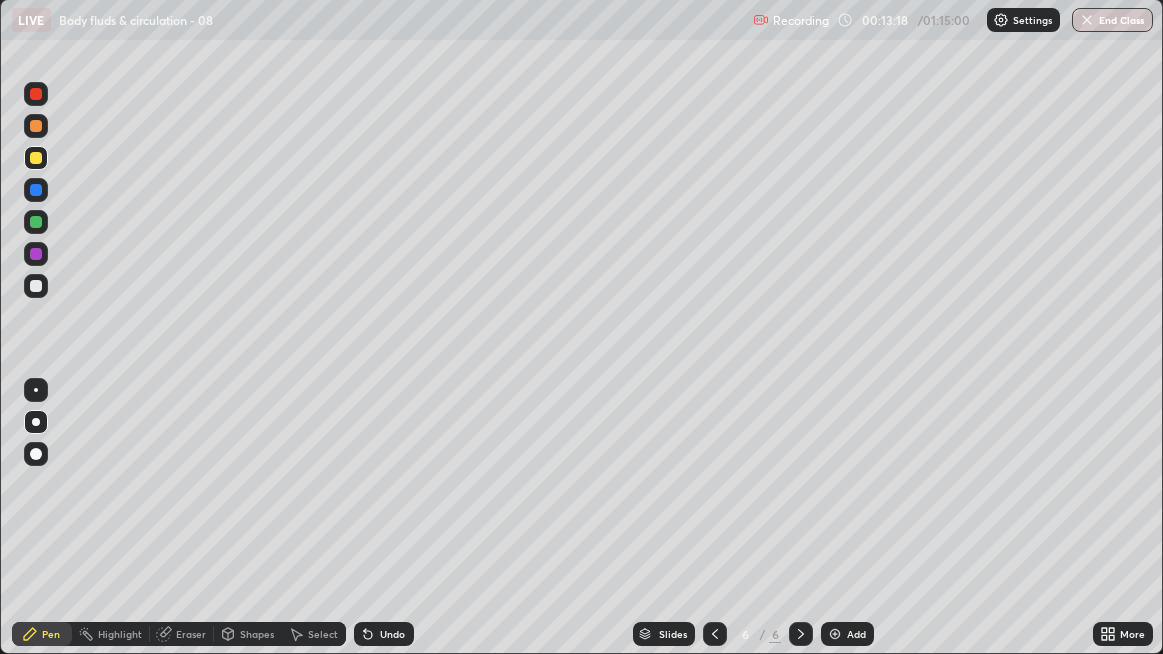 click at bounding box center [36, 158] 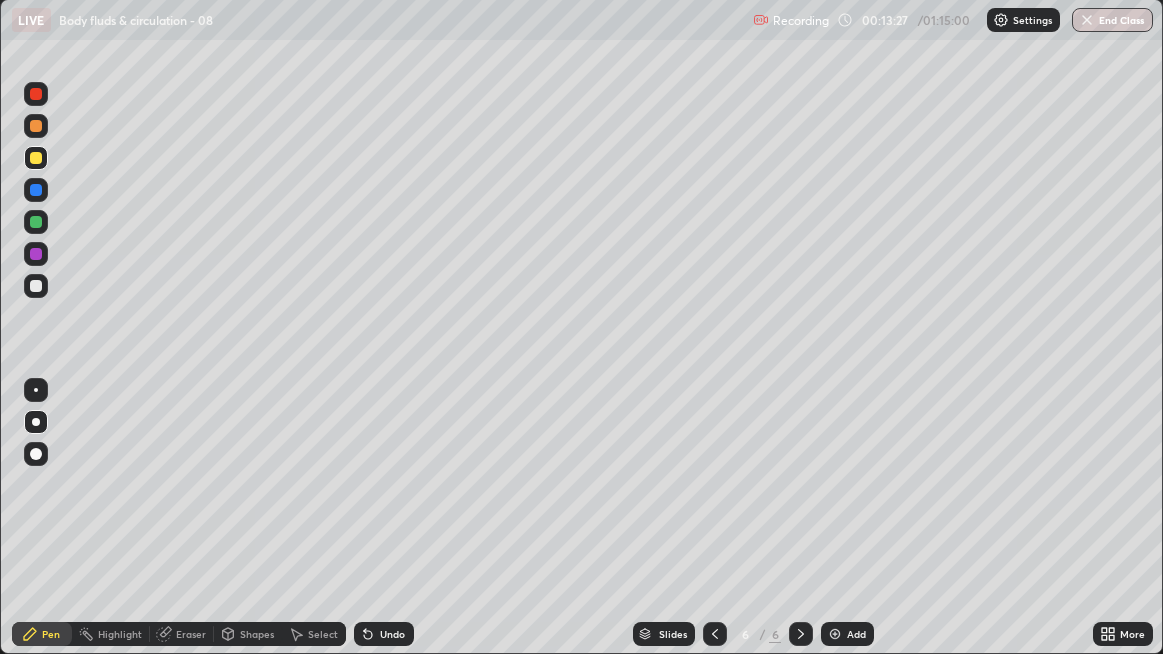 click at bounding box center [36, 286] 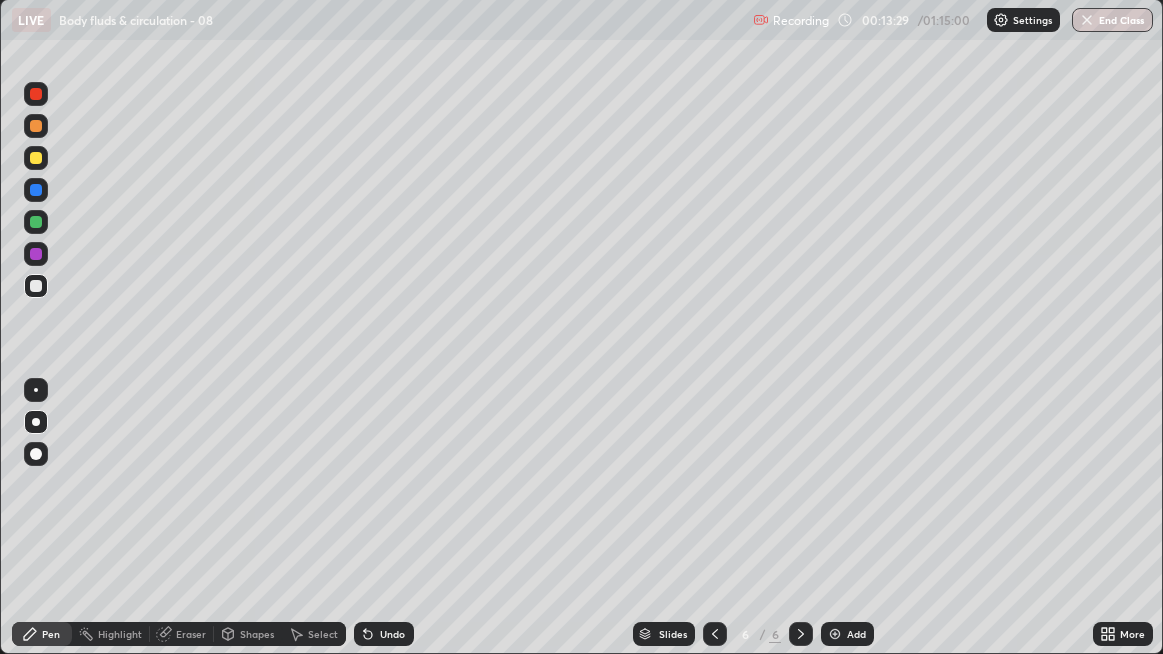 click at bounding box center (36, 286) 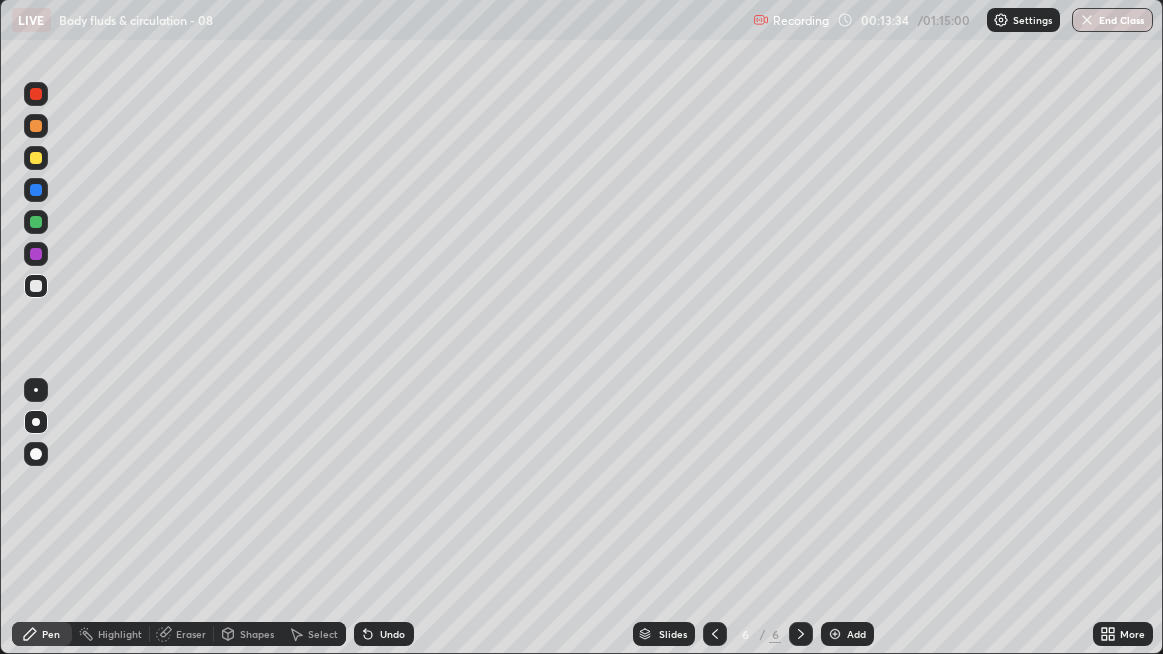 click on "Undo" at bounding box center (384, 634) 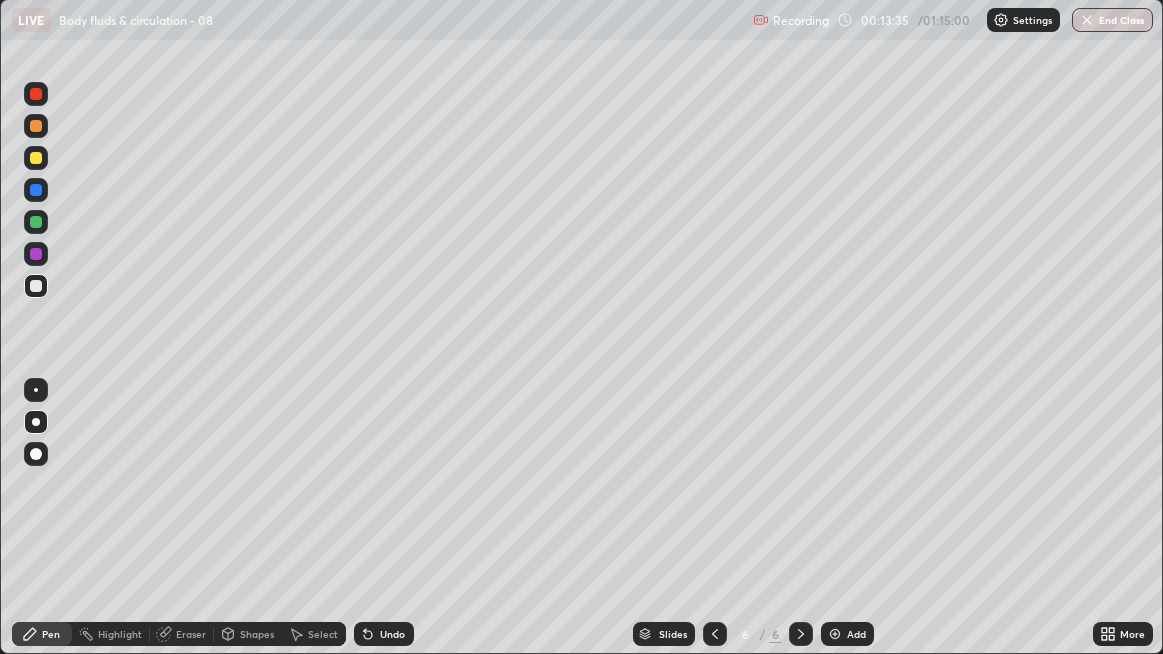 click on "Undo" at bounding box center [384, 634] 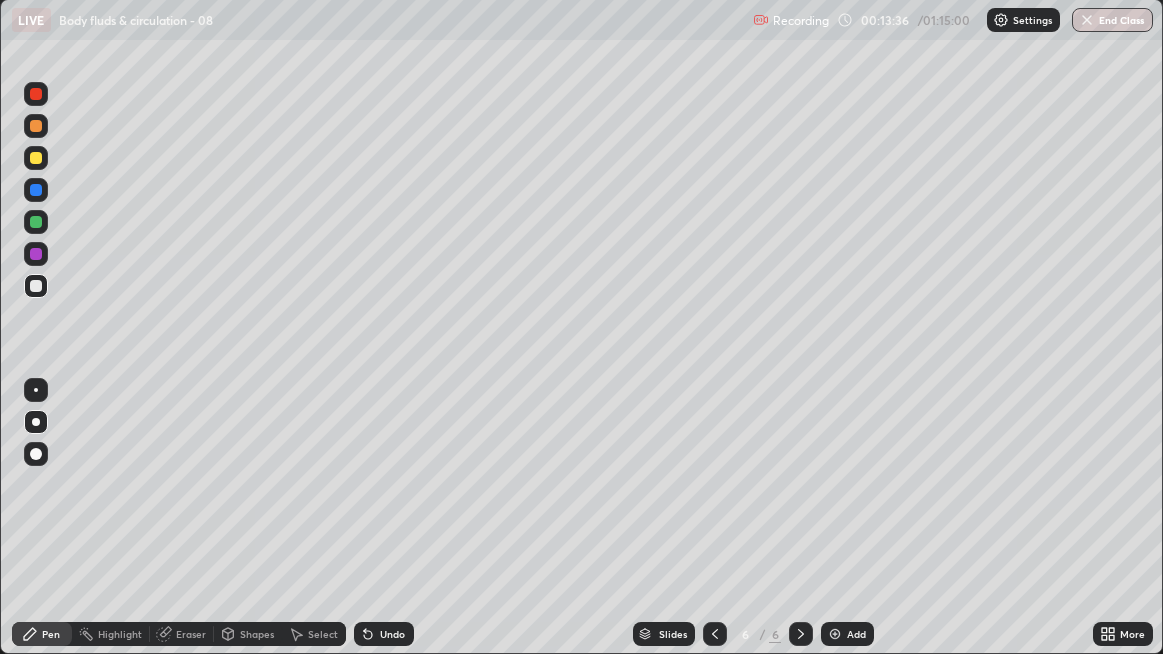 click on "Undo" at bounding box center [392, 634] 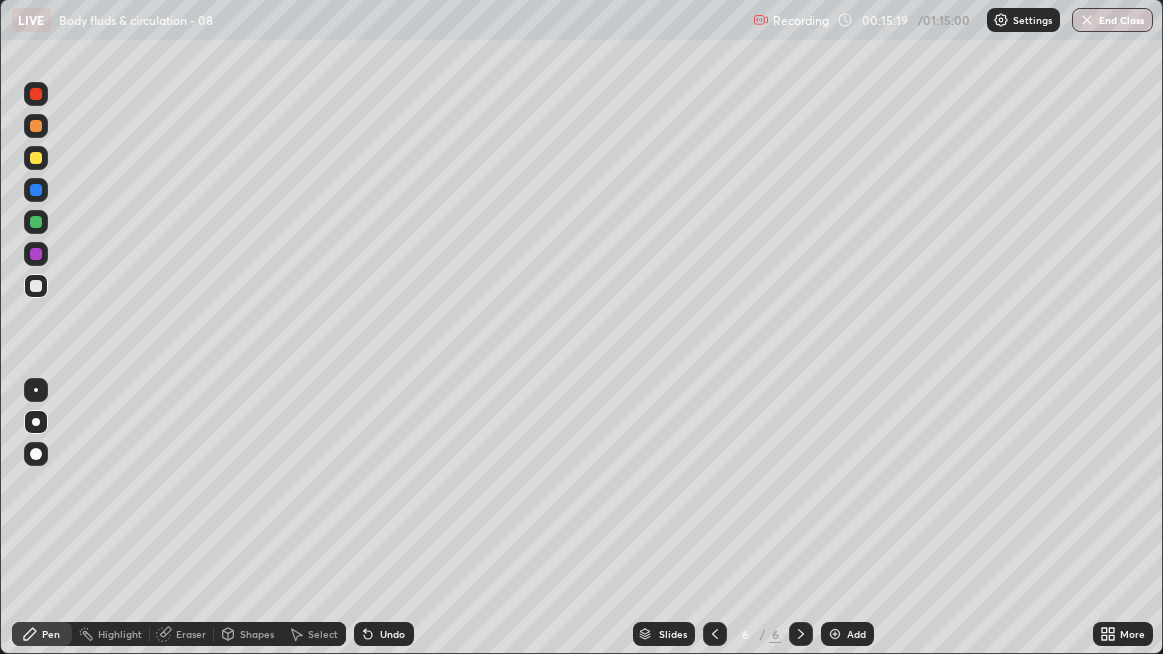 click at bounding box center [36, 286] 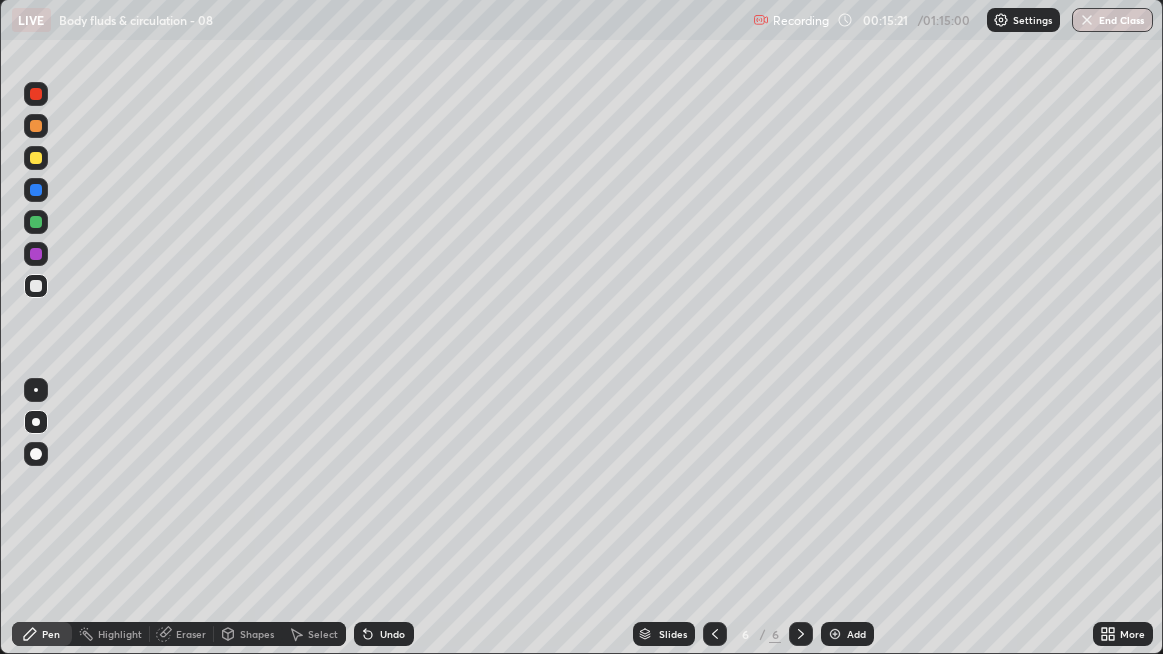 click at bounding box center [36, 190] 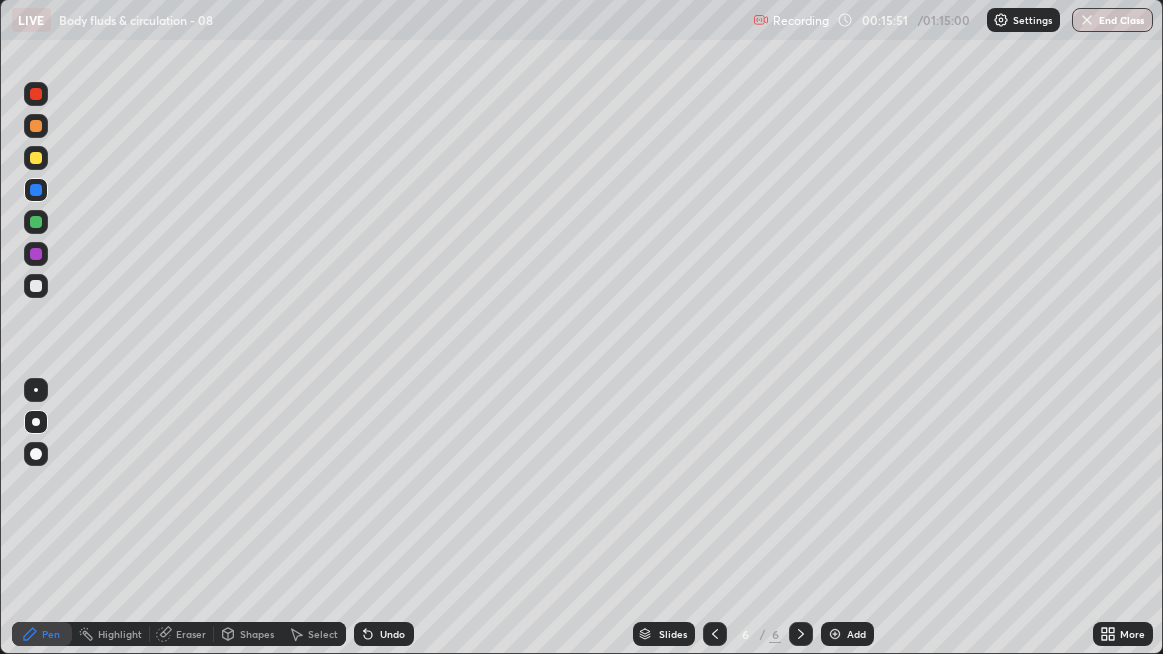 click at bounding box center (36, 126) 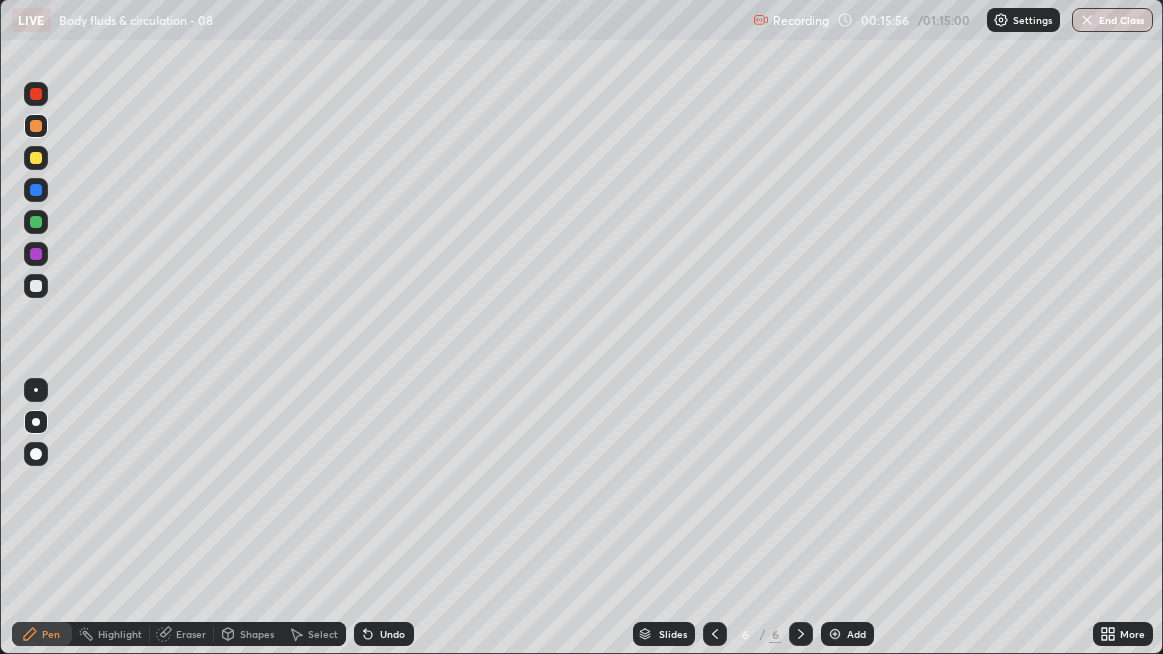click at bounding box center [36, 158] 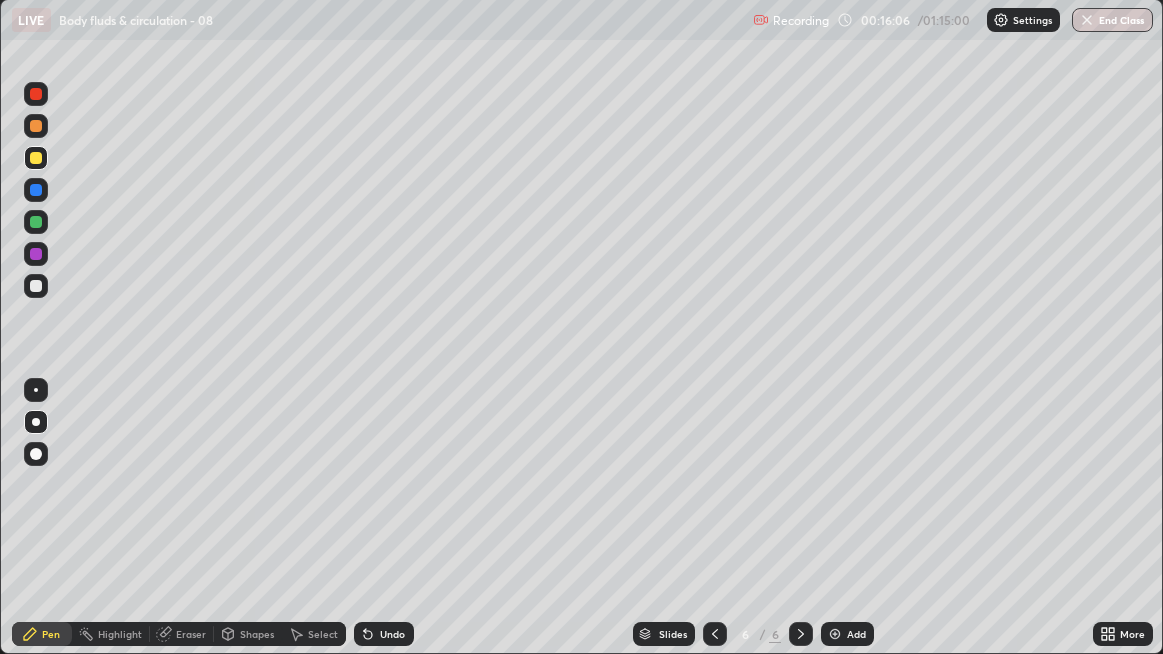 click at bounding box center [36, 286] 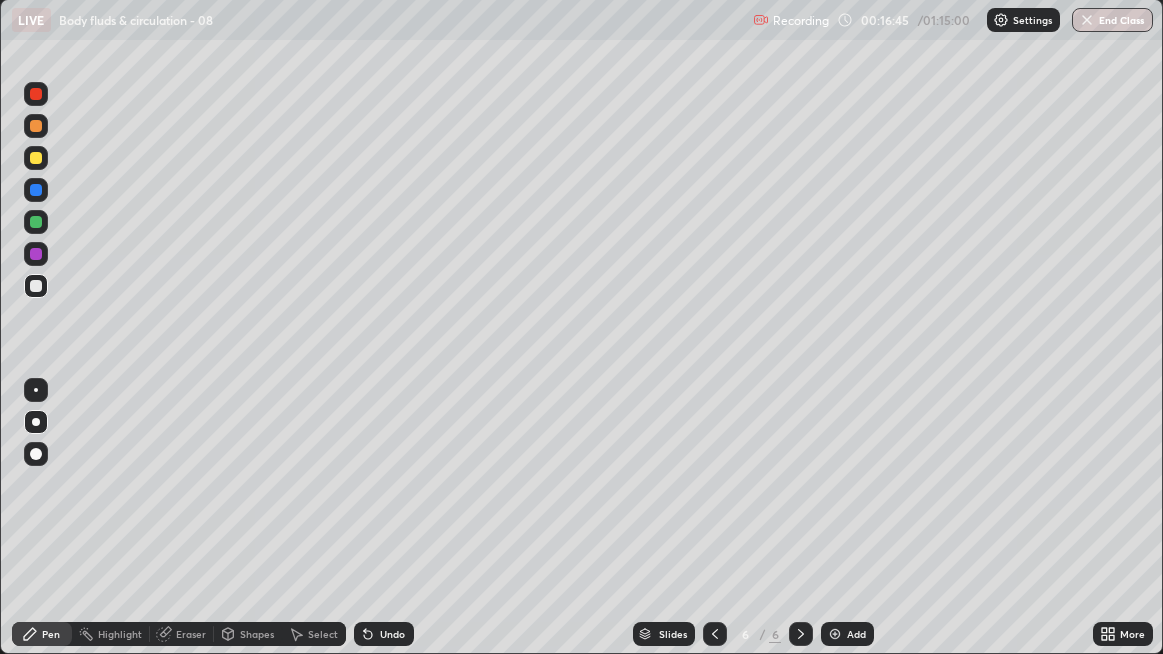 click at bounding box center (36, 222) 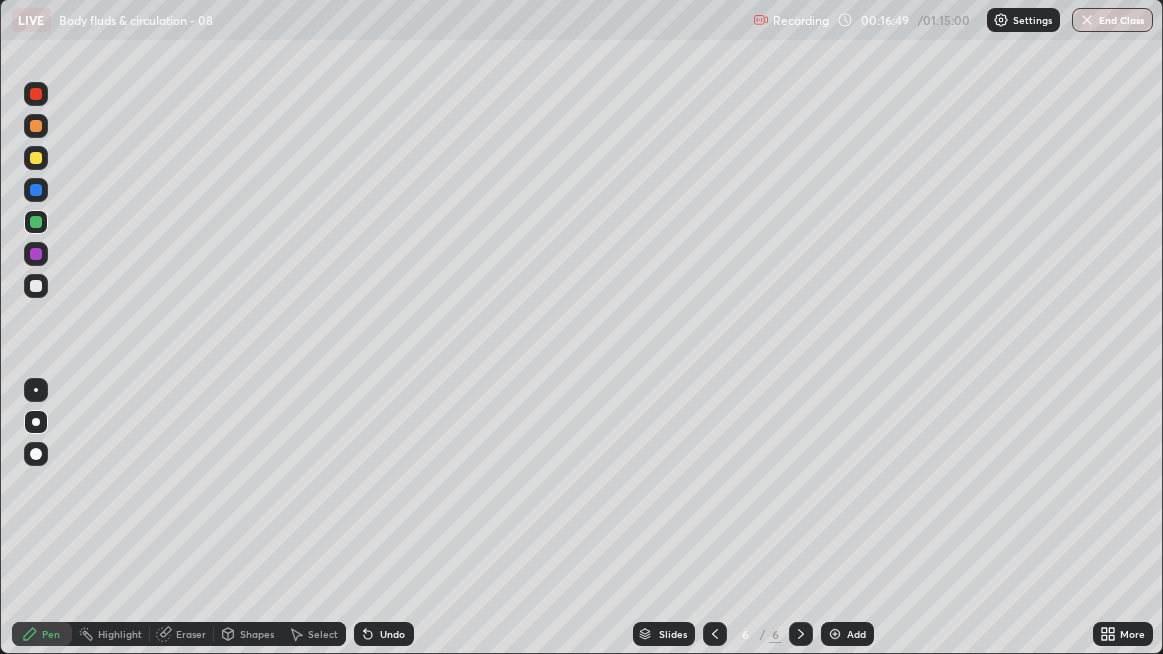 click at bounding box center [36, 286] 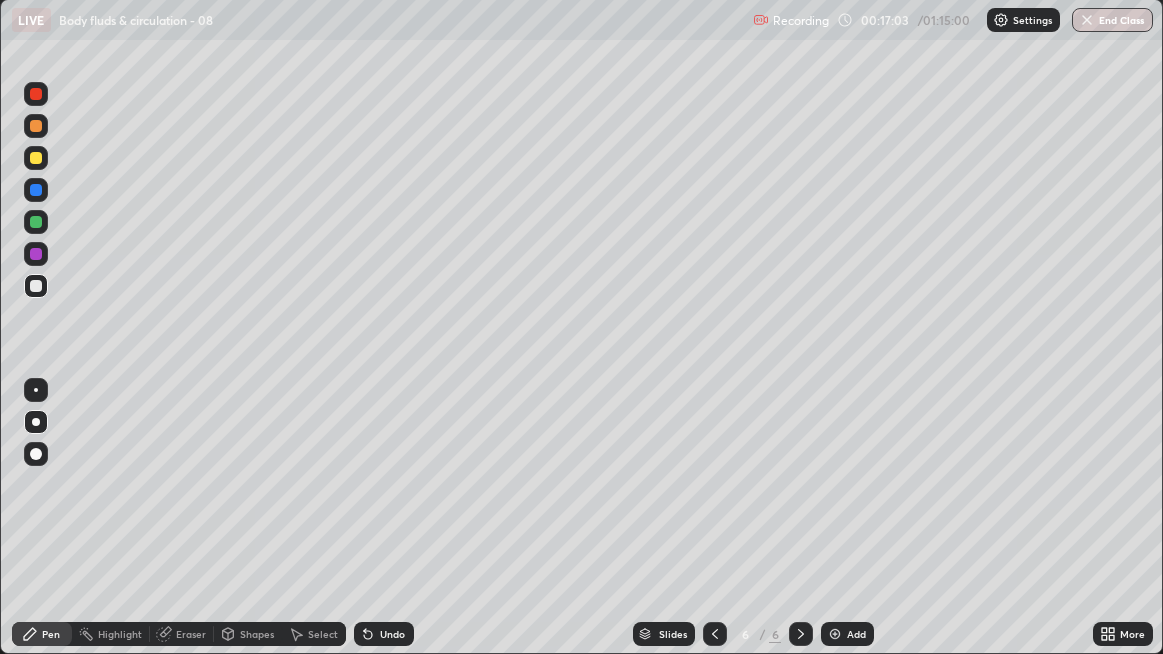 click on "Undo" at bounding box center [392, 634] 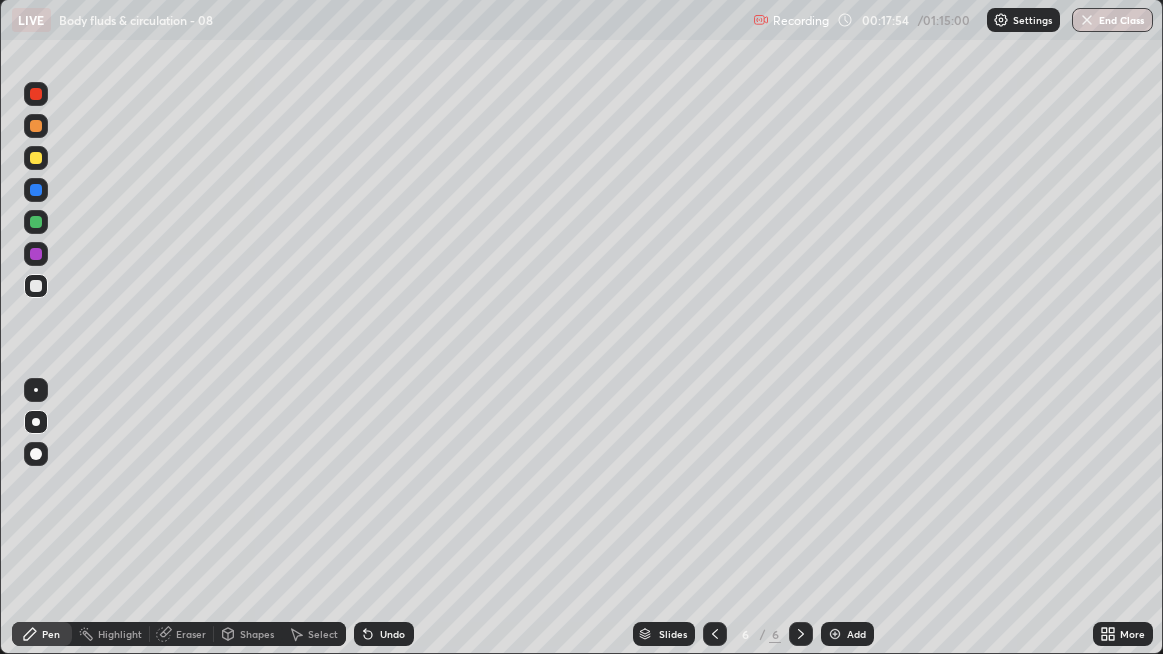 click at bounding box center (36, 286) 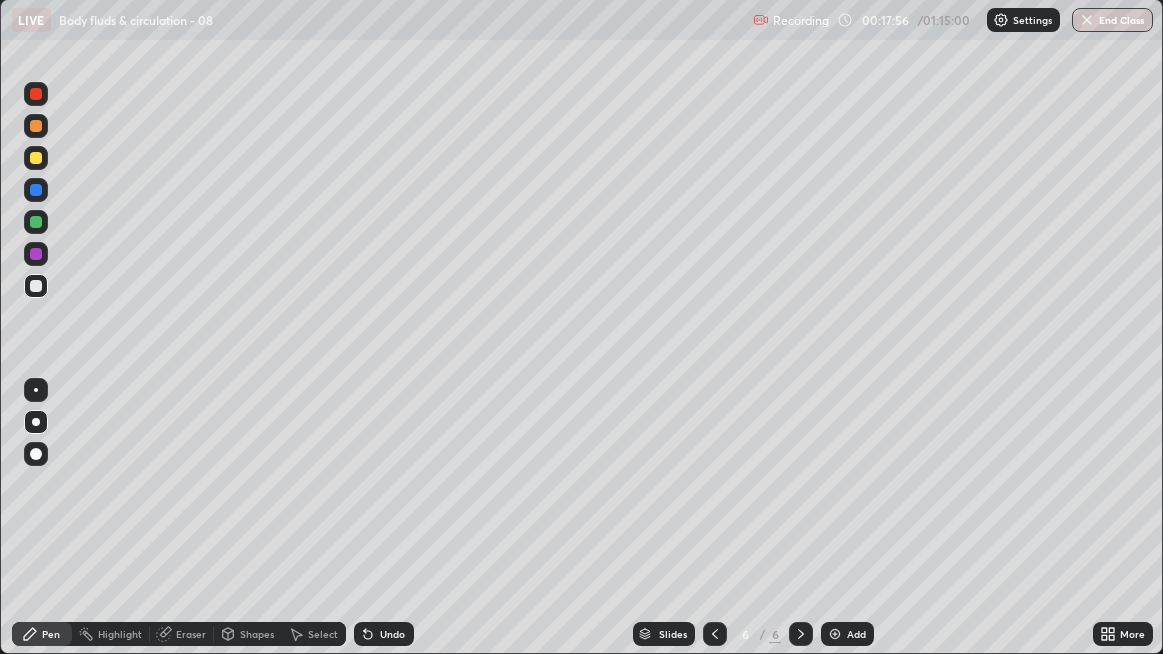 click on "Add" at bounding box center (847, 634) 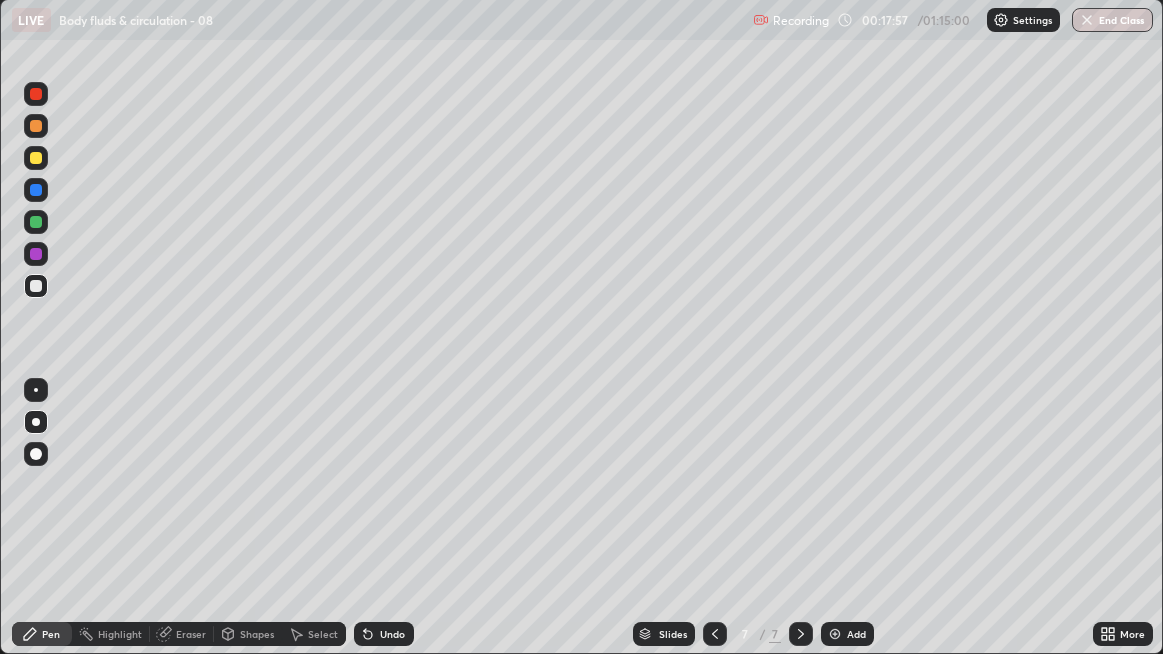 click at bounding box center [36, 286] 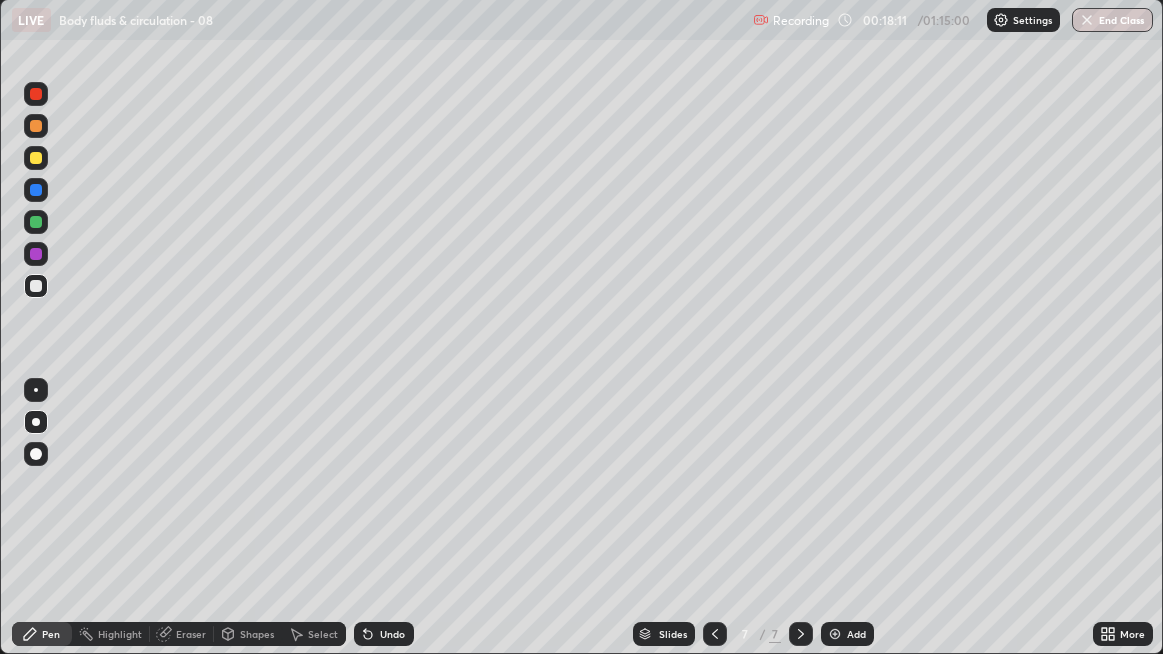 click at bounding box center [36, 190] 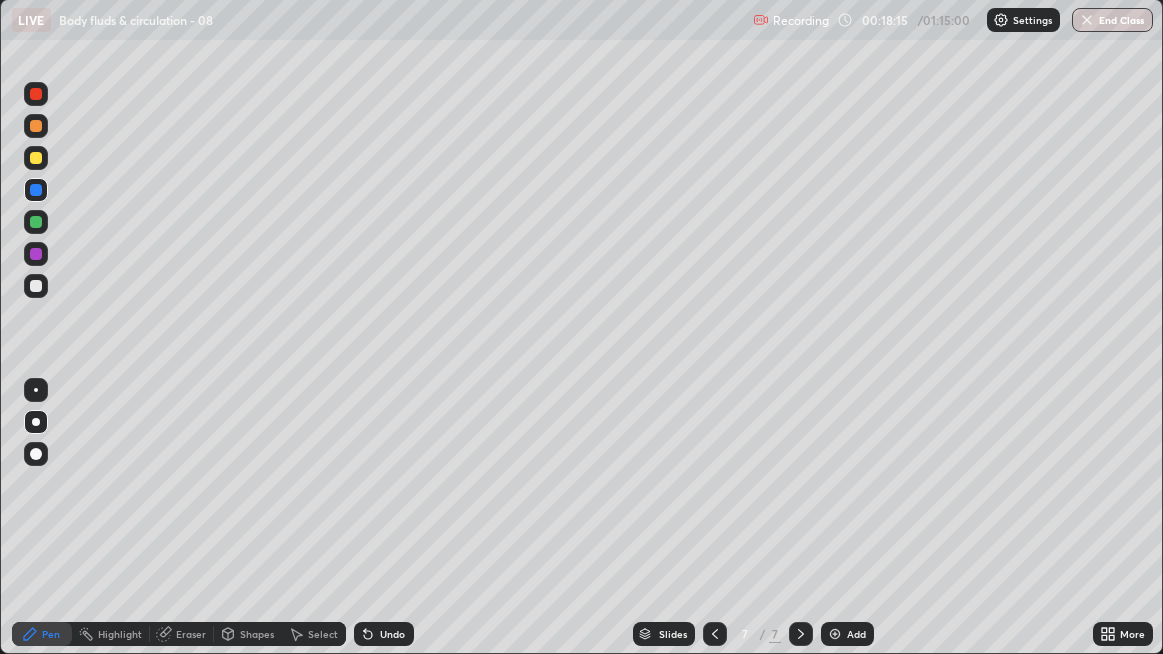 click at bounding box center [36, 190] 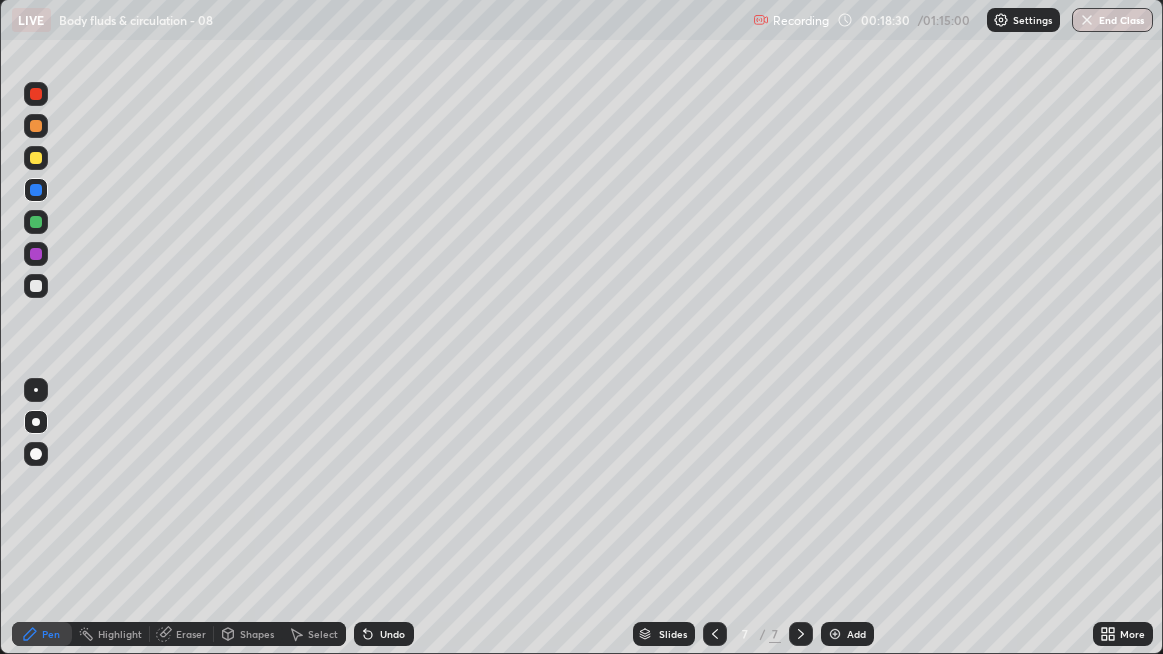 click at bounding box center [36, 158] 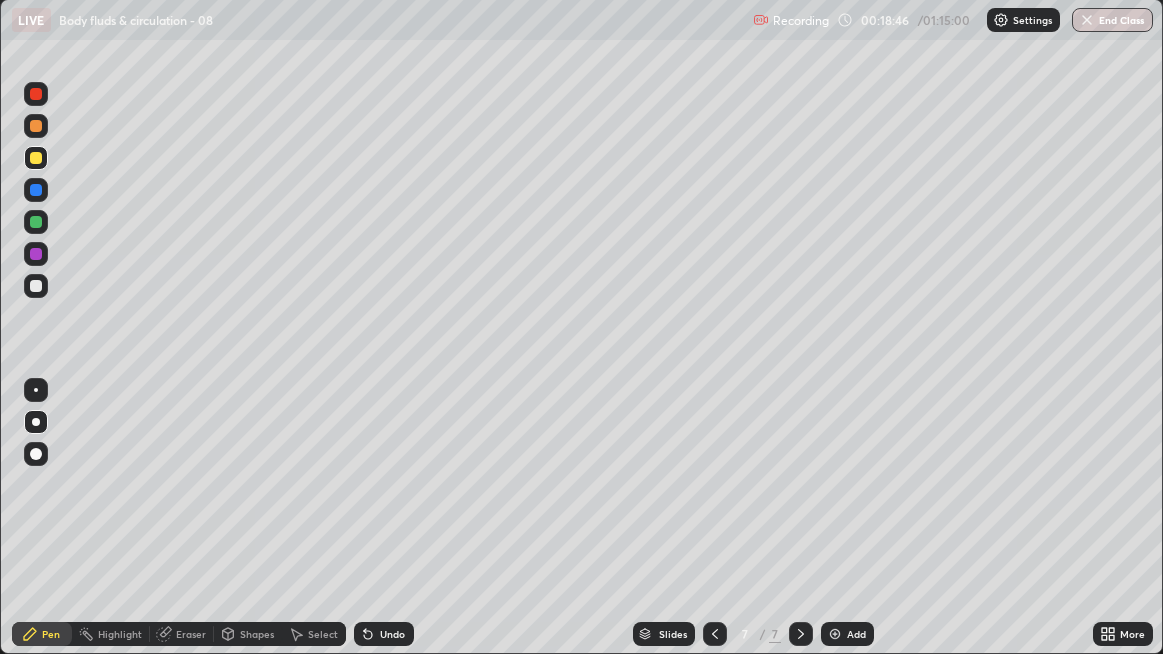 click 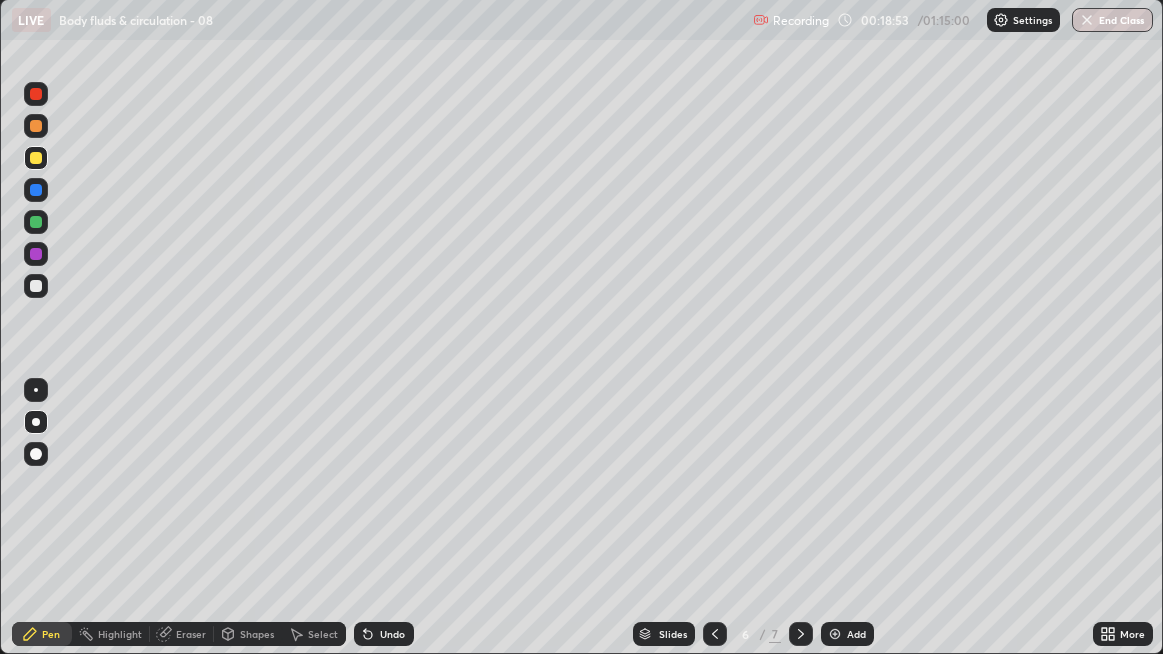 click at bounding box center (715, 634) 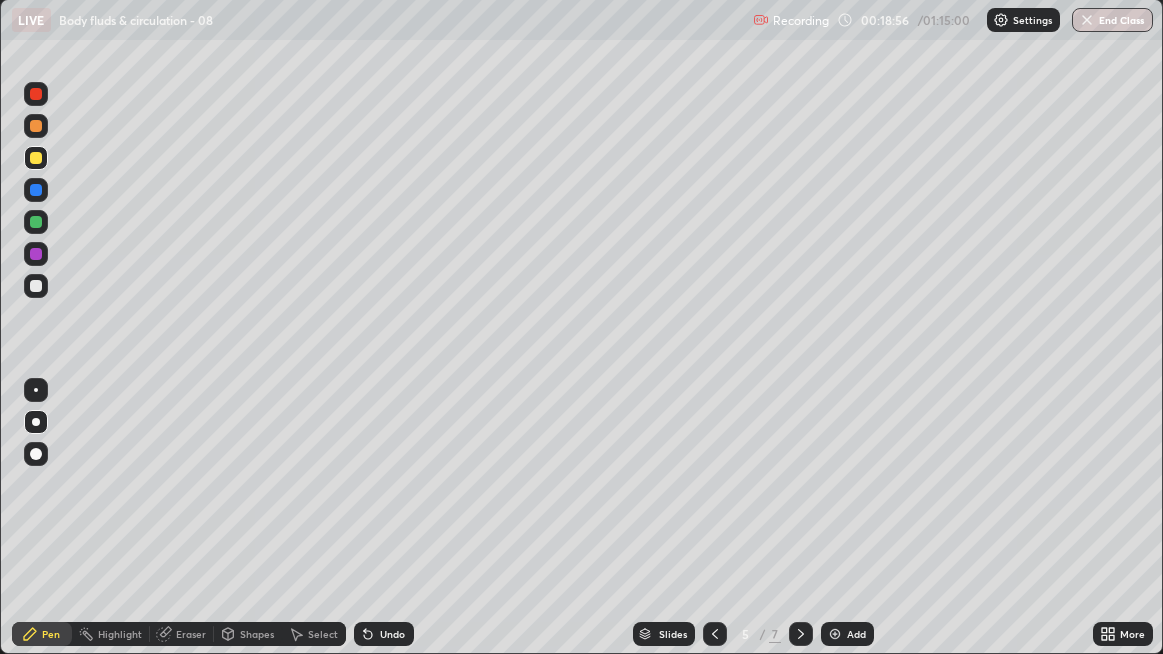 click 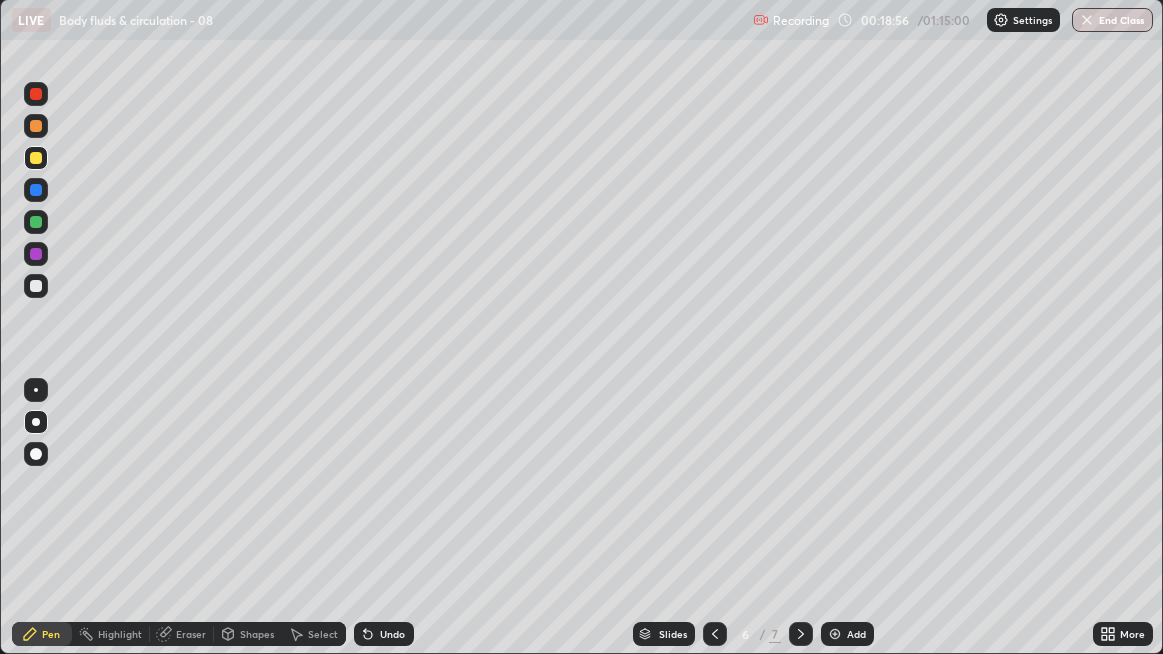 click 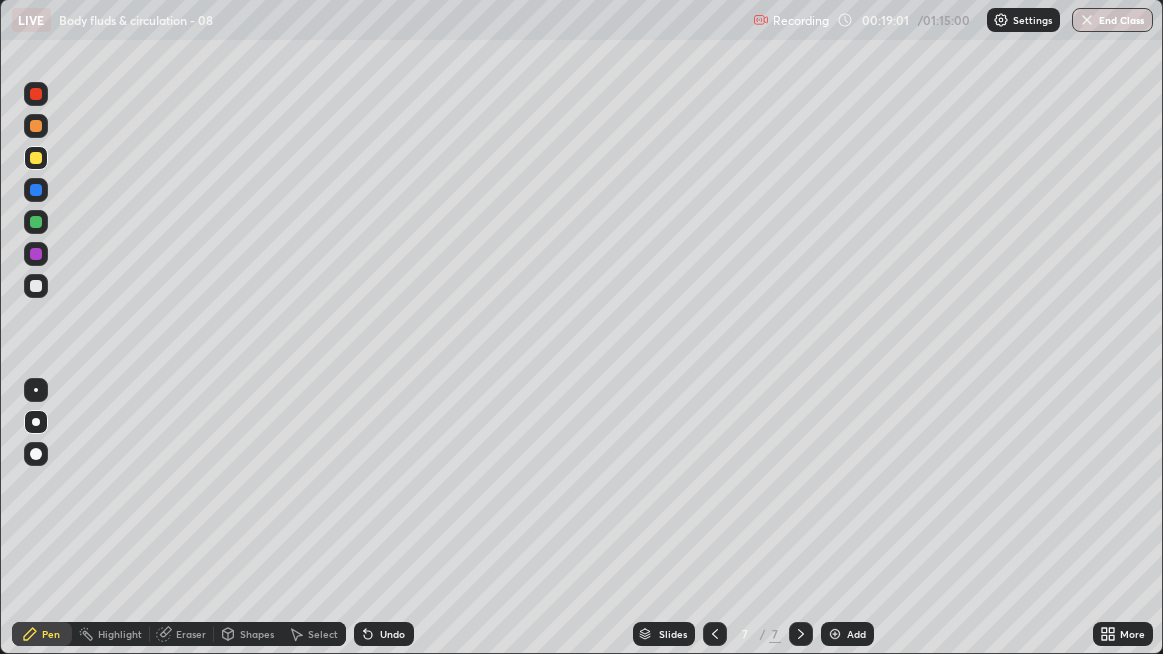 click at bounding box center (36, 286) 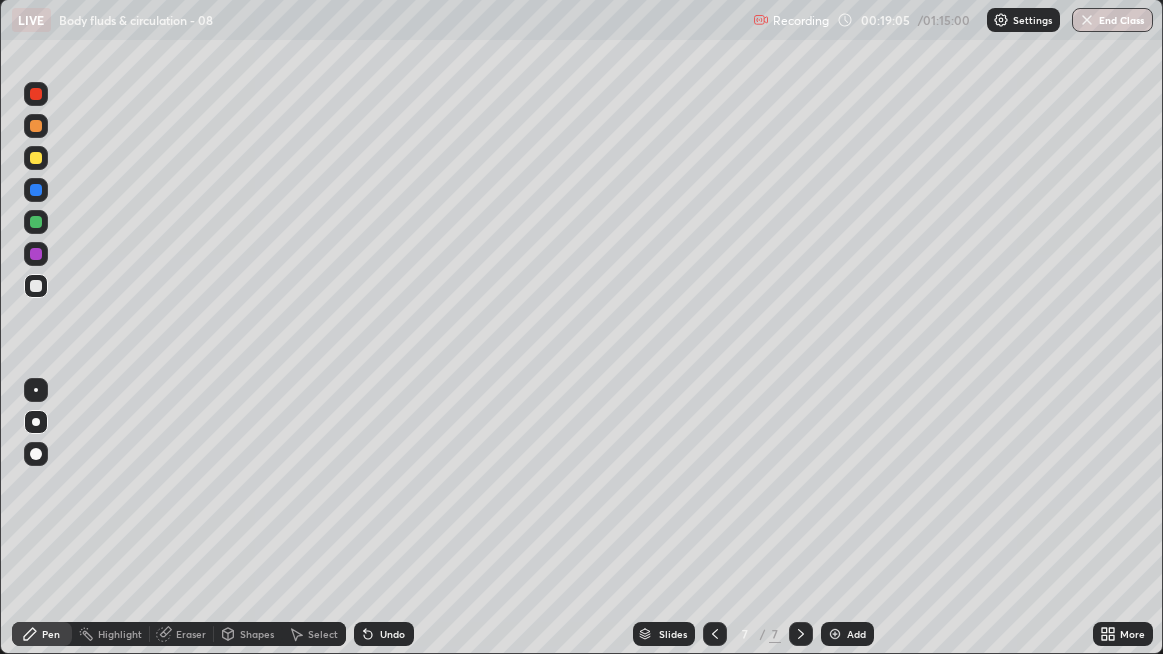 click at bounding box center [36, 286] 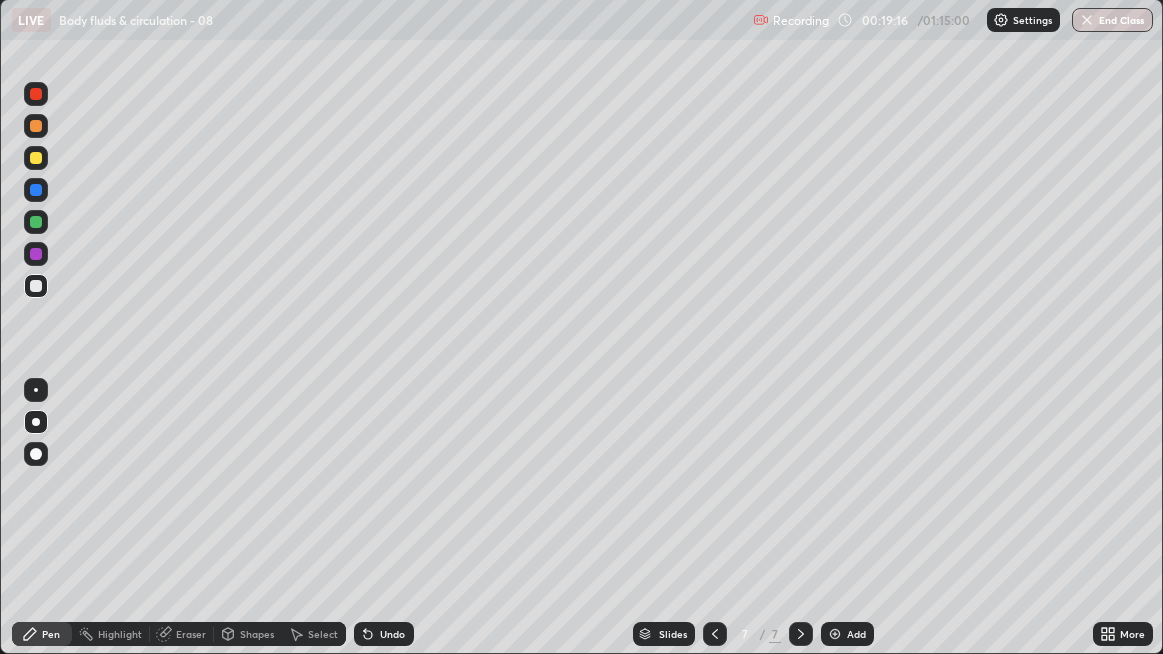 click at bounding box center (36, 286) 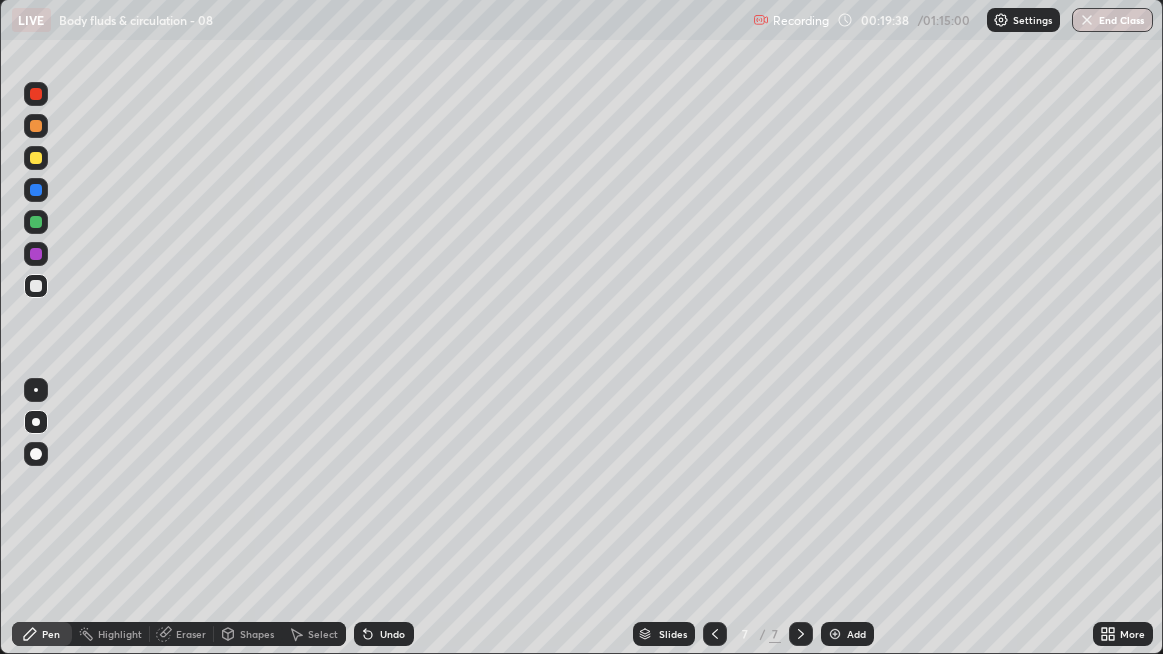 click at bounding box center (36, 286) 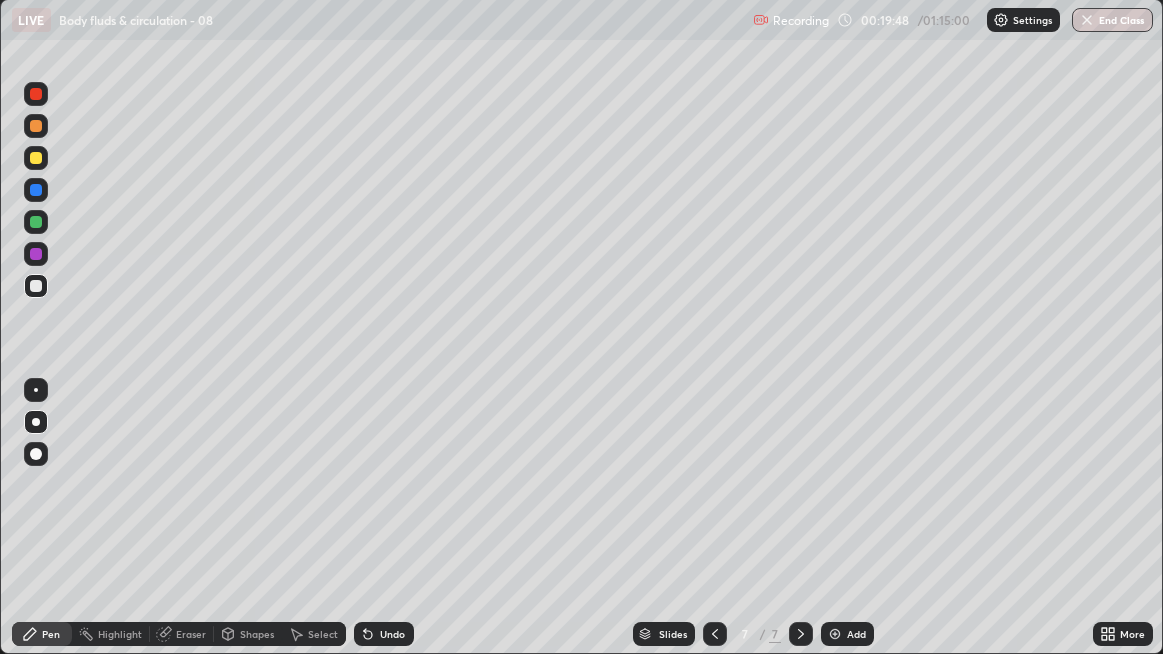 click on "Undo" at bounding box center [392, 634] 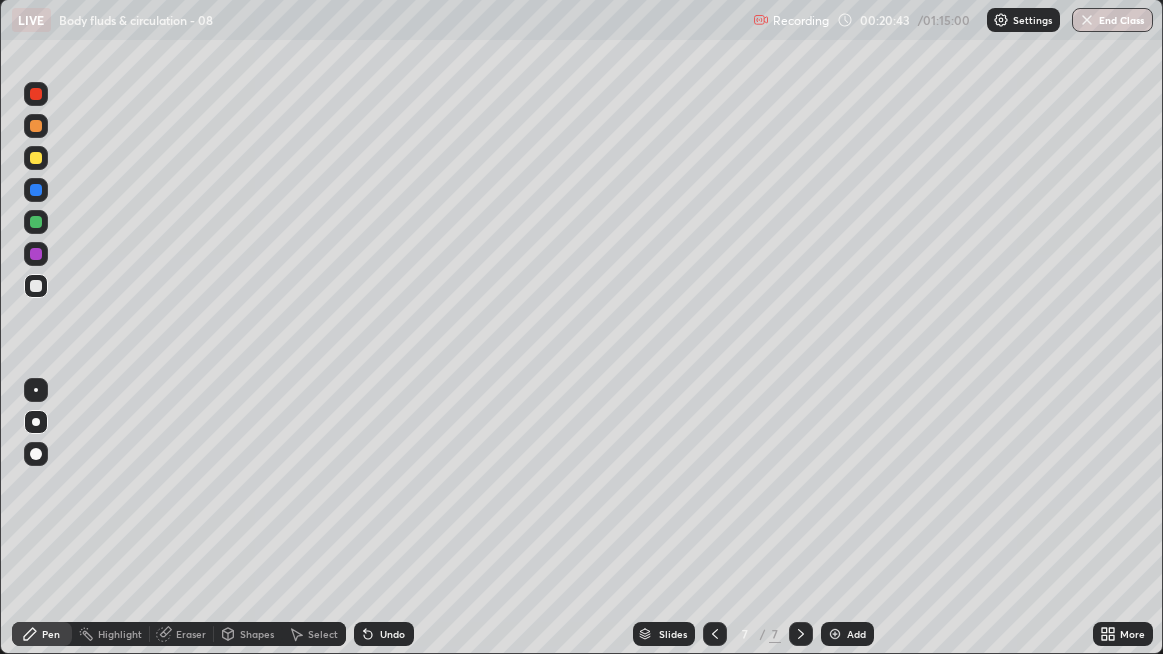 click at bounding box center [36, 254] 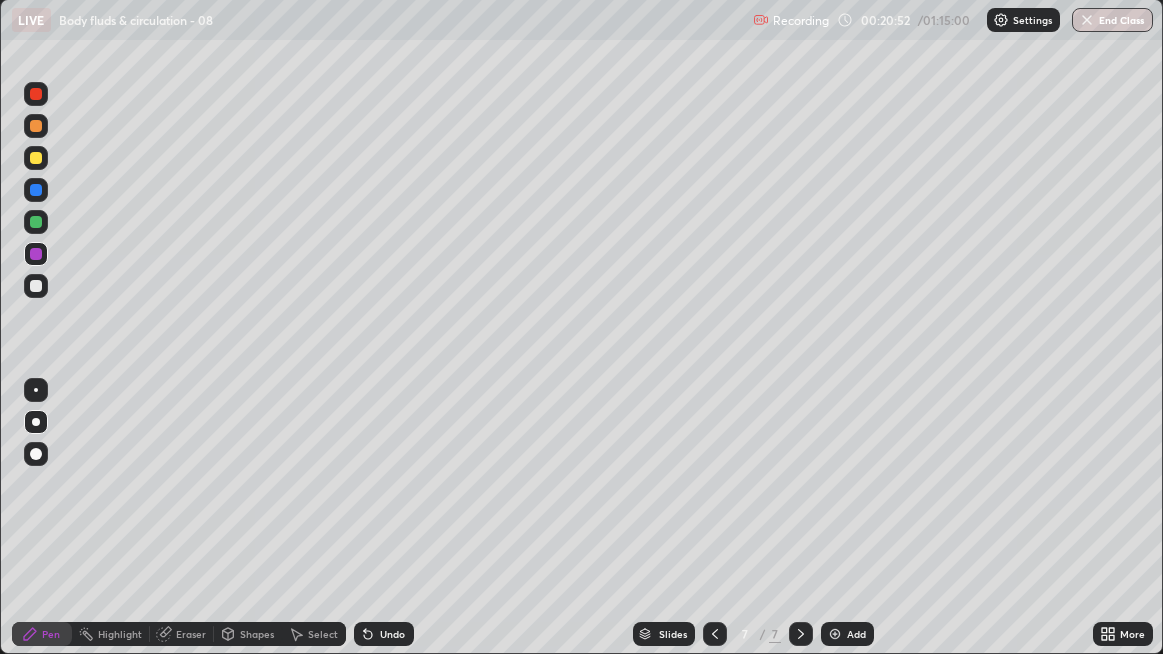 click at bounding box center (36, 158) 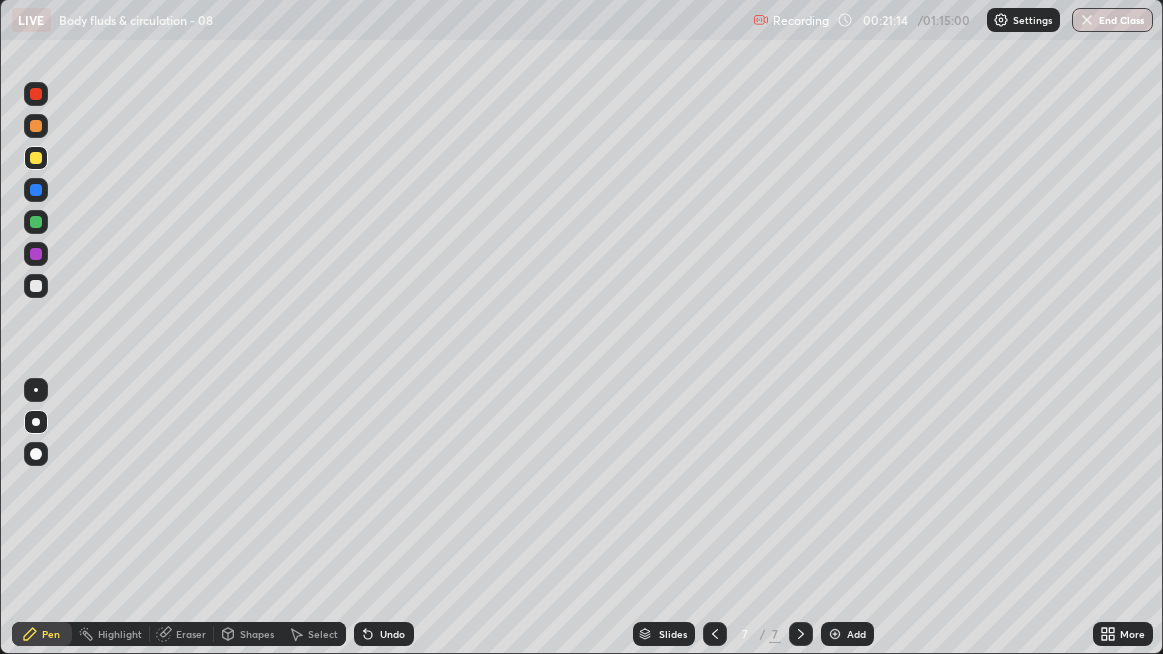 click at bounding box center [36, 286] 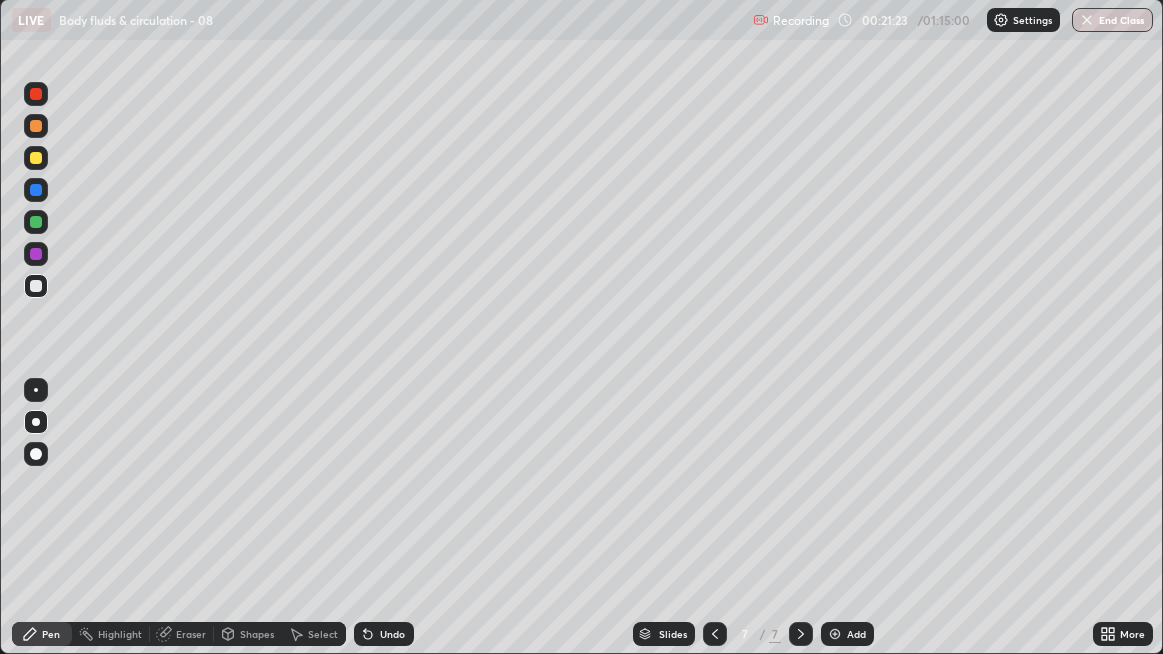 click at bounding box center [36, 286] 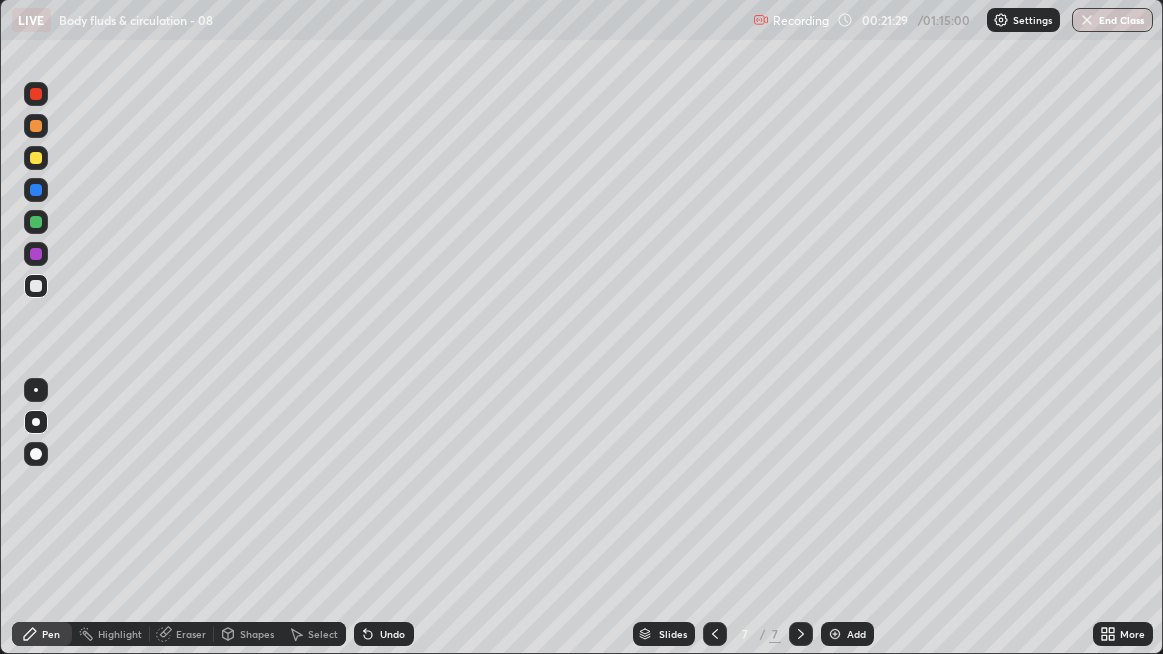 click on "Add" at bounding box center [856, 634] 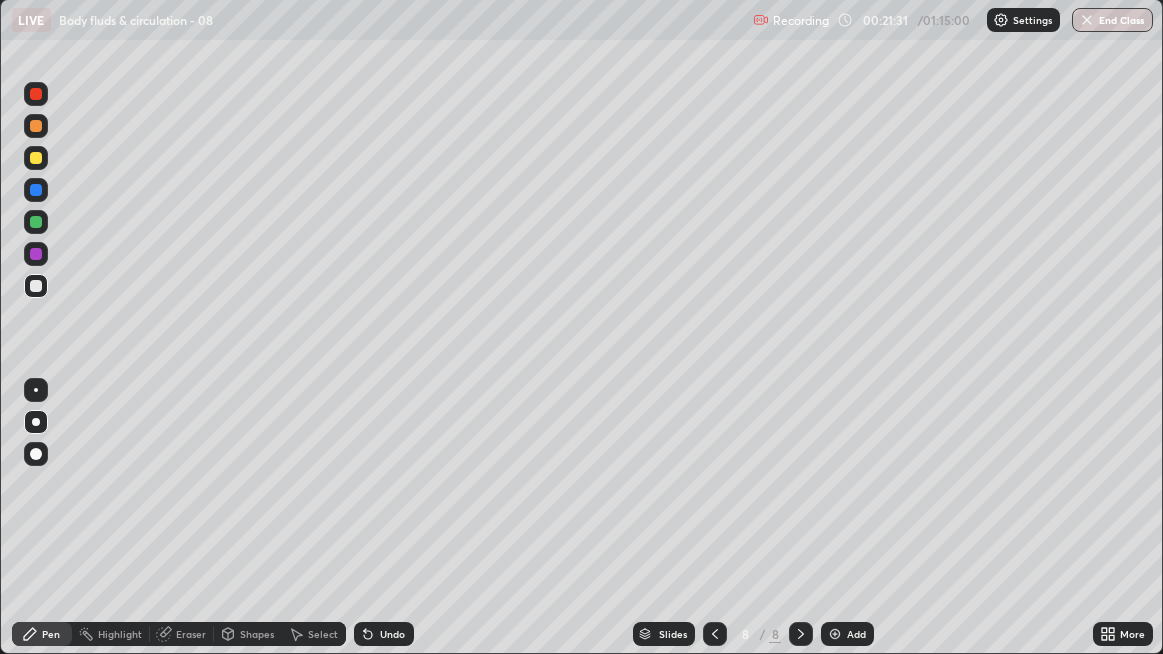 click at bounding box center (36, 286) 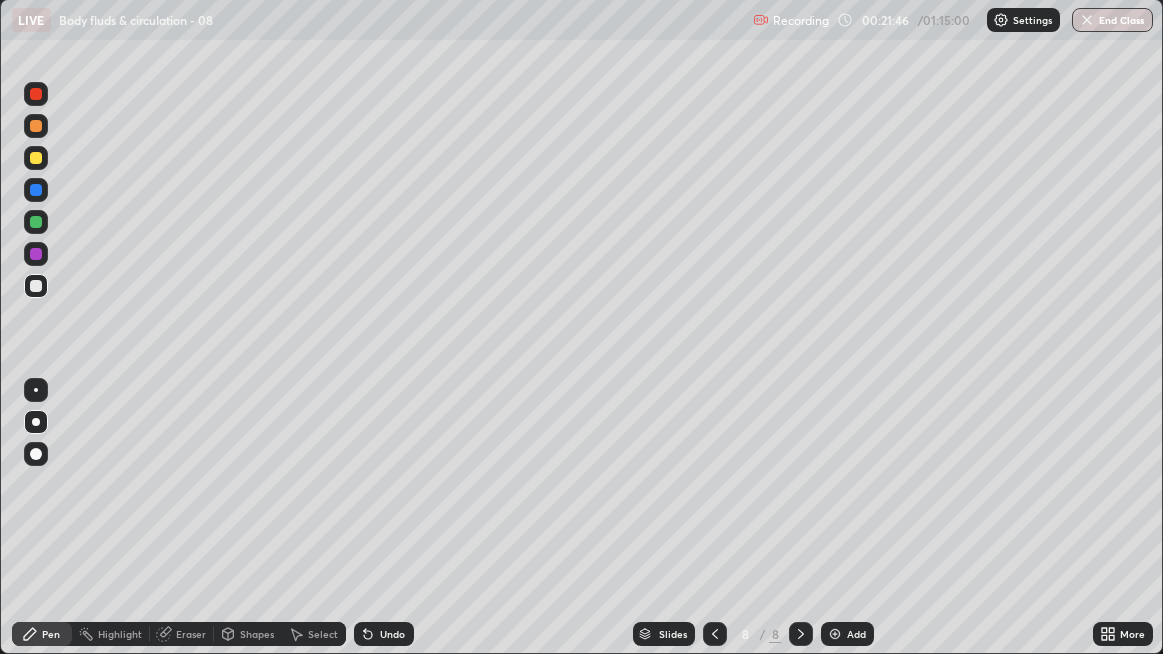 click 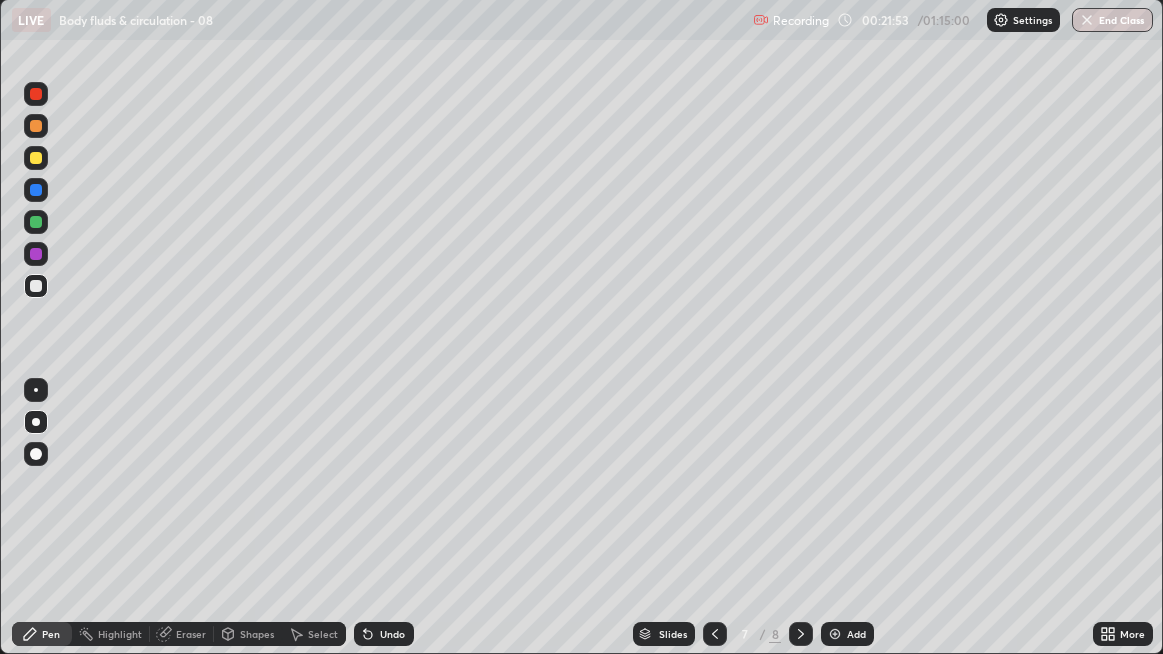 click 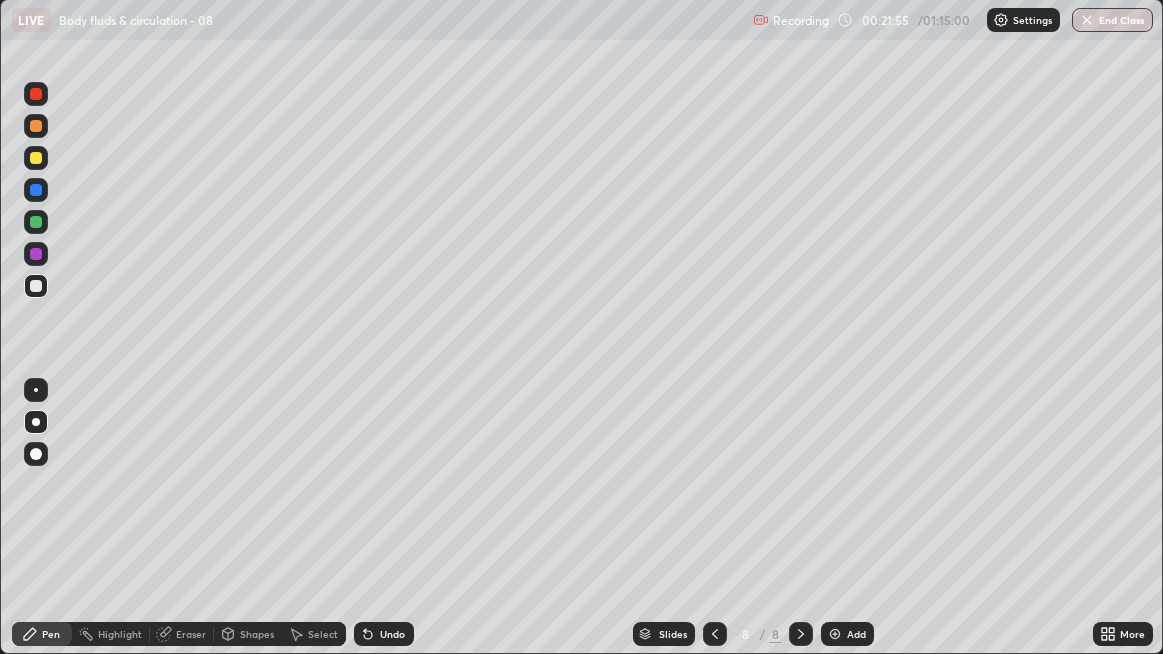 click at bounding box center (36, 286) 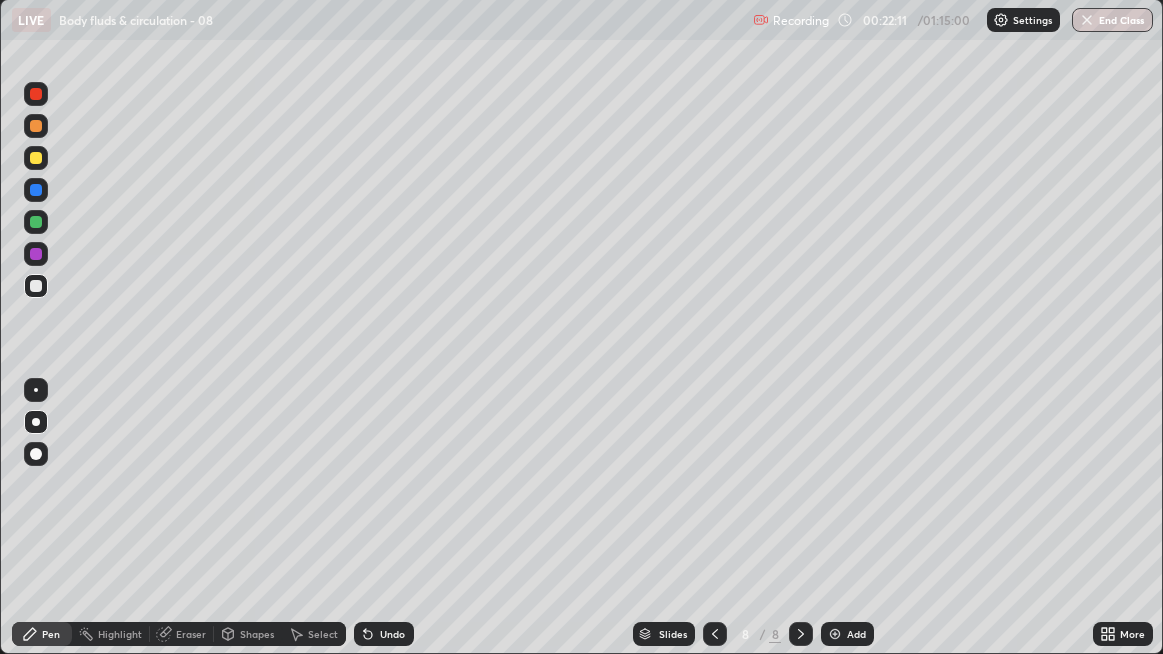 click at bounding box center (36, 286) 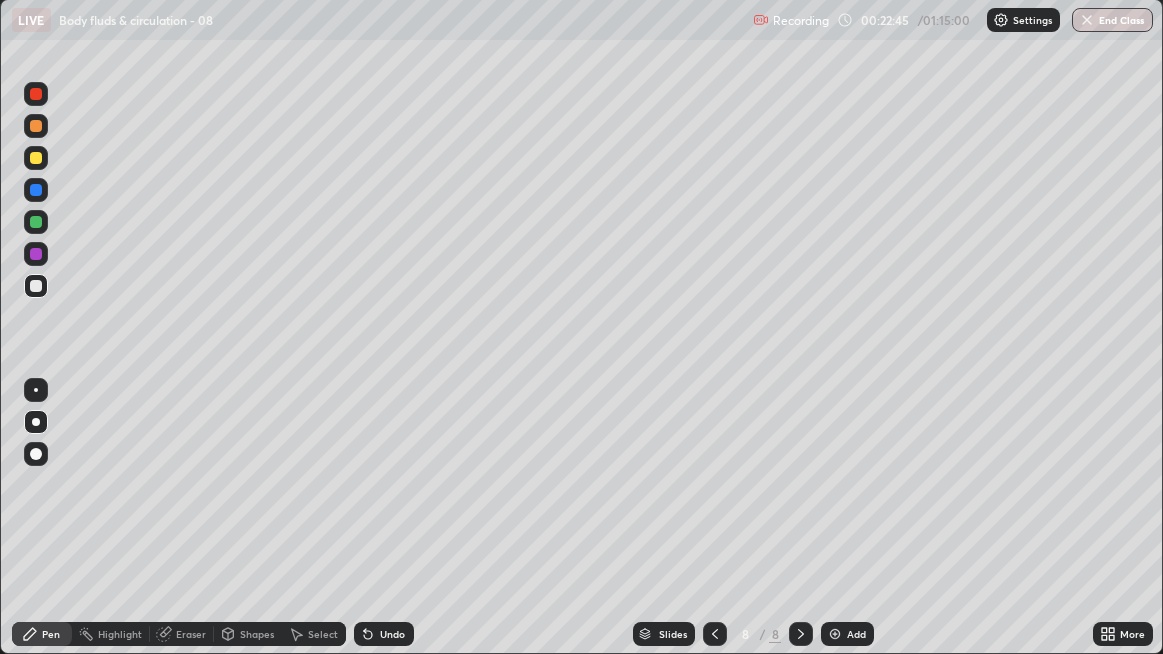 click at bounding box center (36, 286) 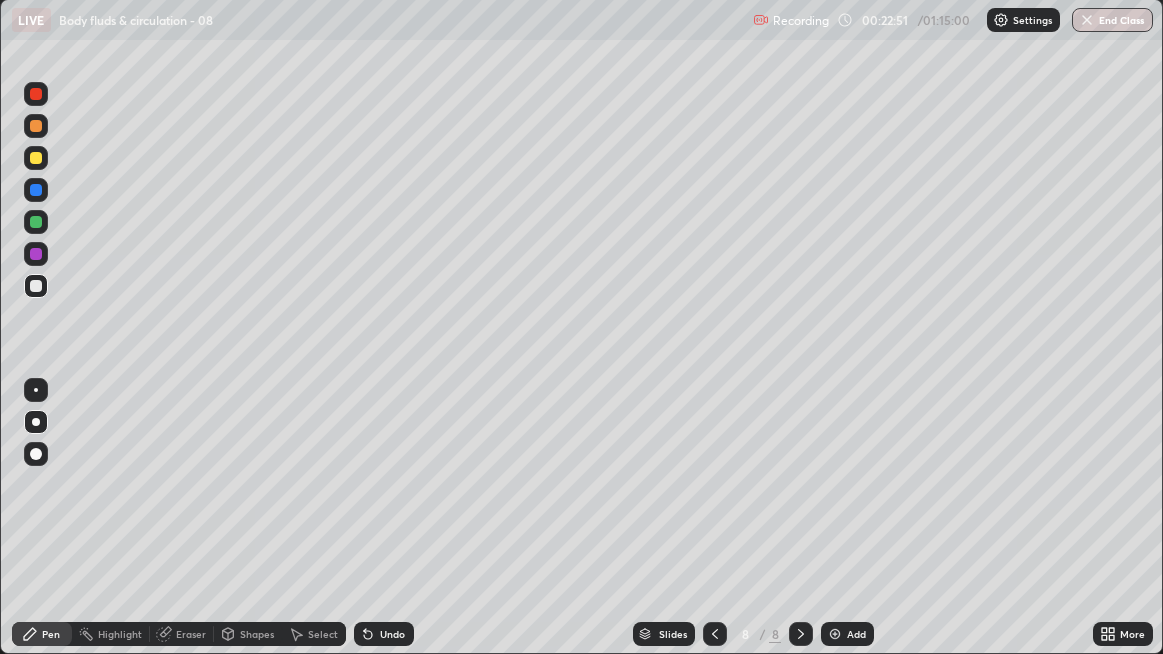 click at bounding box center [36, 190] 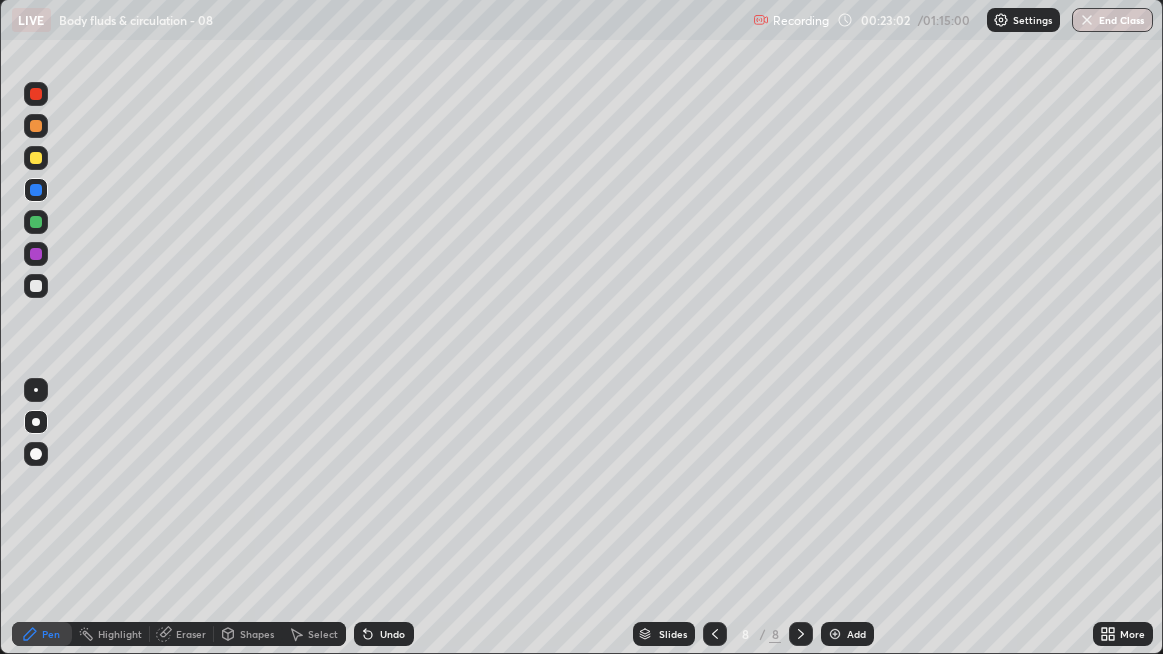 click at bounding box center [36, 126] 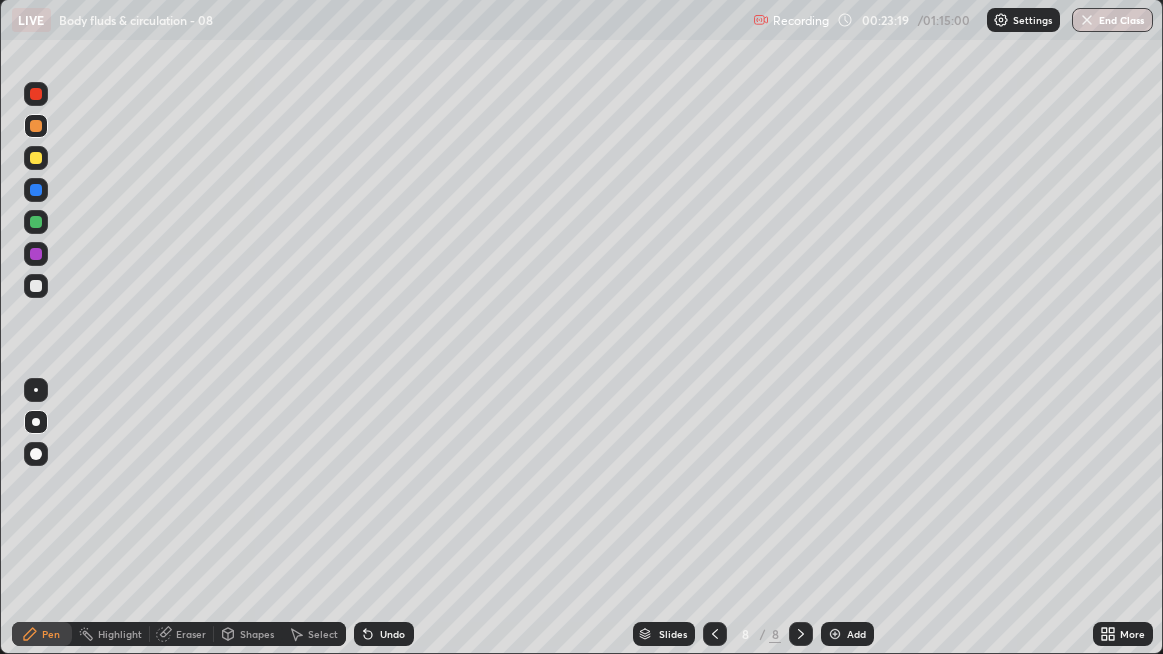 click at bounding box center (36, 158) 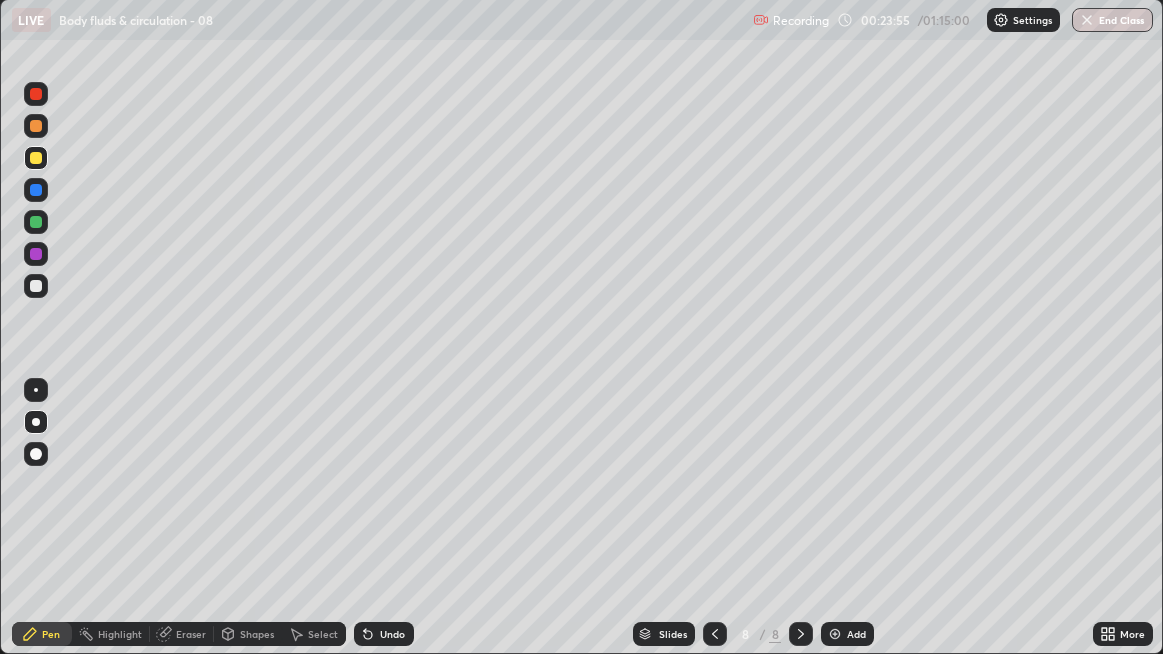 click at bounding box center [36, 286] 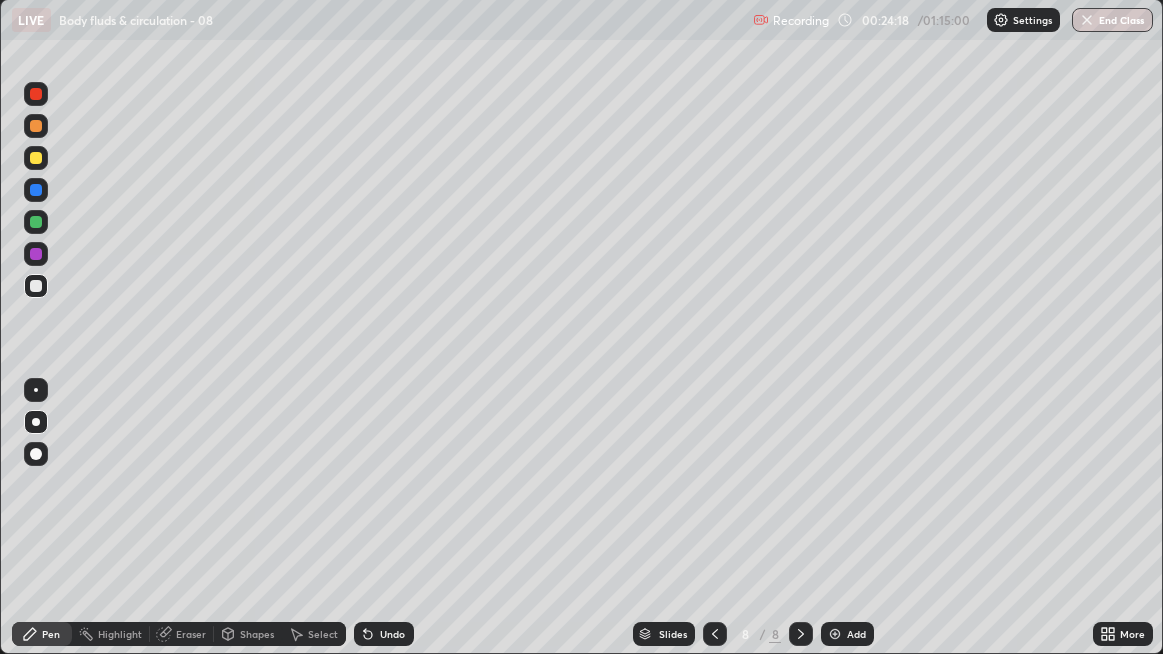 click at bounding box center [36, 286] 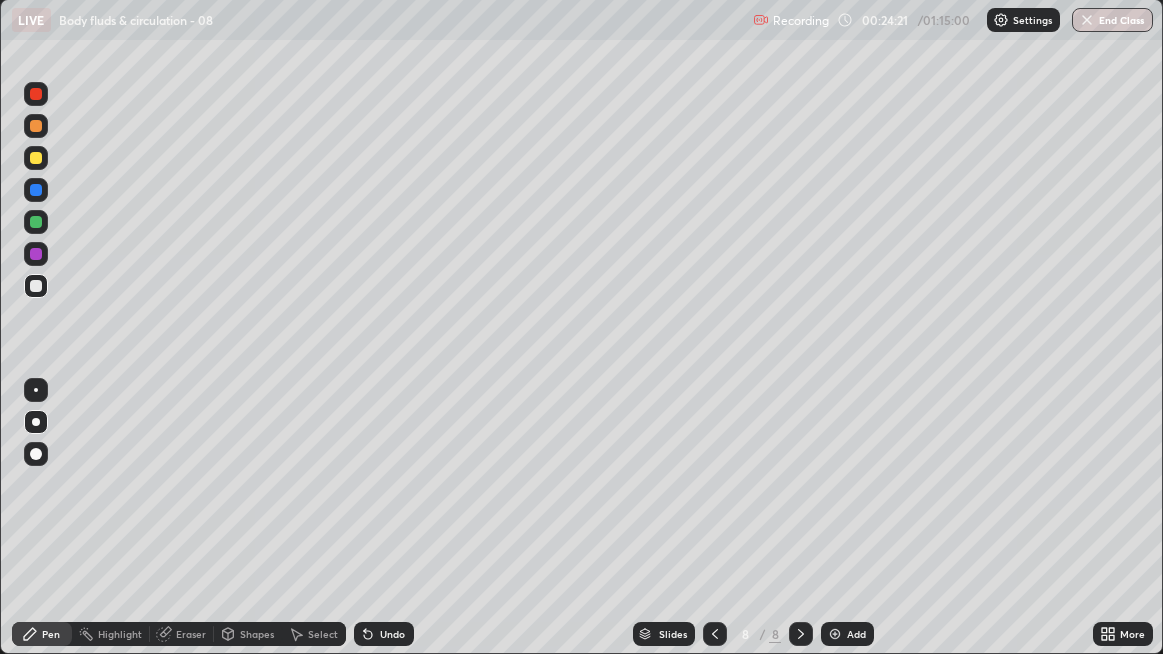 click at bounding box center [36, 286] 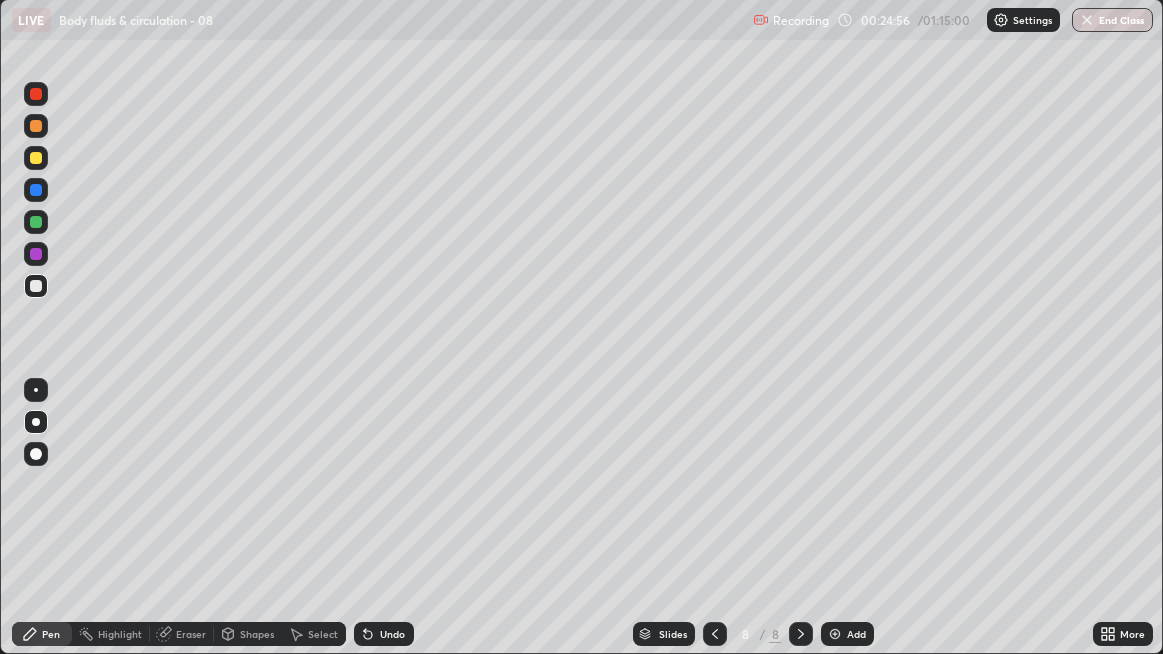 click at bounding box center (36, 222) 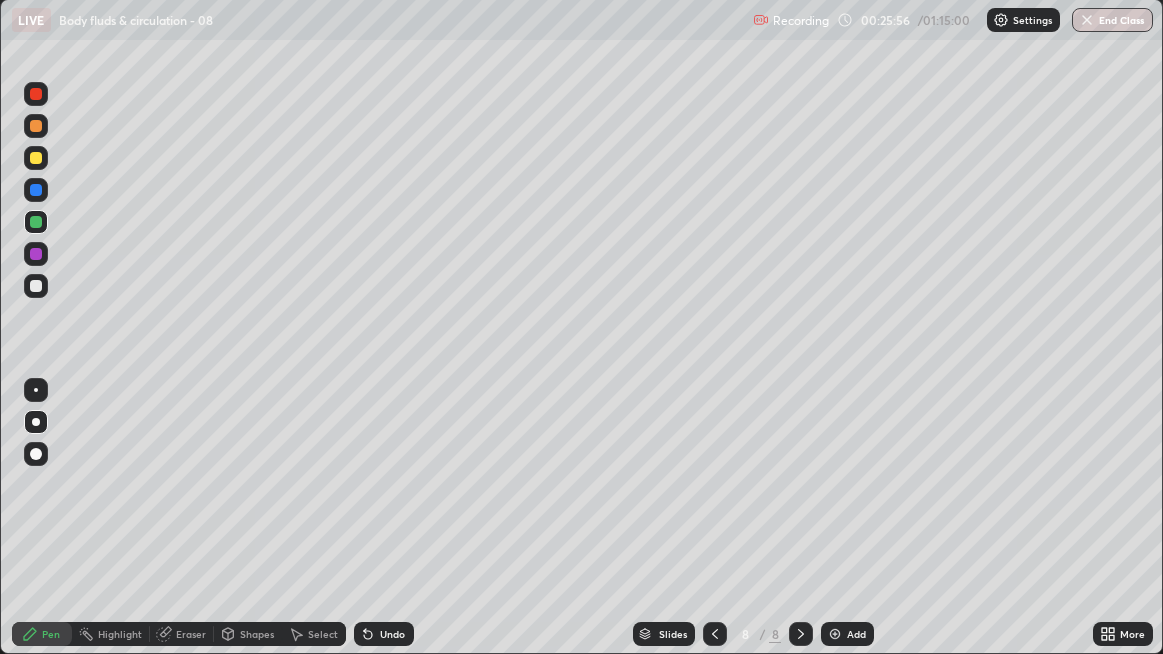 click 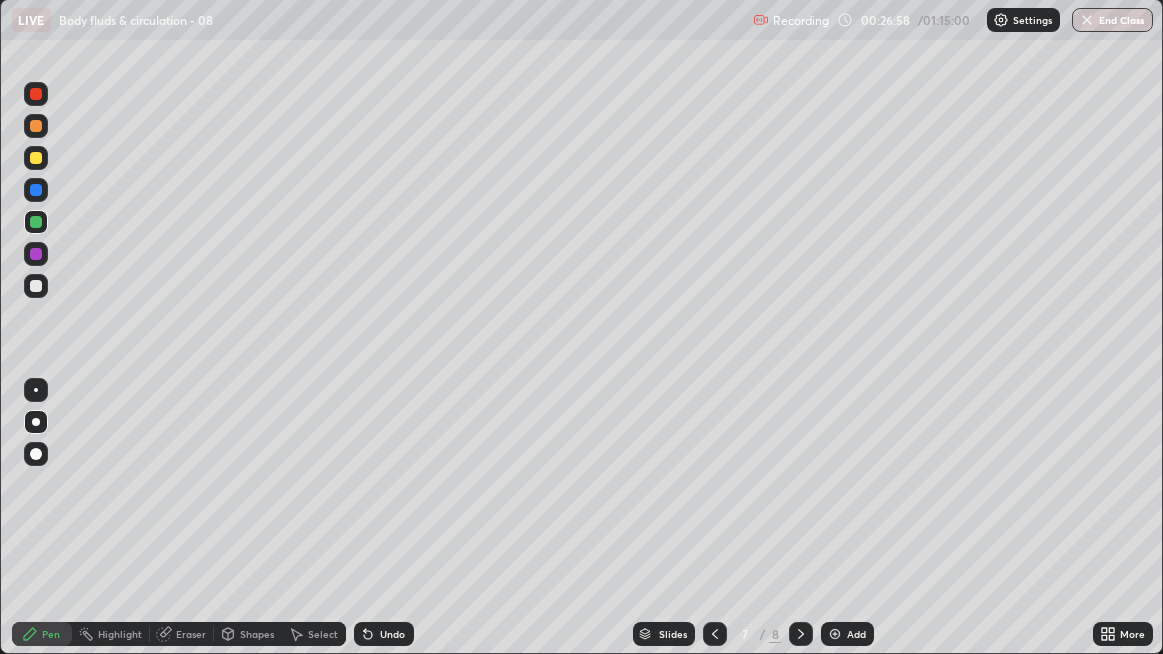 click at bounding box center (36, 286) 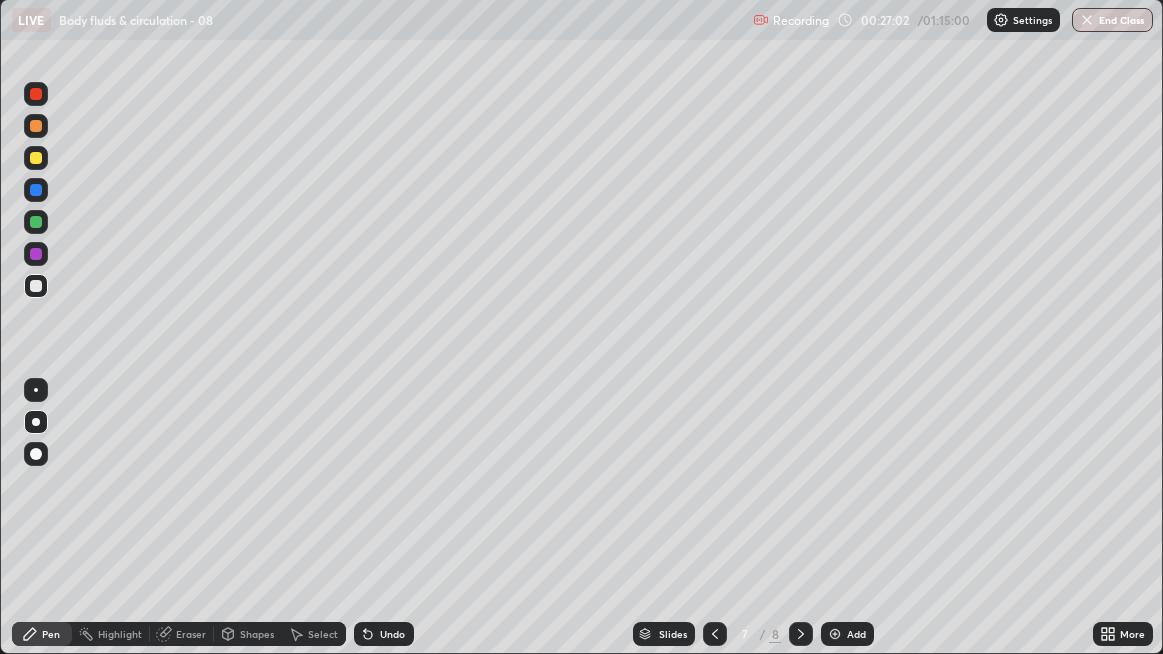 click 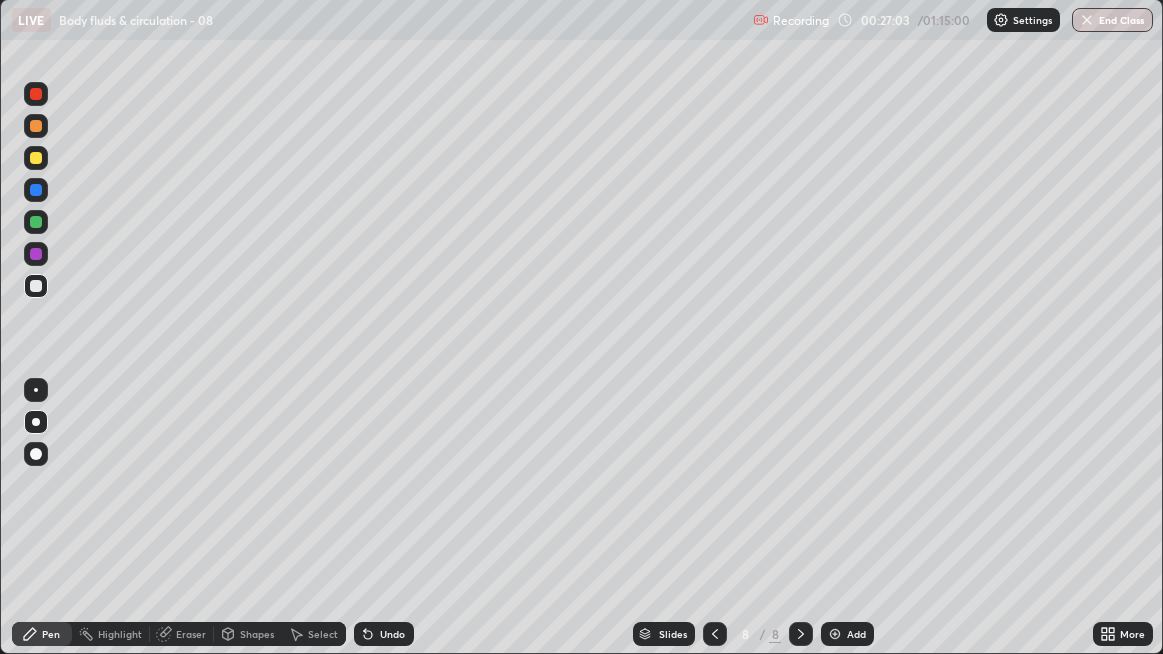 click 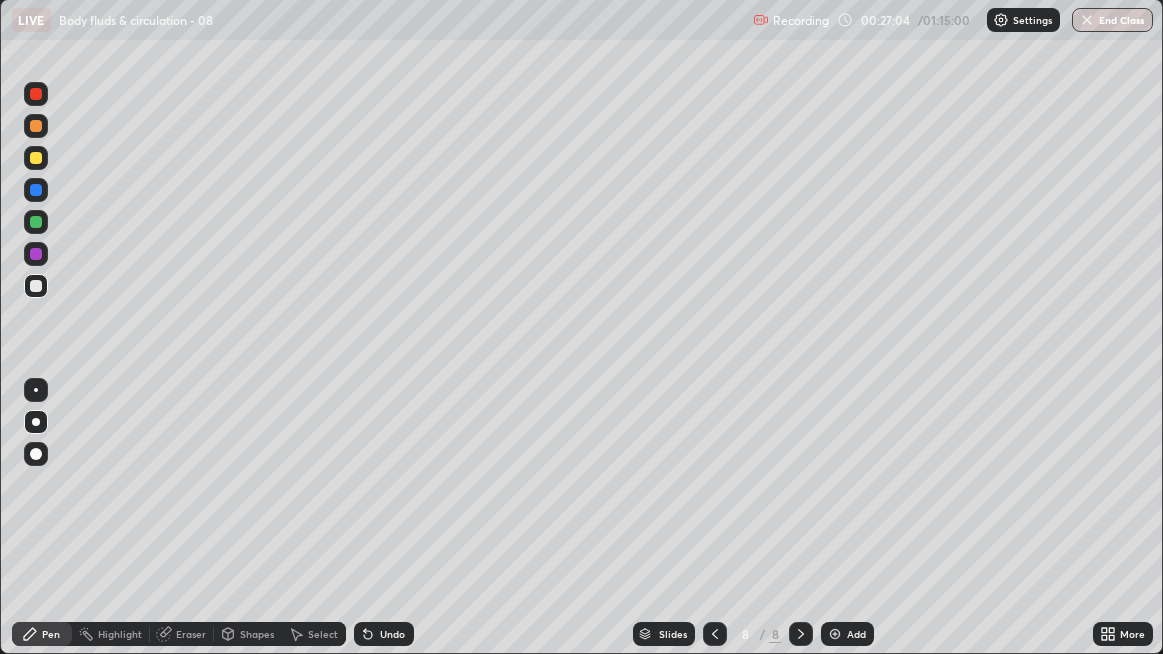 click on "Add" at bounding box center (847, 634) 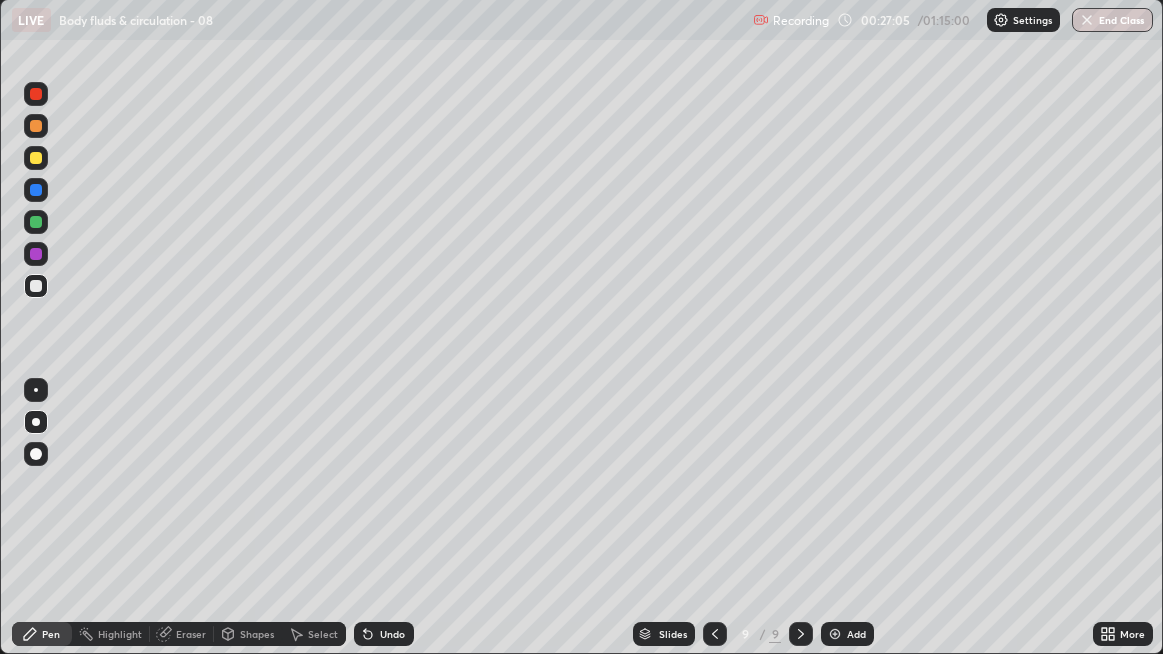 click at bounding box center [36, 158] 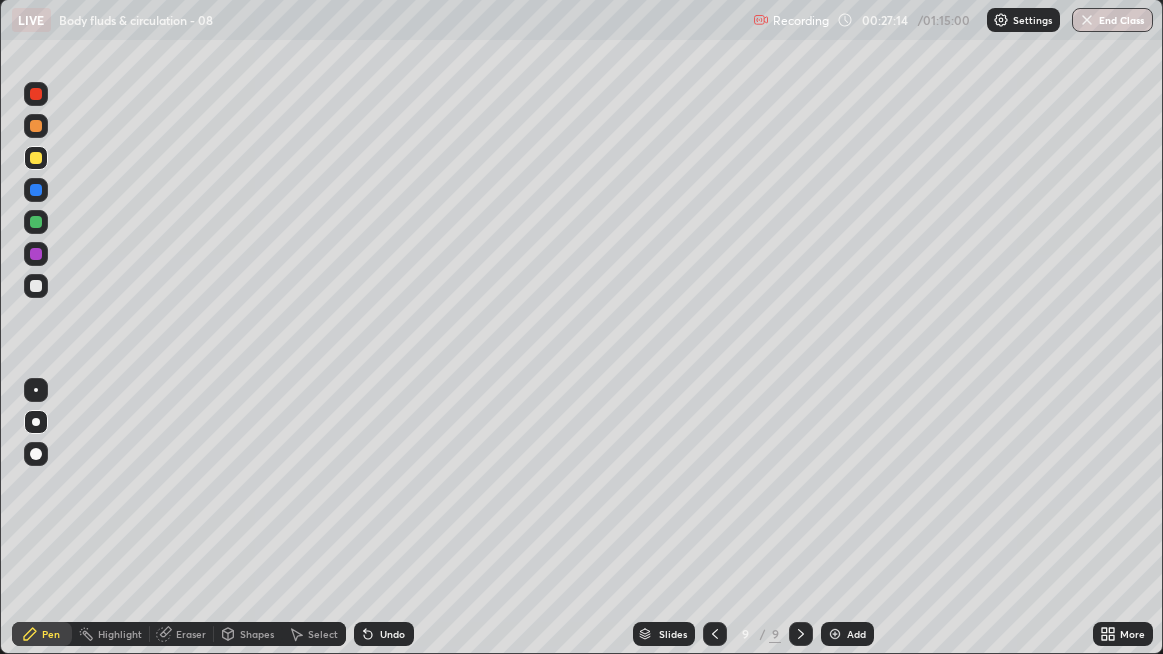 click at bounding box center (36, 286) 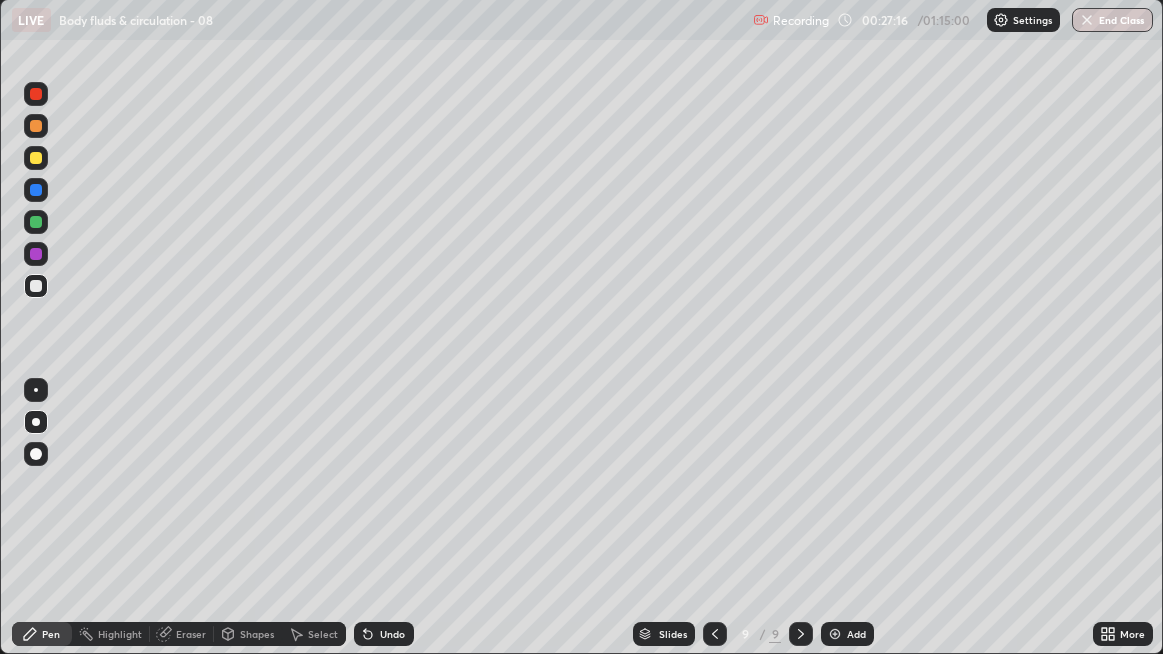 click at bounding box center (36, 286) 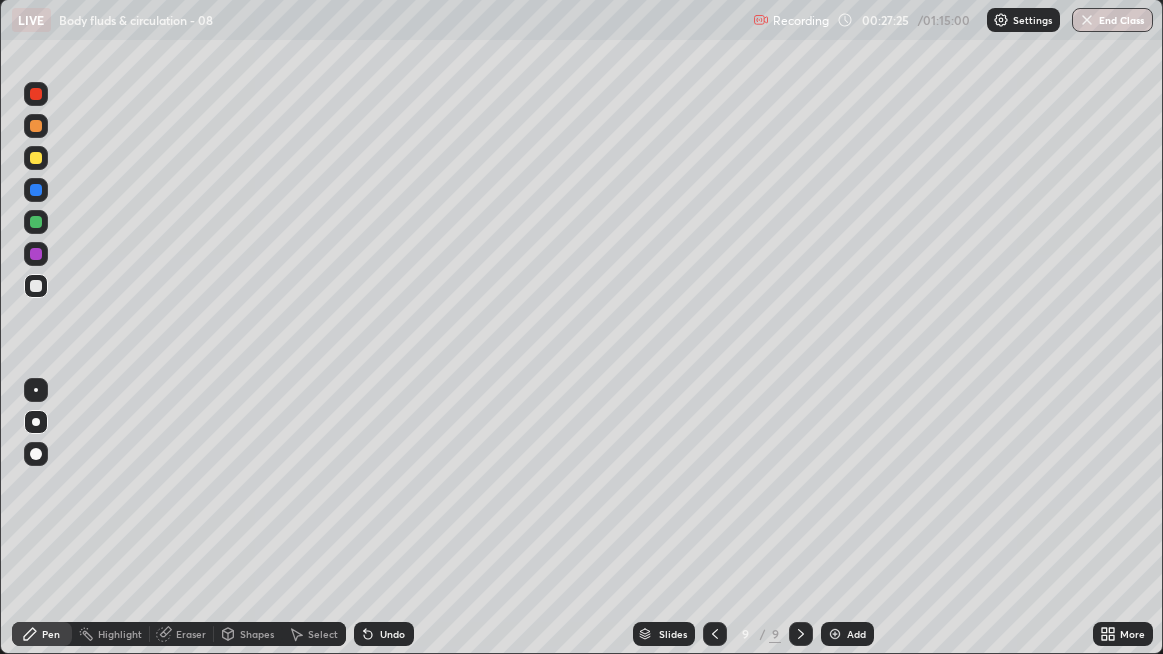 click at bounding box center (36, 286) 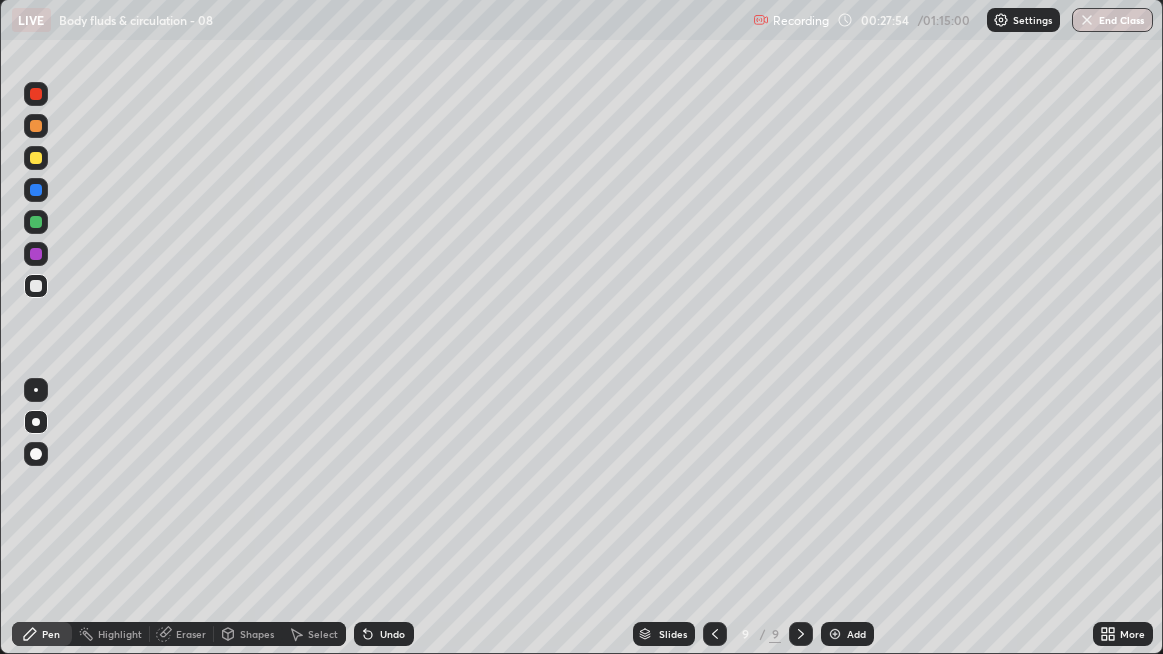 click at bounding box center (36, 286) 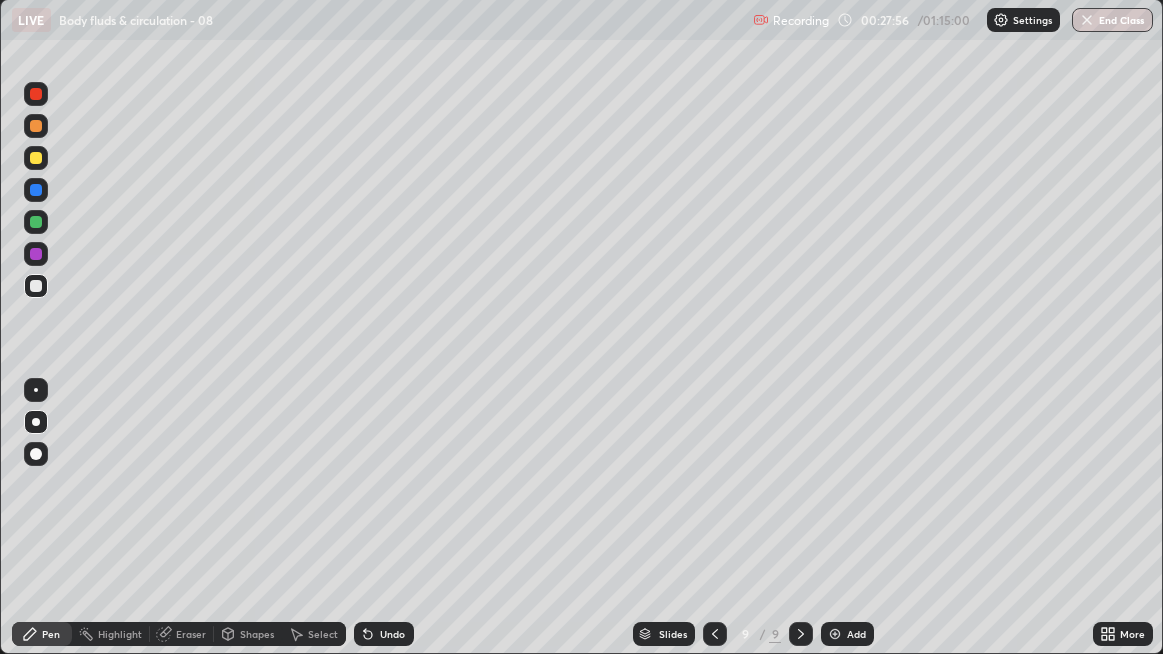 click at bounding box center (36, 286) 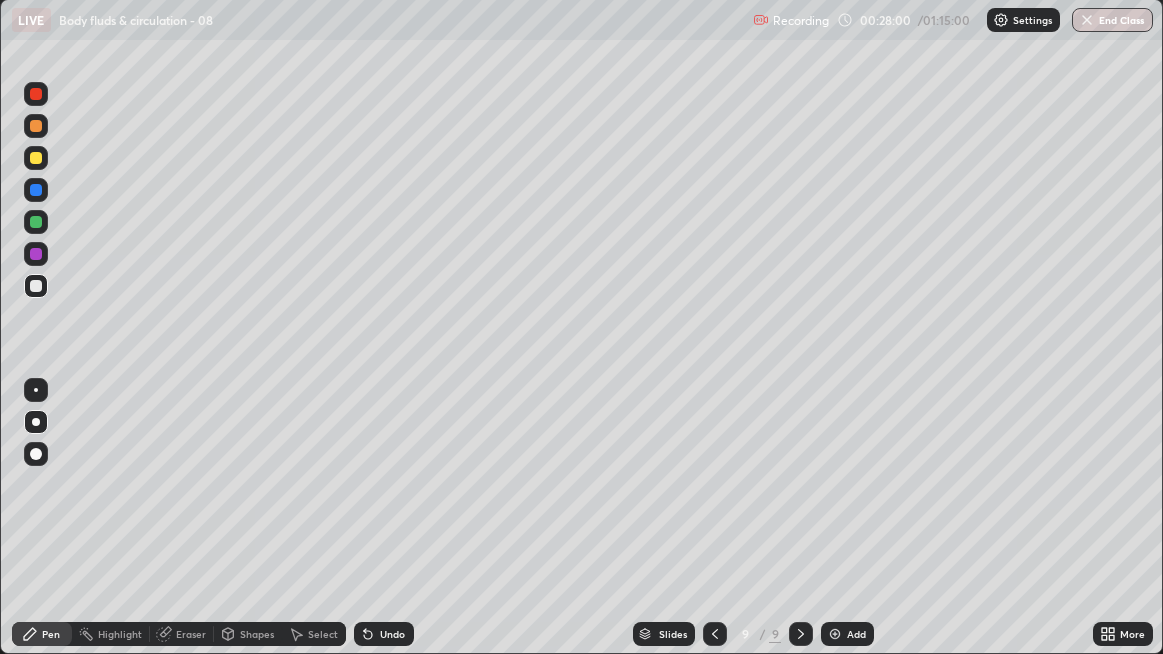 click at bounding box center [36, 286] 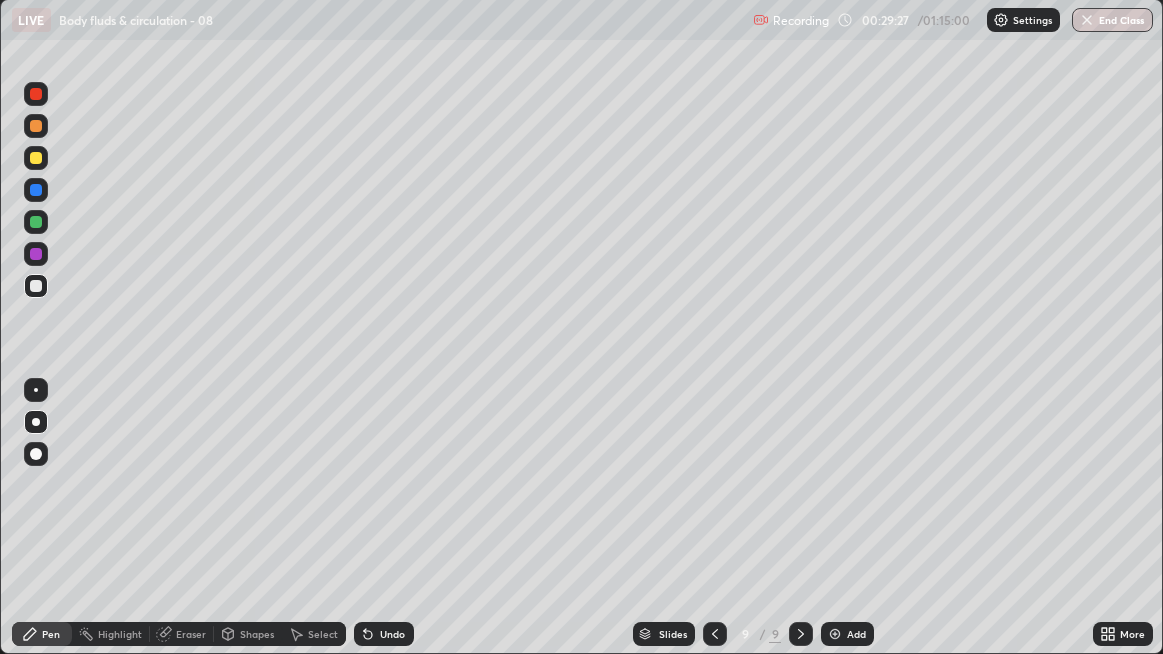 click on "Undo" at bounding box center (392, 634) 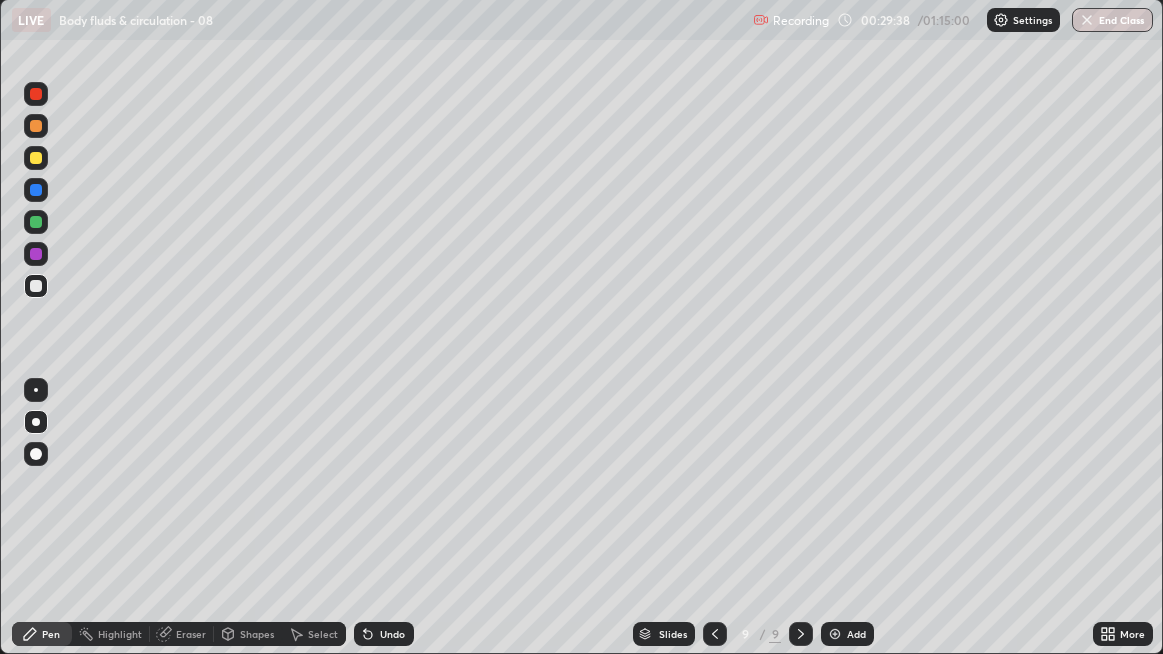 click at bounding box center [36, 286] 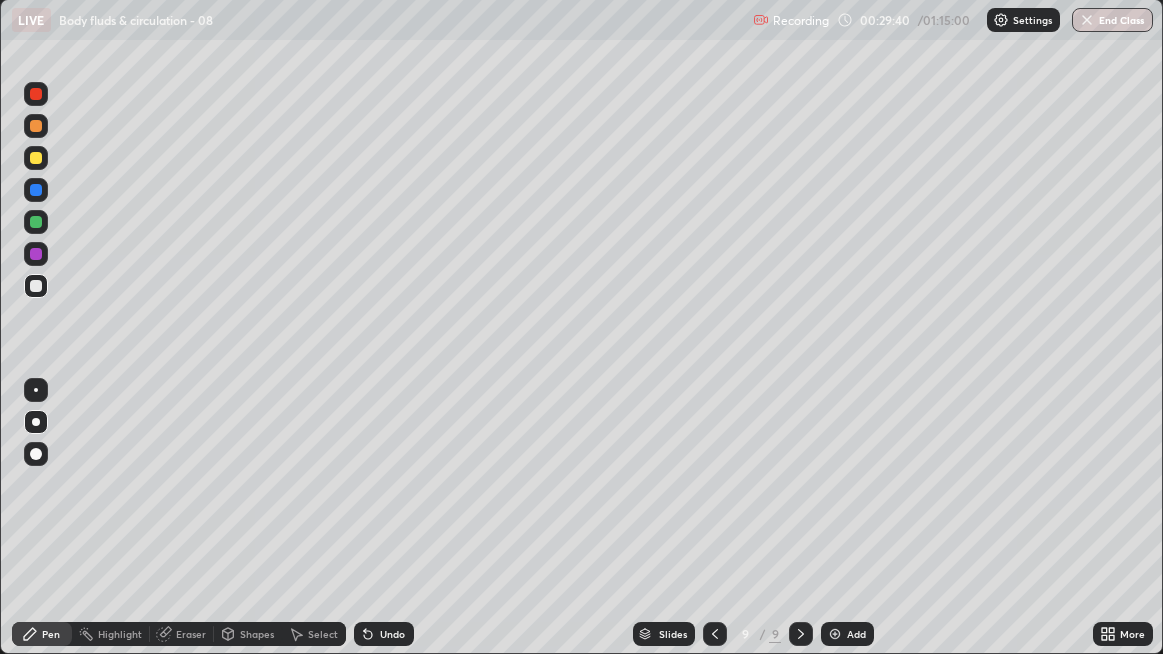 click at bounding box center (36, 286) 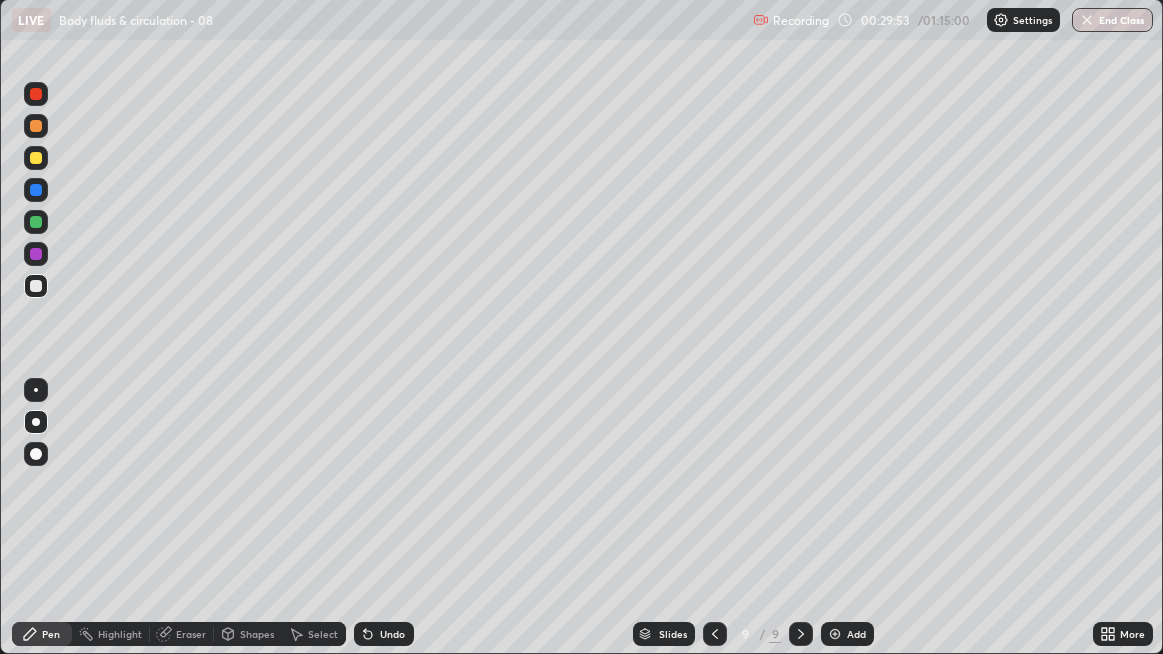 click at bounding box center [36, 286] 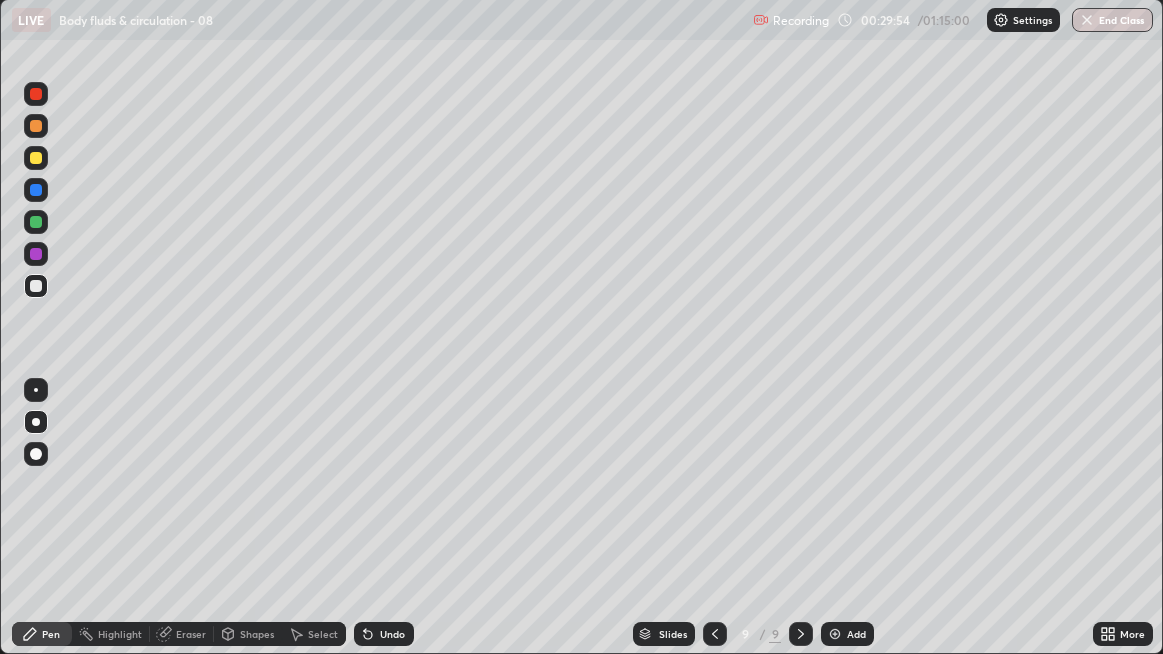 click at bounding box center (36, 158) 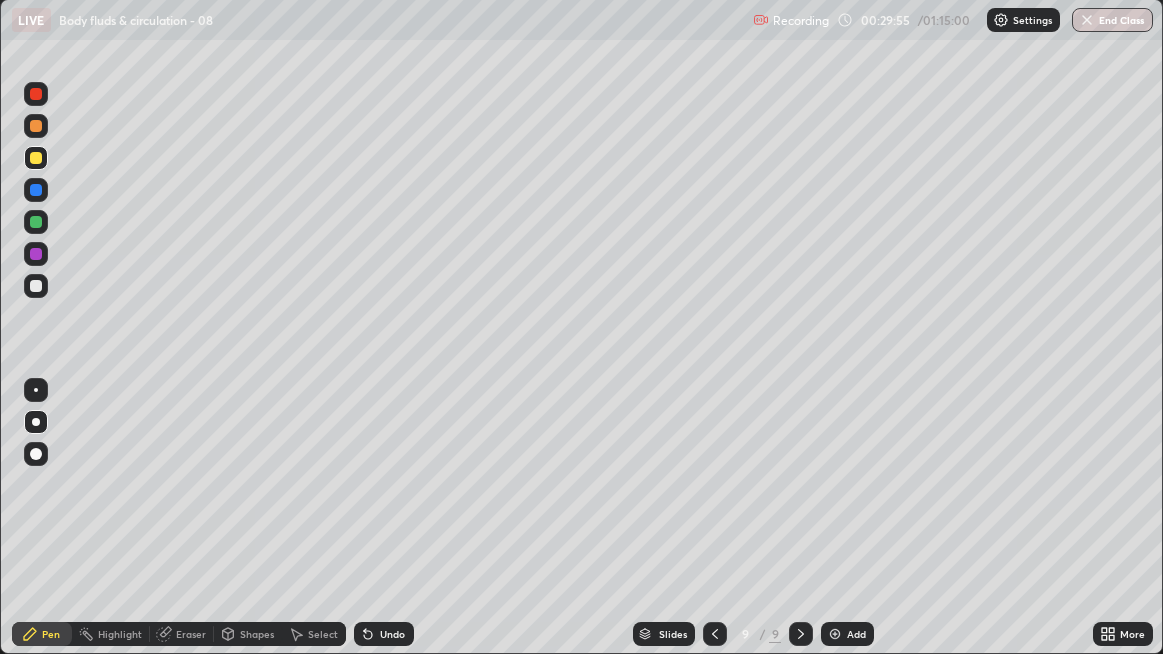 click at bounding box center [36, 126] 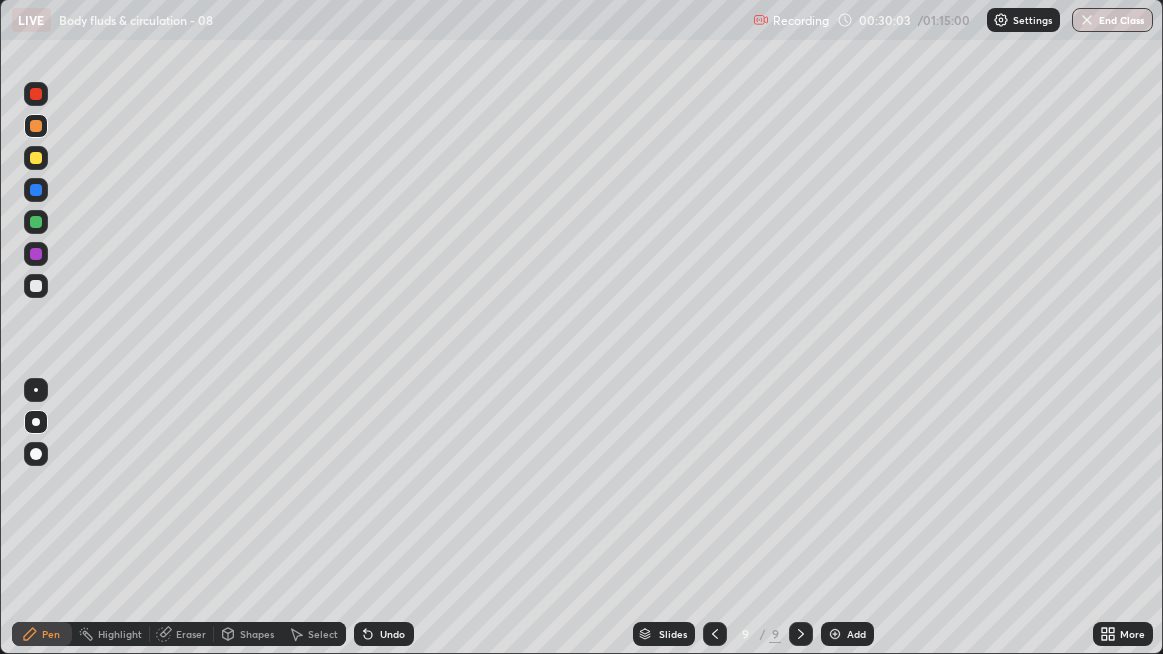click on "Undo" at bounding box center [392, 634] 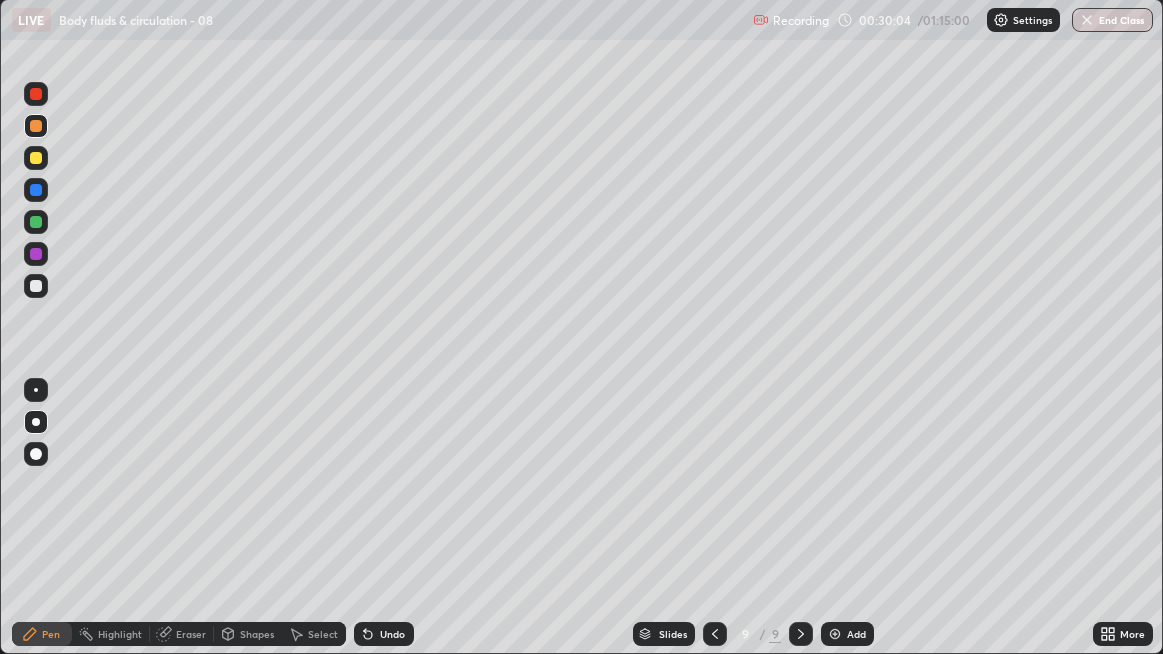 click on "Undo" at bounding box center [384, 634] 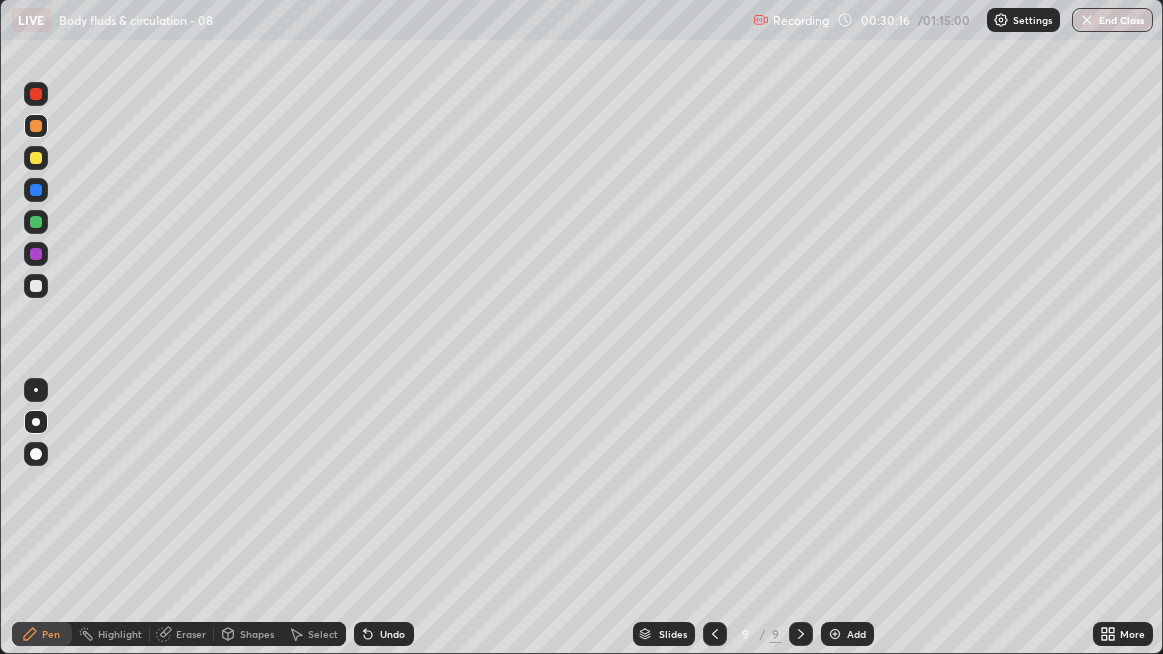 click at bounding box center [36, 286] 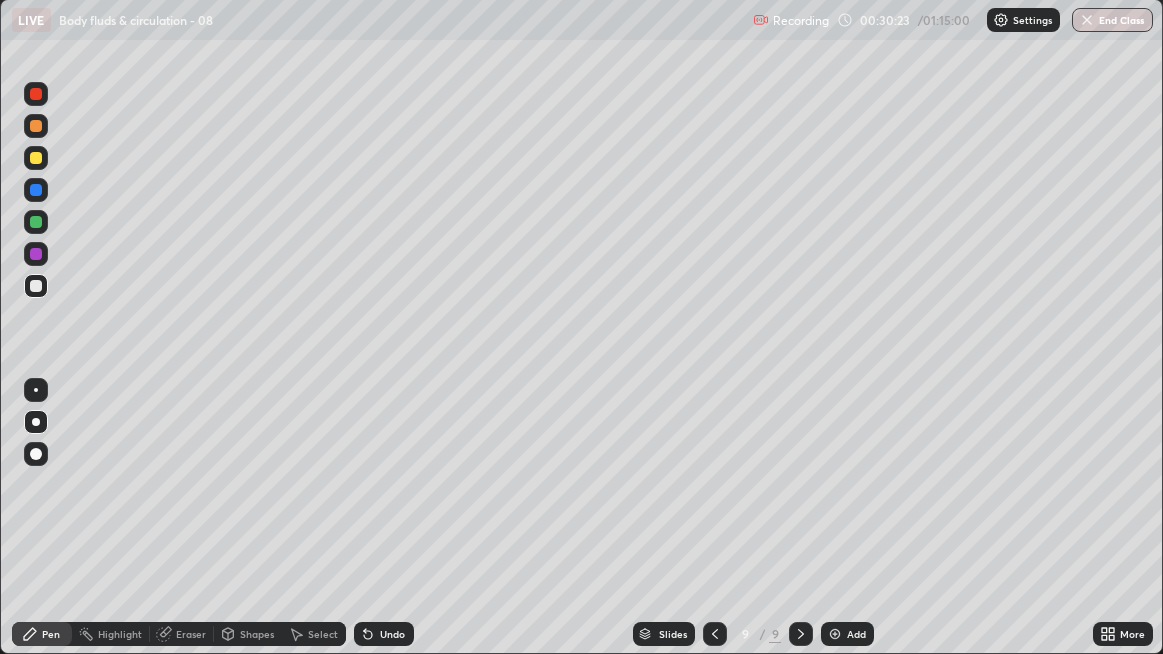 click at bounding box center (36, 286) 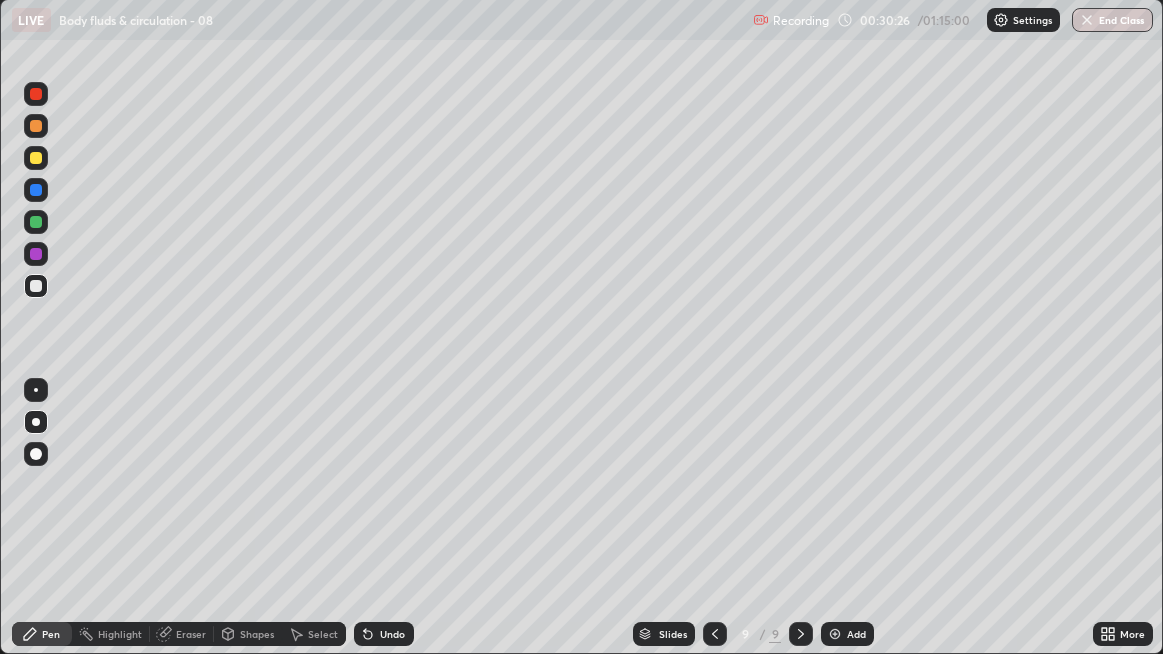 click at bounding box center (36, 286) 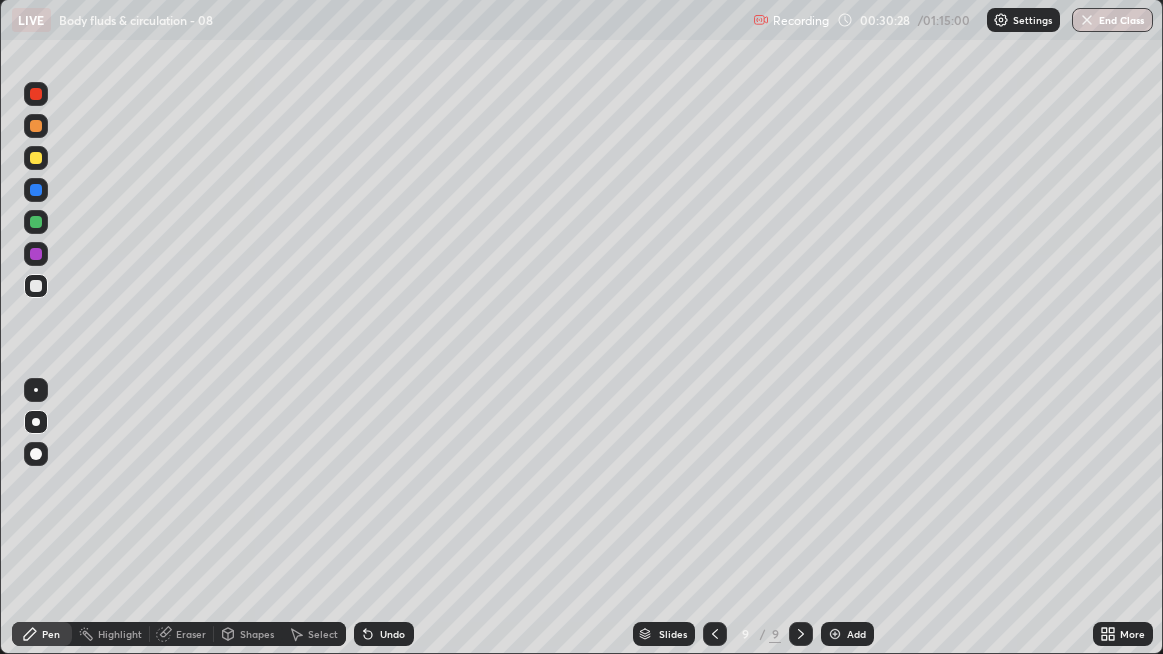 click on "Add" at bounding box center [847, 634] 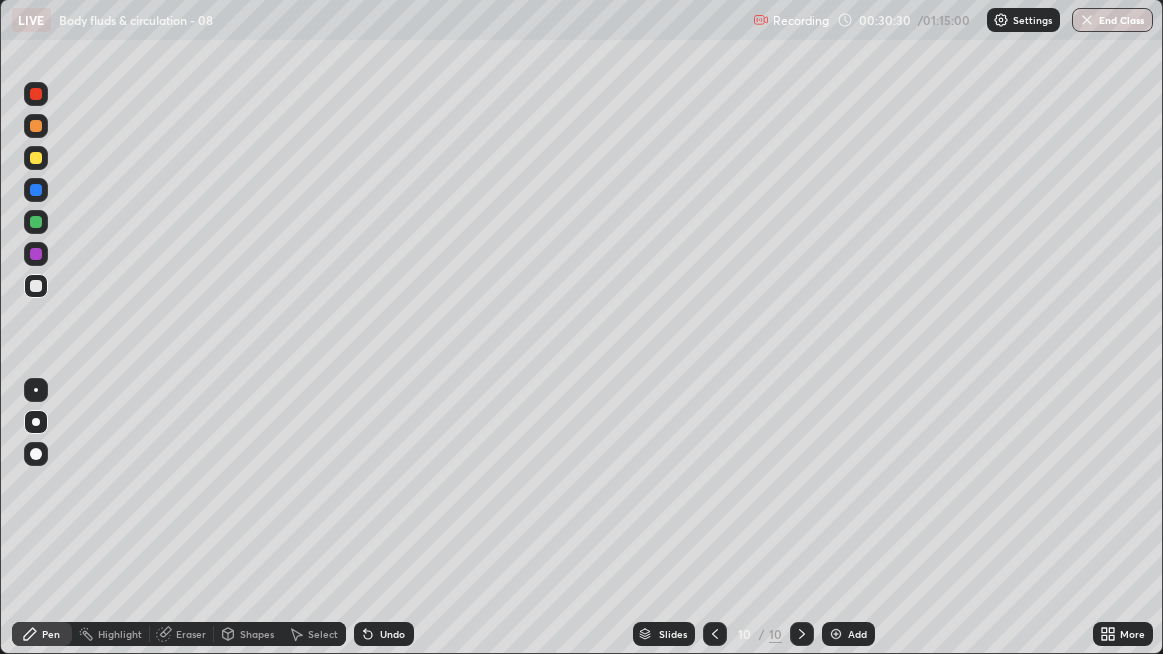 click at bounding box center [36, 254] 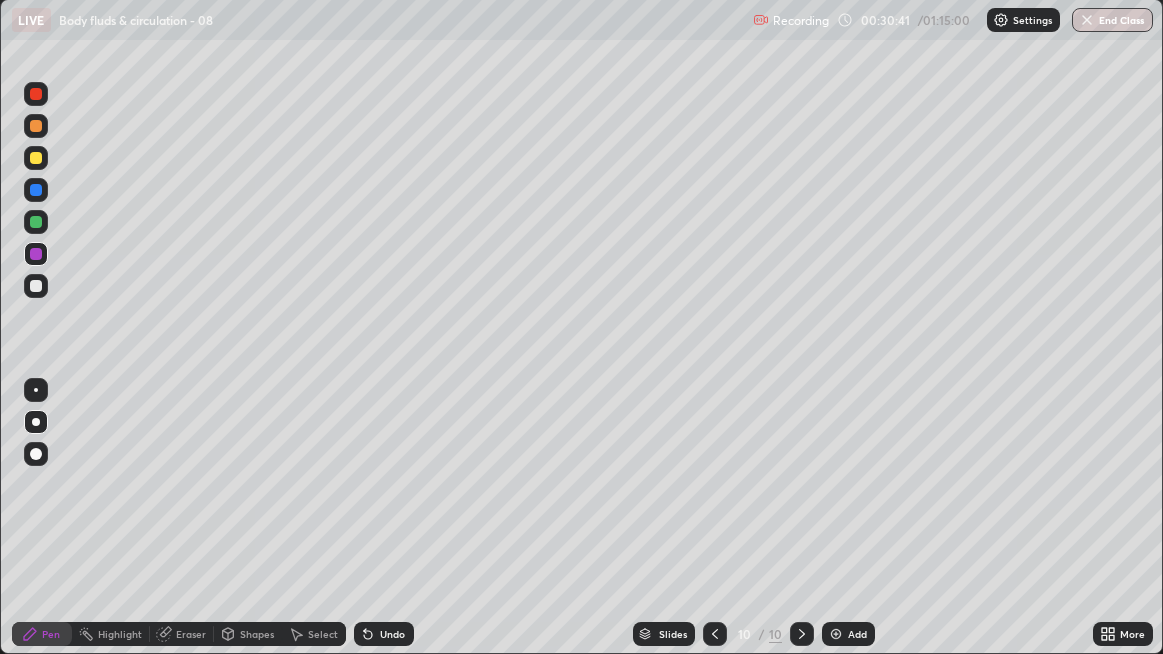 click at bounding box center [36, 286] 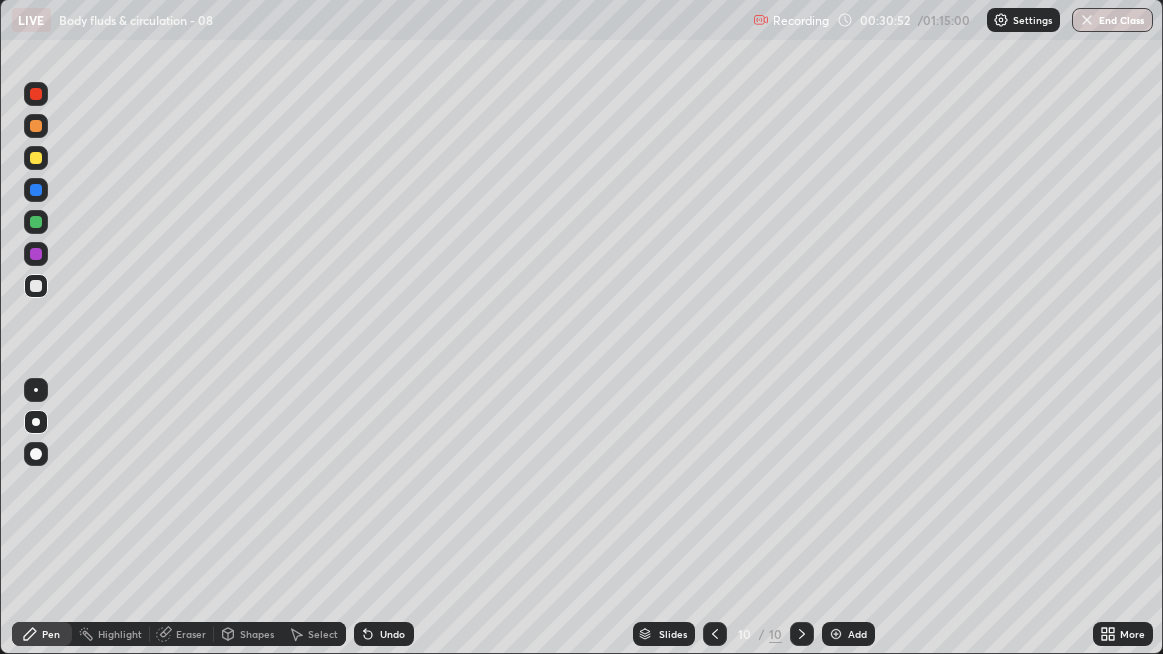 click at bounding box center [36, 286] 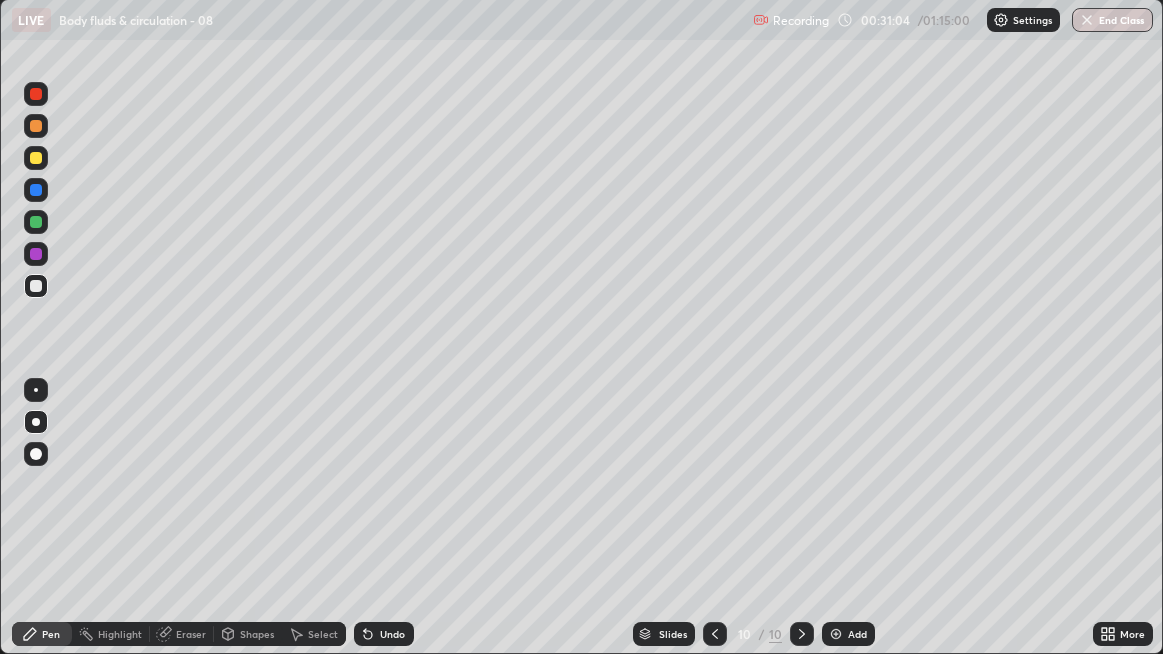 click on "Undo" at bounding box center (392, 634) 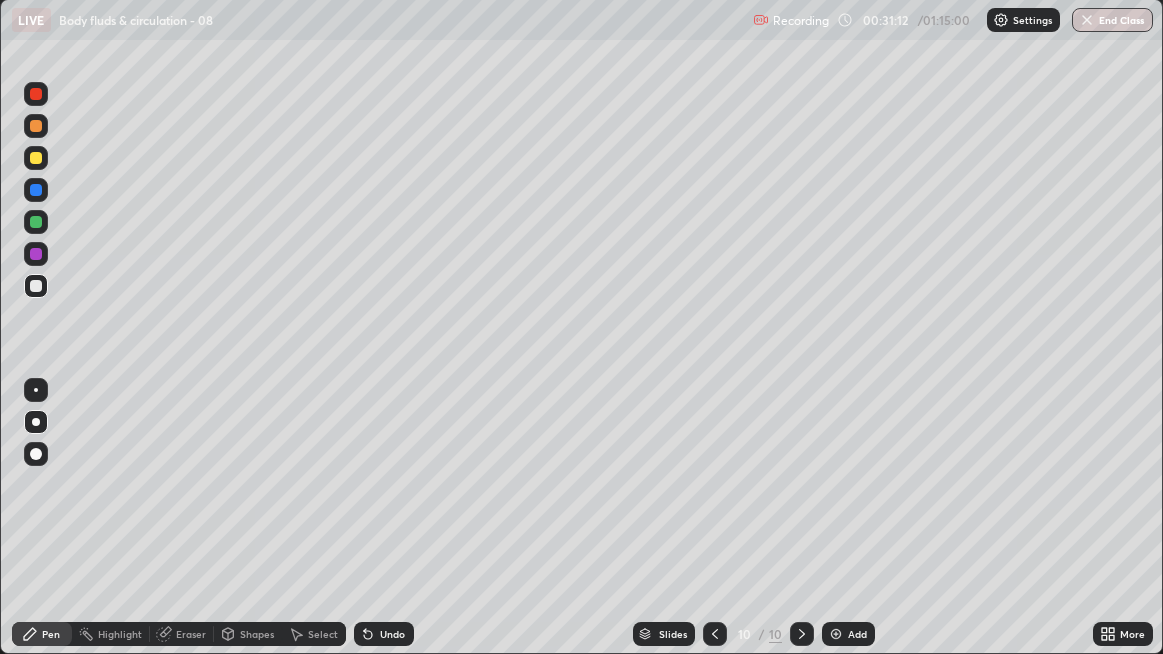 click at bounding box center [36, 158] 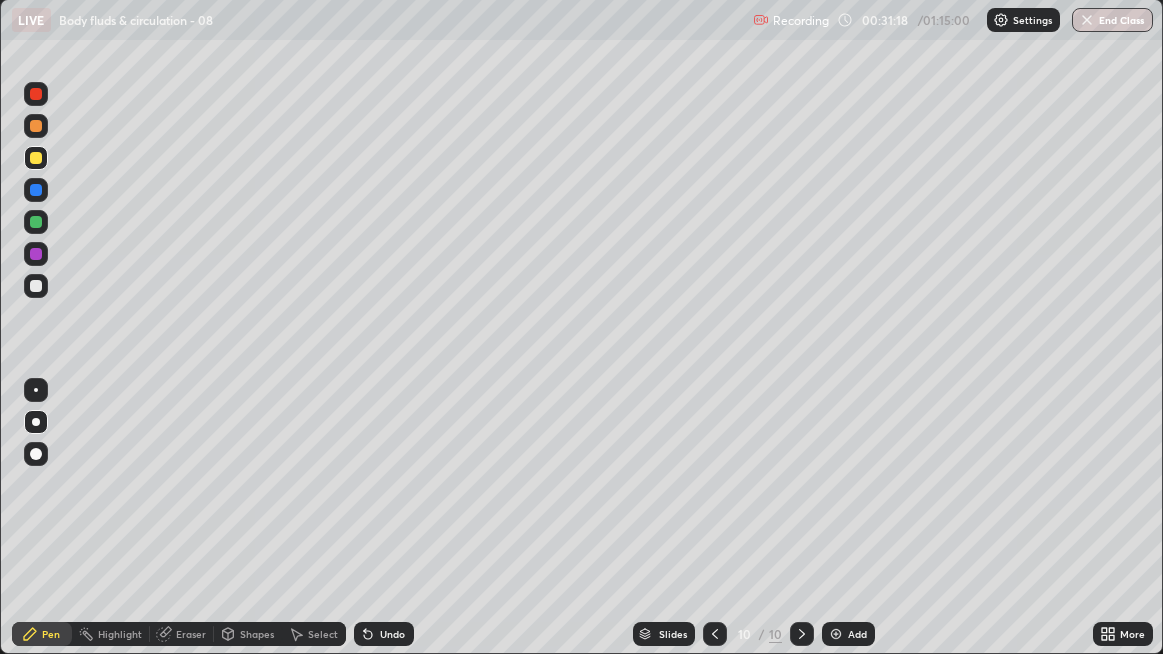 click at bounding box center (36, 286) 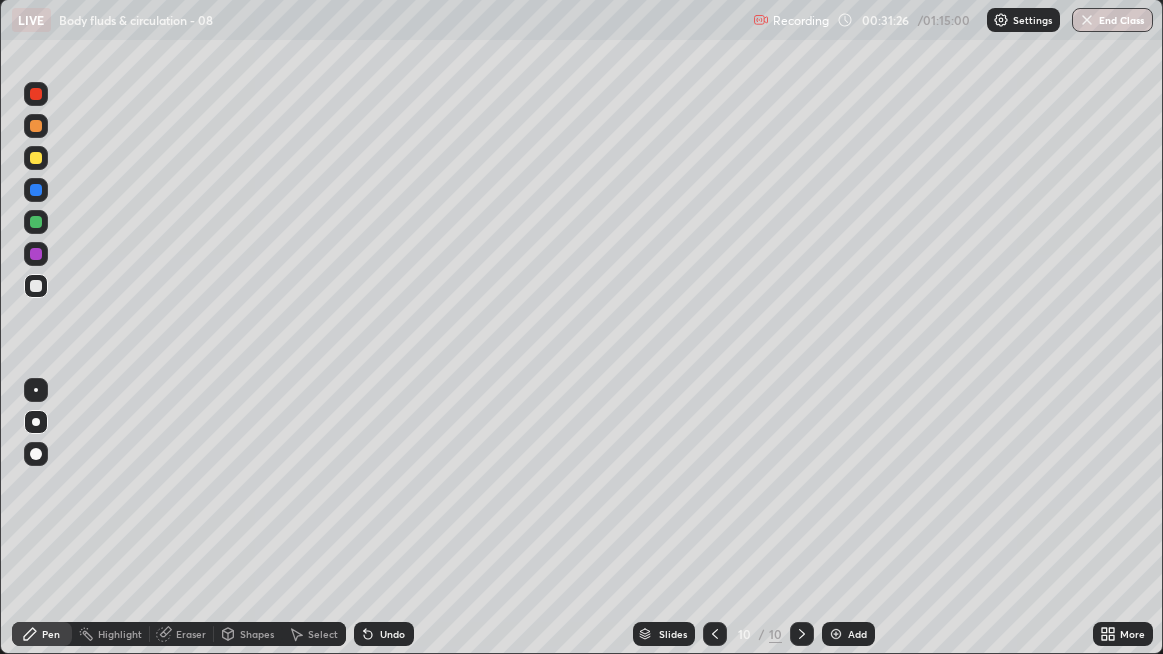 click at bounding box center [36, 286] 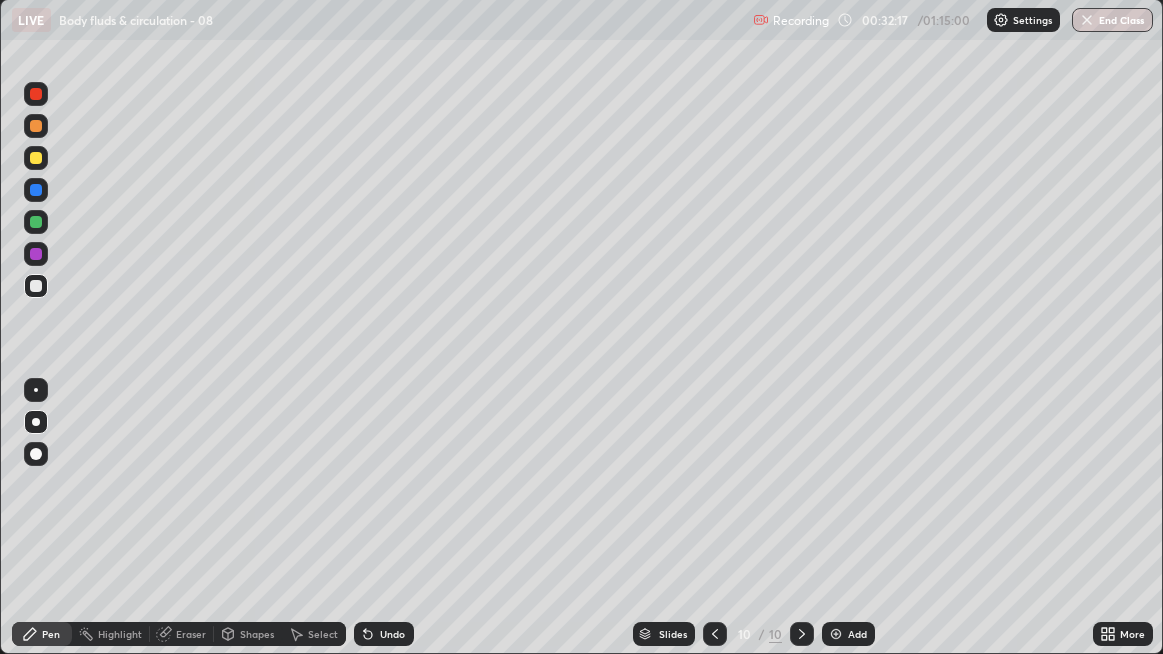click at bounding box center (36, 286) 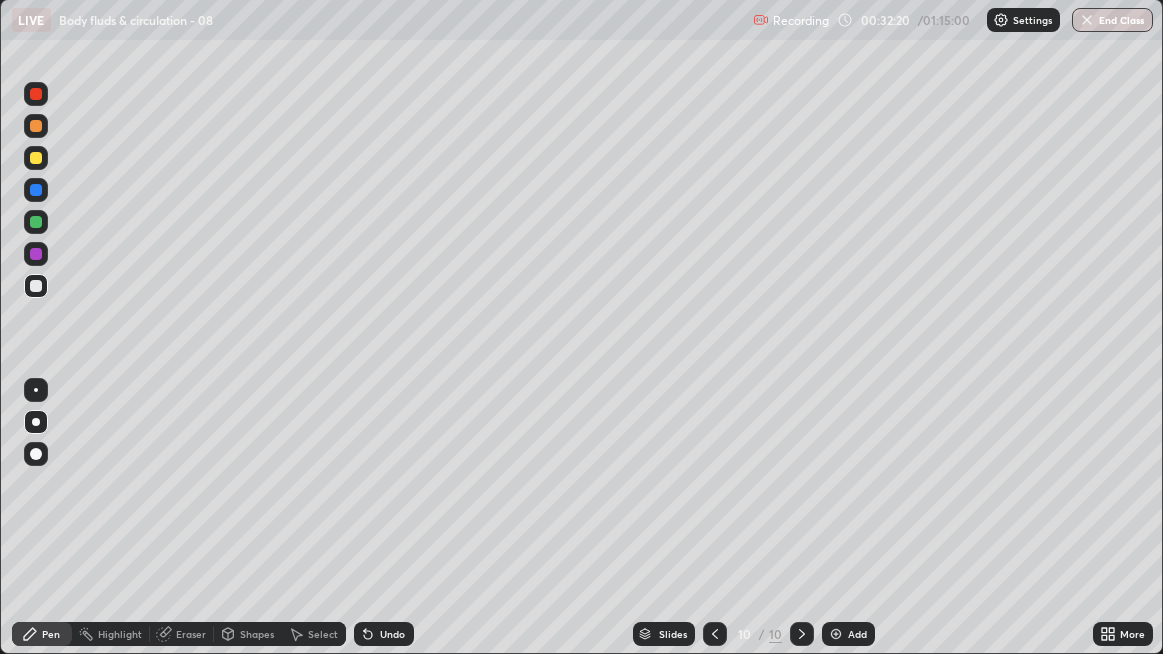 click at bounding box center (36, 286) 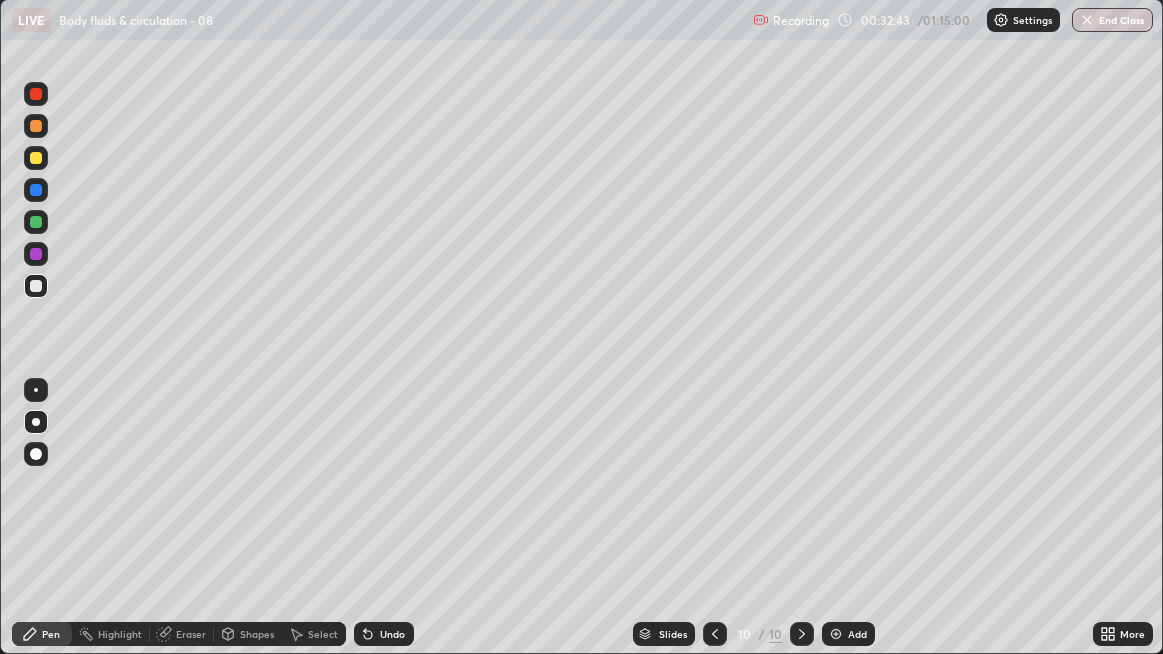 click on "Add" at bounding box center [848, 634] 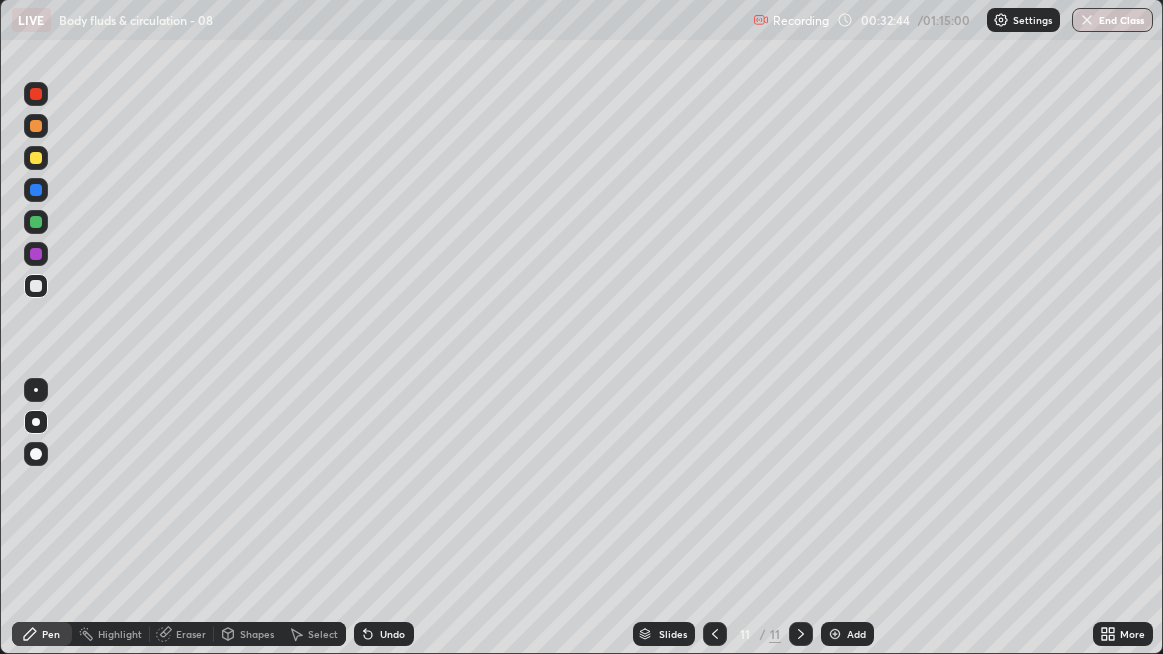 click at bounding box center (36, 286) 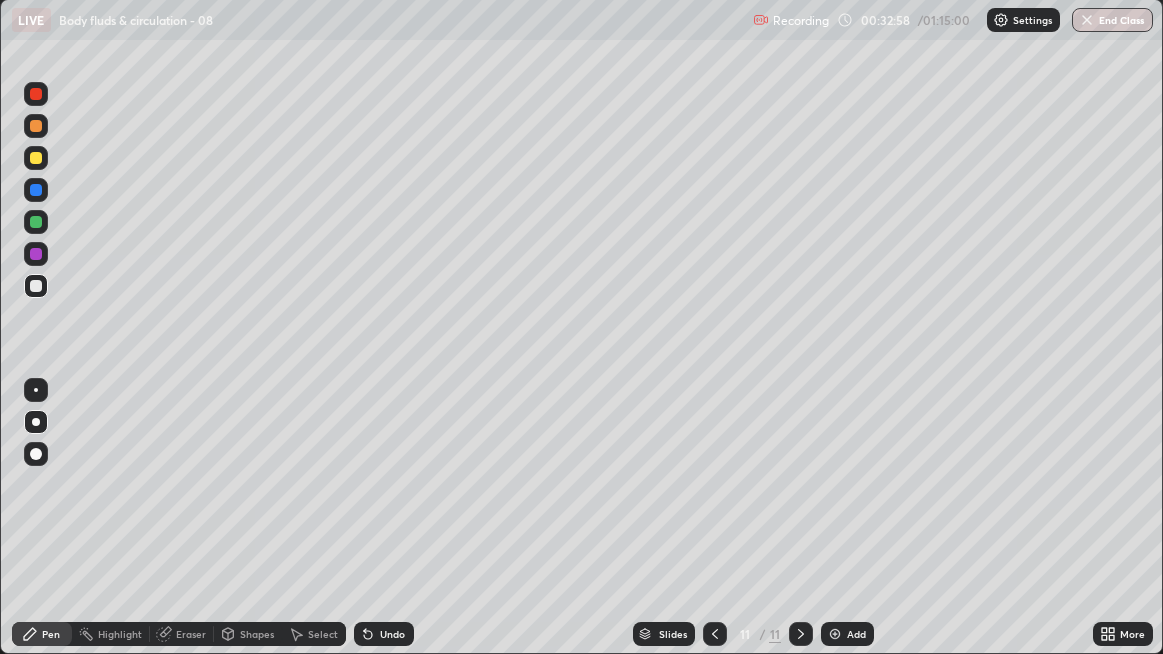 click on "Undo" at bounding box center [384, 634] 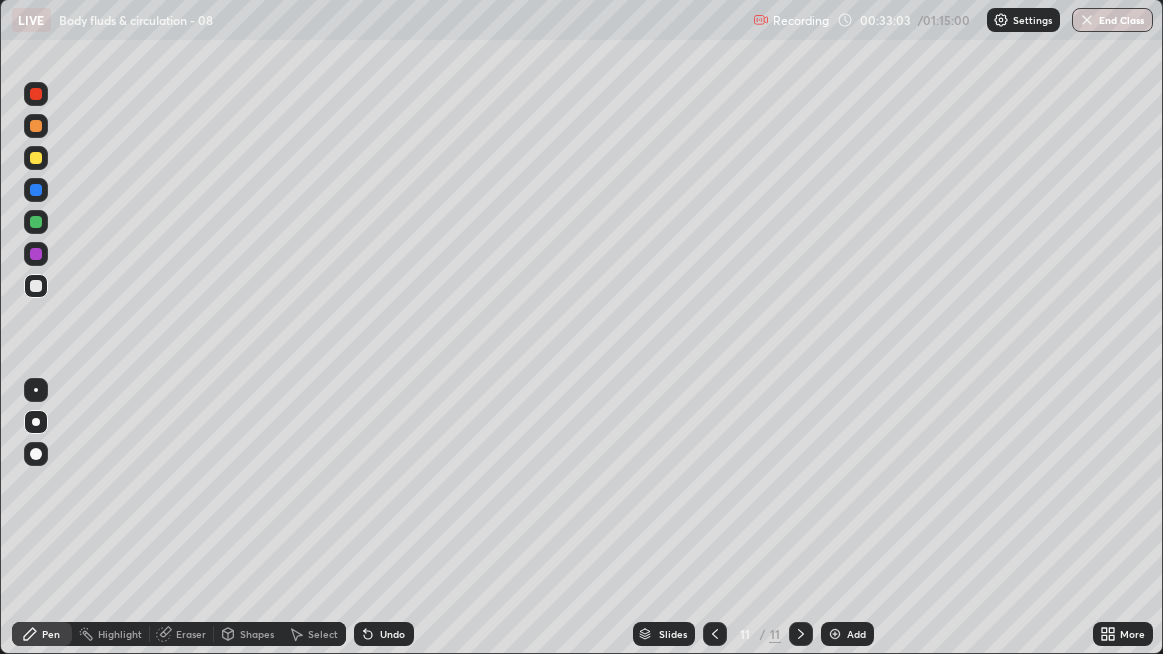 click at bounding box center [36, 286] 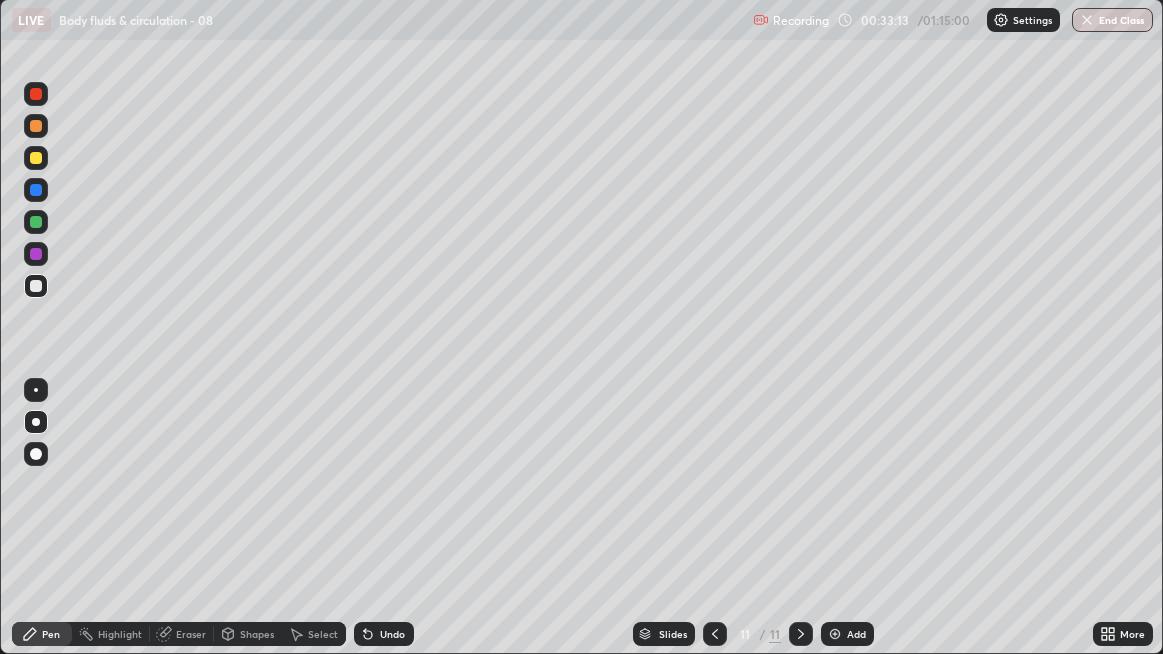 click at bounding box center [36, 286] 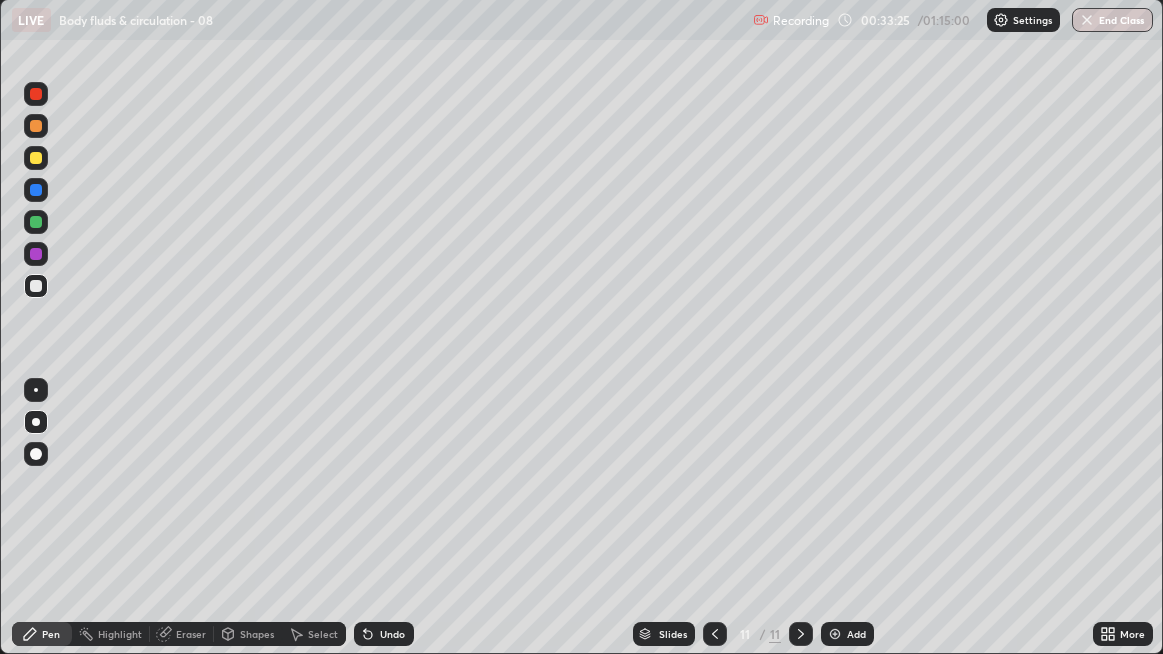 click at bounding box center [36, 286] 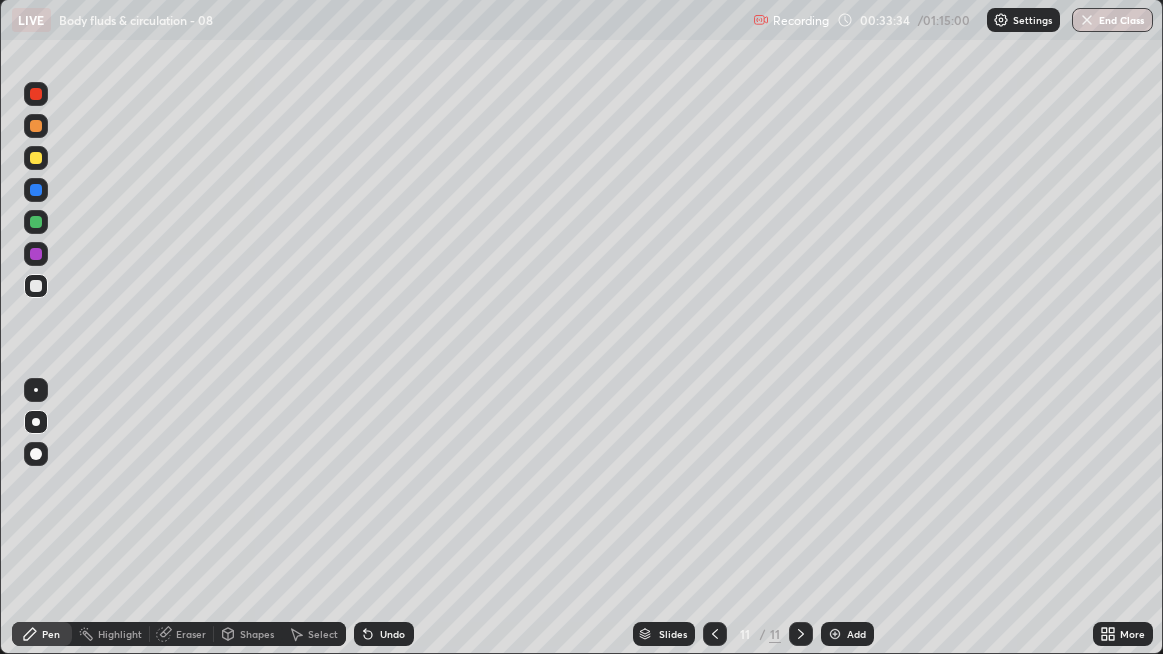 click at bounding box center (36, 286) 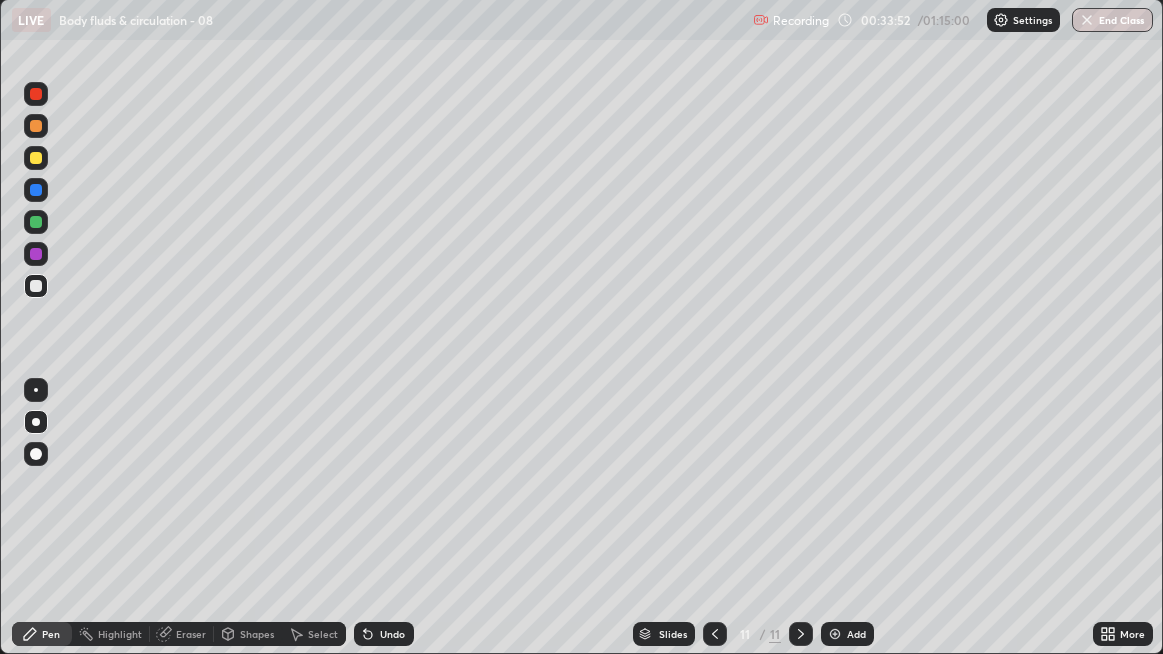 click at bounding box center [36, 286] 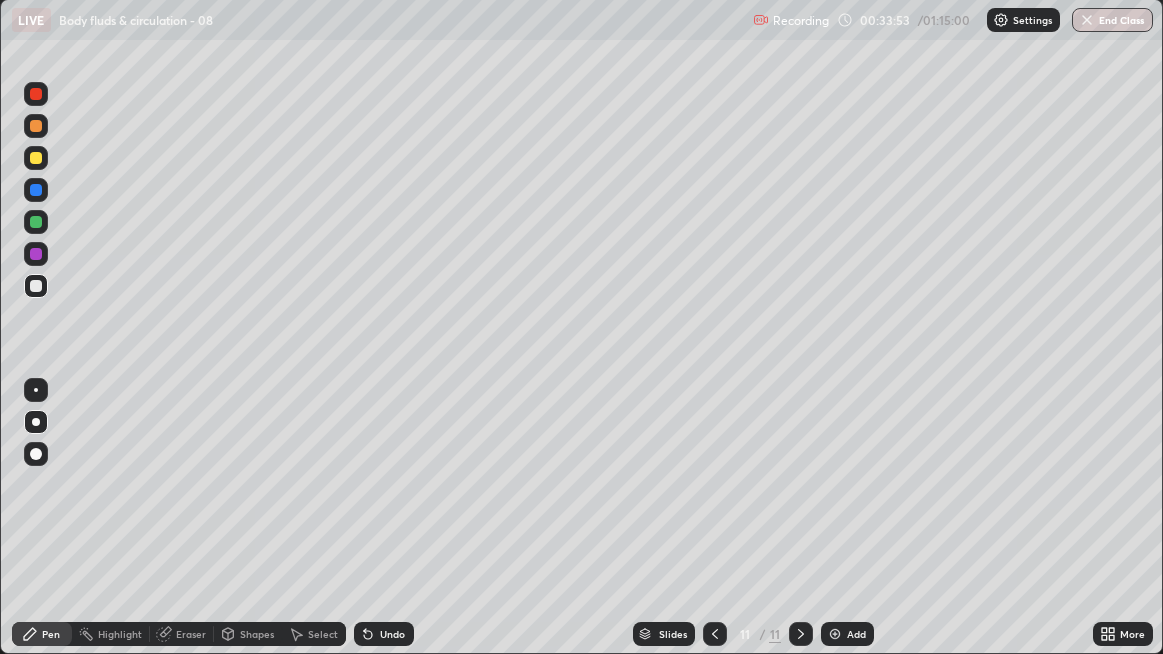 click at bounding box center [36, 190] 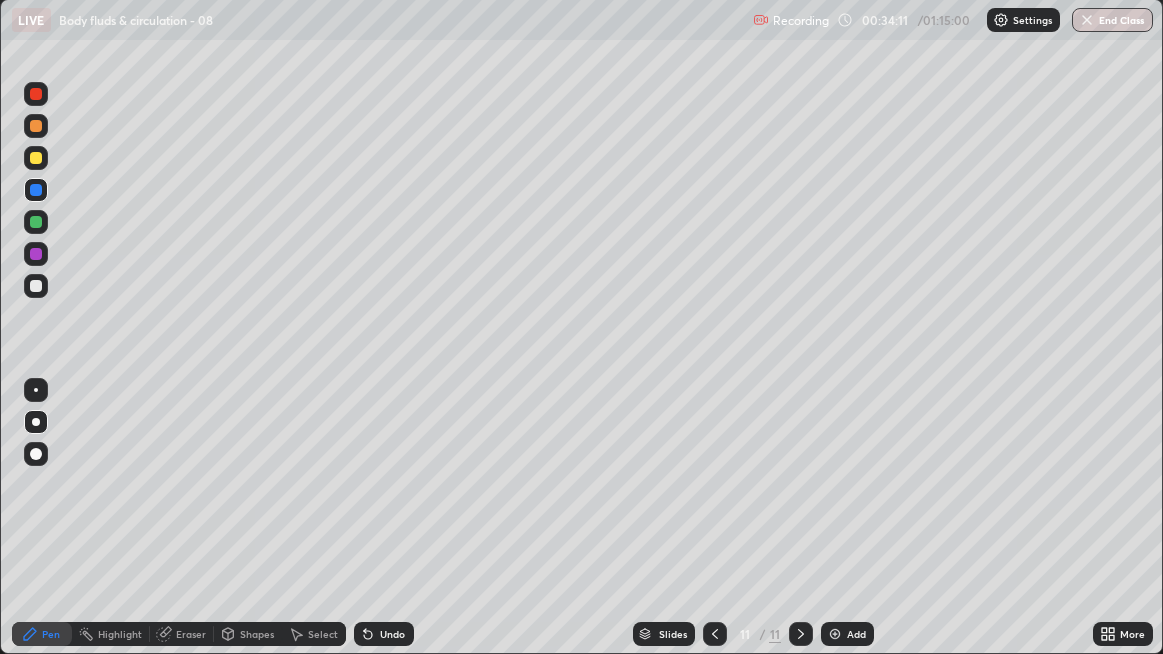 click at bounding box center (36, 286) 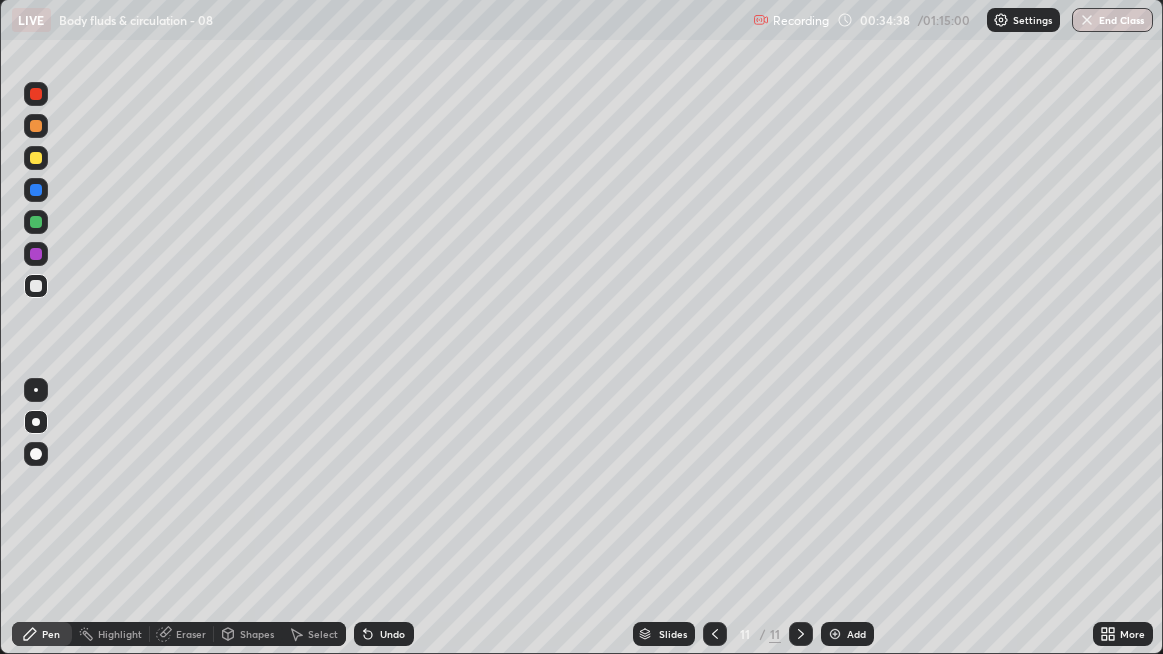 click at bounding box center [36, 286] 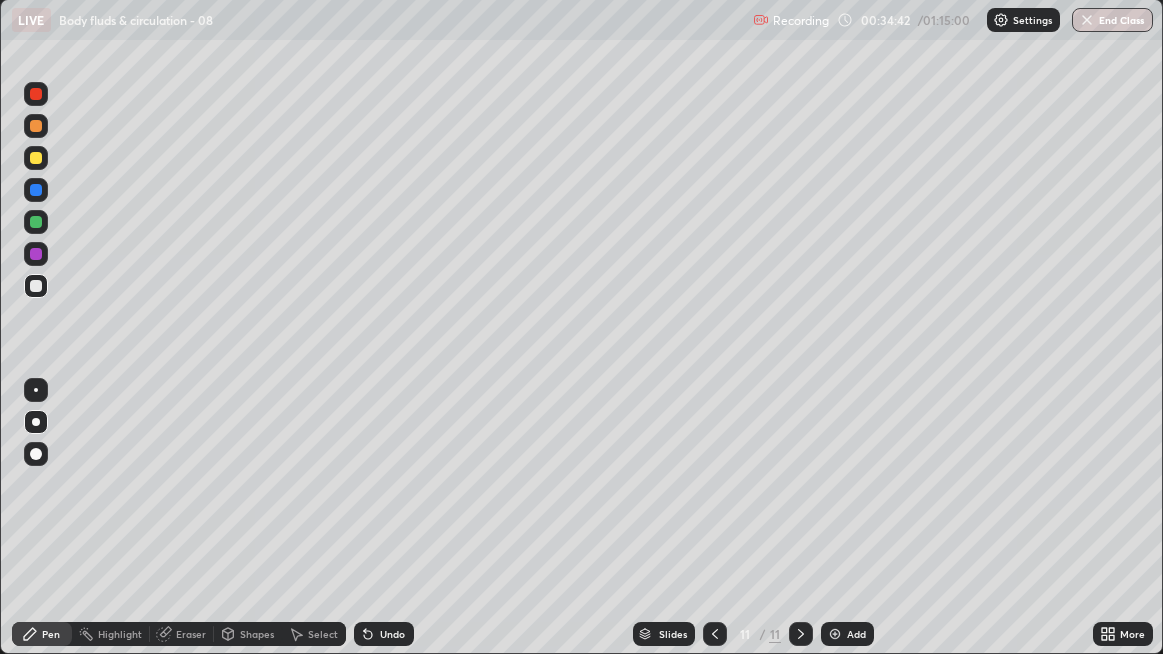 click at bounding box center [36, 286] 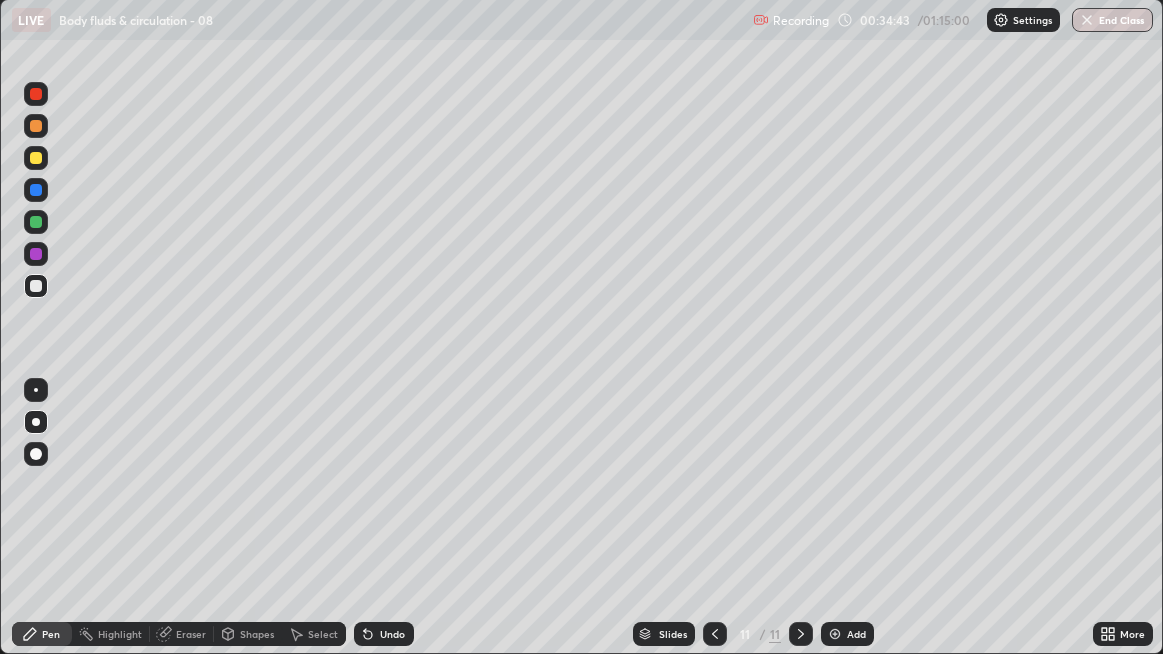 click at bounding box center (36, 286) 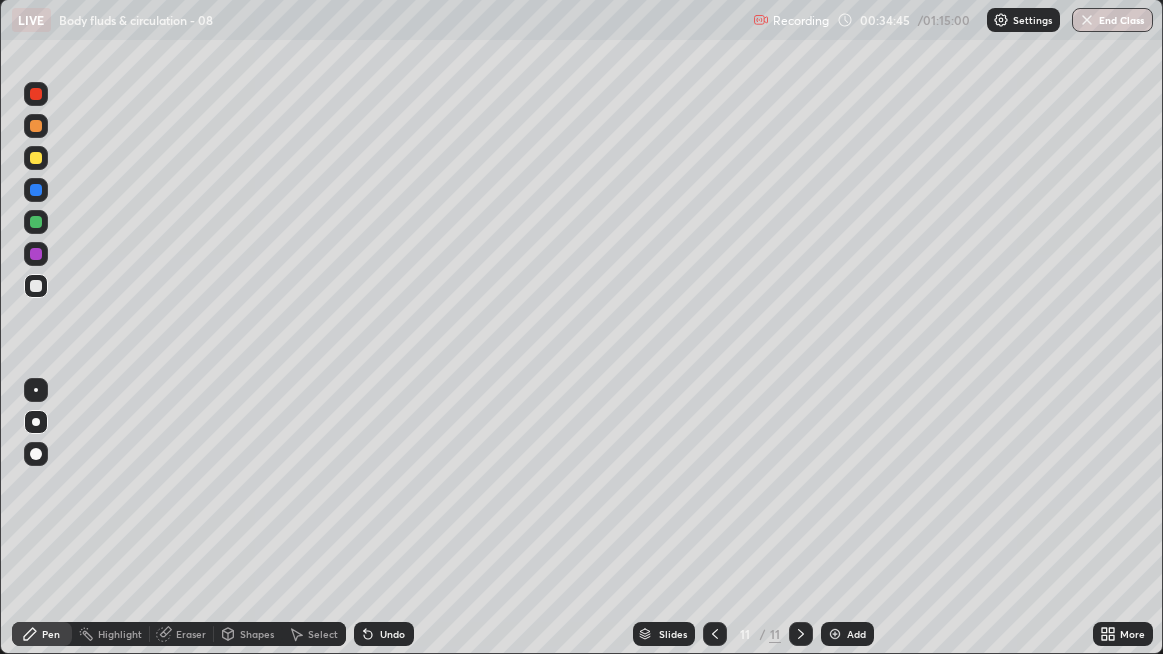 click at bounding box center (36, 190) 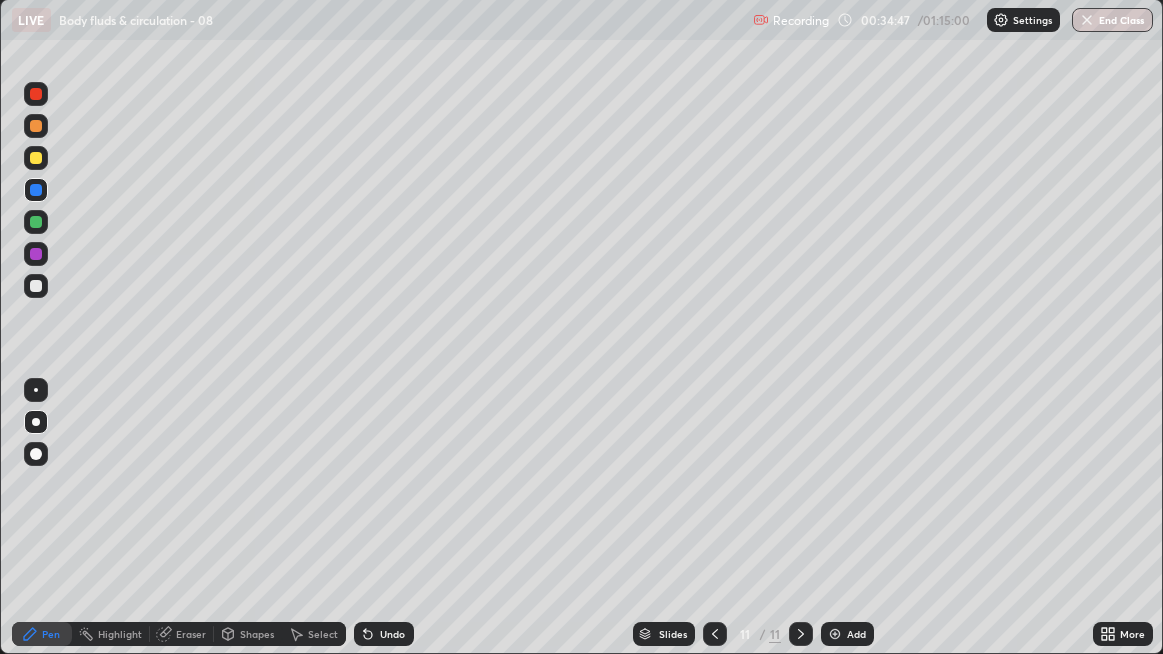 click at bounding box center [36, 190] 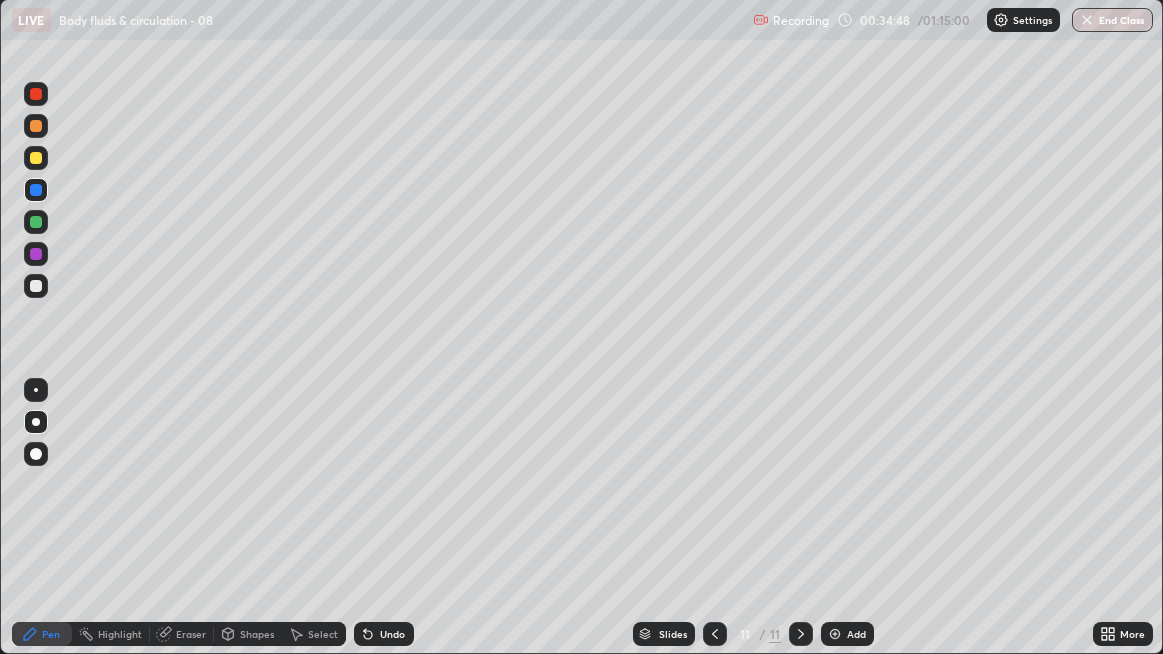 click at bounding box center [36, 190] 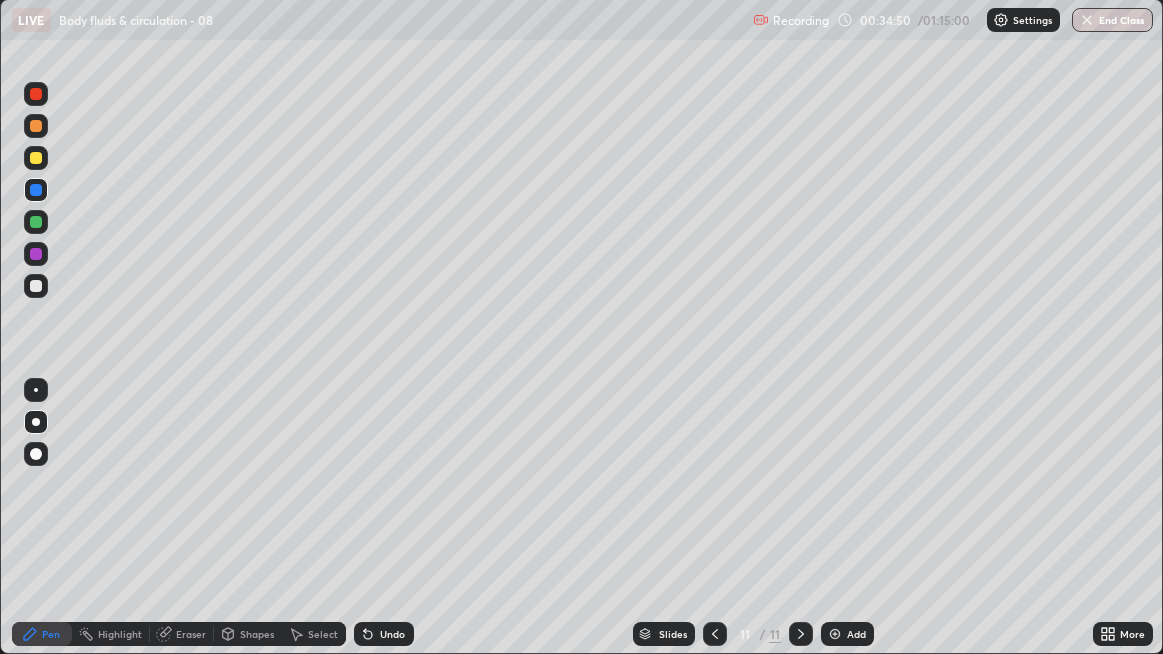 click at bounding box center [36, 190] 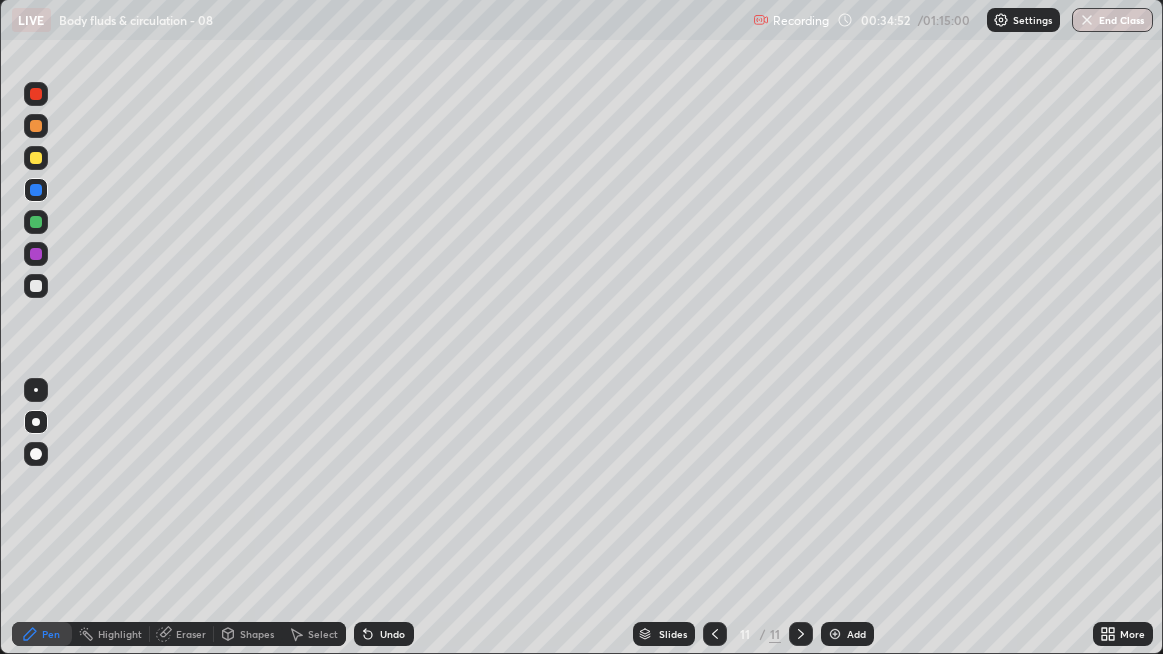 click at bounding box center [36, 158] 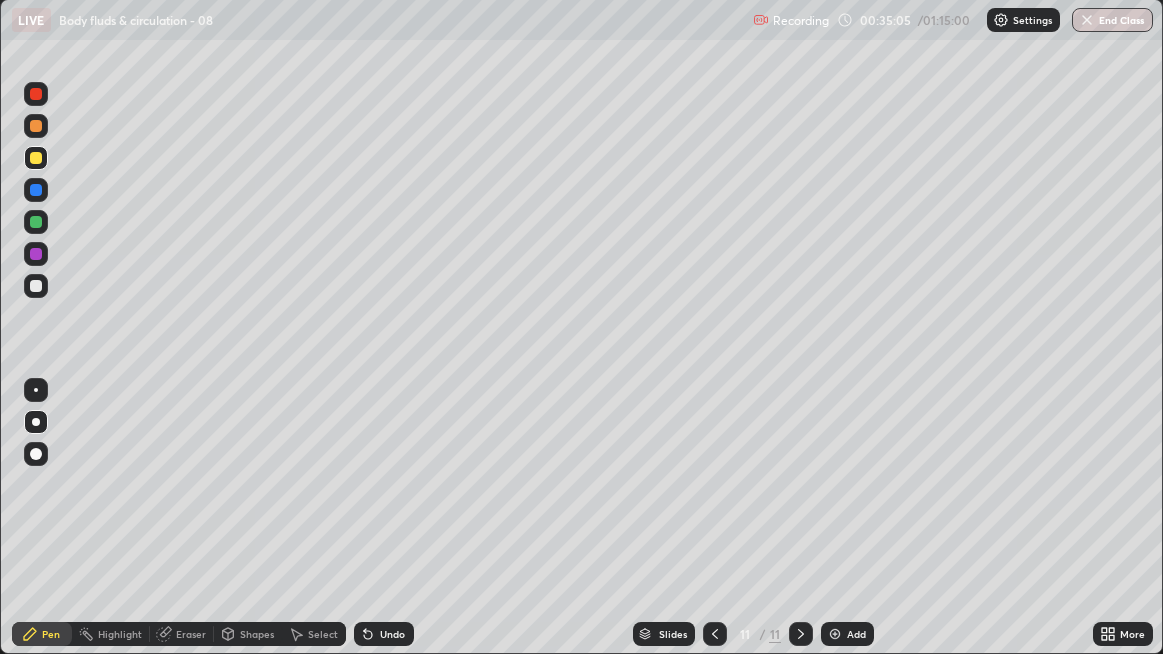 click on "Undo" at bounding box center (392, 634) 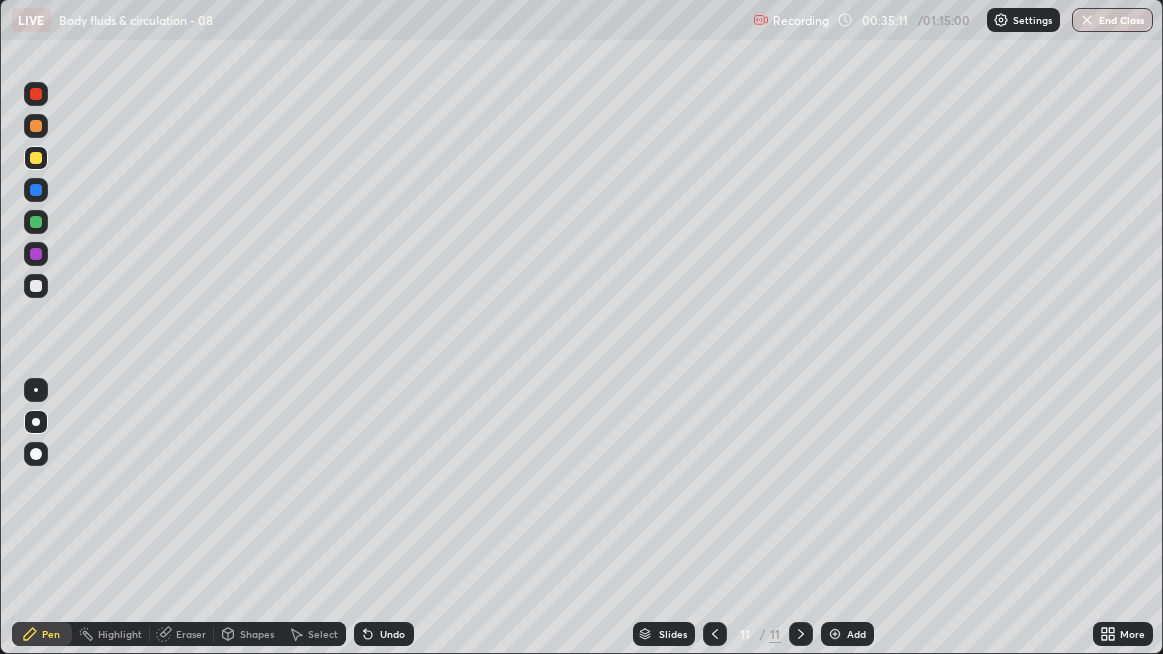 click at bounding box center (36, 286) 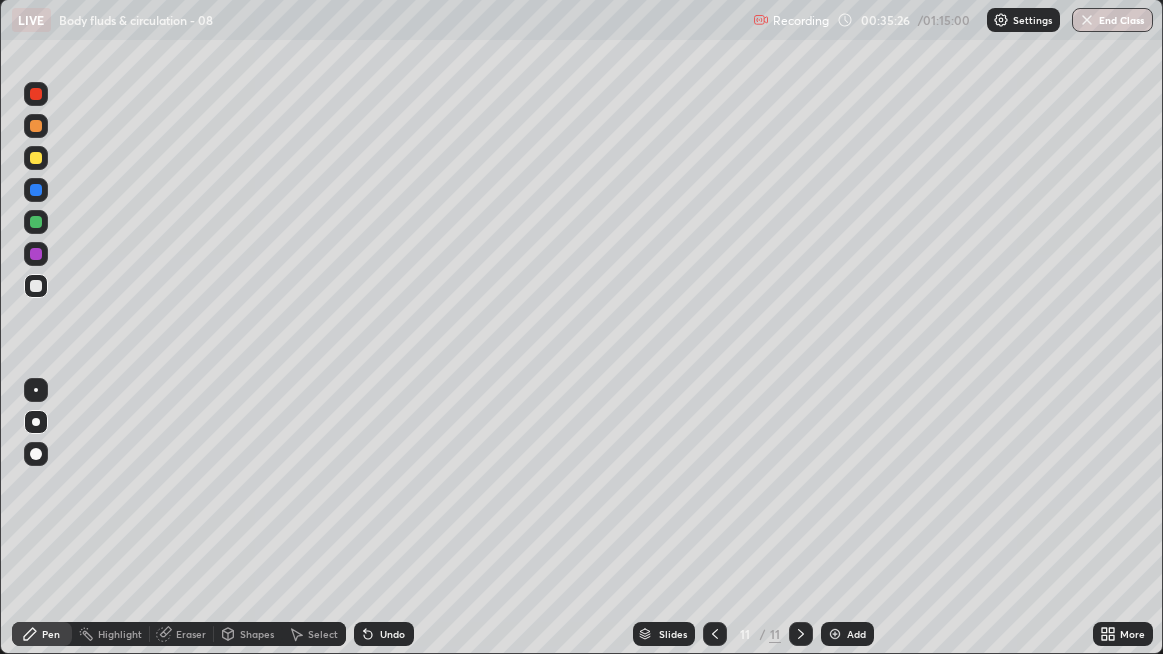click at bounding box center (36, 286) 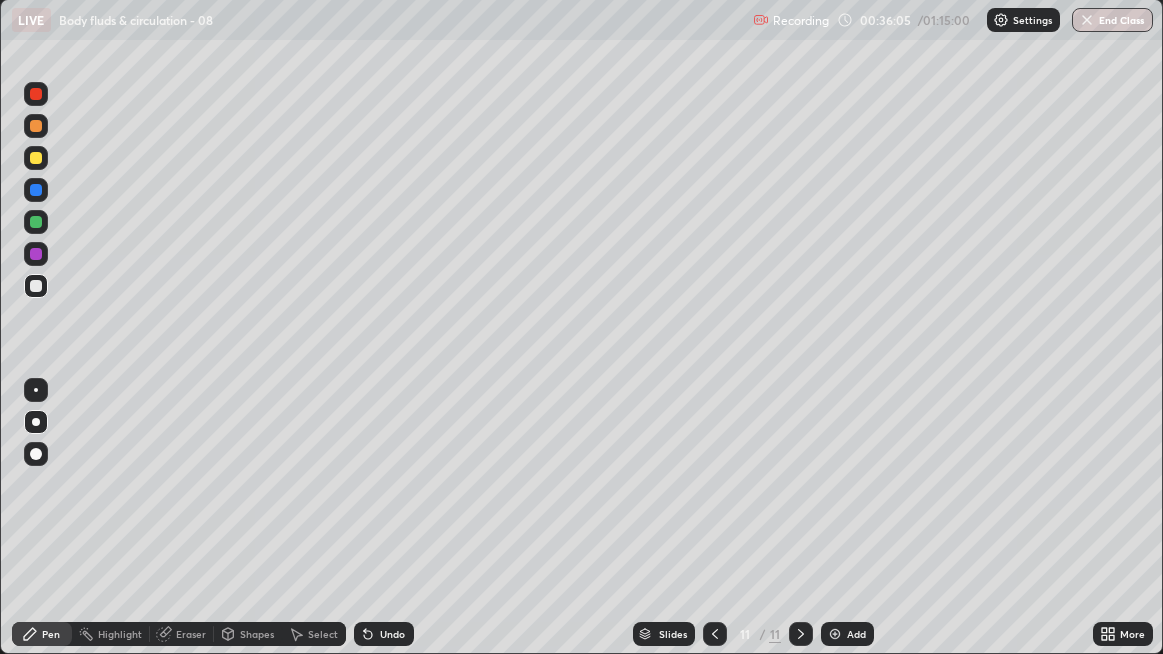 click at bounding box center [36, 286] 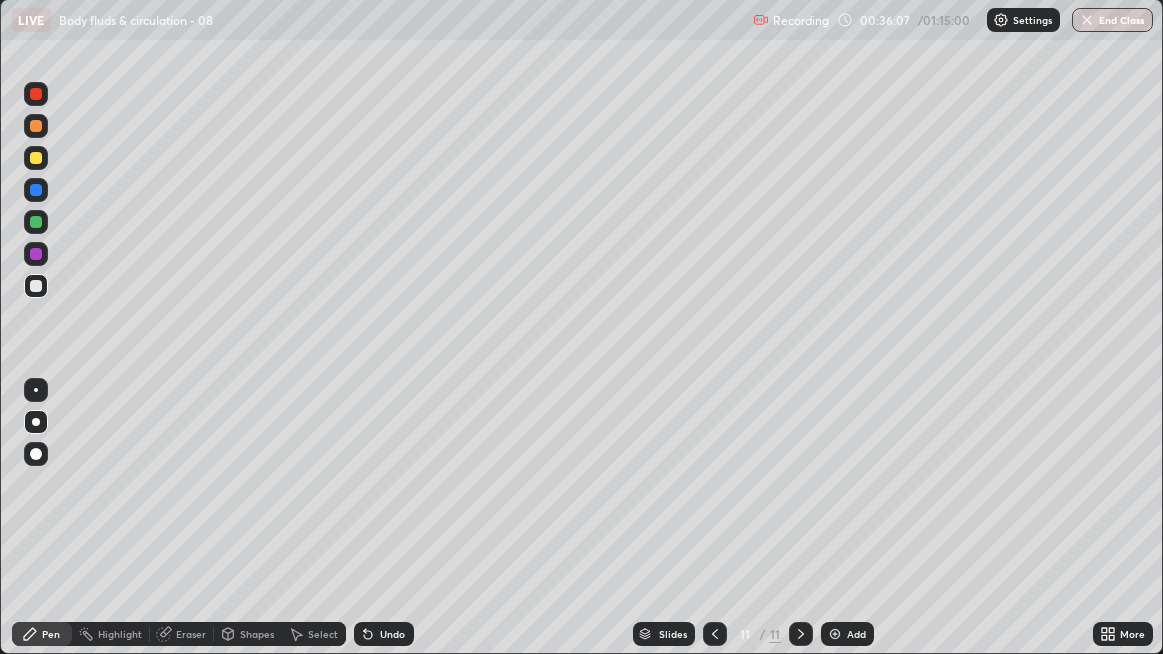 click at bounding box center [36, 286] 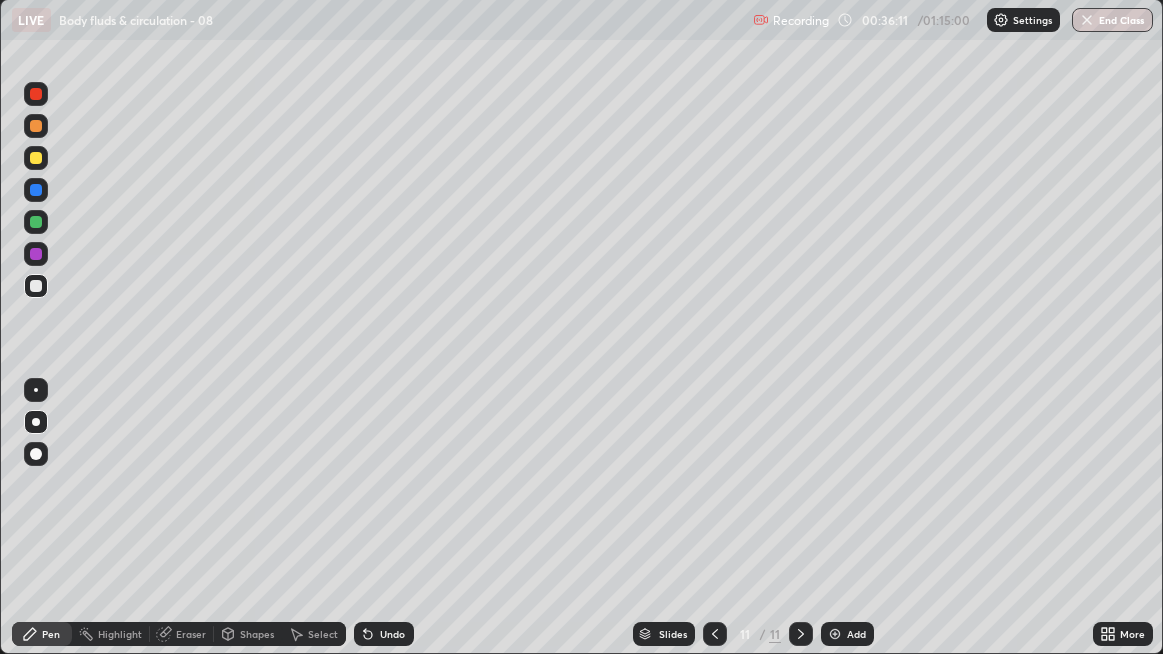 click at bounding box center (36, 126) 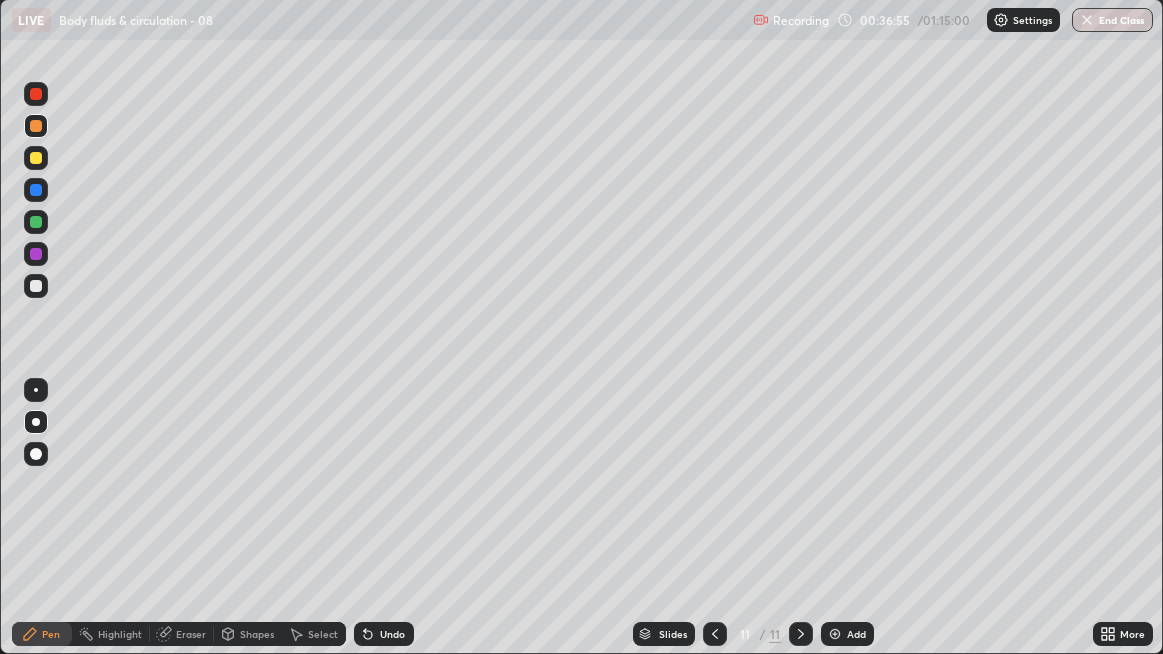 click at bounding box center (36, 286) 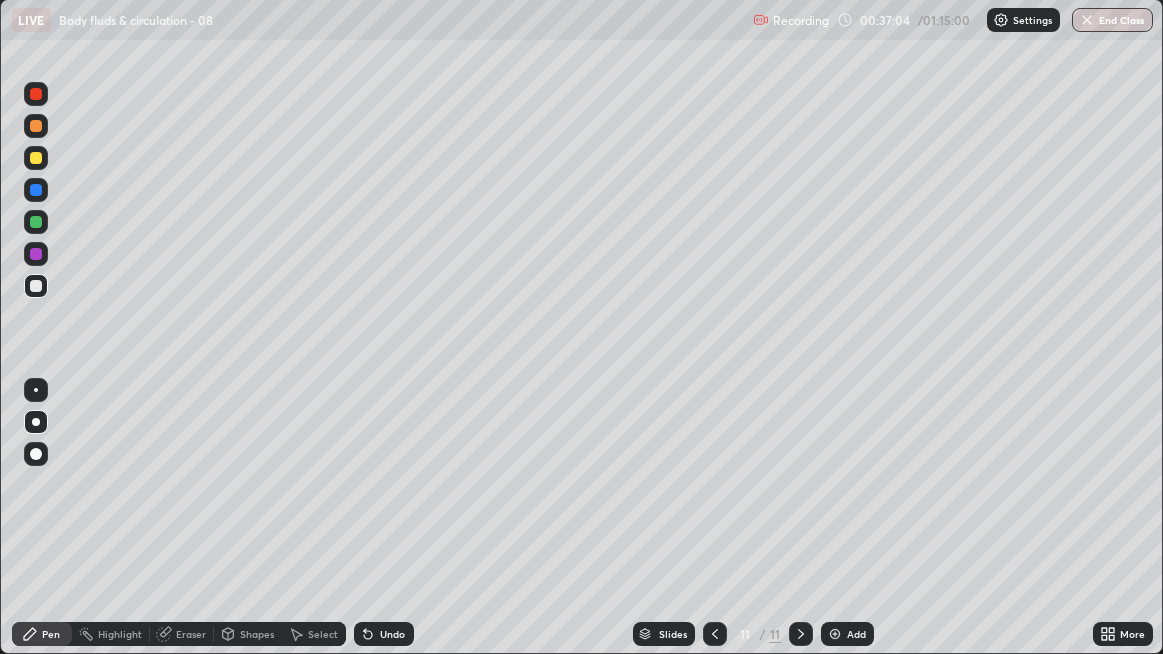 click at bounding box center (36, 126) 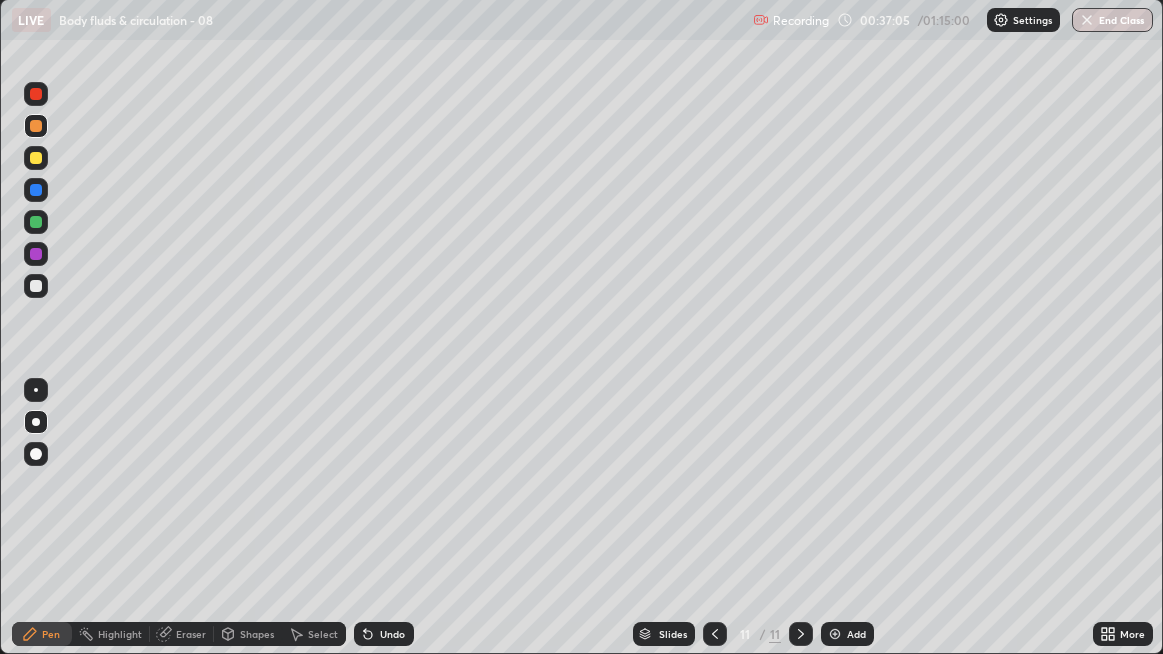 click at bounding box center [36, 94] 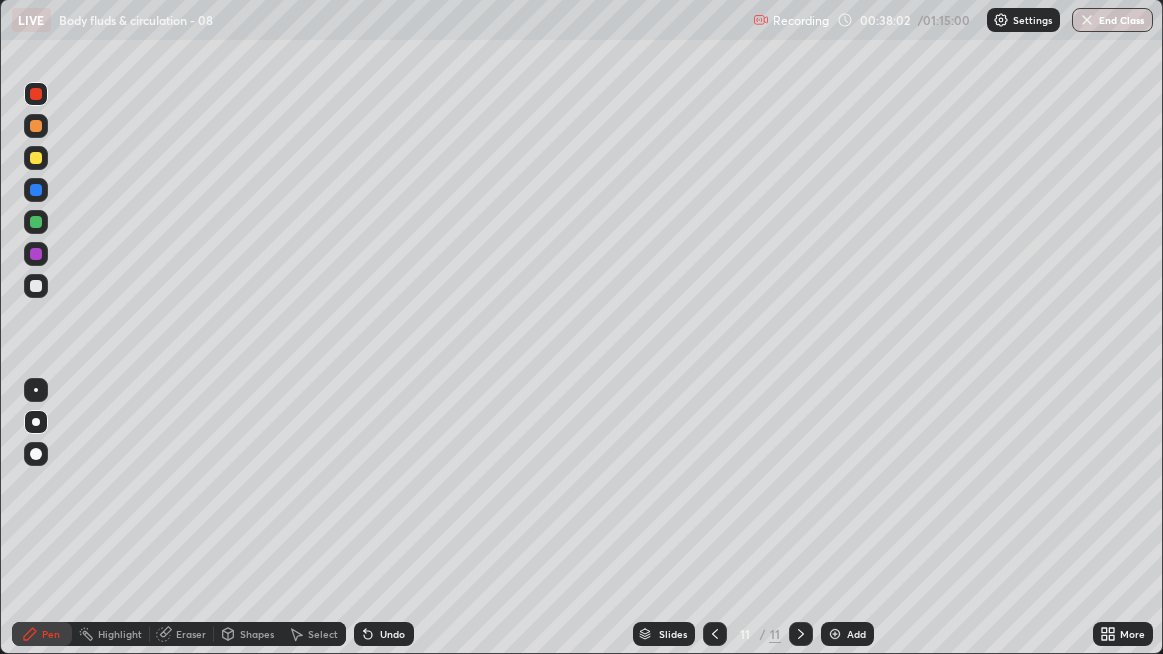 click at bounding box center [36, 190] 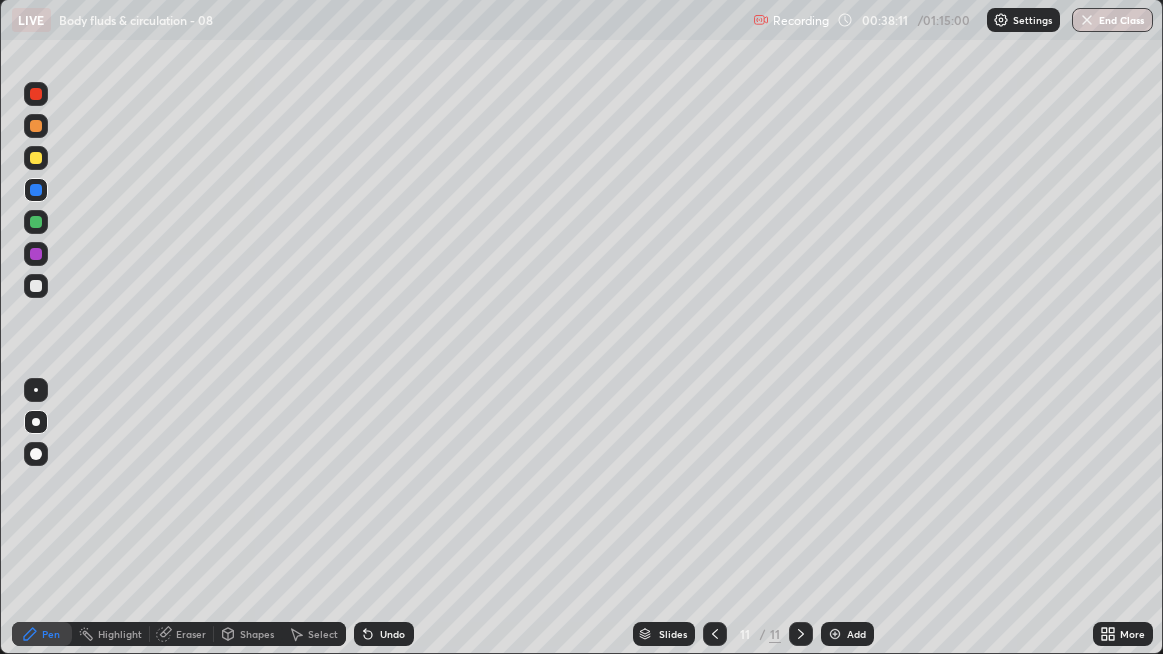 click at bounding box center [36, 158] 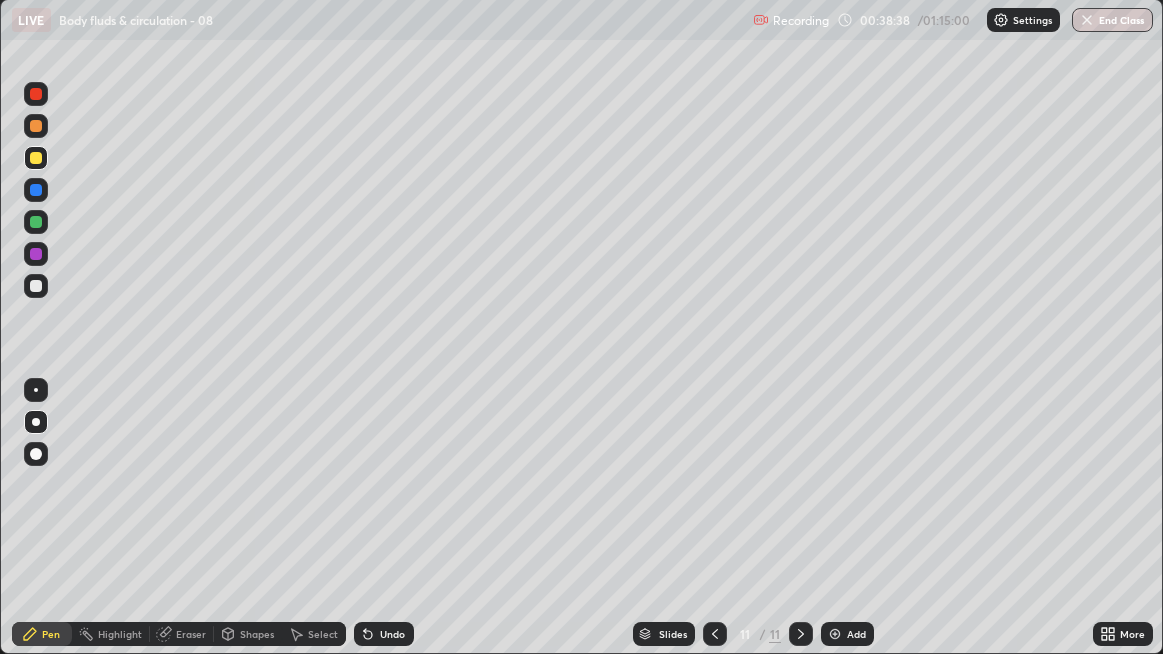 click at bounding box center [36, 286] 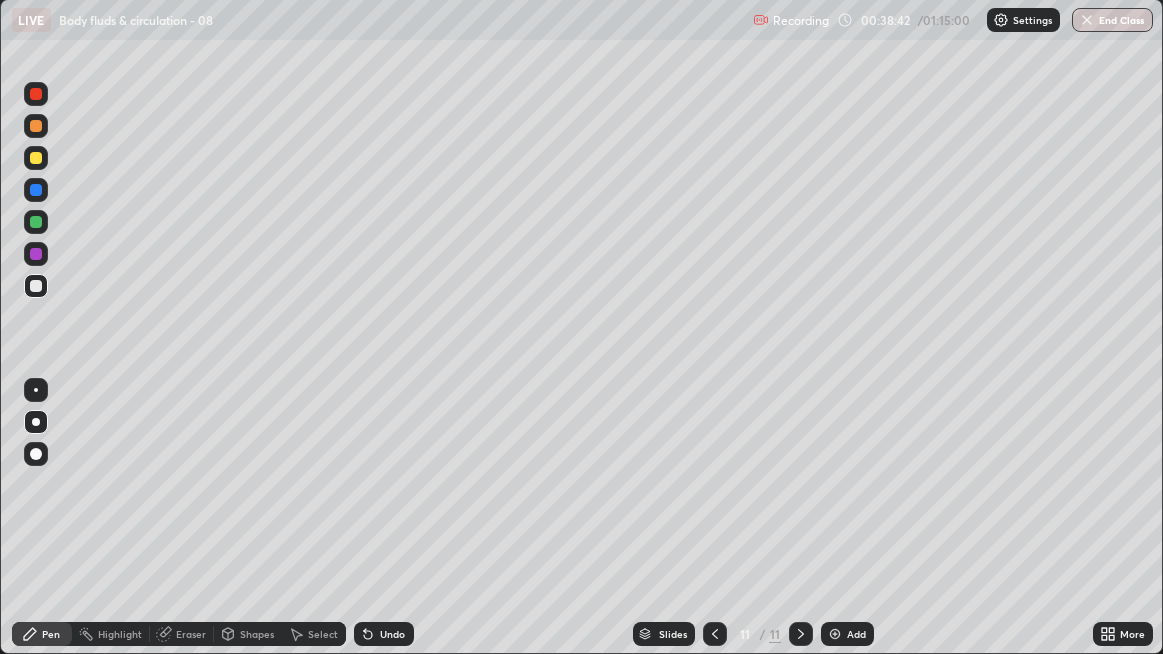 click on "Add" at bounding box center (856, 634) 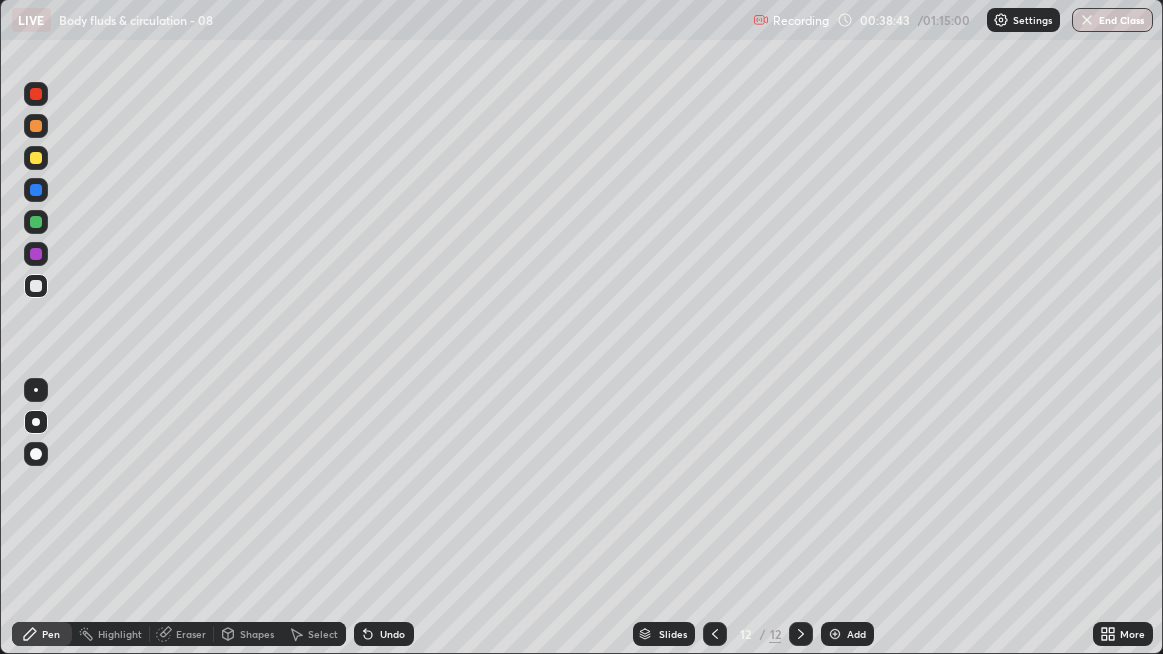 click at bounding box center (36, 286) 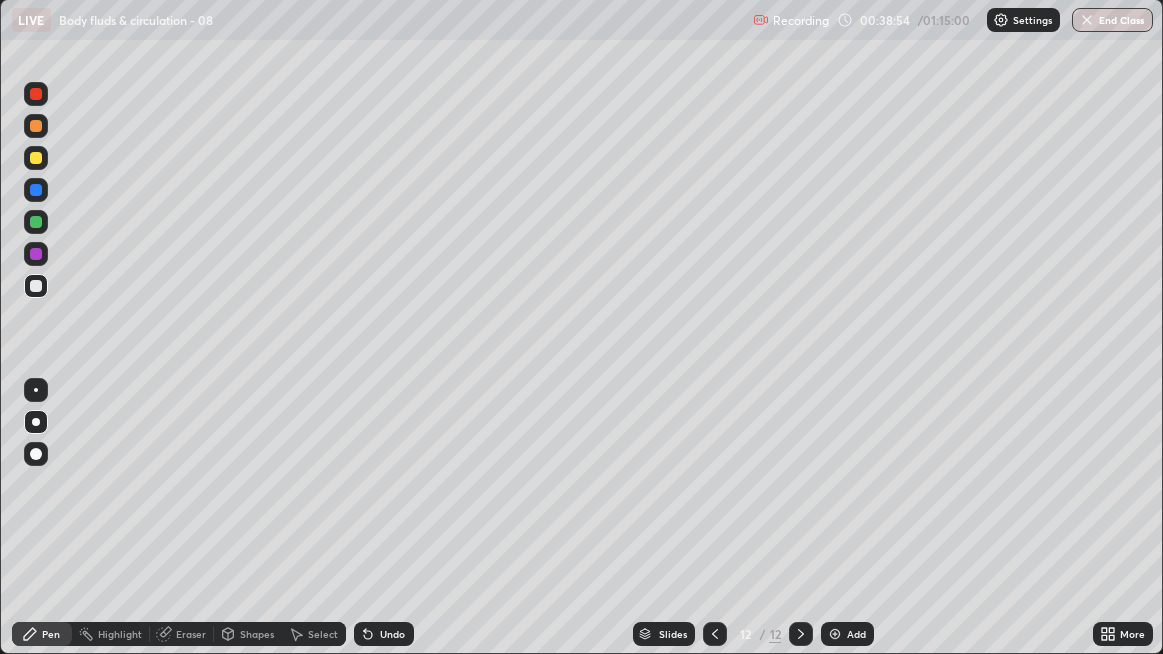 click at bounding box center [36, 286] 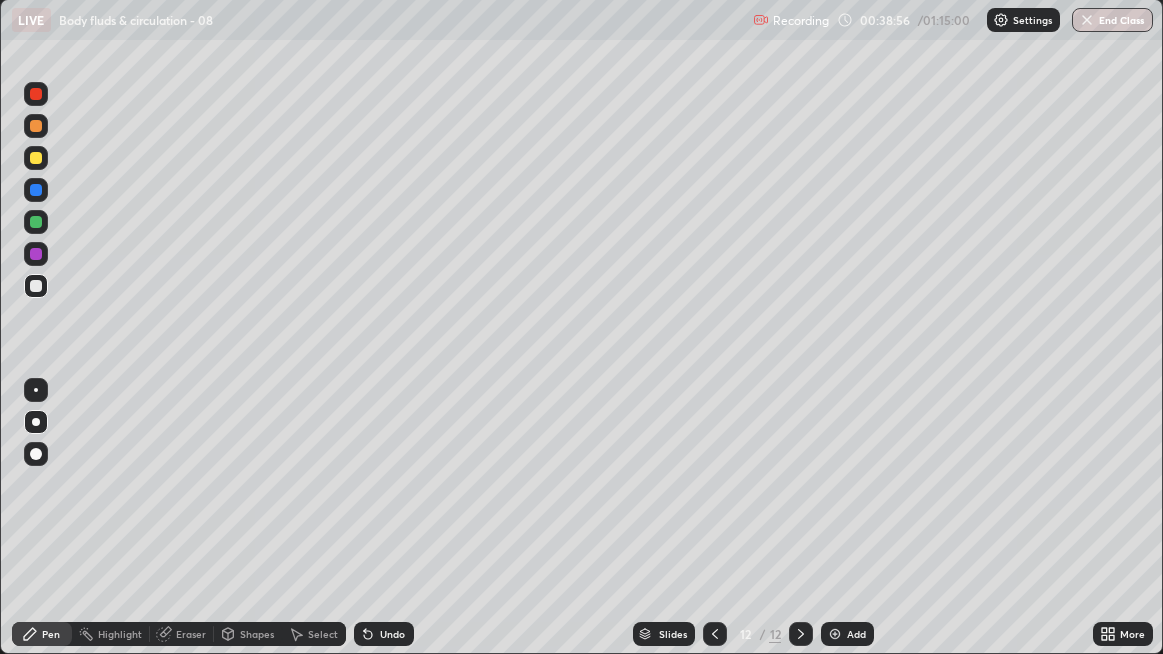 click at bounding box center [36, 286] 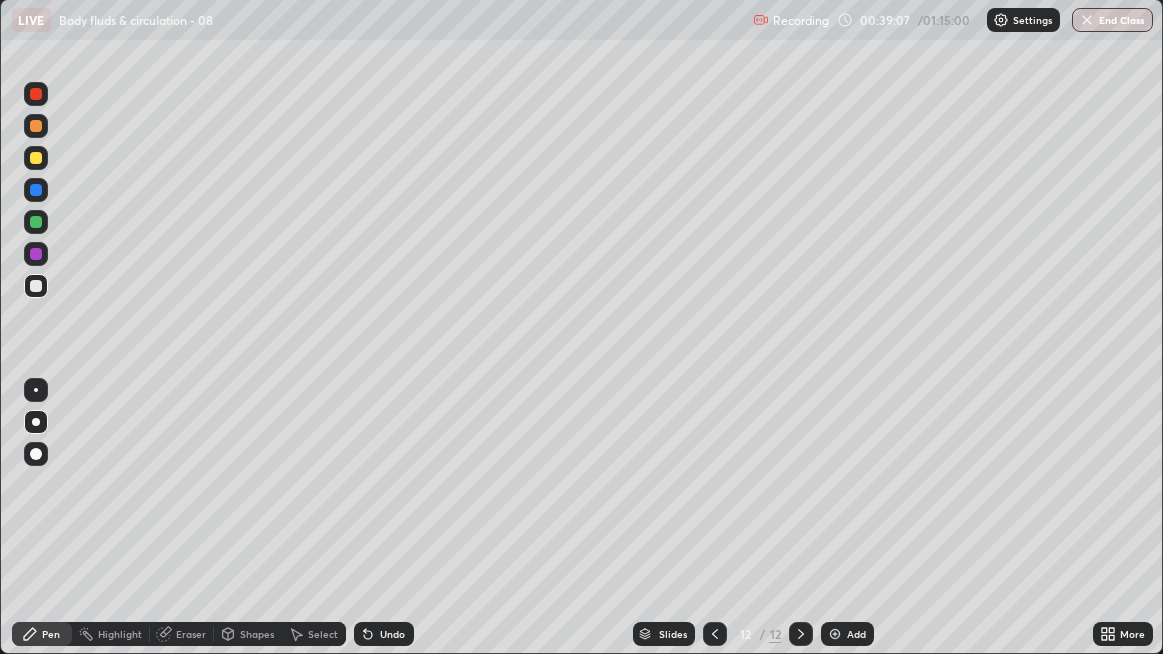 click at bounding box center [36, 286] 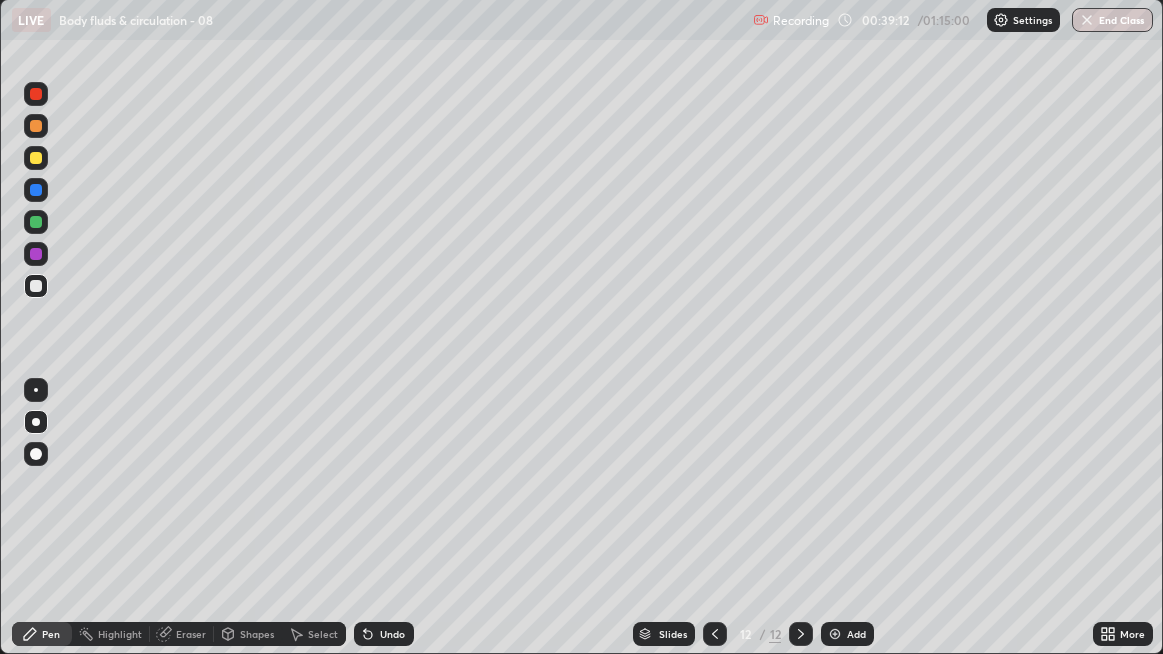 click at bounding box center (36, 286) 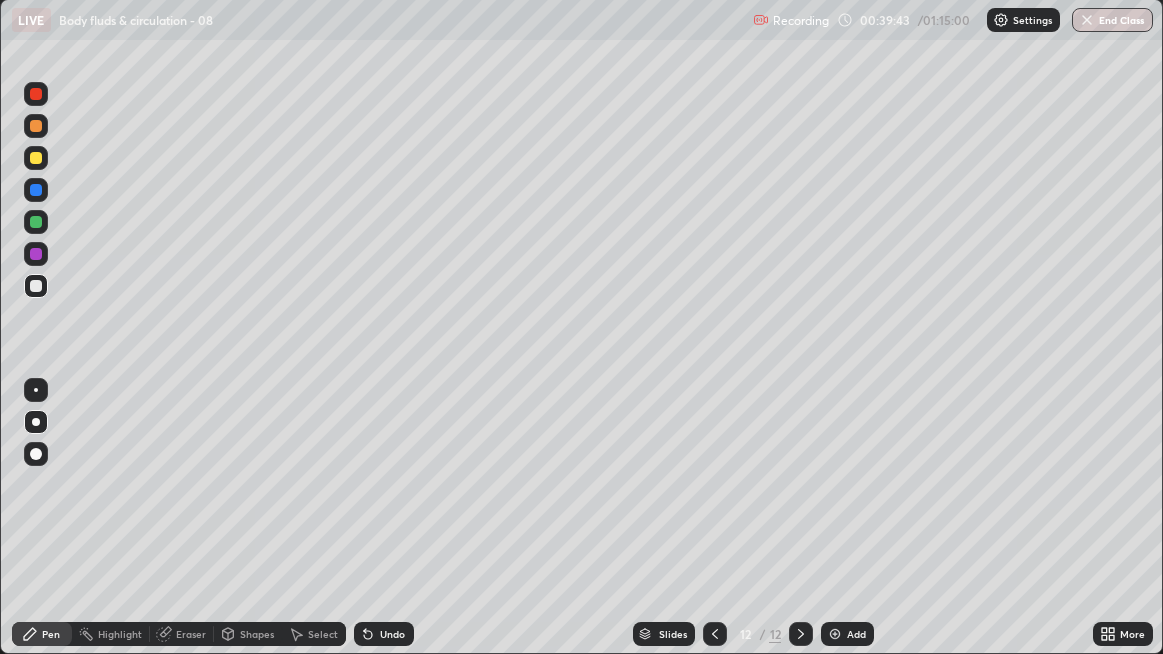 click at bounding box center (36, 286) 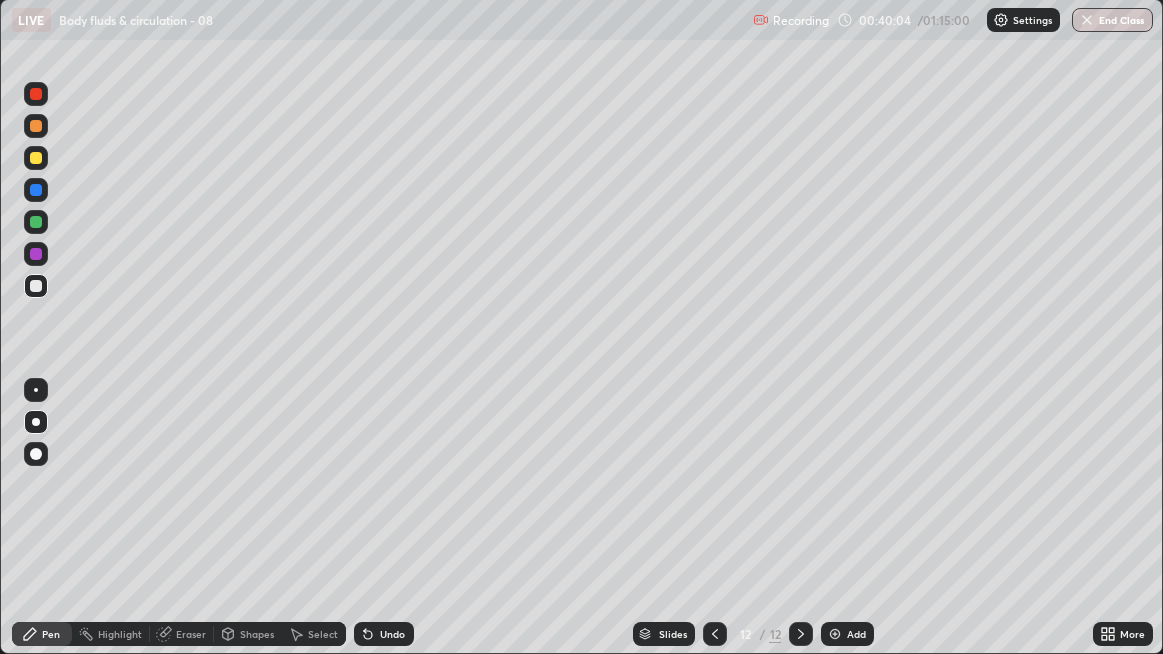 click on "Undo" at bounding box center [384, 634] 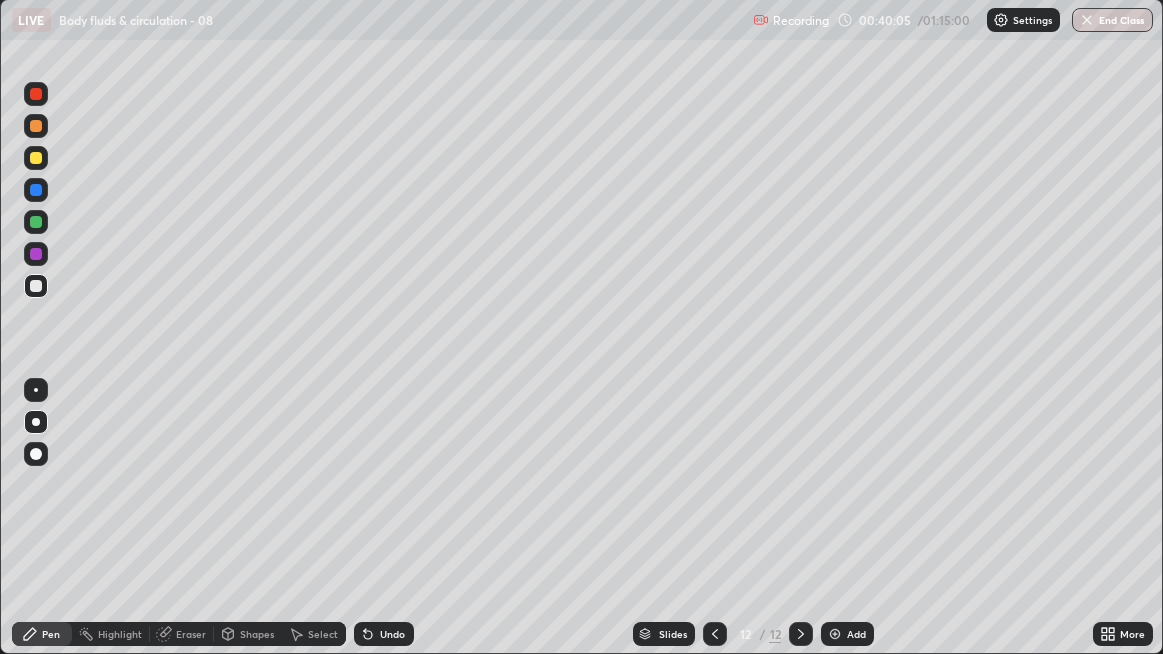 click on "Undo" at bounding box center (392, 634) 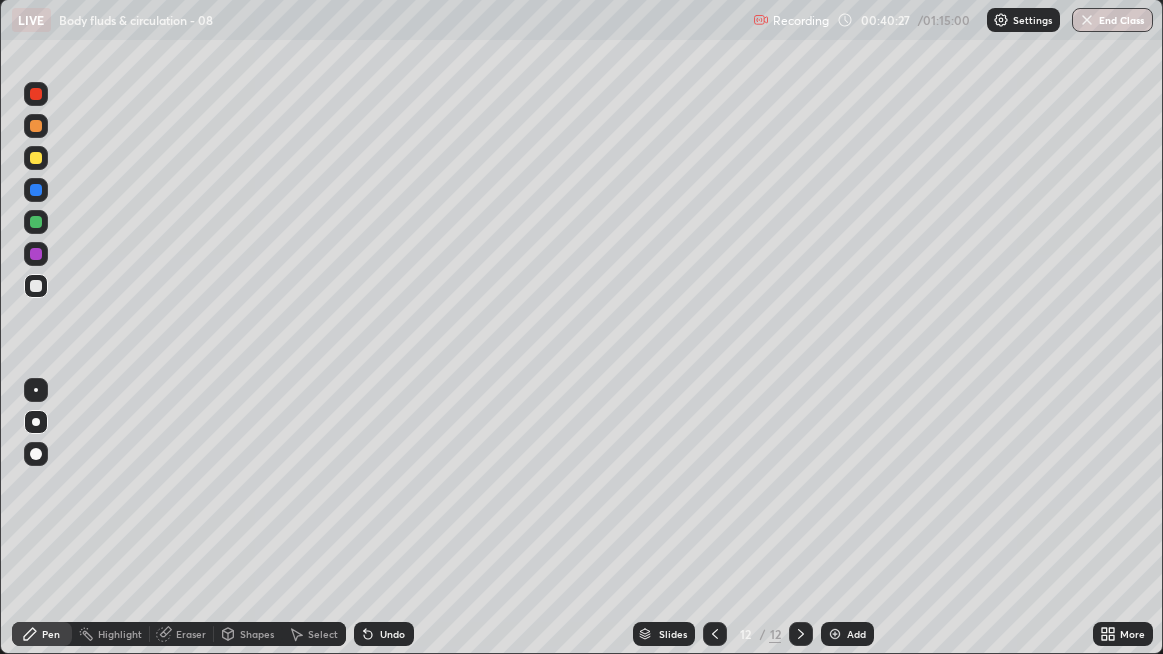 click at bounding box center (36, 286) 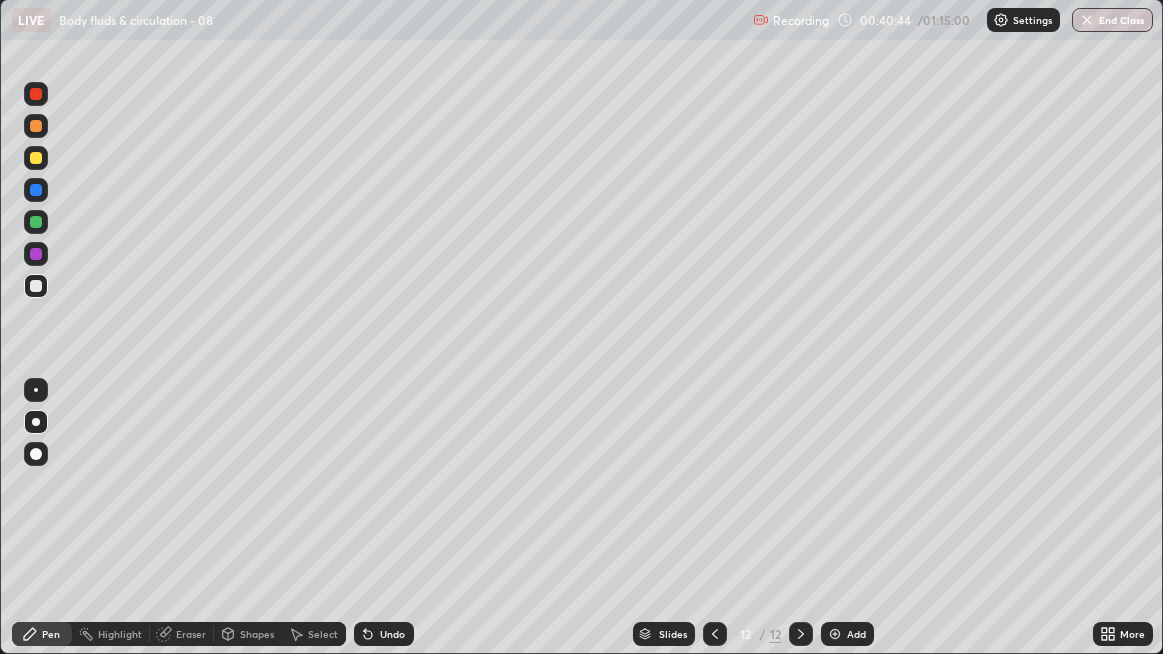 click at bounding box center (36, 286) 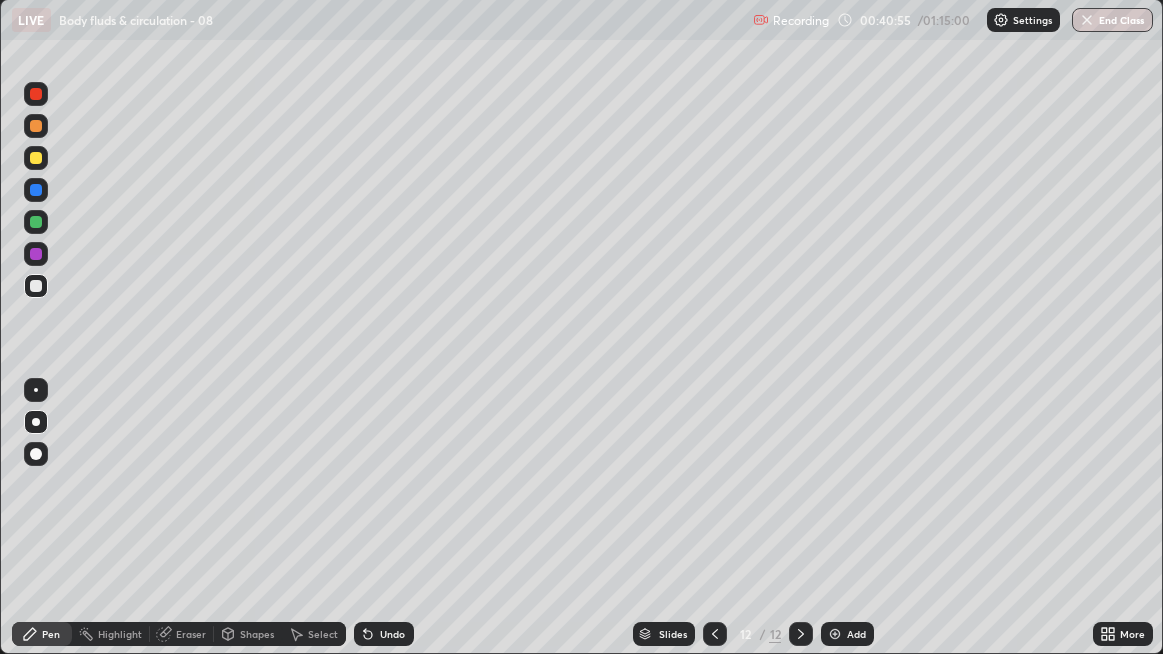 click at bounding box center [36, 286] 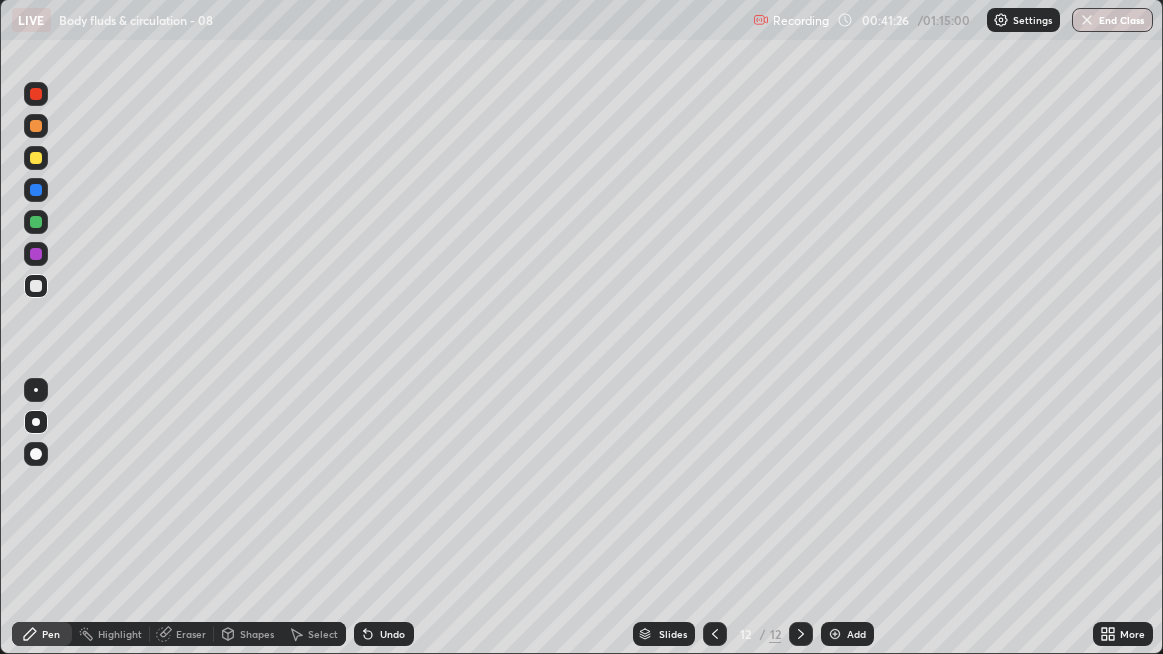 click at bounding box center [36, 286] 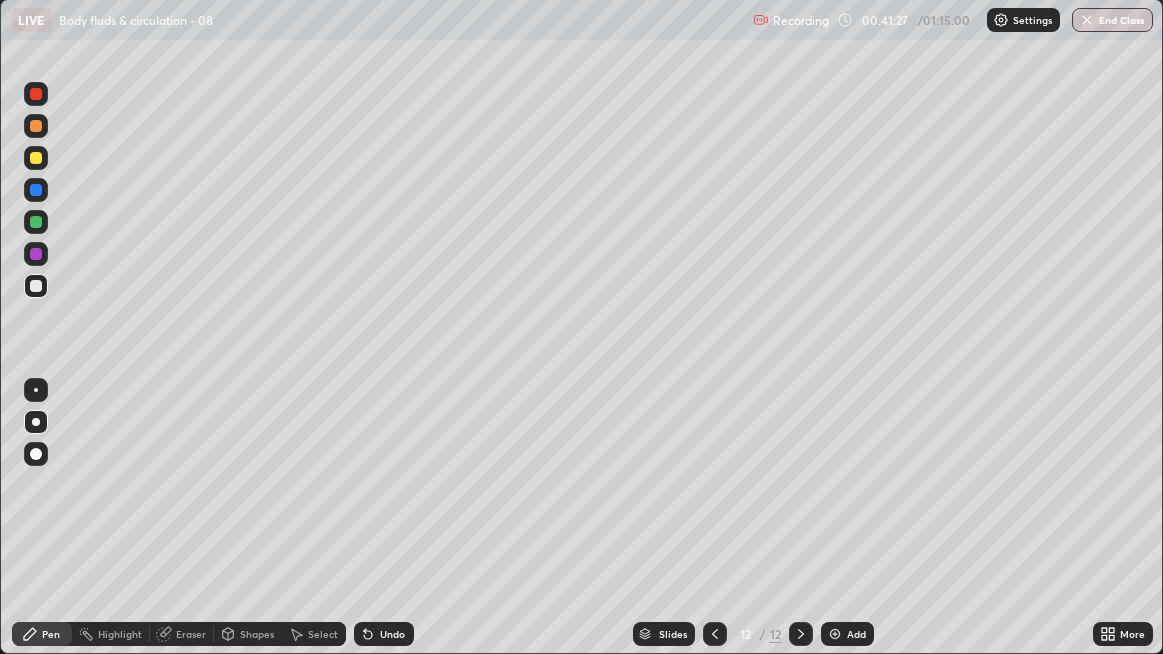 click at bounding box center [36, 286] 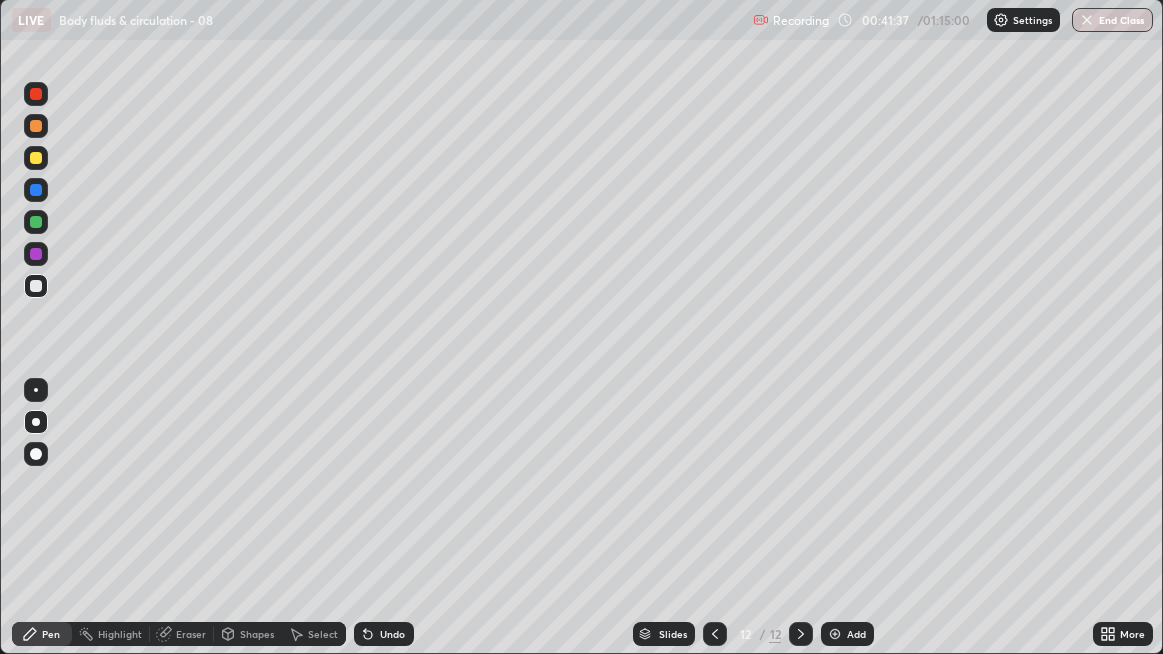 click on "Undo" at bounding box center [392, 634] 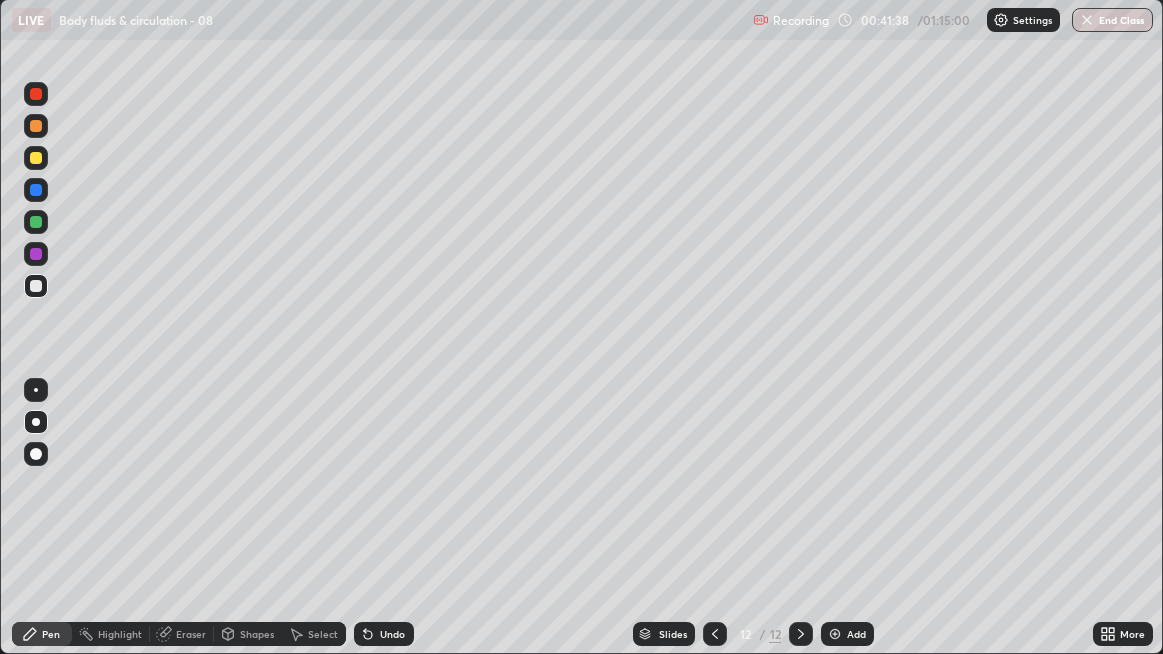 click on "Undo" at bounding box center (392, 634) 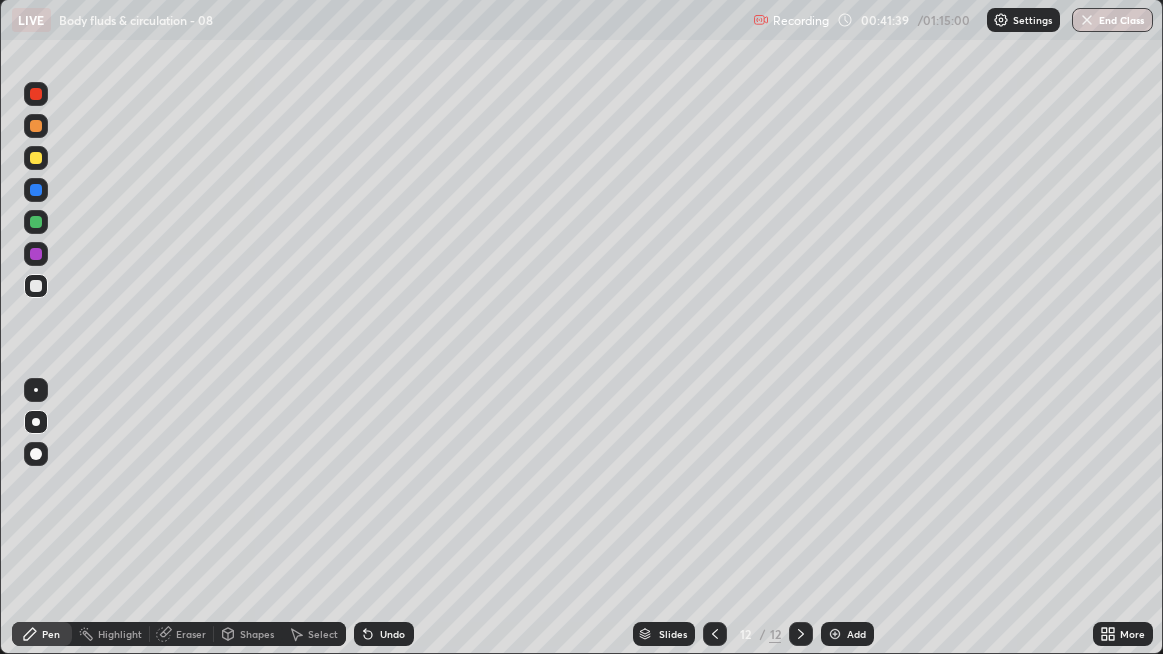 click on "Undo" at bounding box center [392, 634] 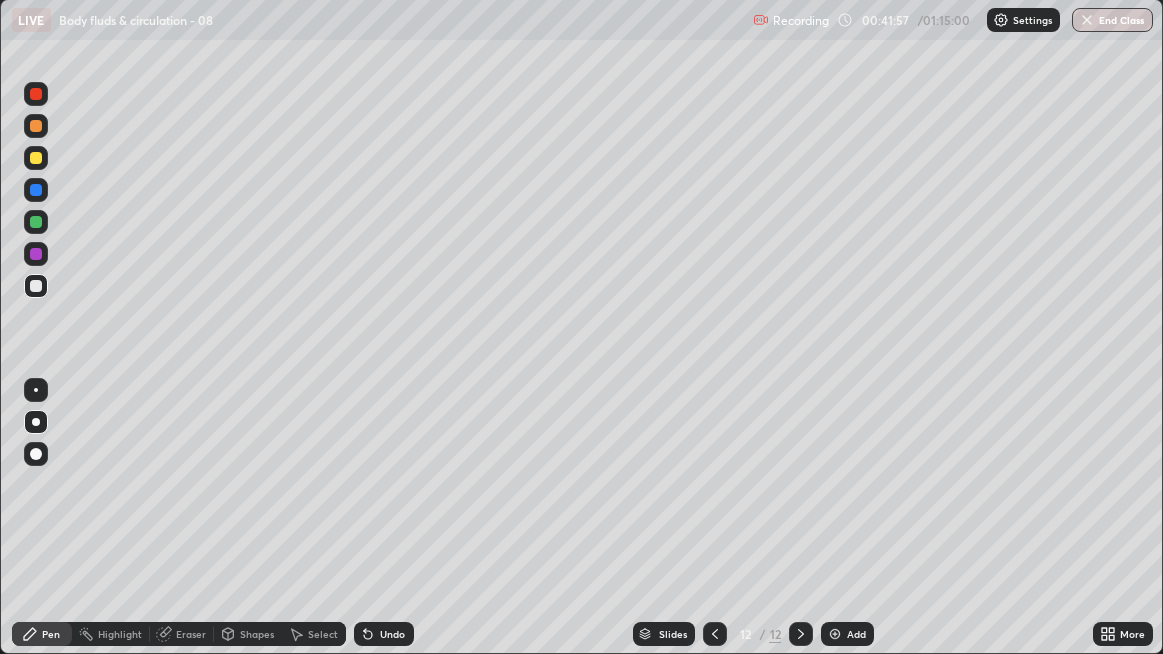 click at bounding box center [36, 286] 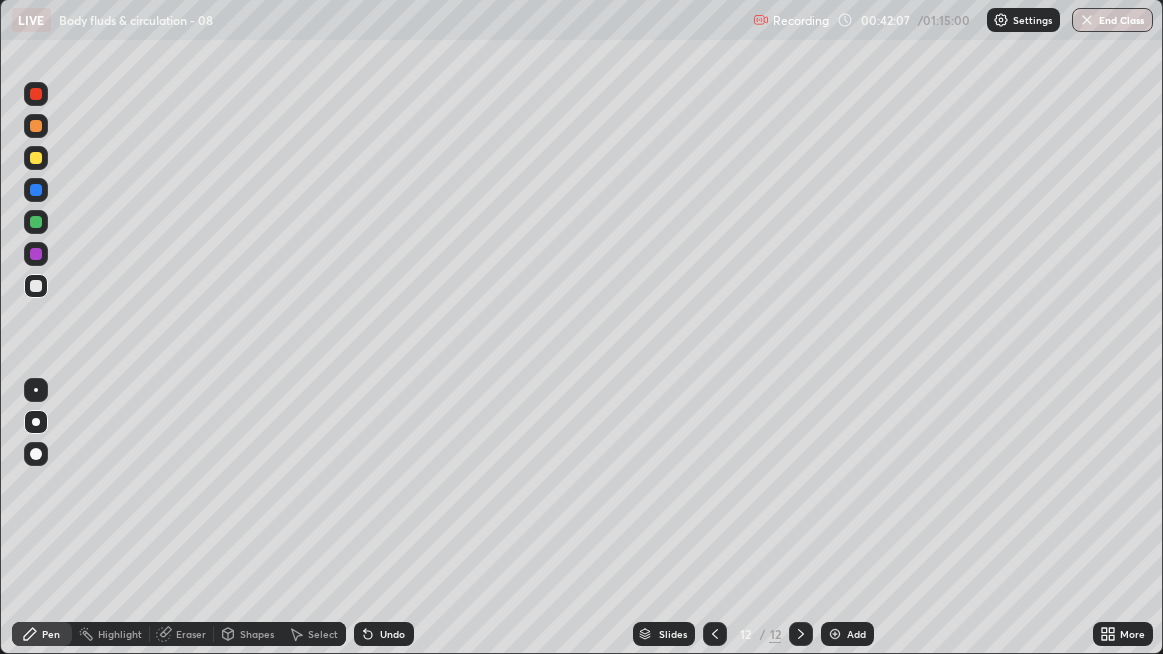 click at bounding box center (36, 286) 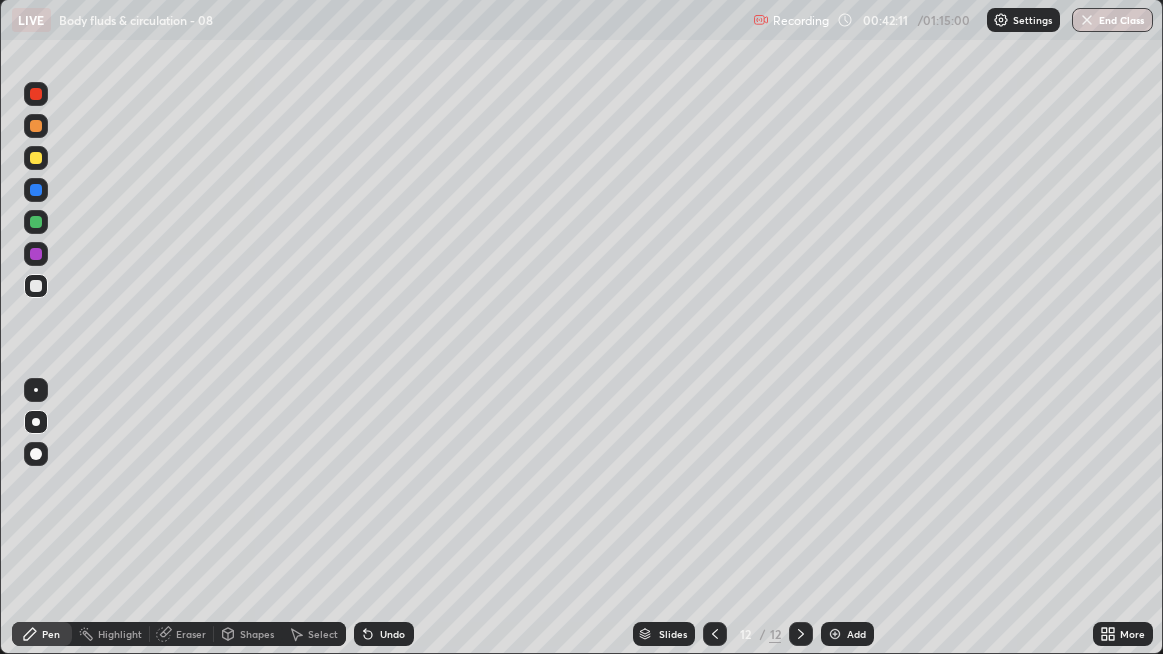 click on "Undo" at bounding box center (392, 634) 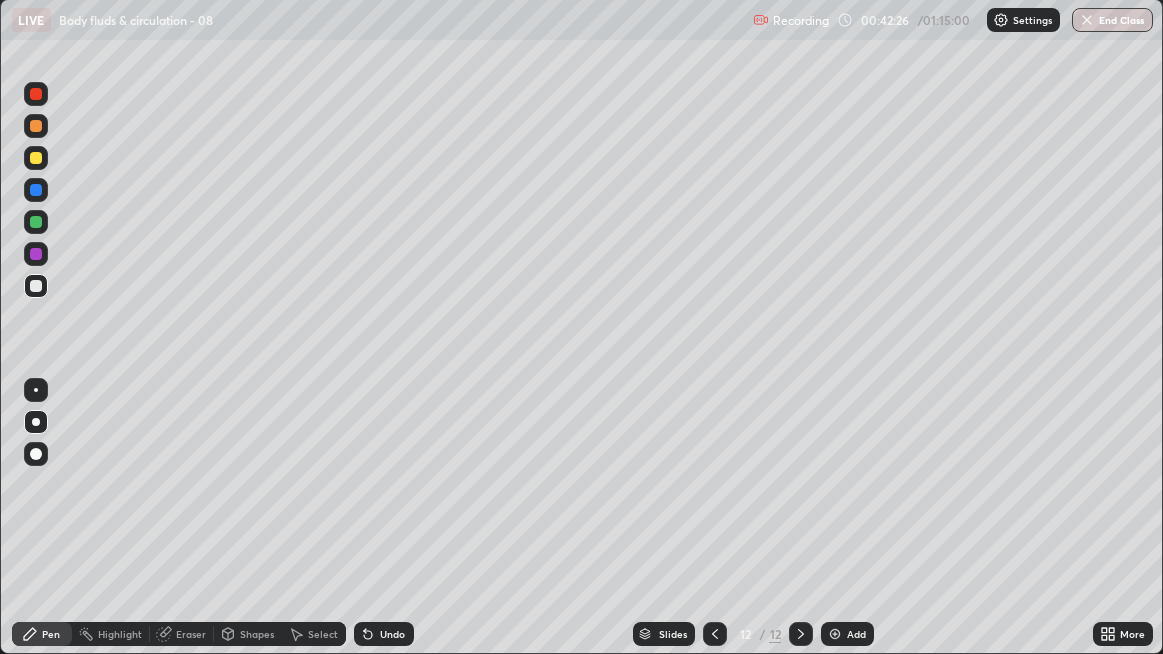 click at bounding box center (36, 190) 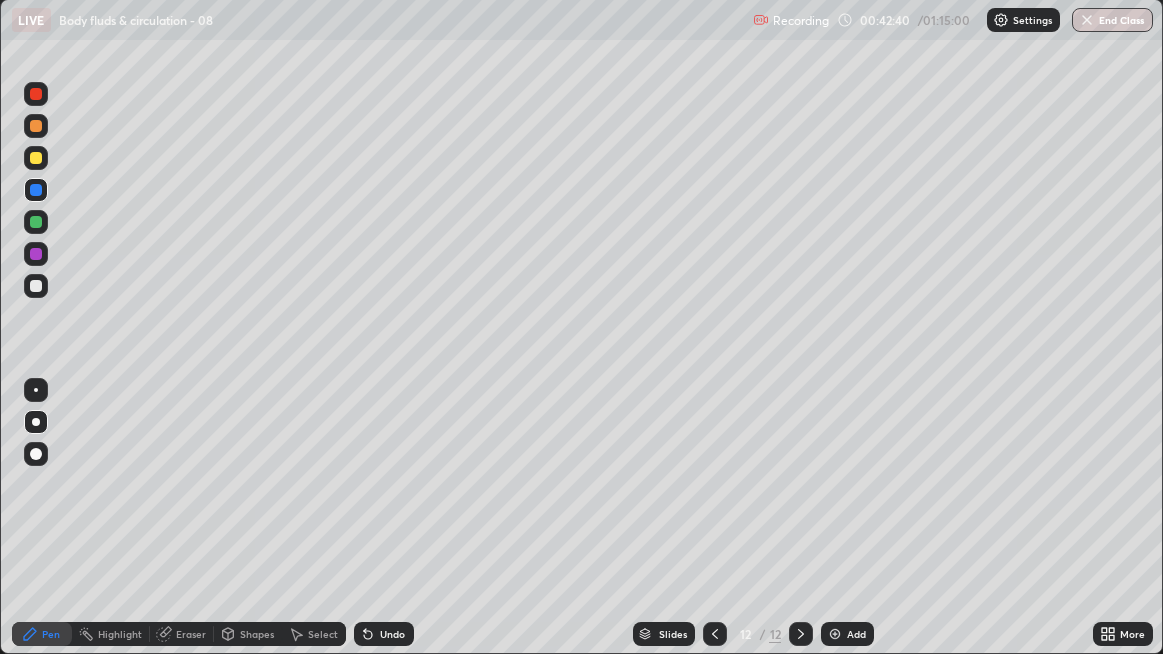 click at bounding box center [36, 286] 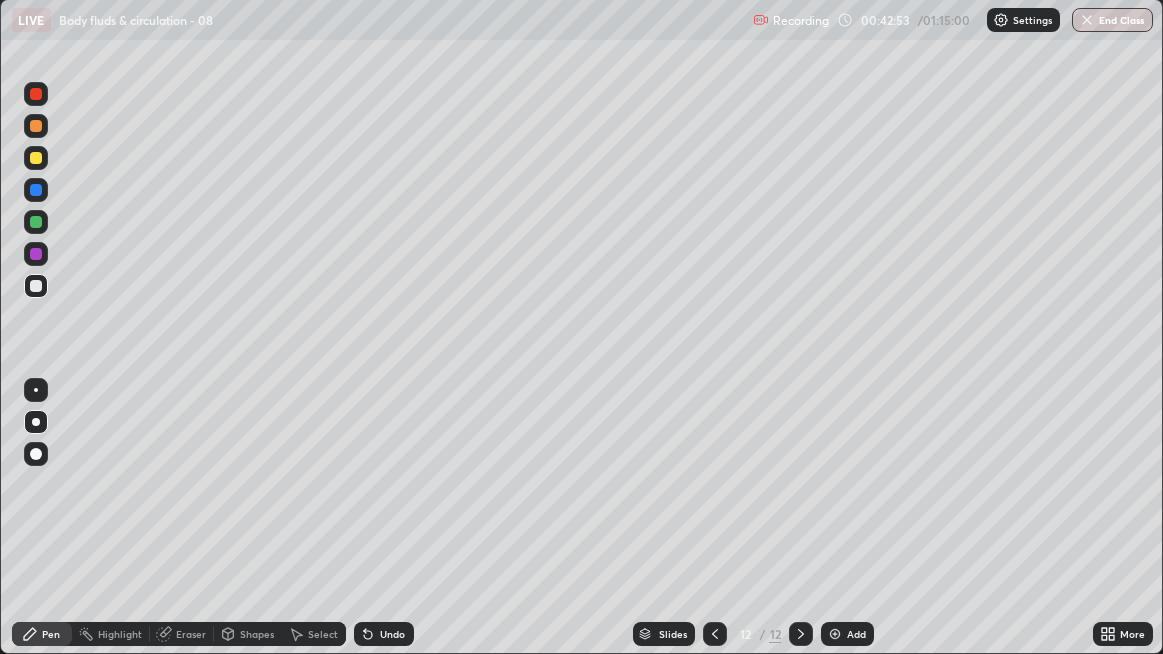 click at bounding box center [36, 286] 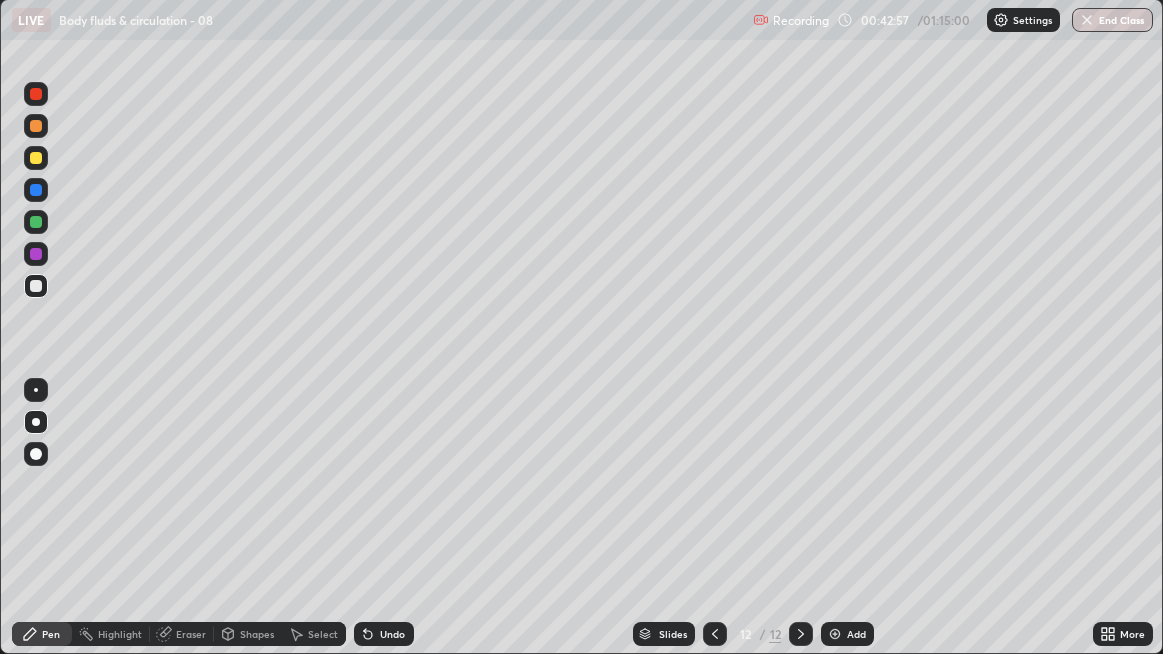 click 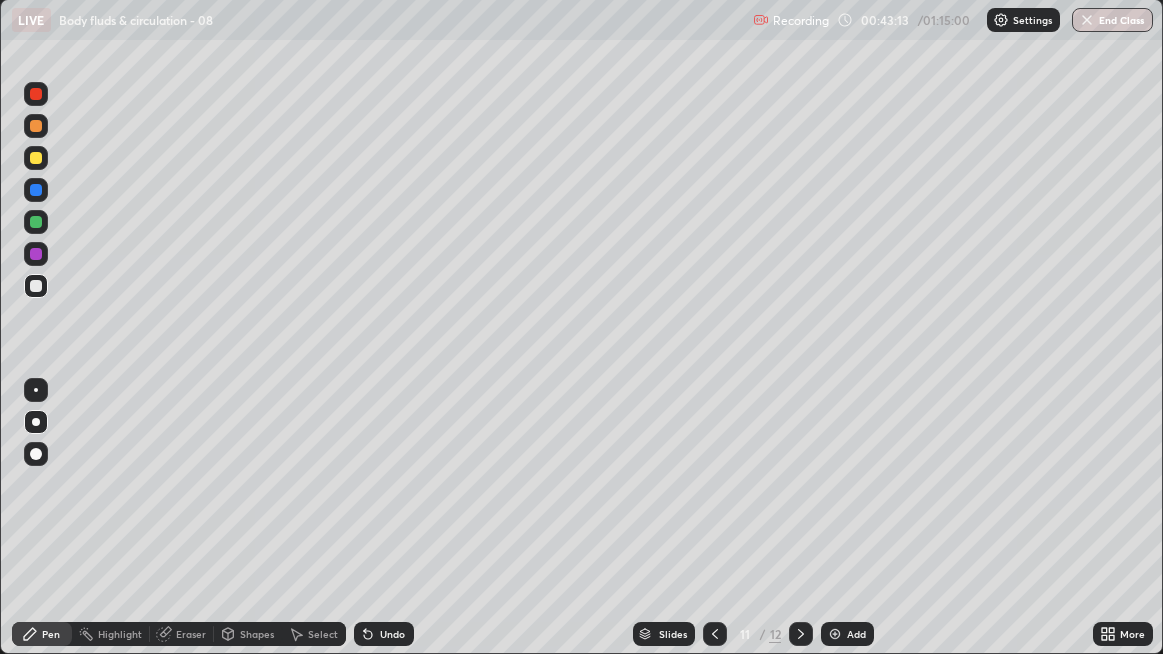 click 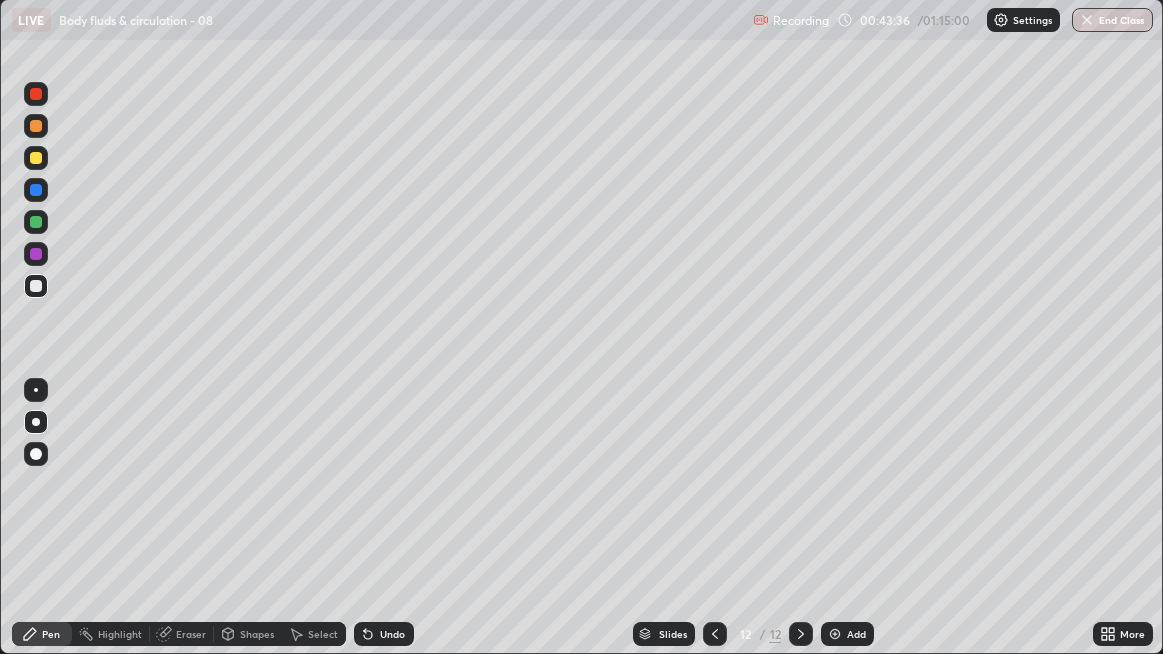 click at bounding box center [36, 286] 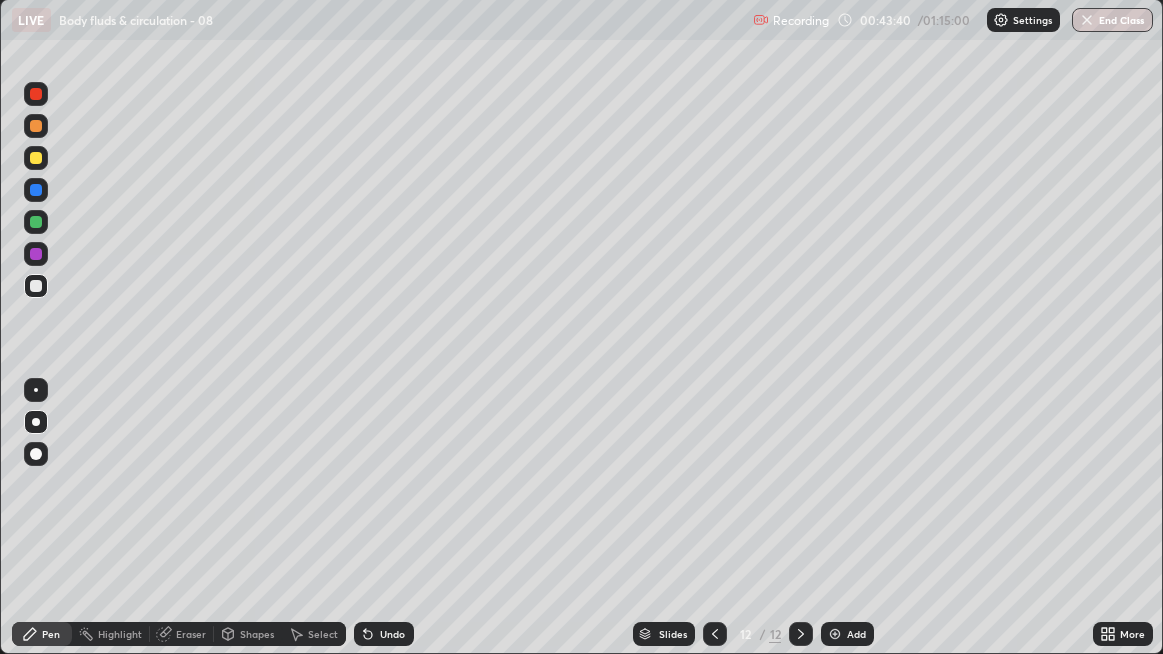 click on "Add" at bounding box center (856, 634) 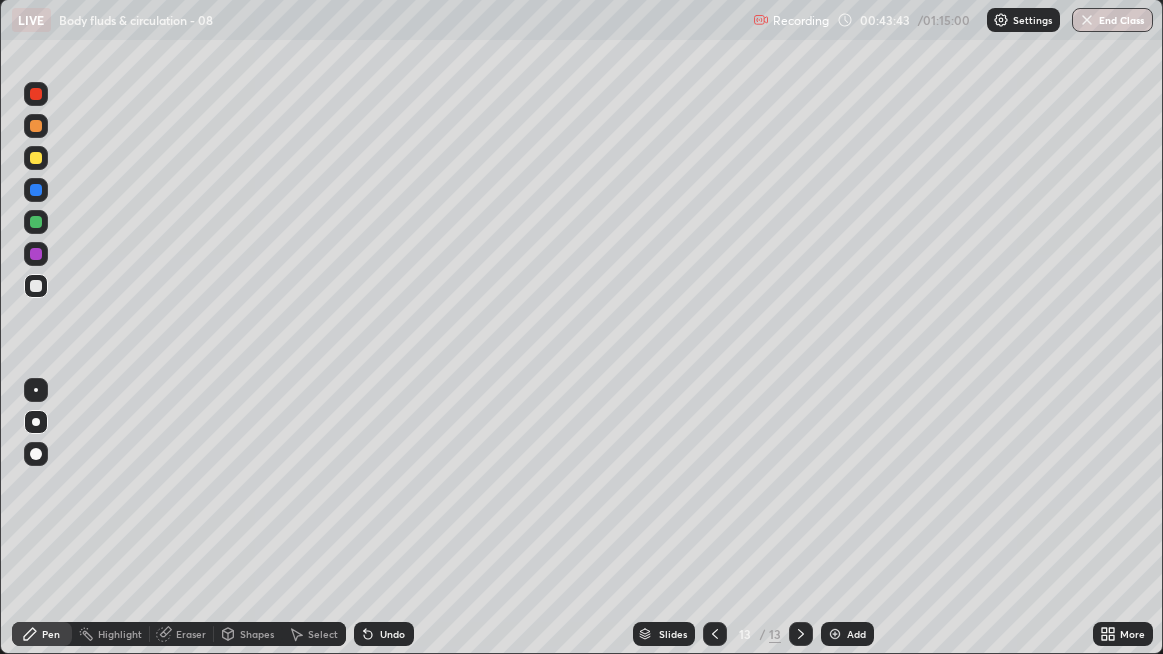 click at bounding box center [36, 286] 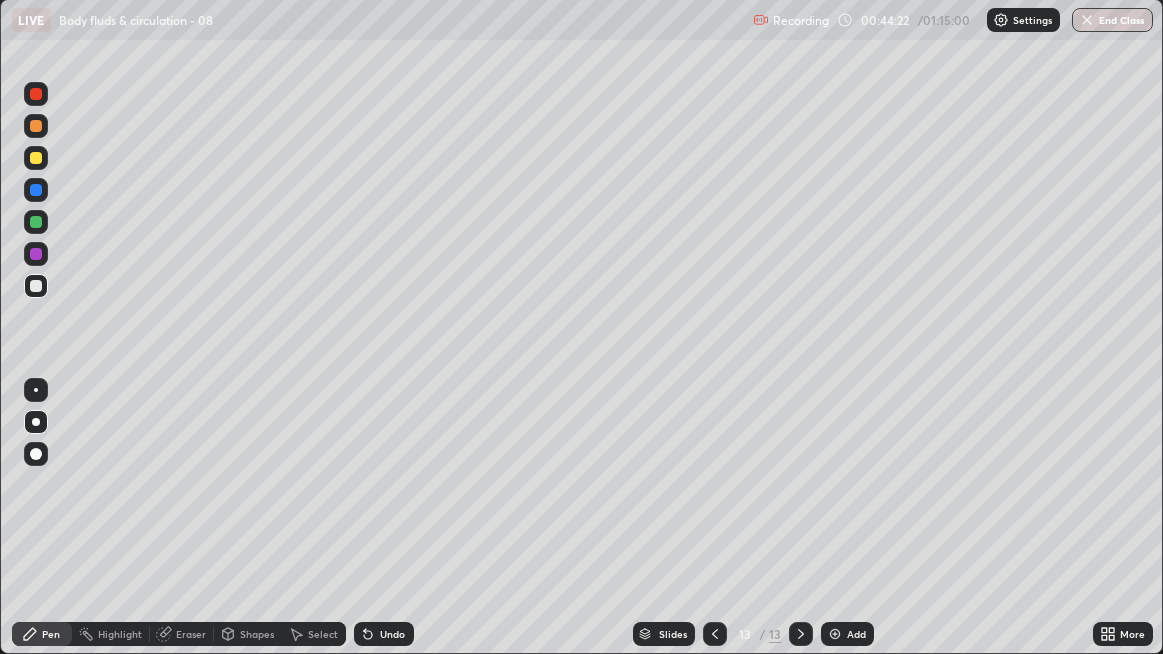 click on "Eraser" at bounding box center (191, 634) 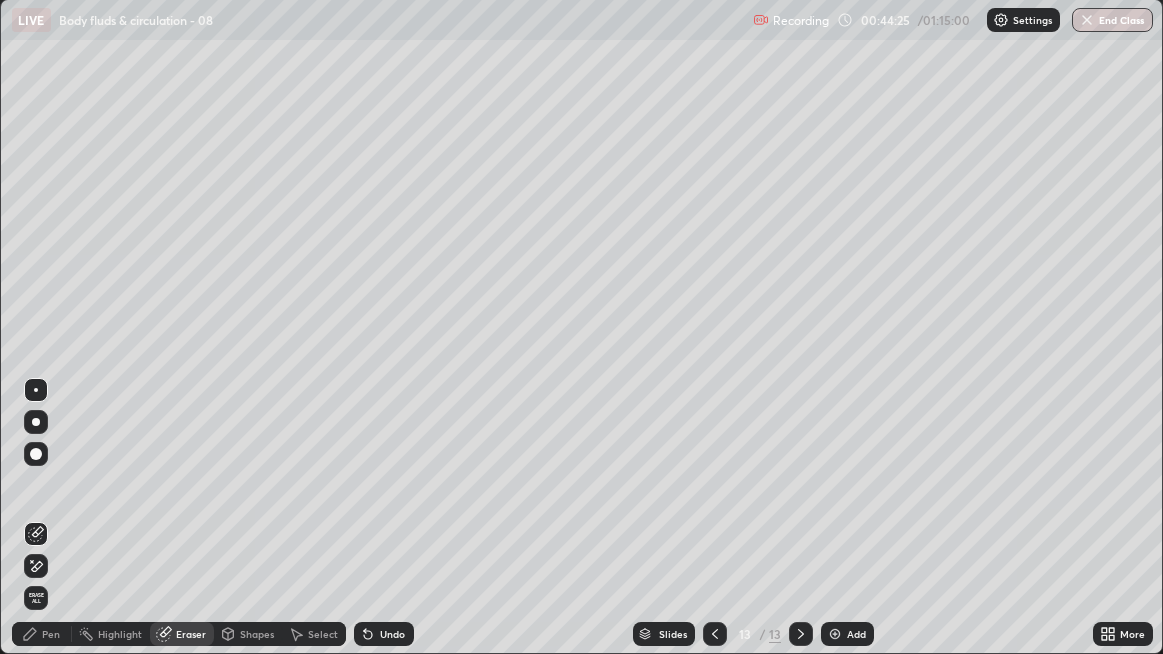 click on "Pen" at bounding box center [42, 634] 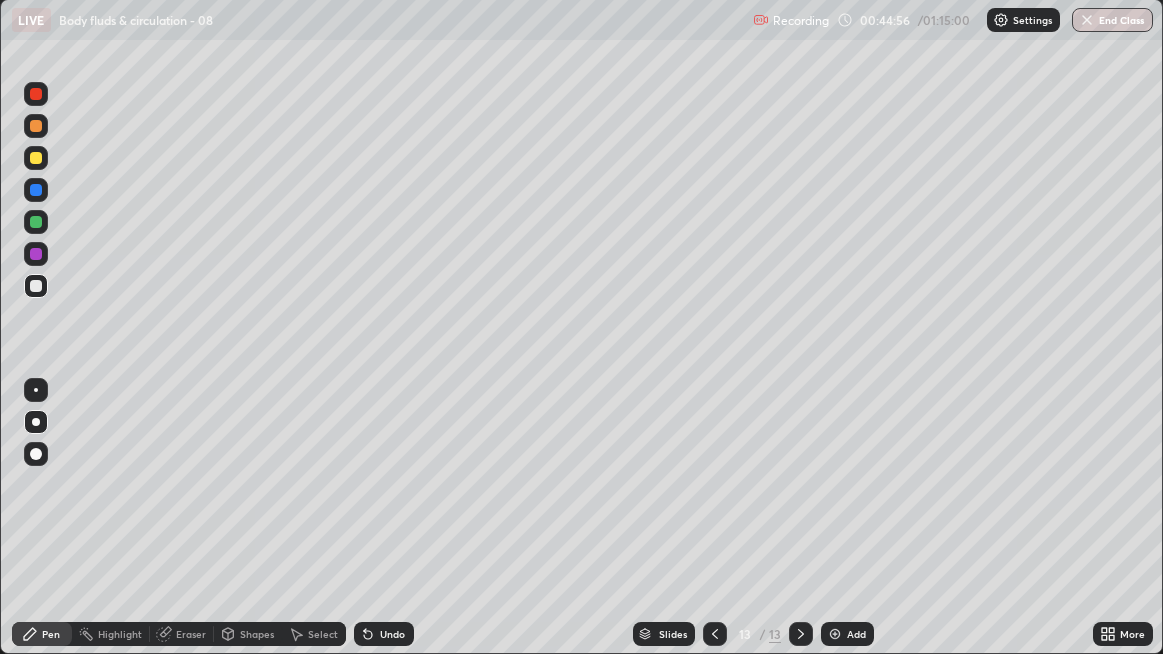 click at bounding box center [36, 286] 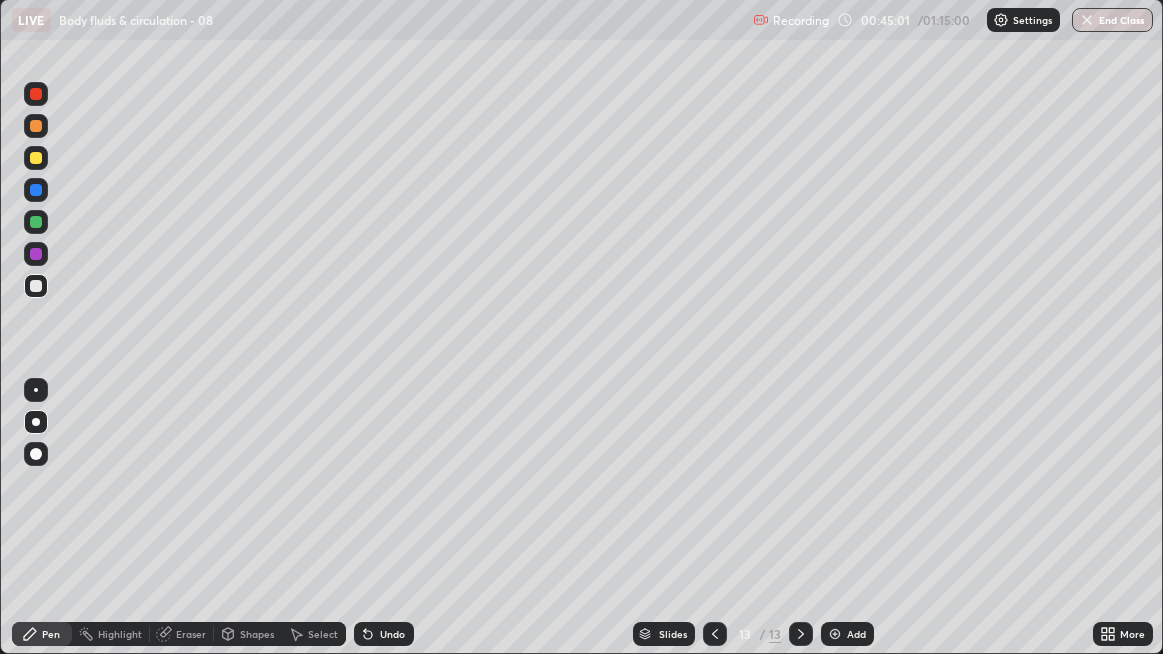 click at bounding box center (36, 286) 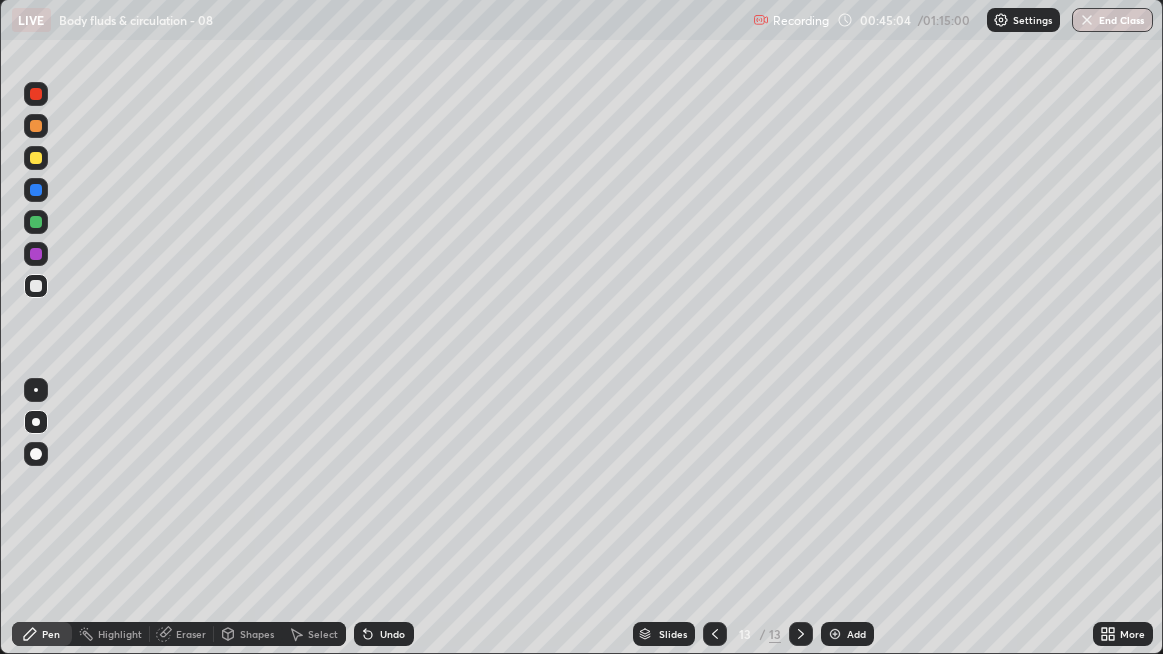 click on "Undo" at bounding box center [392, 634] 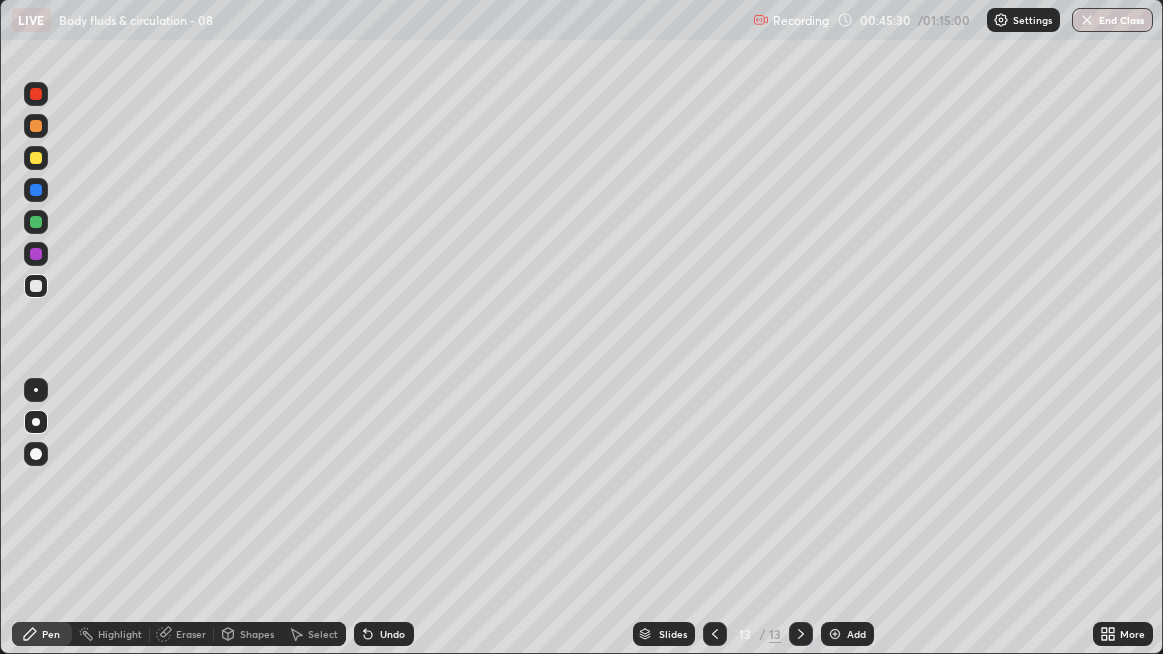 click at bounding box center (36, 286) 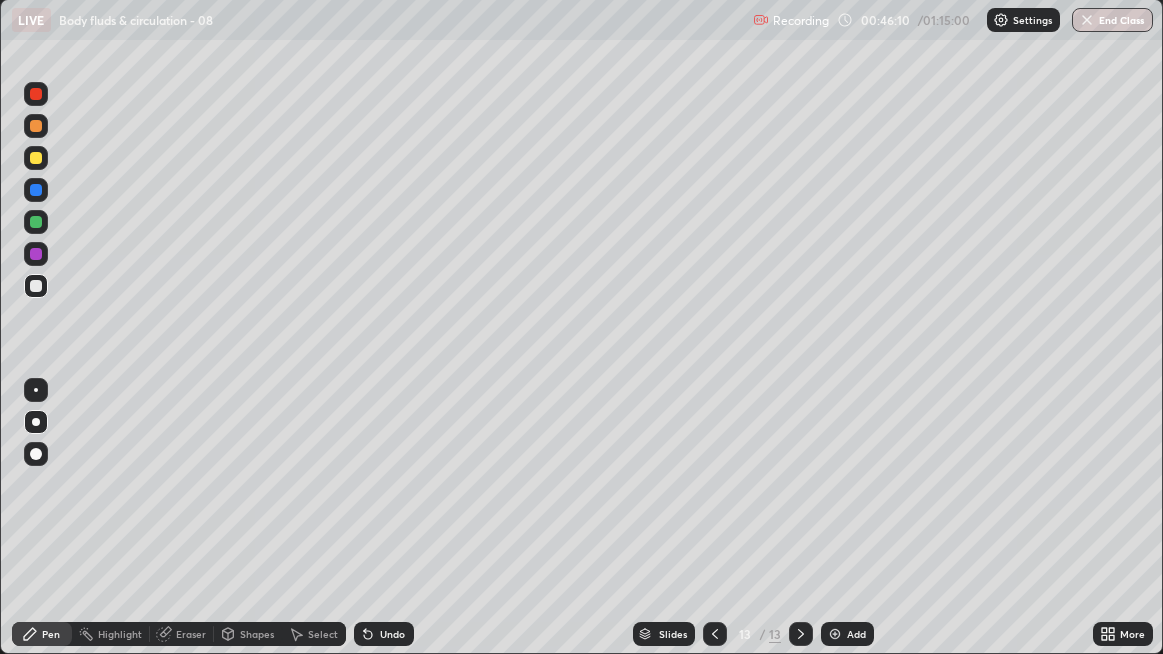click 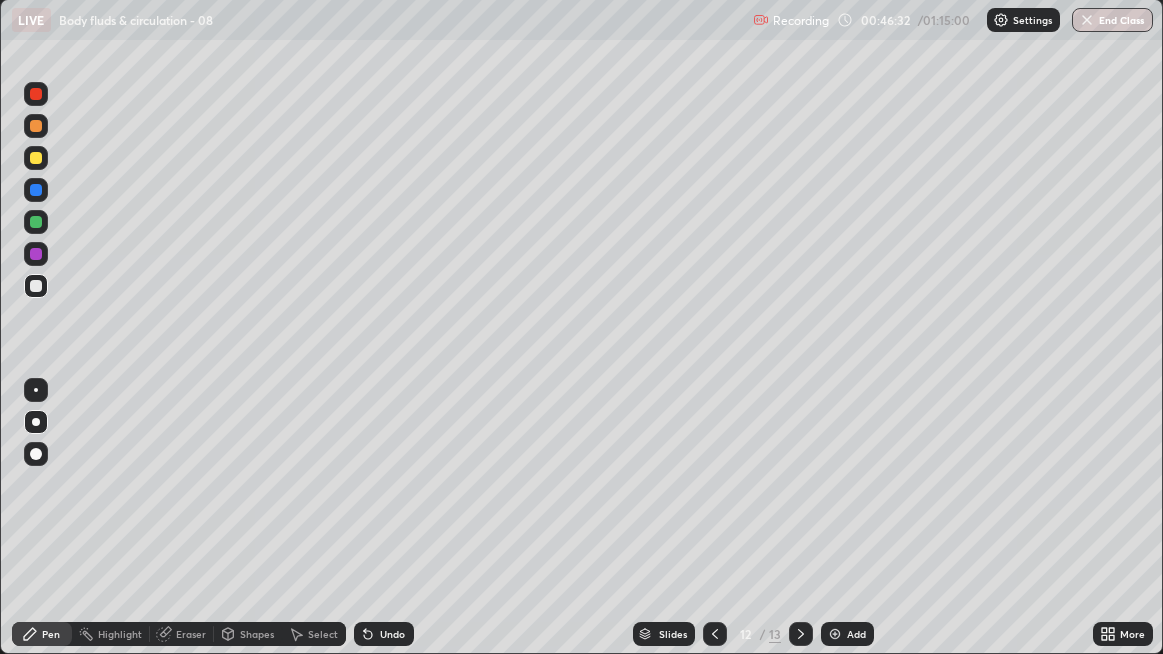 click 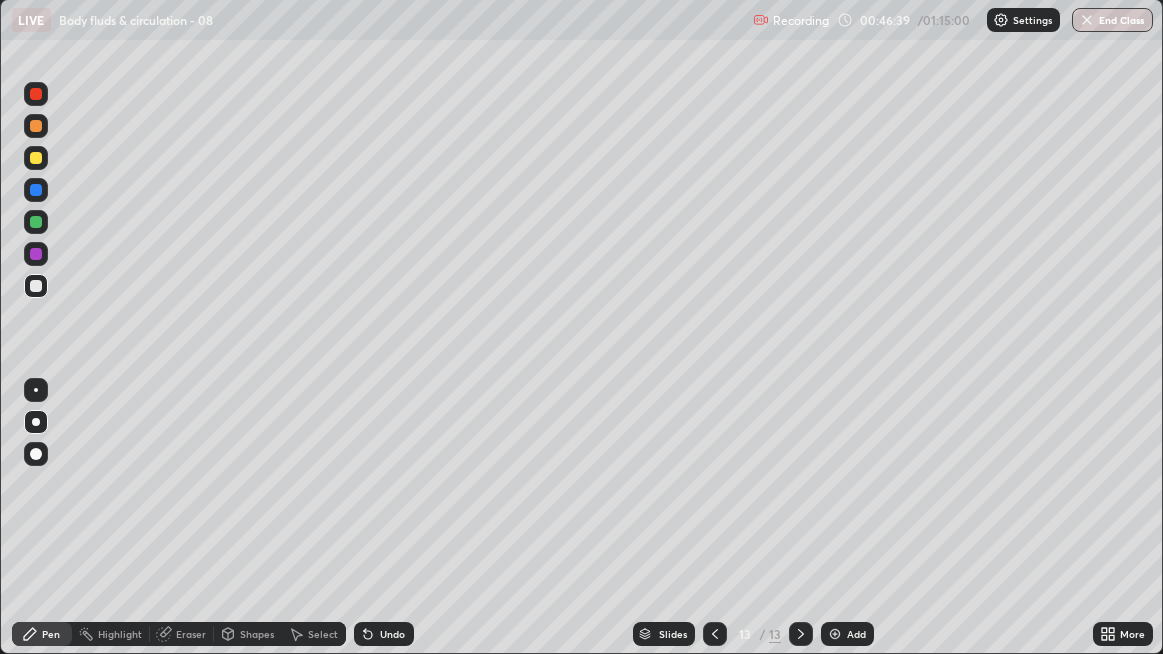 click at bounding box center (36, 286) 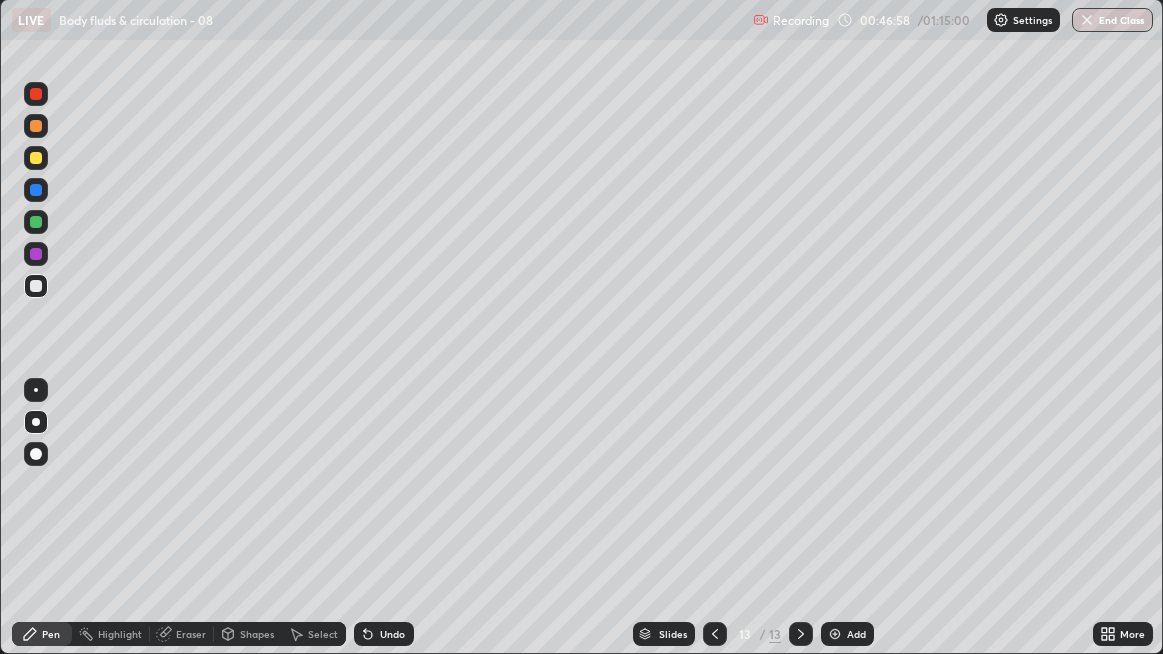 click at bounding box center [36, 286] 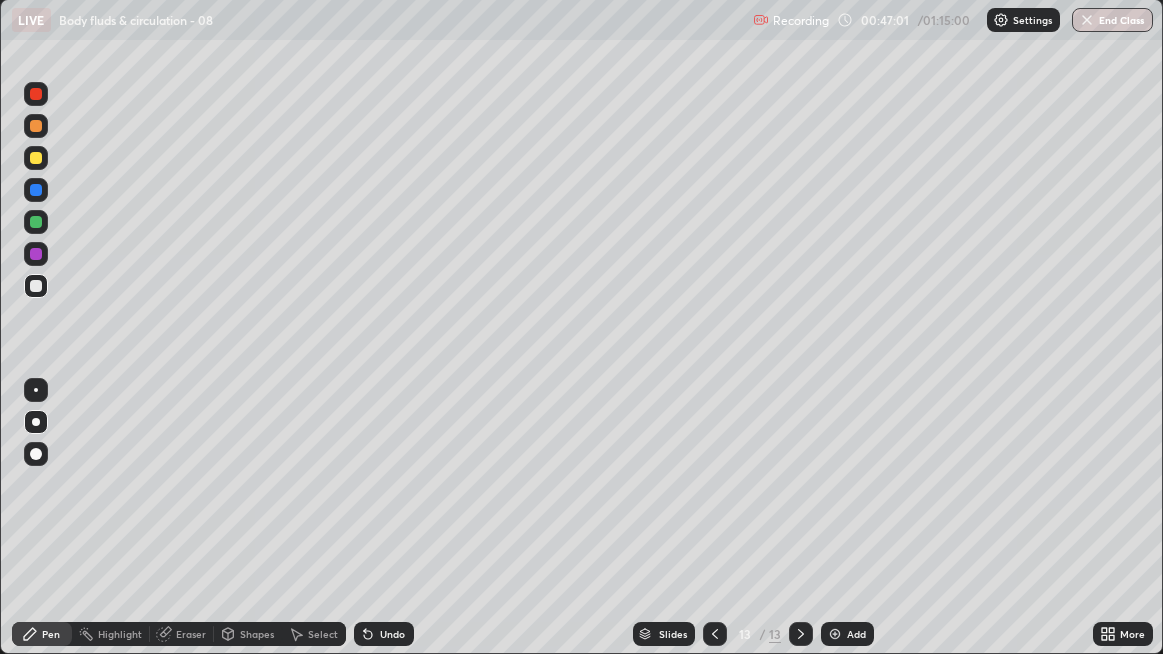 click at bounding box center [36, 286] 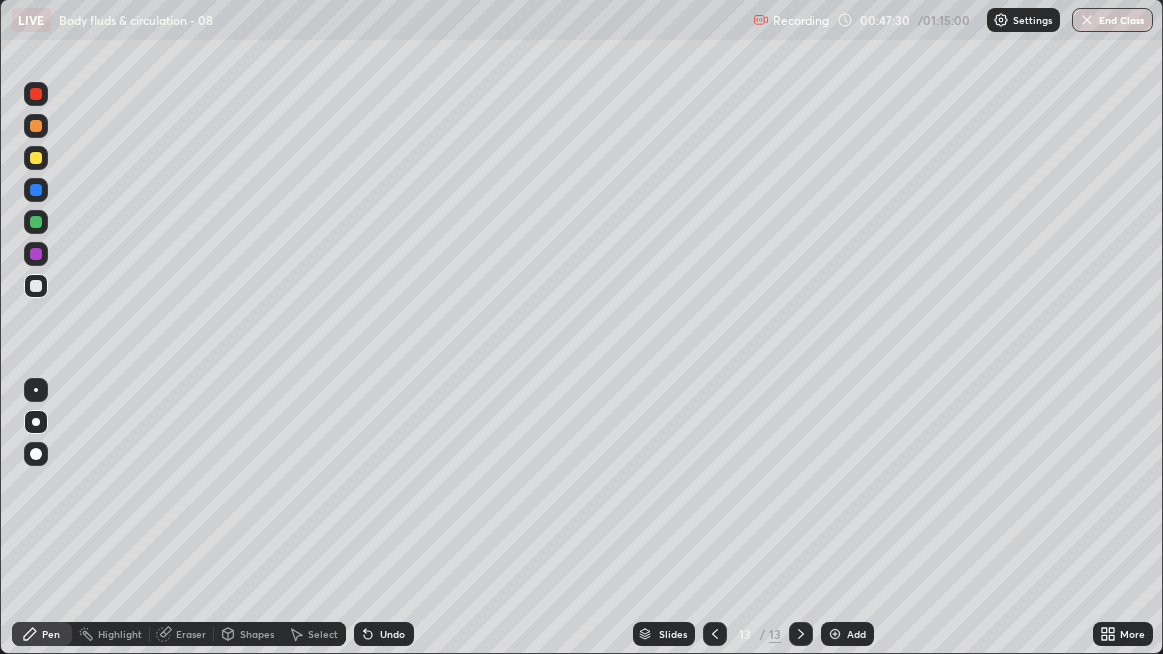 click on "Undo" at bounding box center [384, 634] 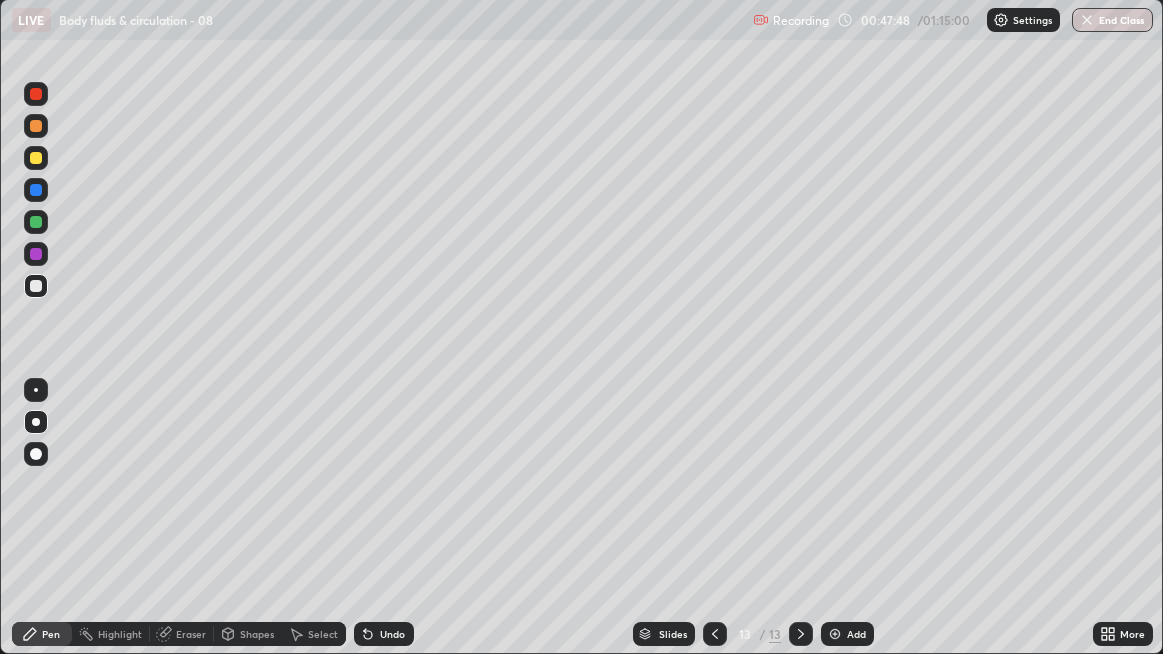 click at bounding box center (36, 286) 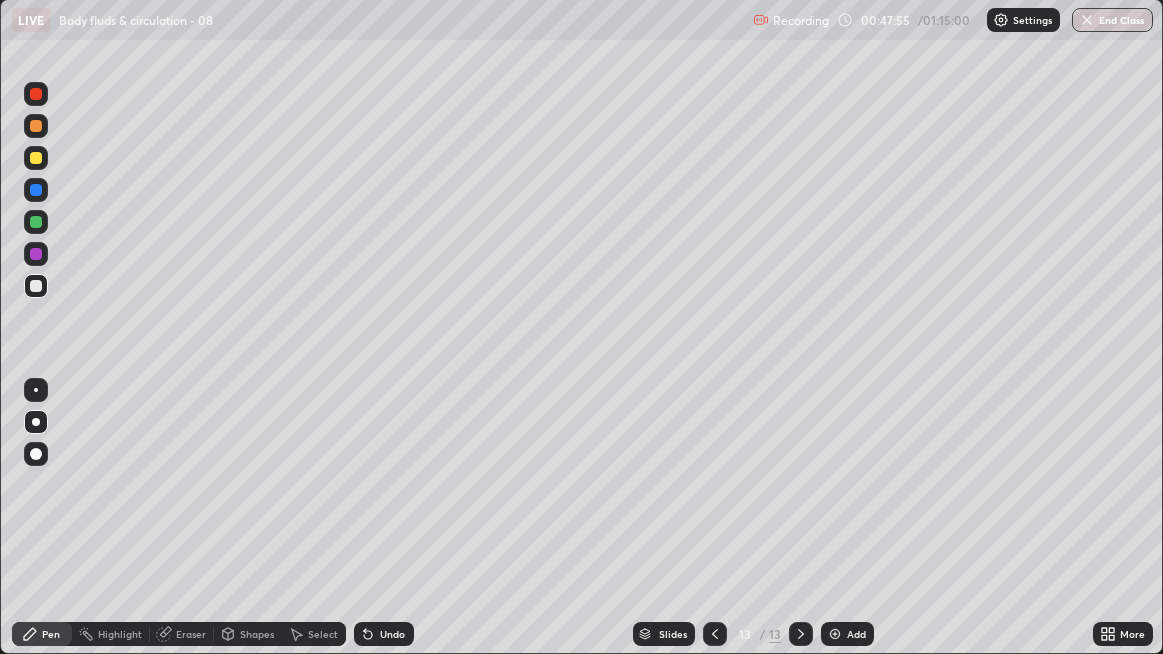 click at bounding box center (835, 634) 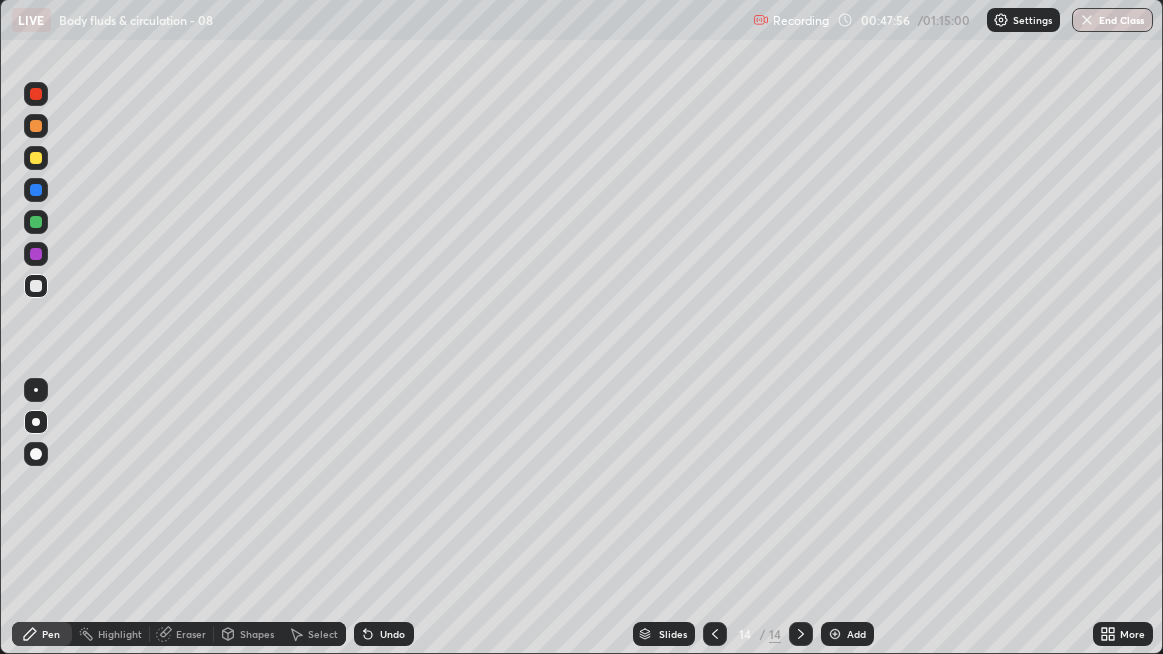 click at bounding box center [36, 158] 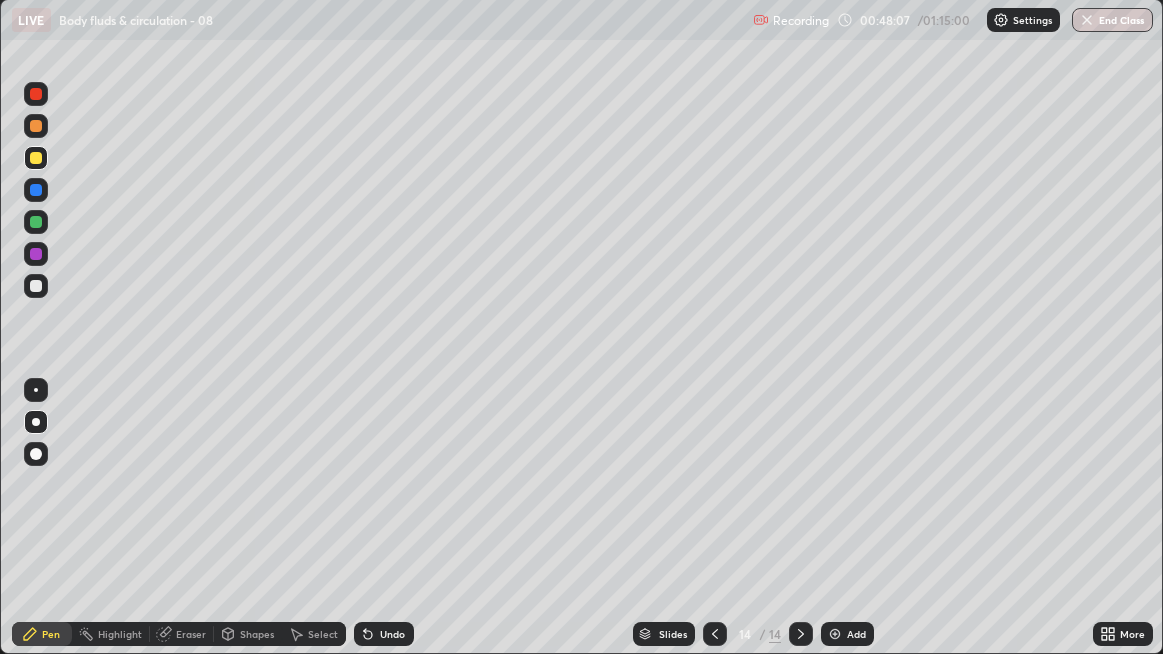 click on "Undo" at bounding box center [392, 634] 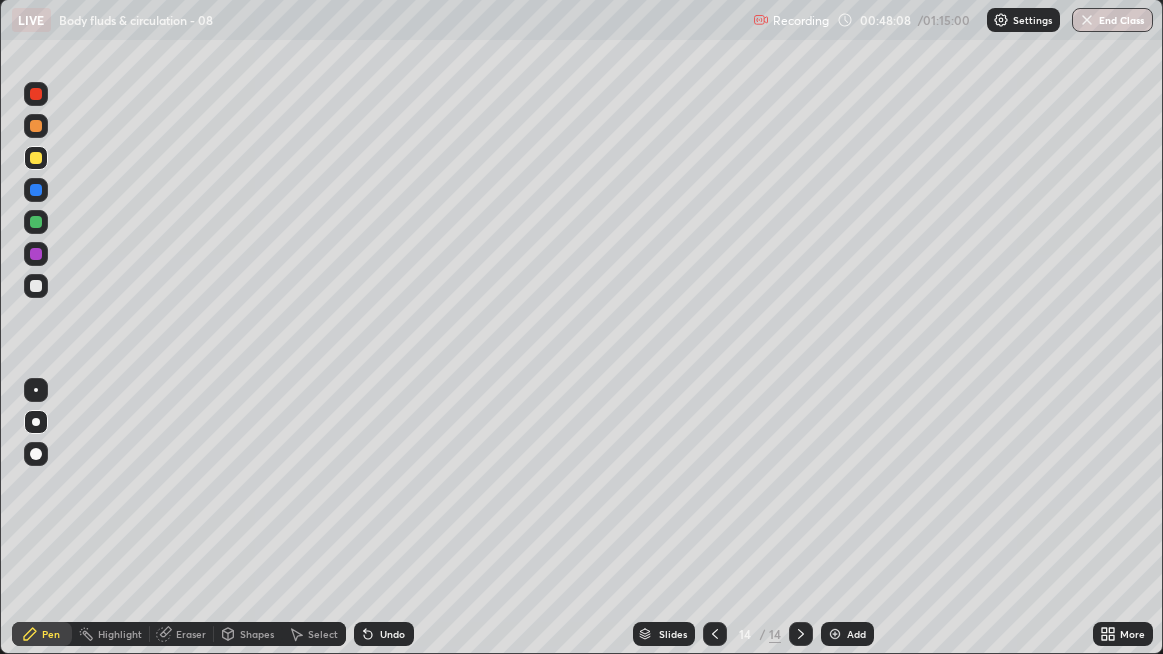 click on "Undo" at bounding box center (384, 634) 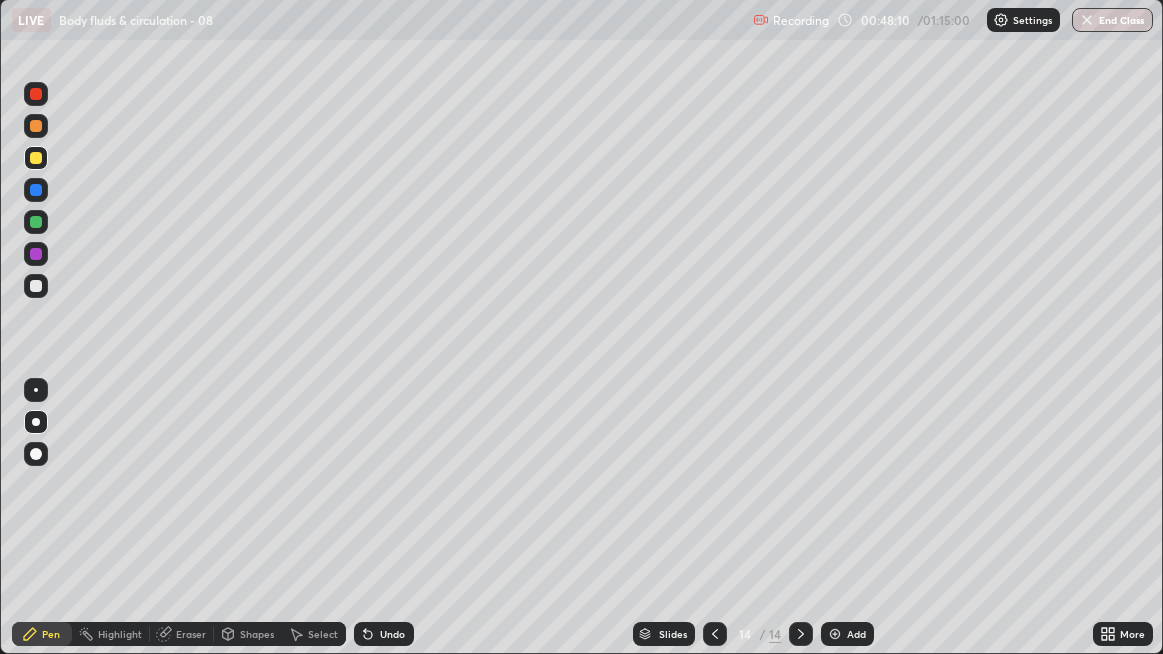 click on "Undo" at bounding box center (392, 634) 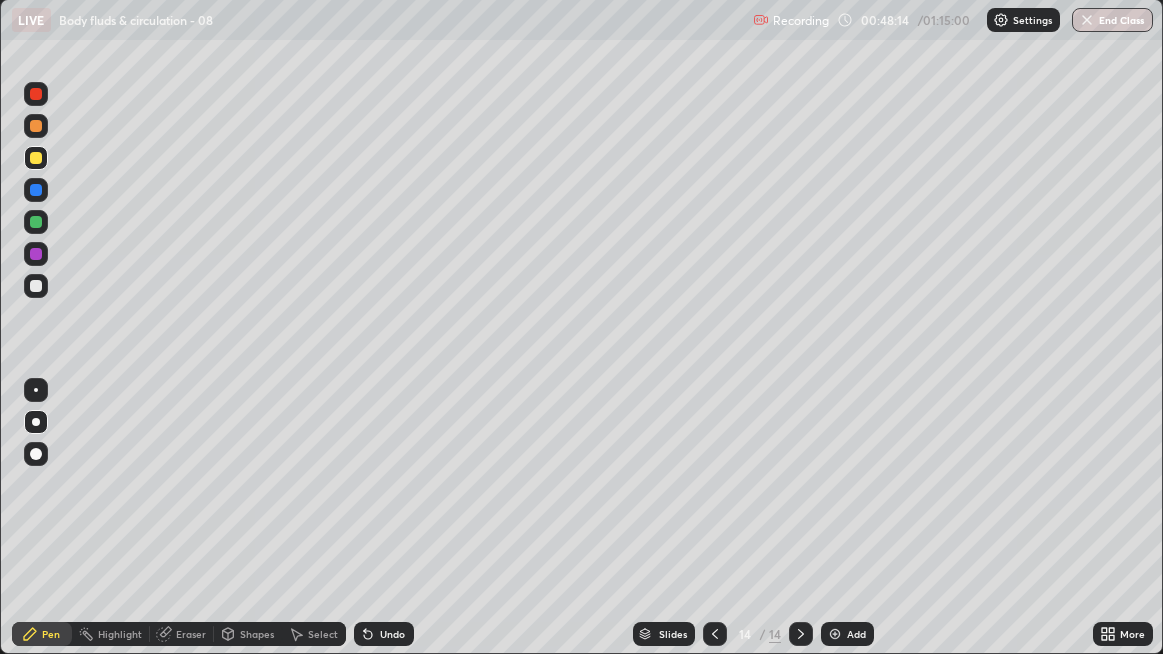 click at bounding box center [36, 286] 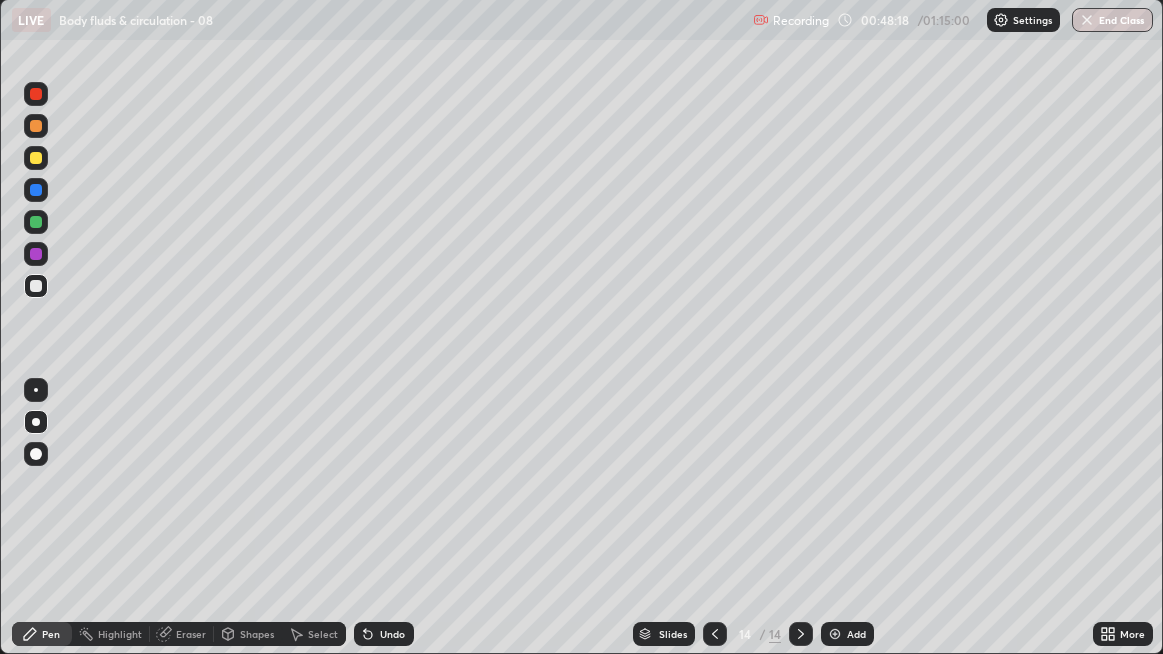 click at bounding box center [36, 286] 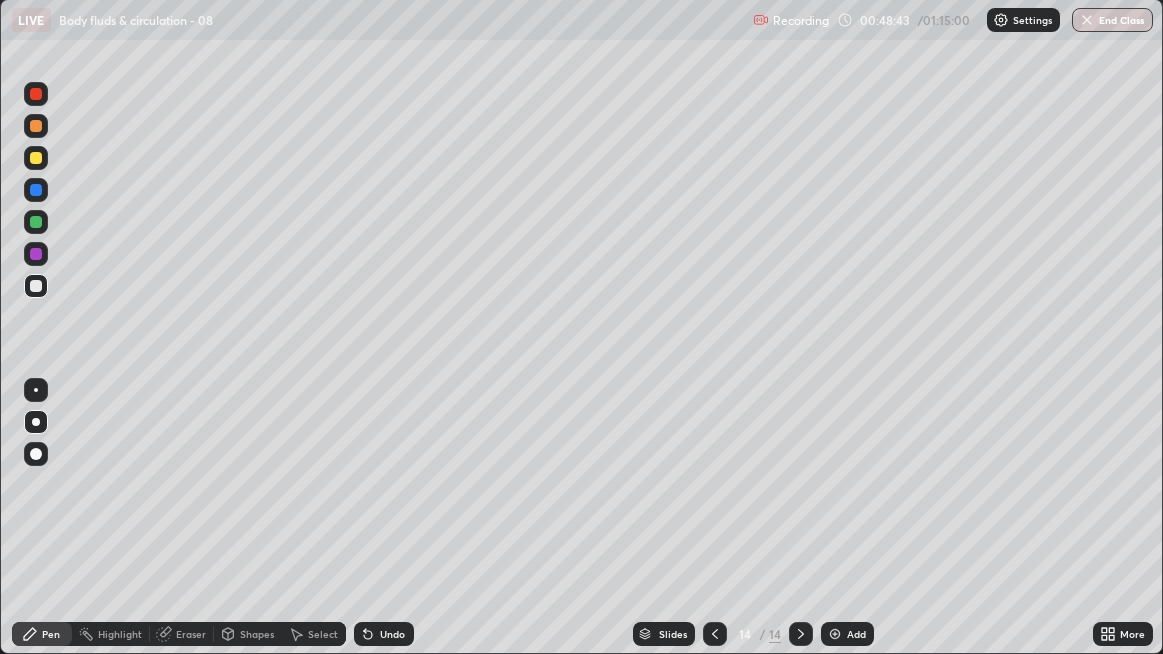 click at bounding box center (36, 286) 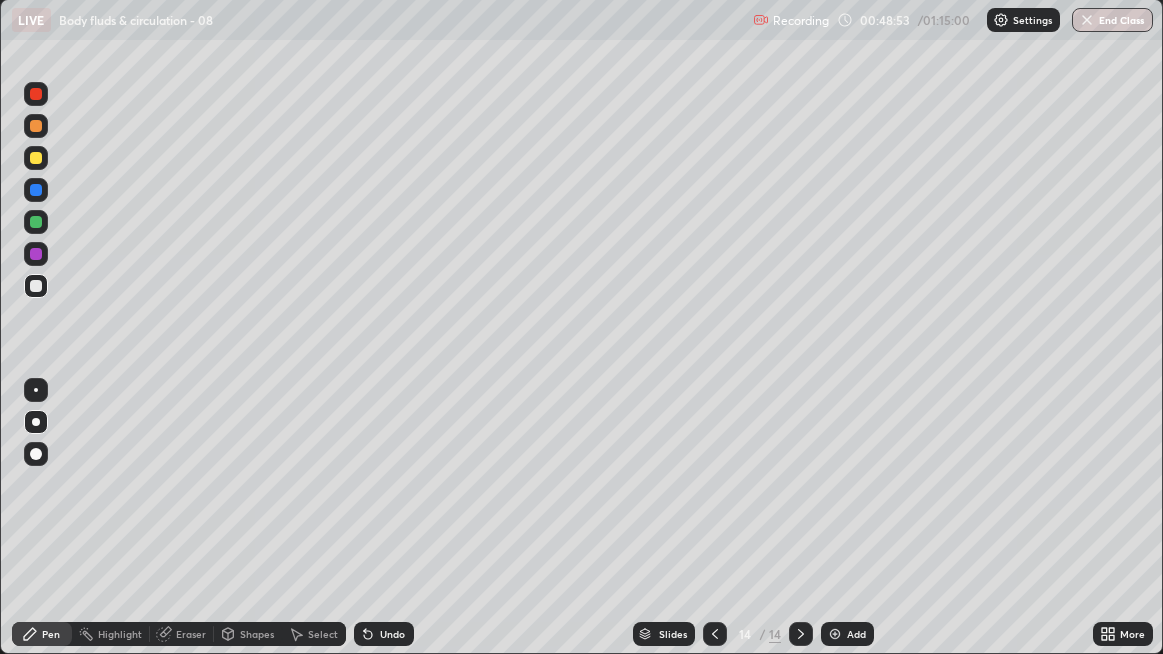 click at bounding box center [36, 286] 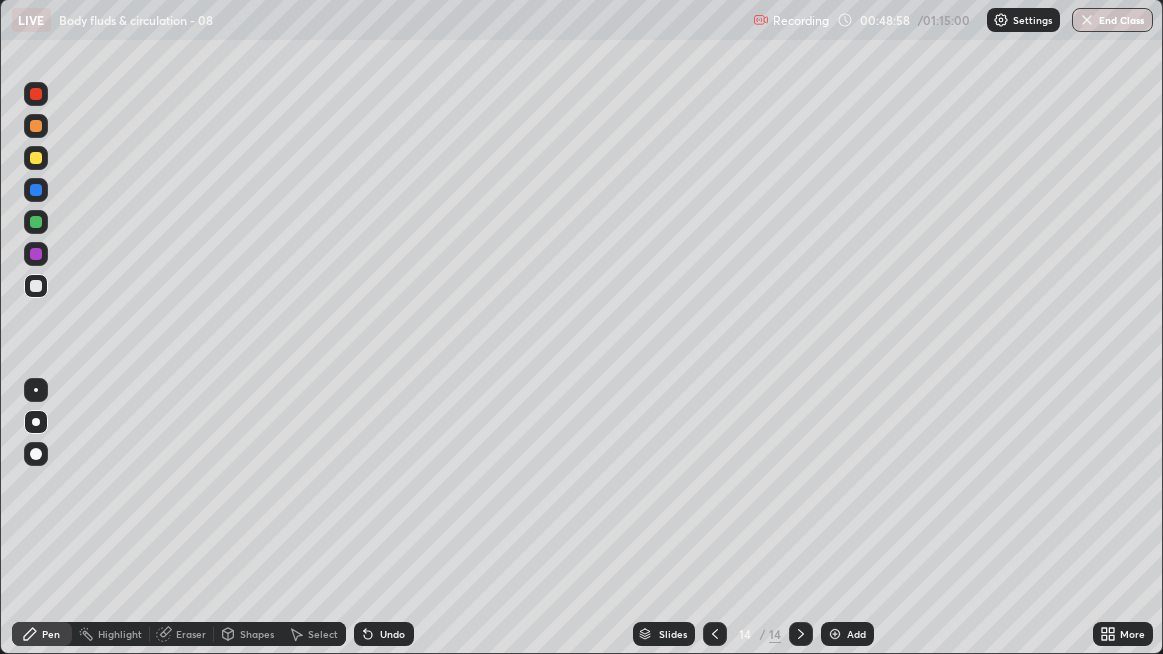 click at bounding box center [36, 286] 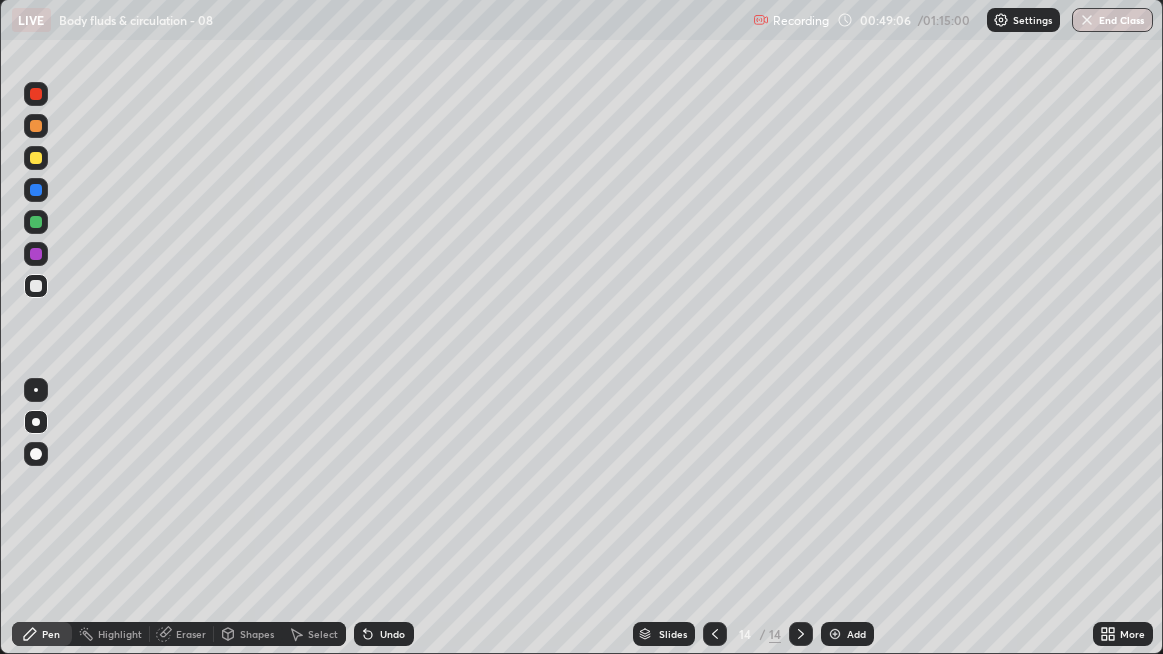 click at bounding box center (36, 286) 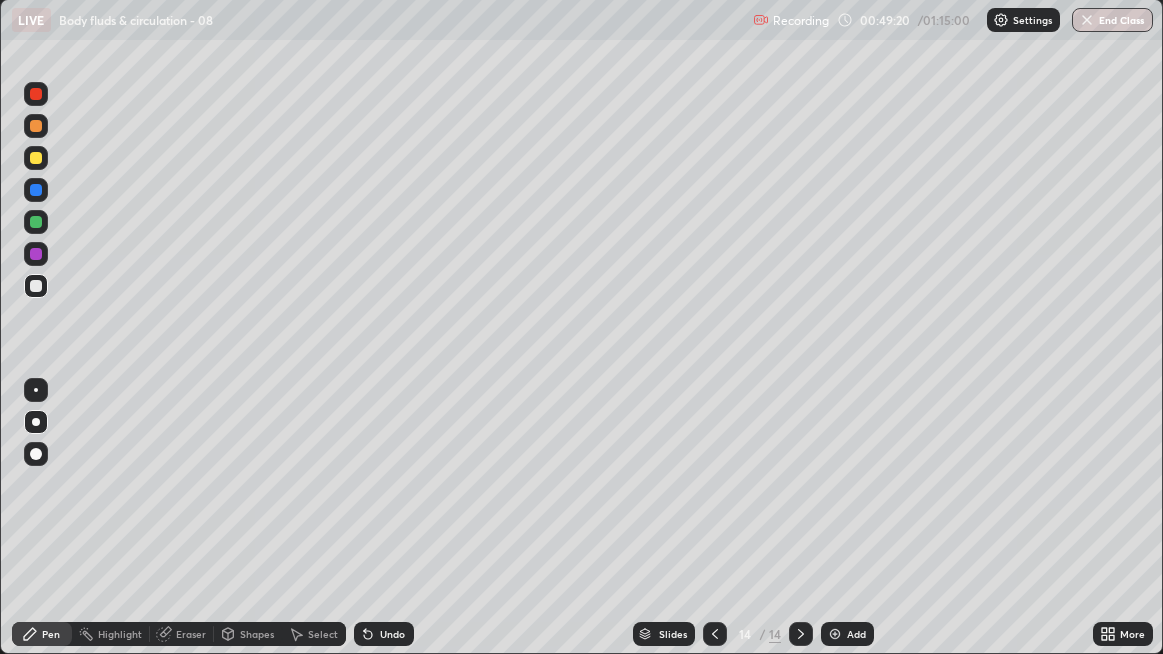 click on "Undo" at bounding box center [384, 634] 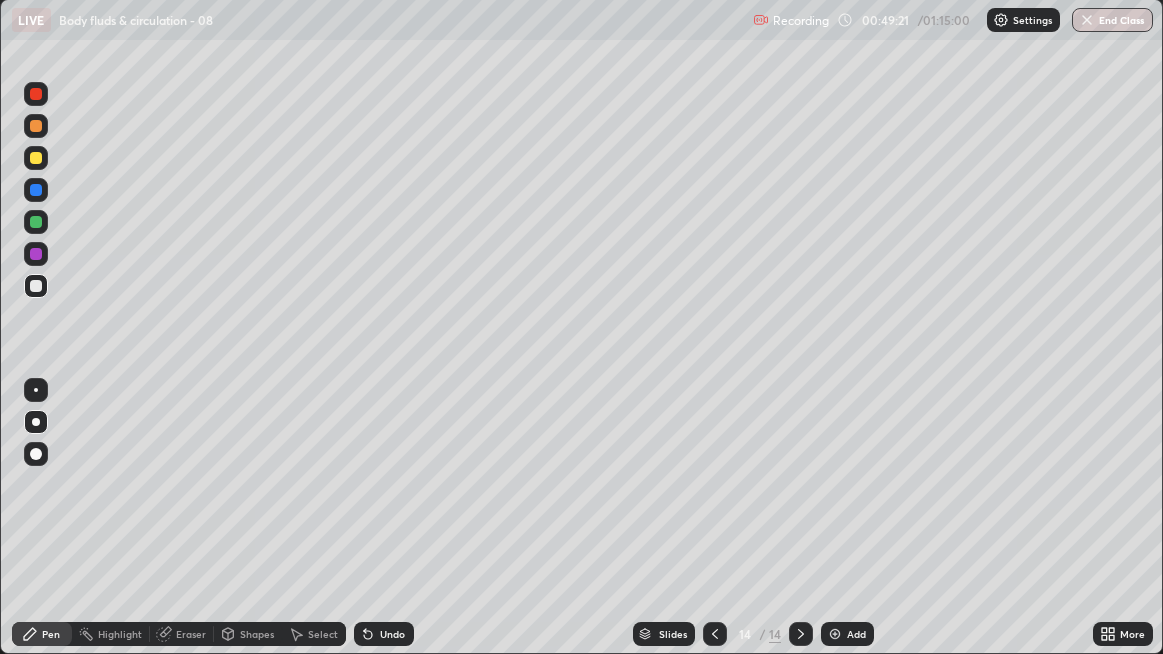 click on "Undo" at bounding box center (392, 634) 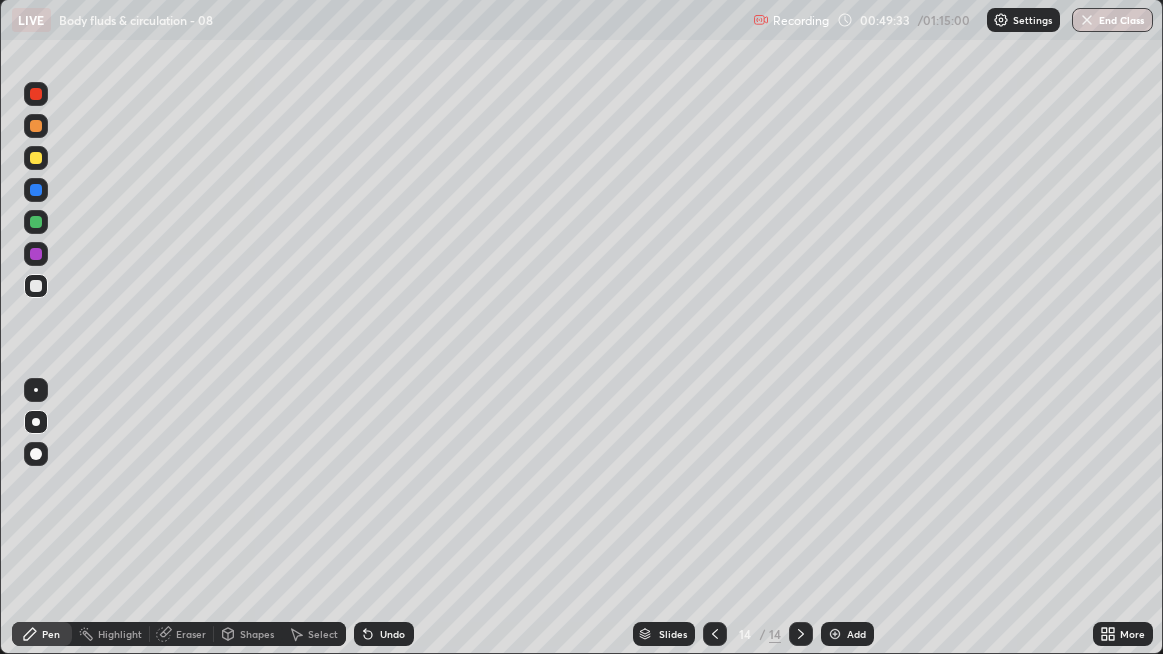 click at bounding box center (36, 286) 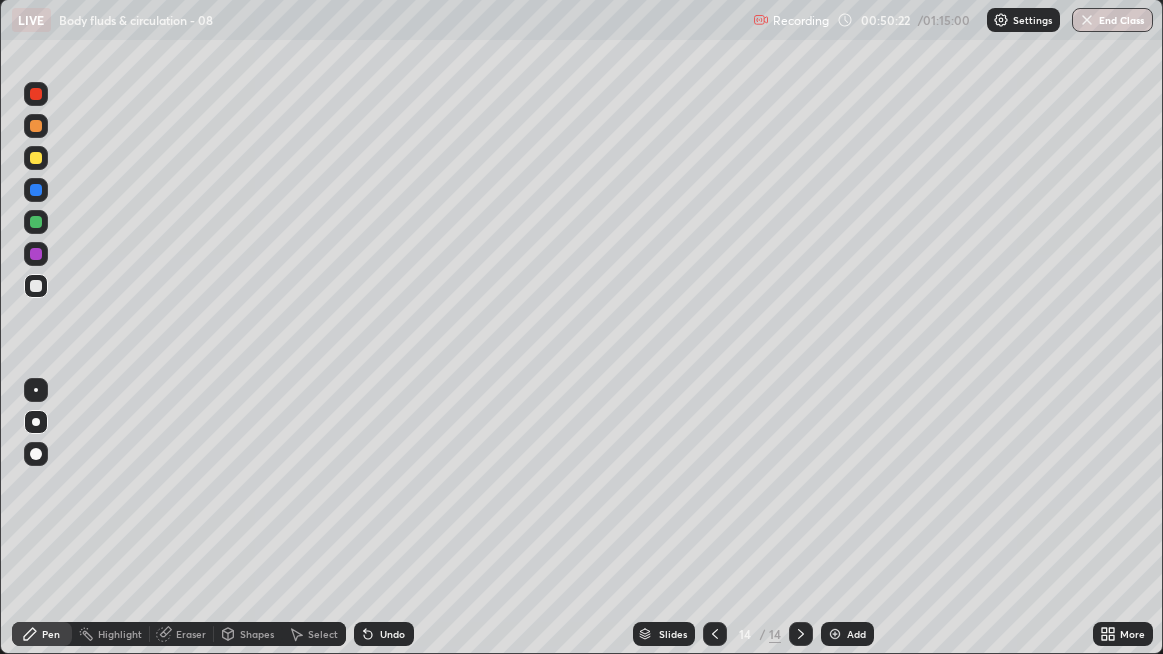 click at bounding box center (36, 254) 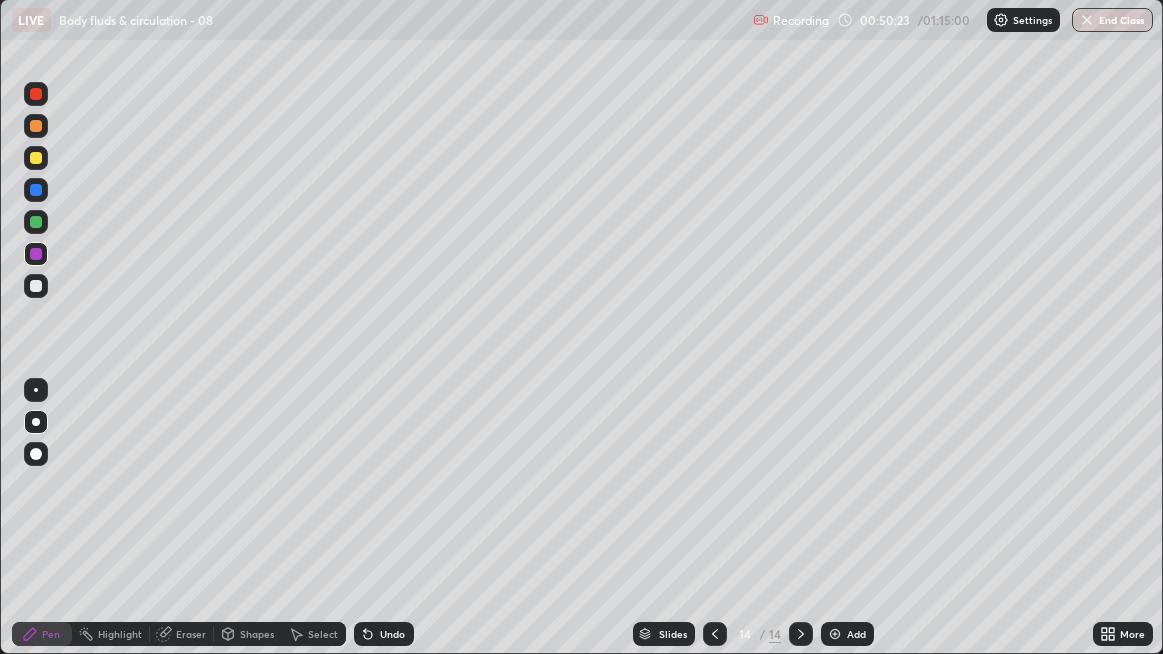 click at bounding box center (36, 94) 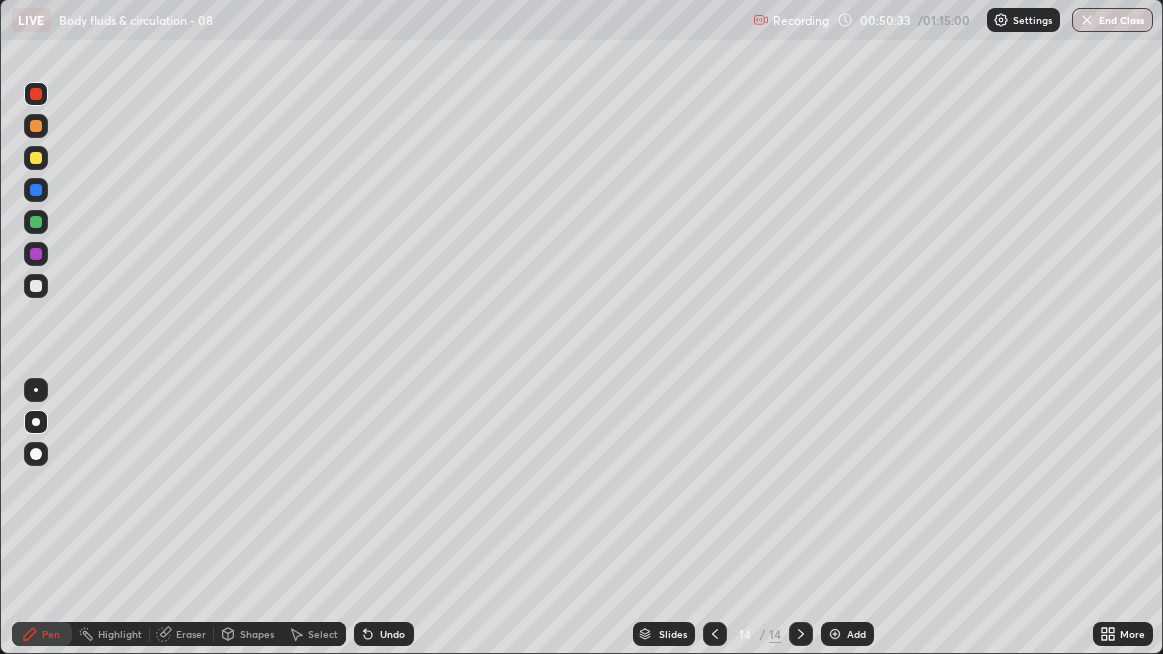 click on "Add" at bounding box center [847, 634] 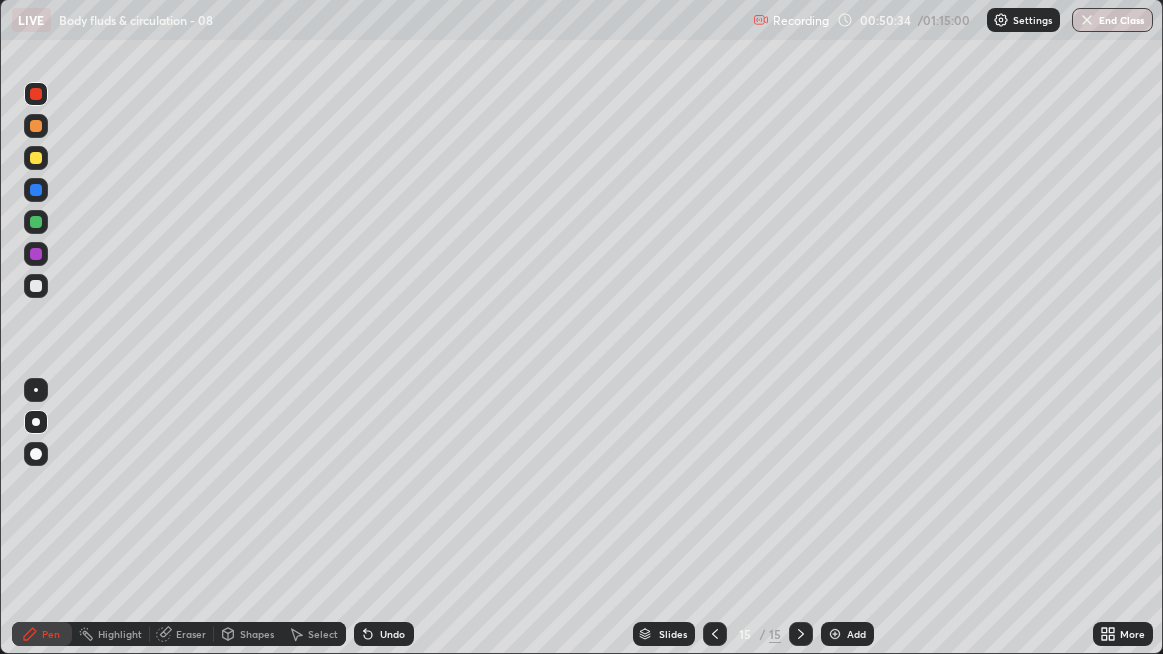 click at bounding box center (36, 286) 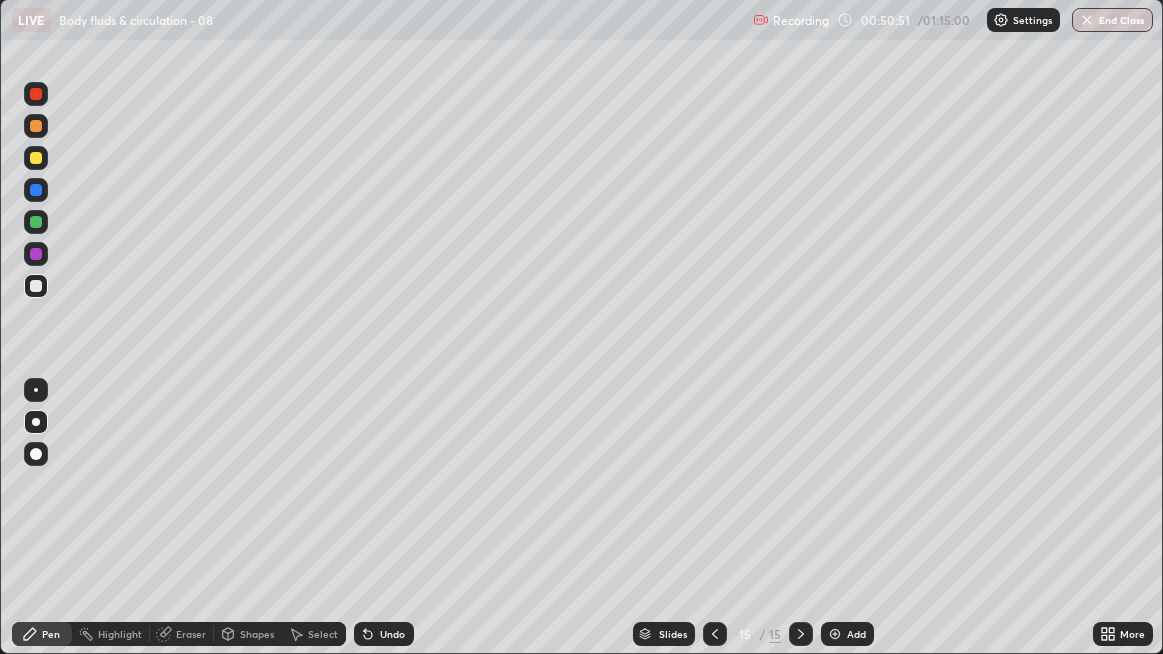 click on "Undo" at bounding box center [392, 634] 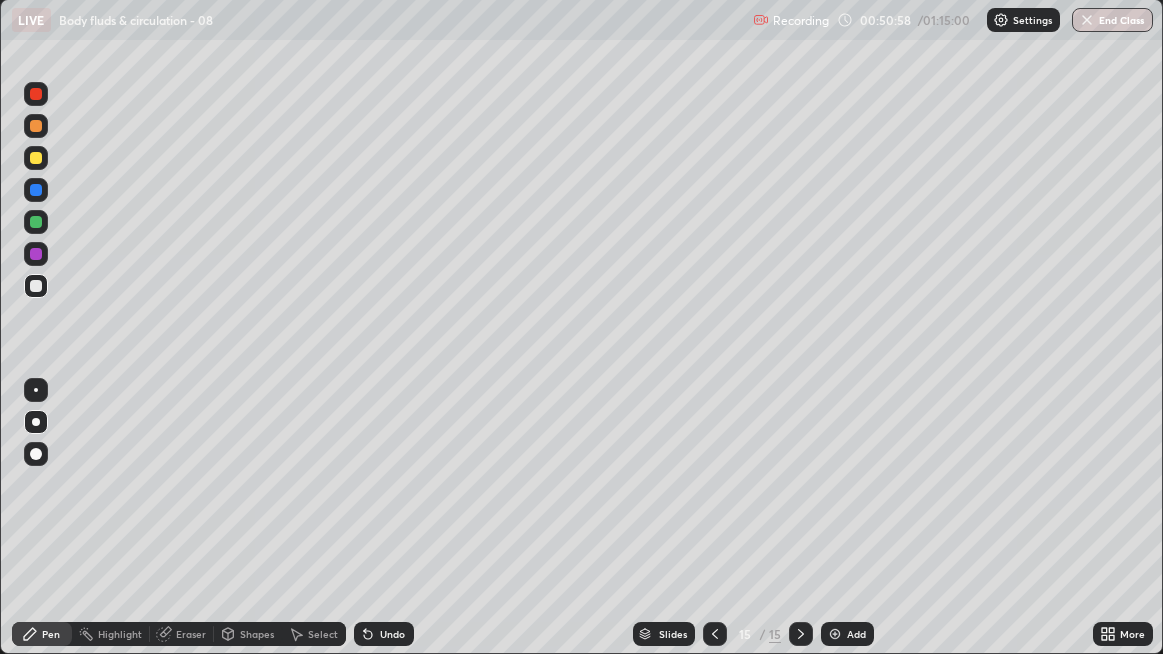 click at bounding box center [36, 286] 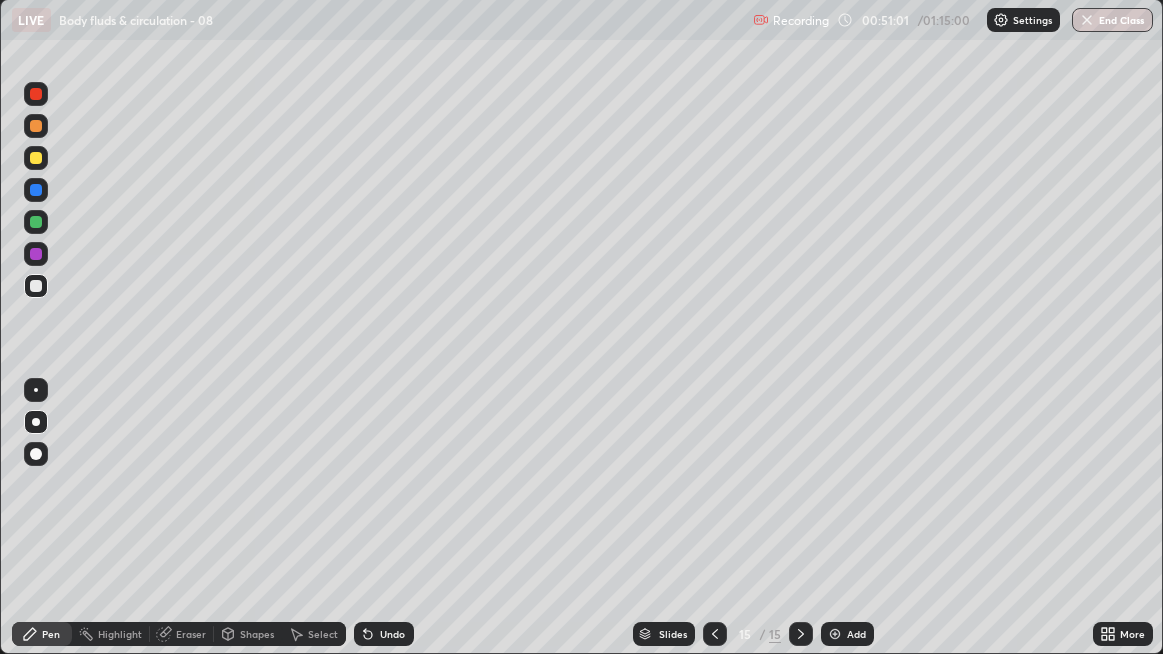click at bounding box center (36, 286) 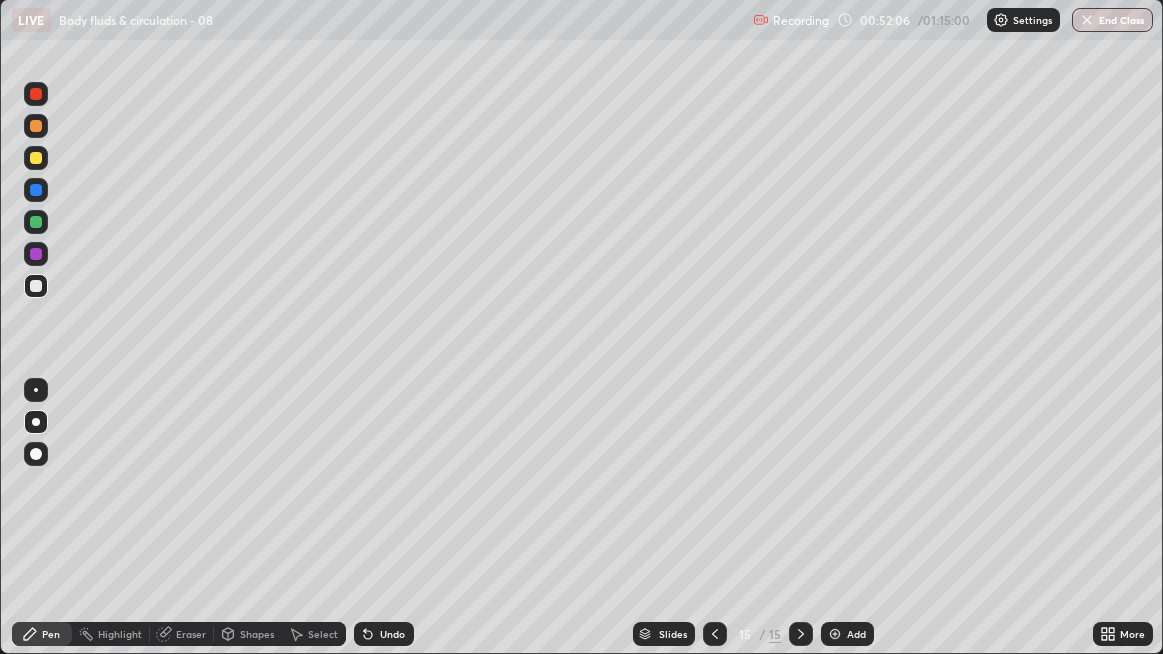 click at bounding box center [36, 94] 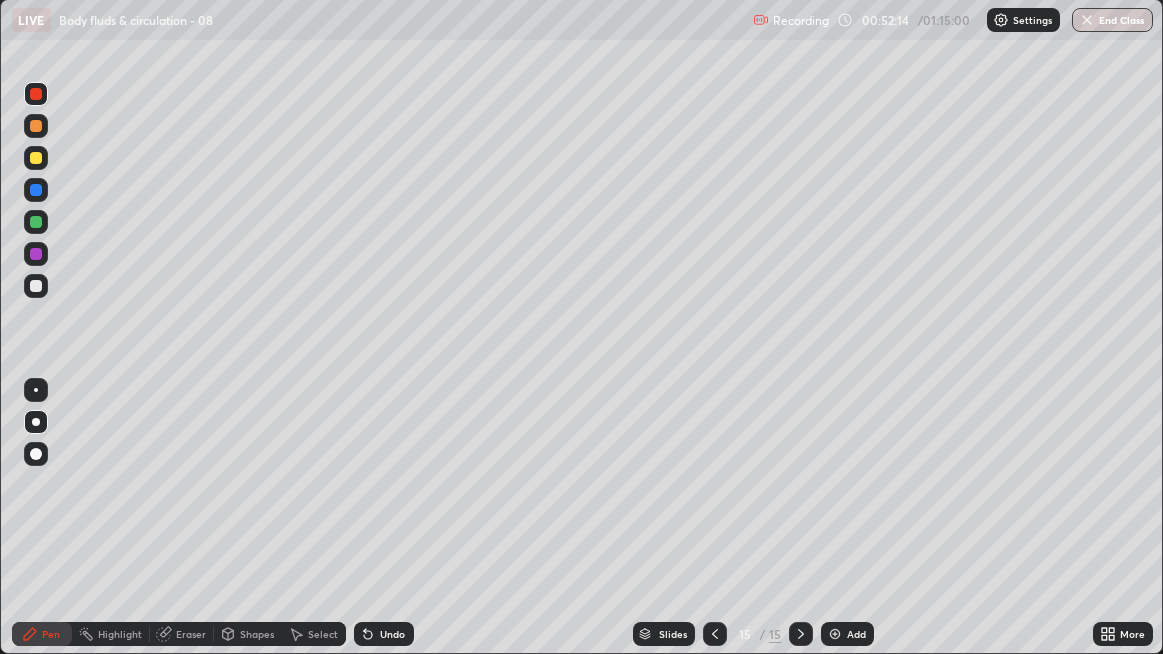 click at bounding box center (36, 286) 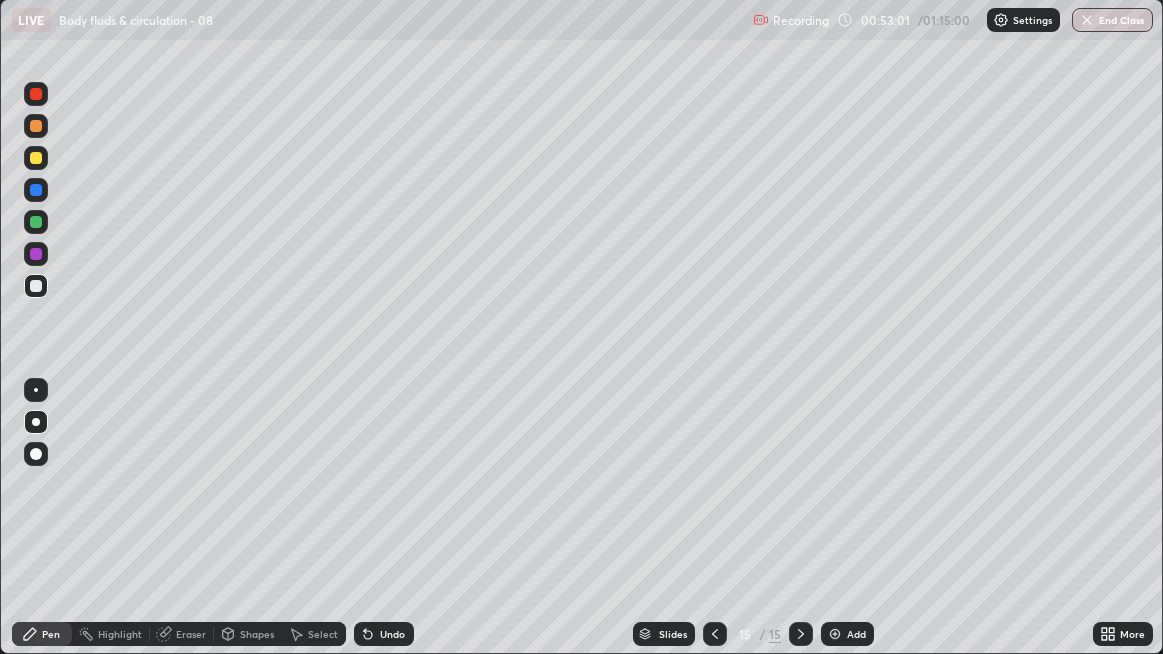 click at bounding box center (36, 286) 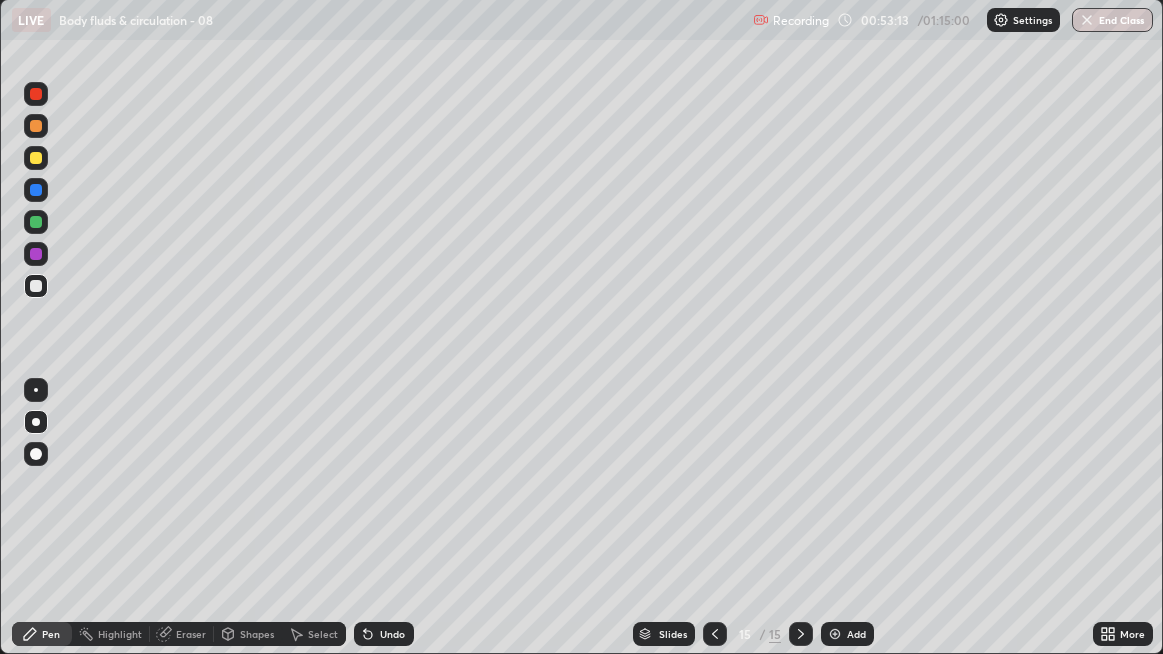 click at bounding box center [36, 286] 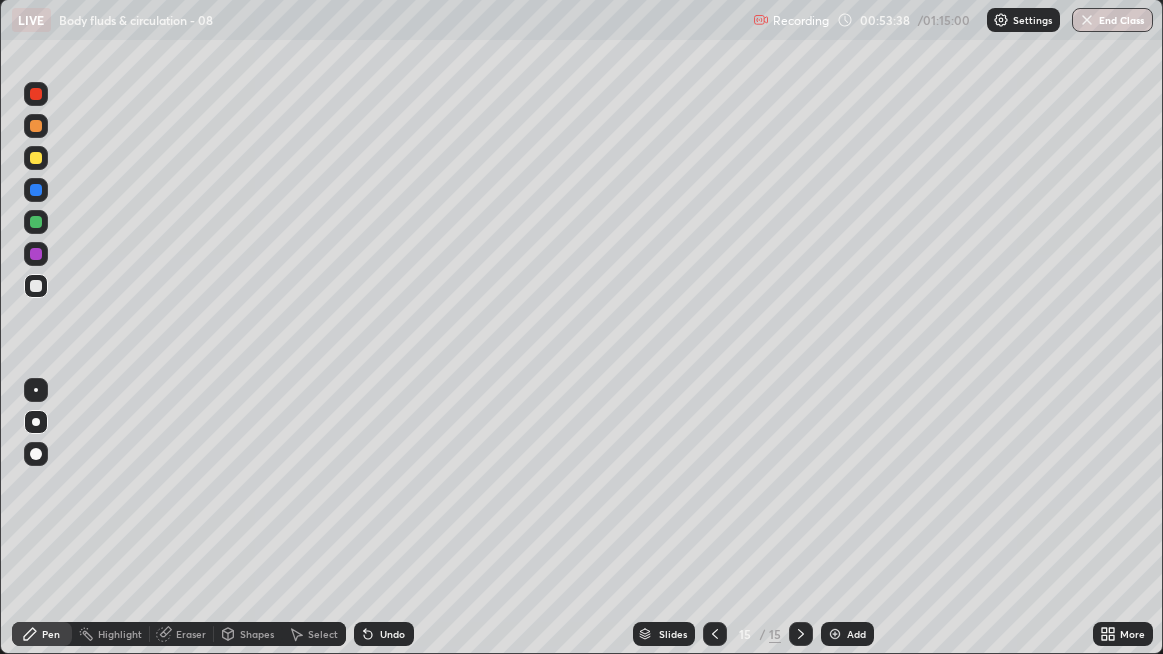 click on "Add" at bounding box center (847, 634) 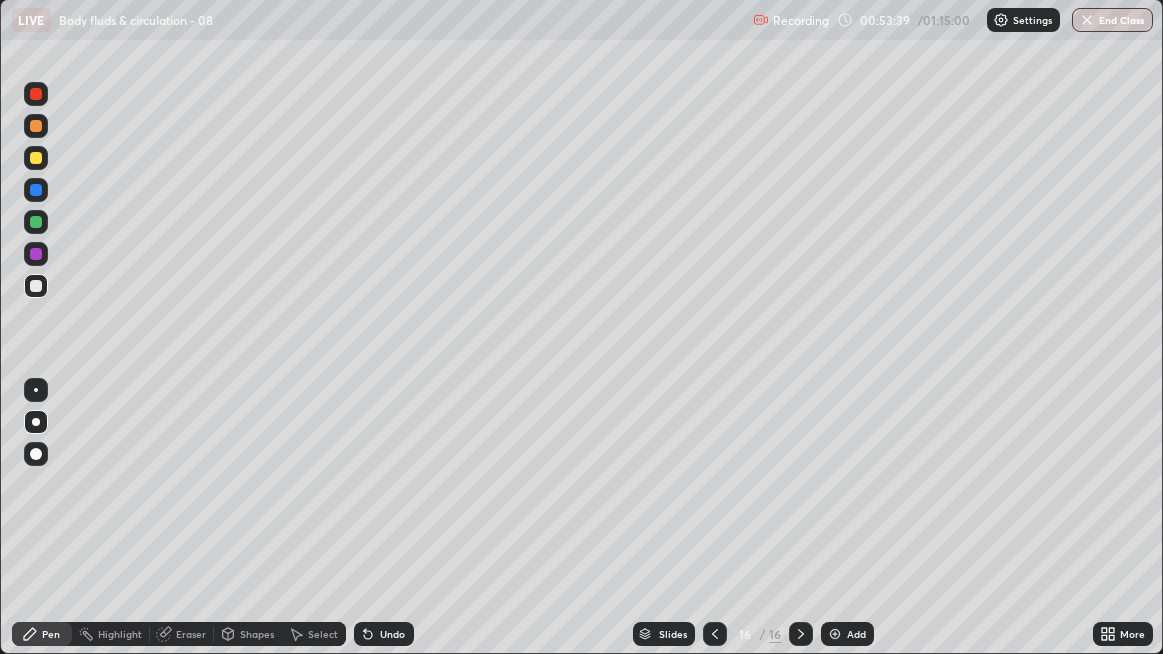 click at bounding box center [36, 286] 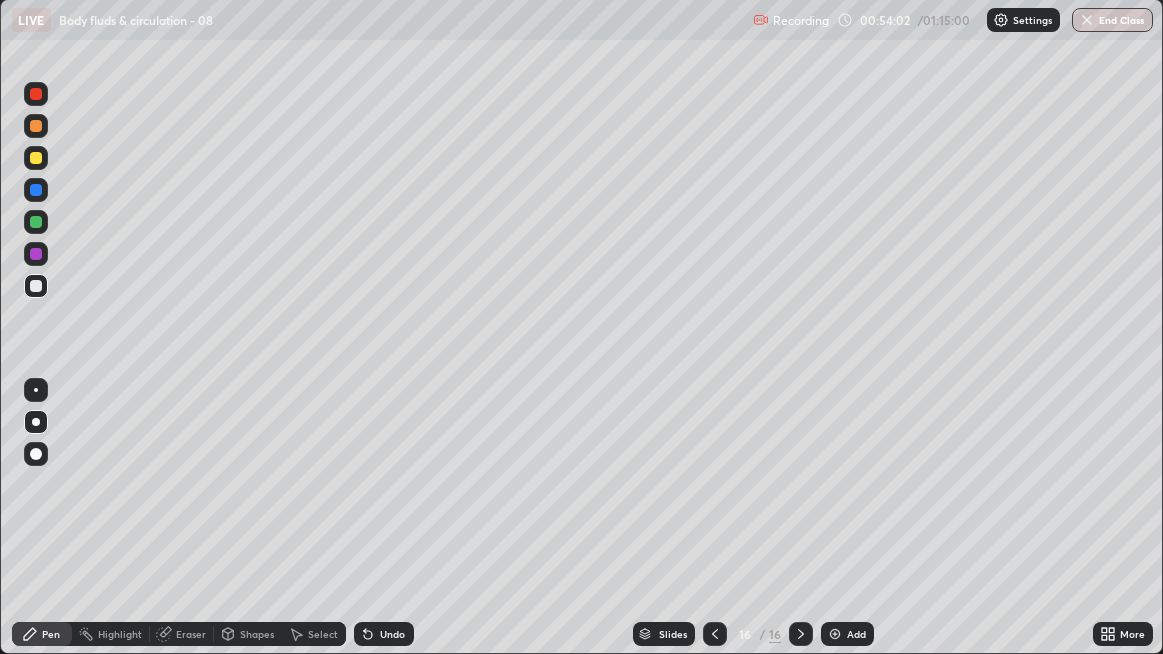 click at bounding box center (36, 286) 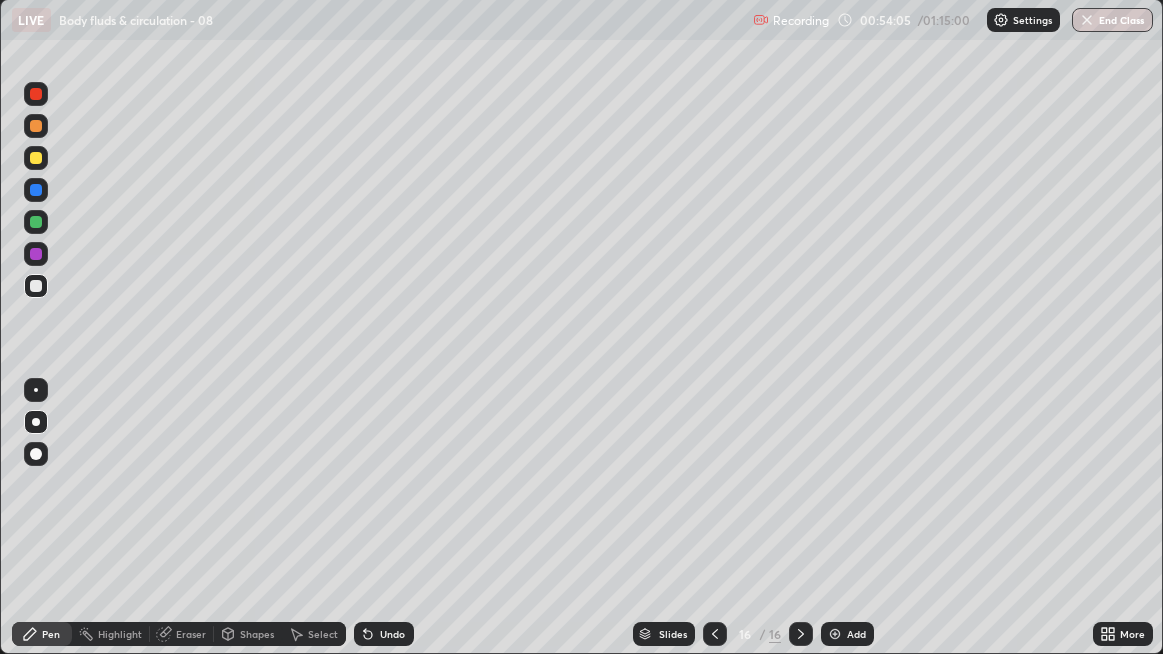 click at bounding box center [36, 158] 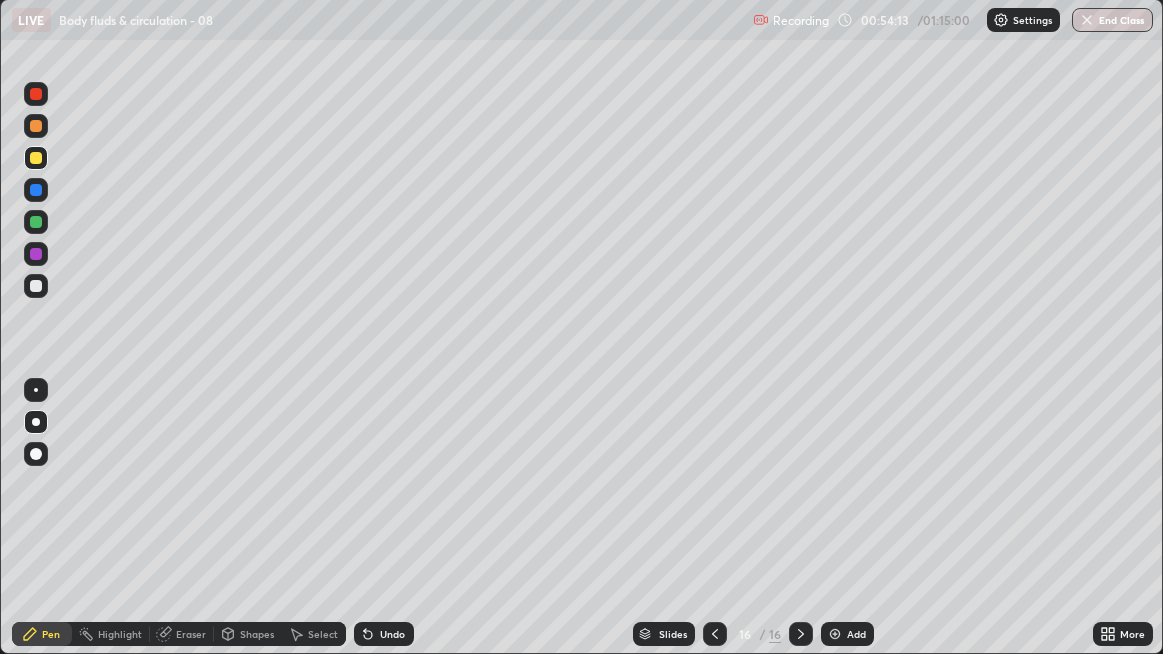 click at bounding box center (36, 286) 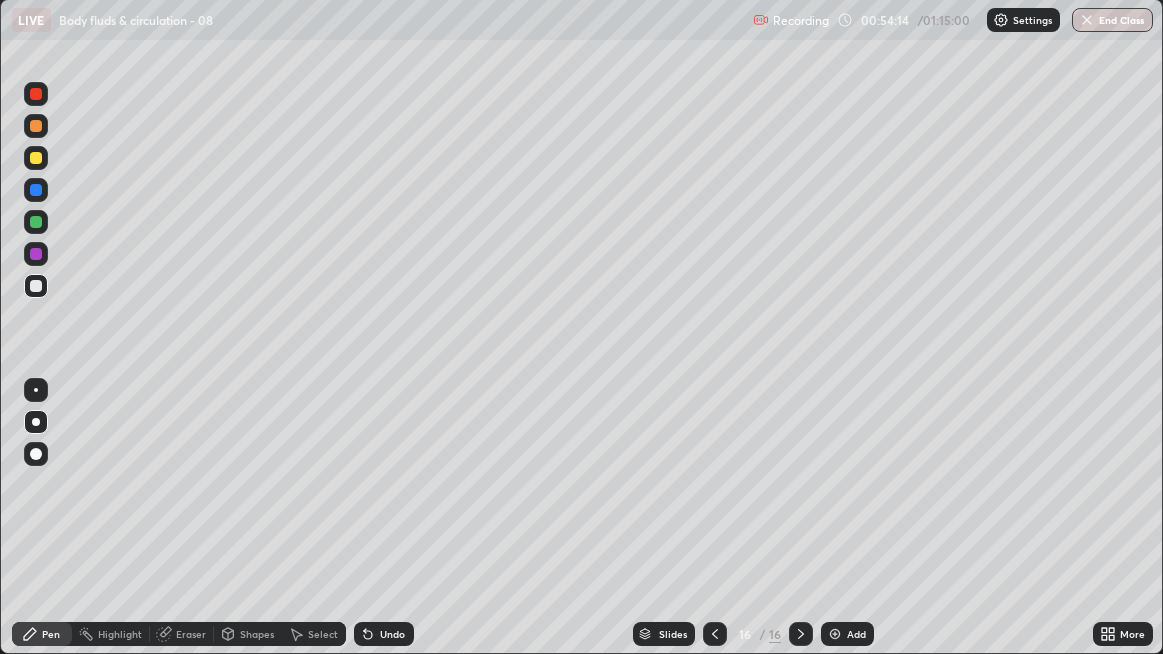 click at bounding box center (36, 286) 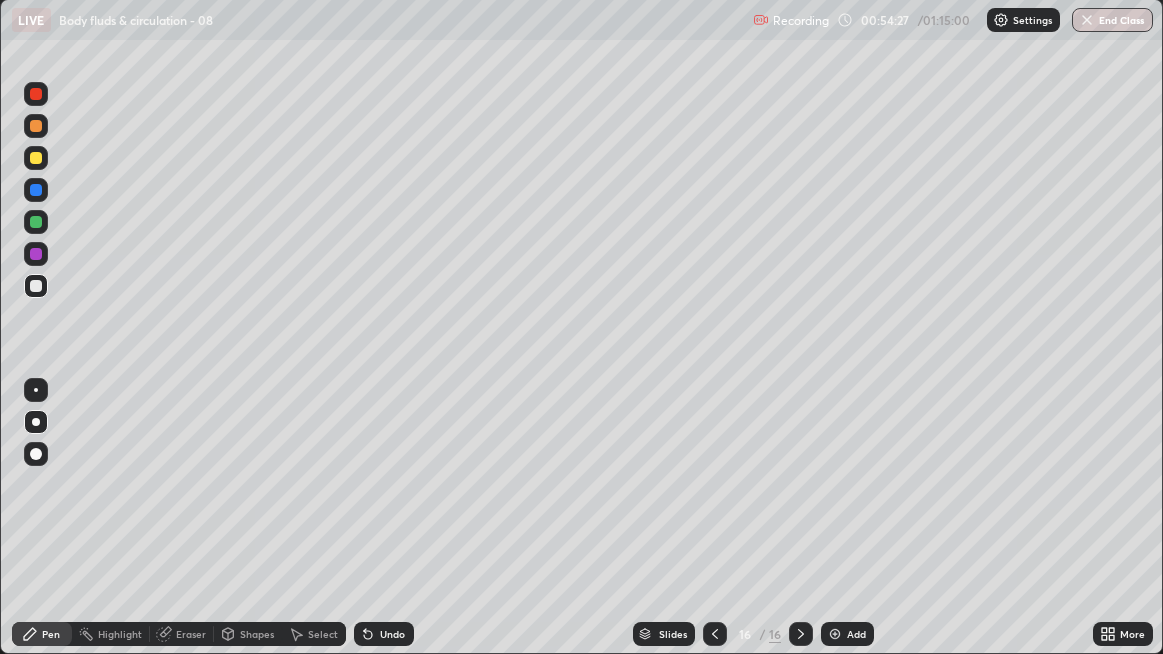 click at bounding box center (36, 286) 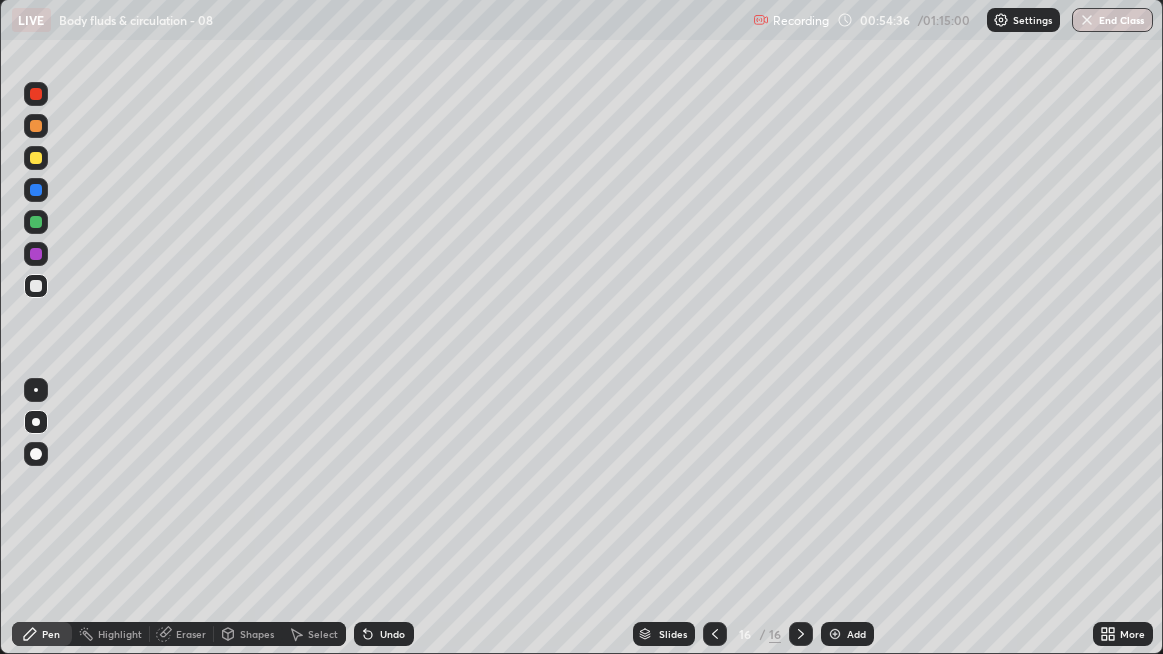 click at bounding box center [36, 286] 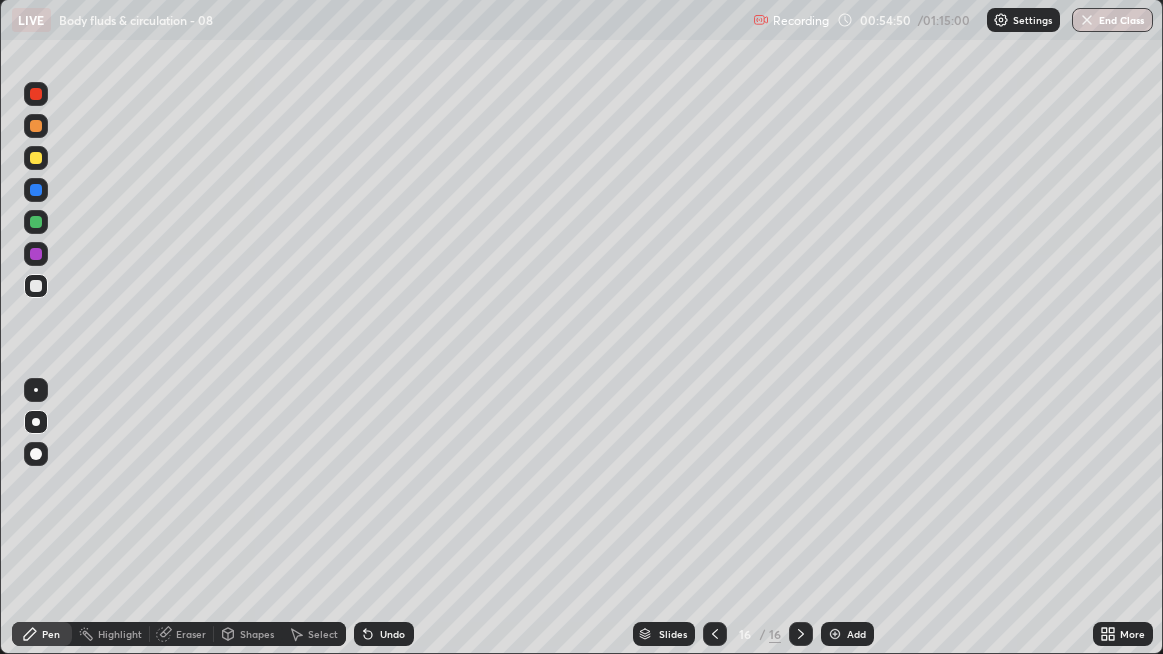 click at bounding box center (36, 286) 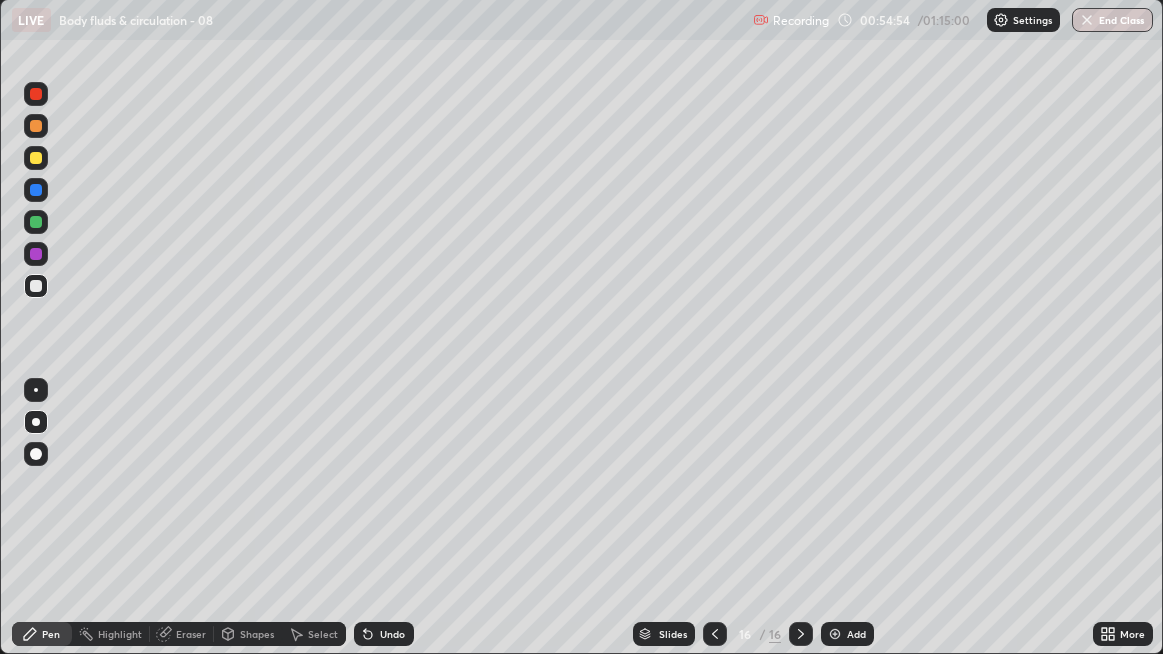 click at bounding box center (36, 286) 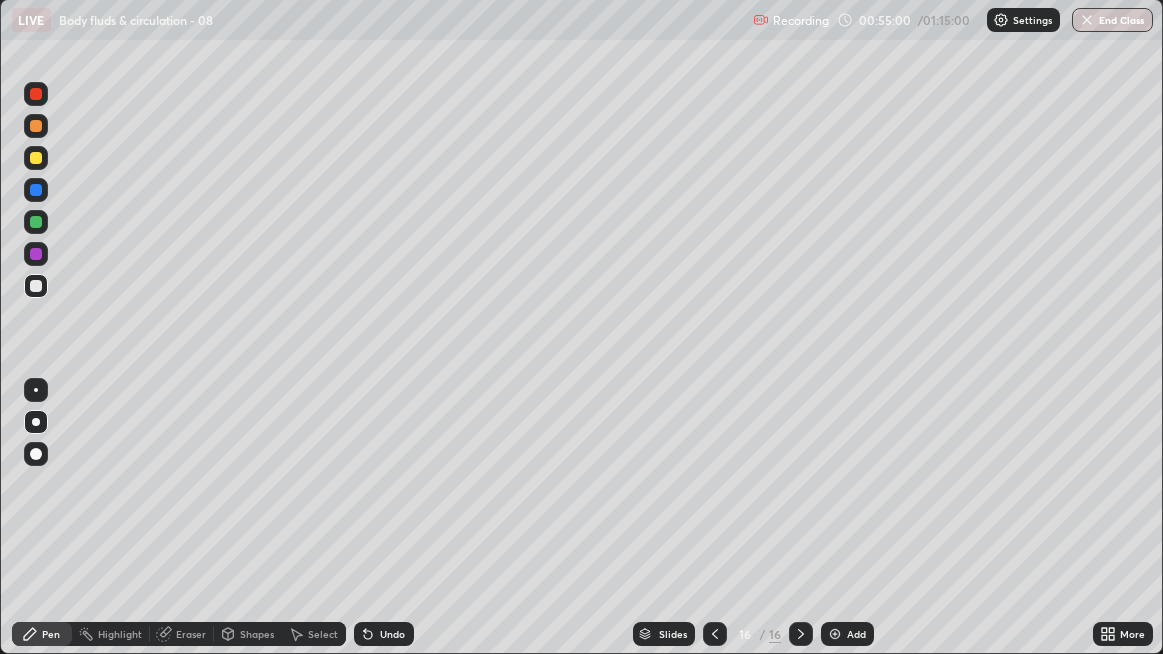 click at bounding box center (36, 286) 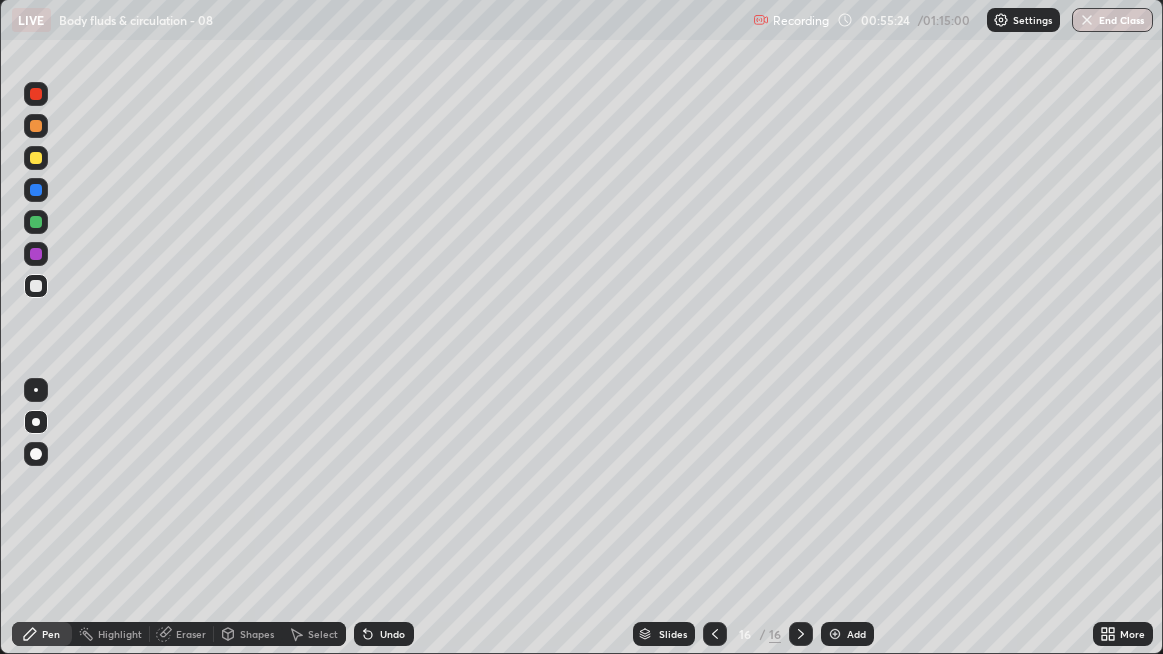 click on "Undo" at bounding box center [392, 634] 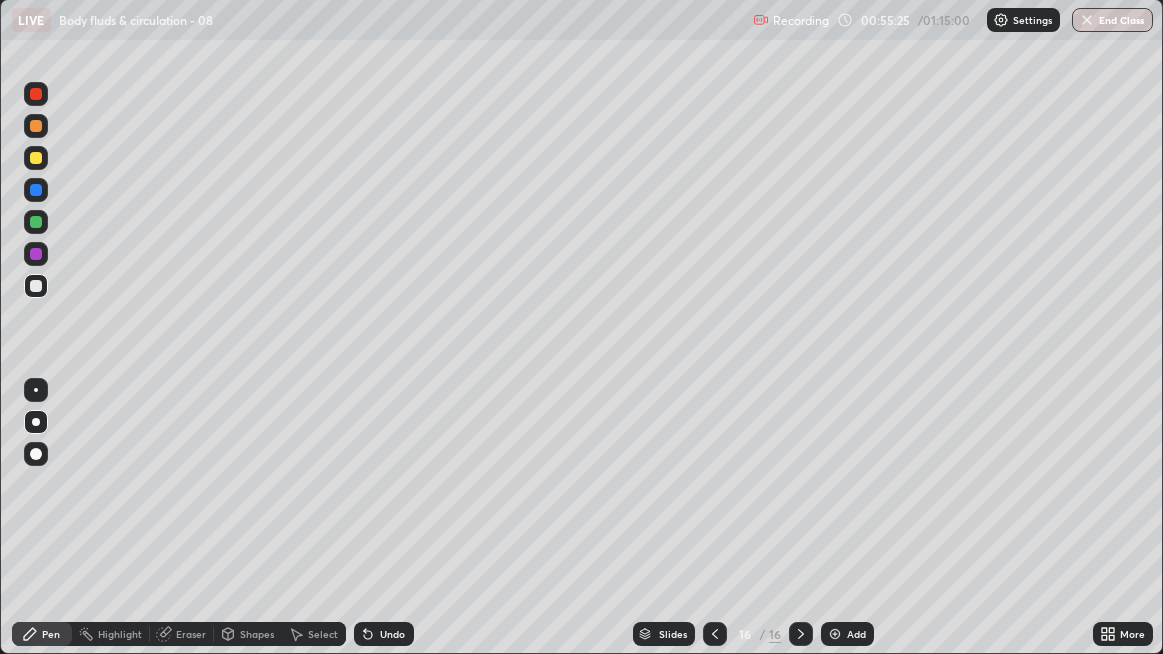 click on "Undo" at bounding box center [392, 634] 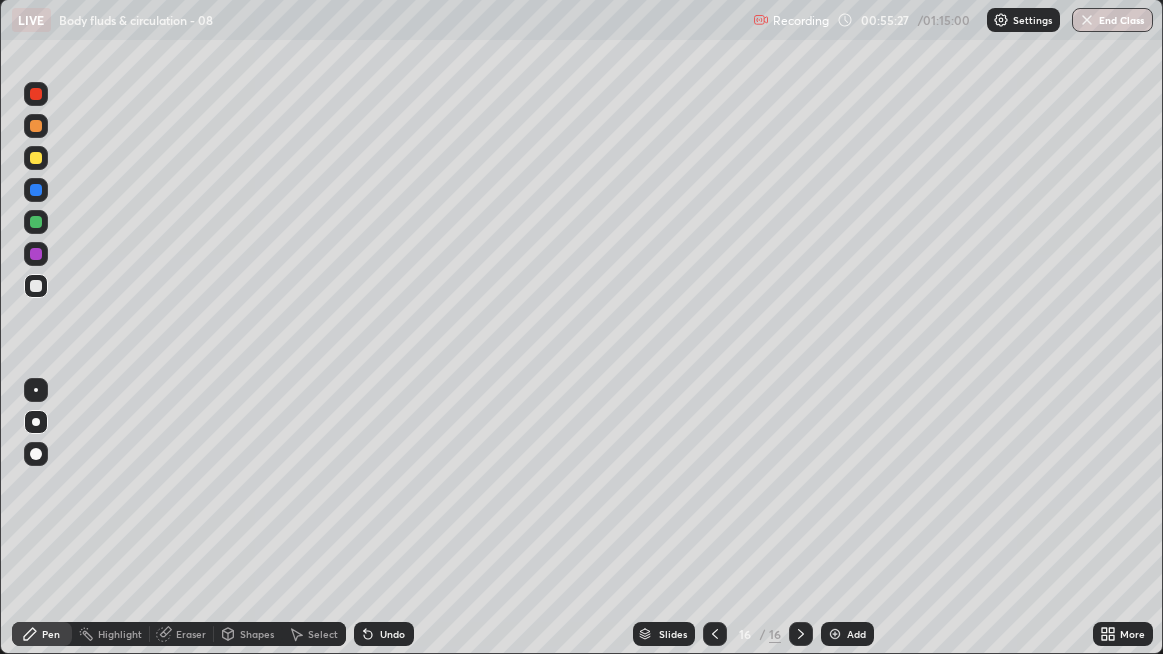 click on "Undo" at bounding box center (392, 634) 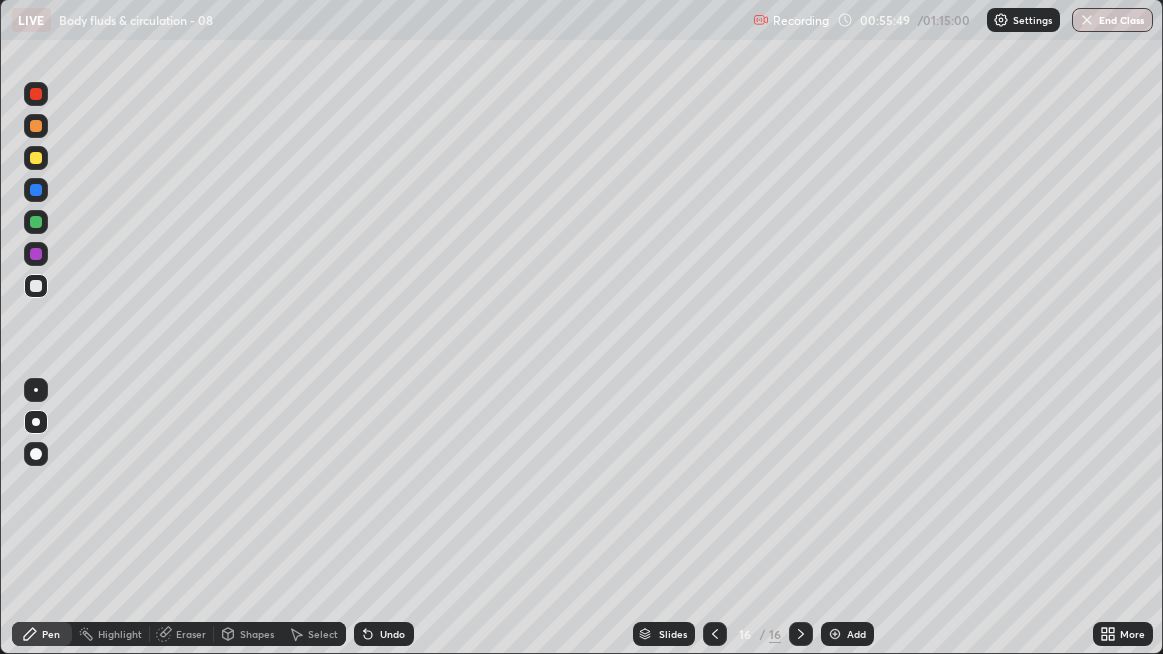 click at bounding box center (36, 286) 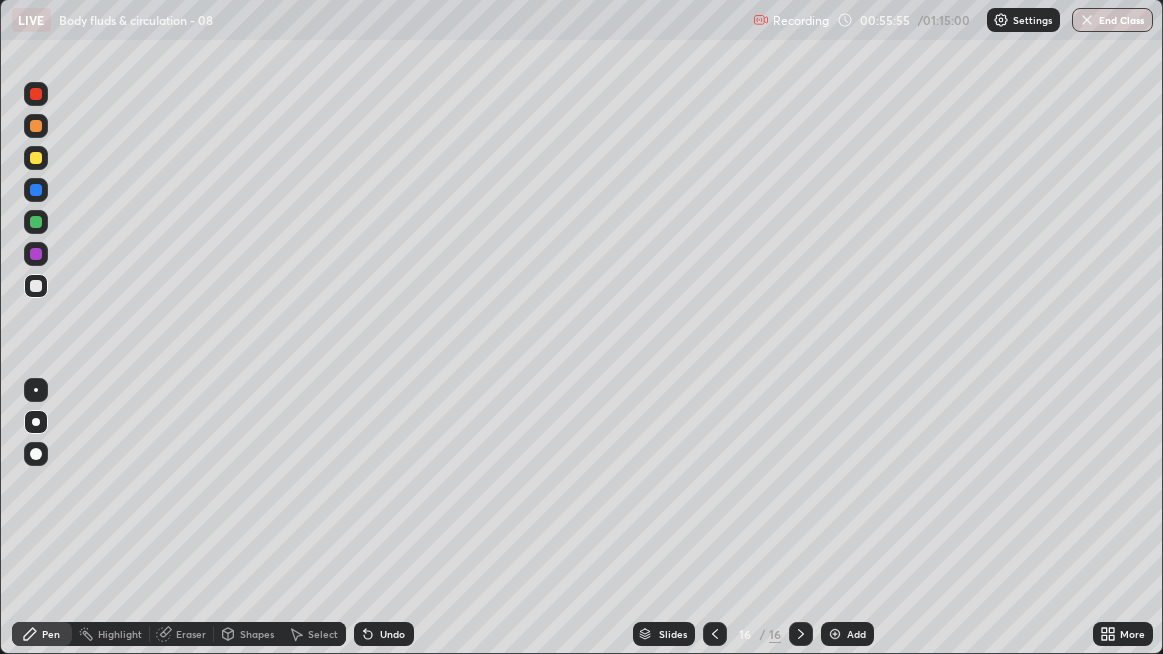click on "Add" at bounding box center [847, 634] 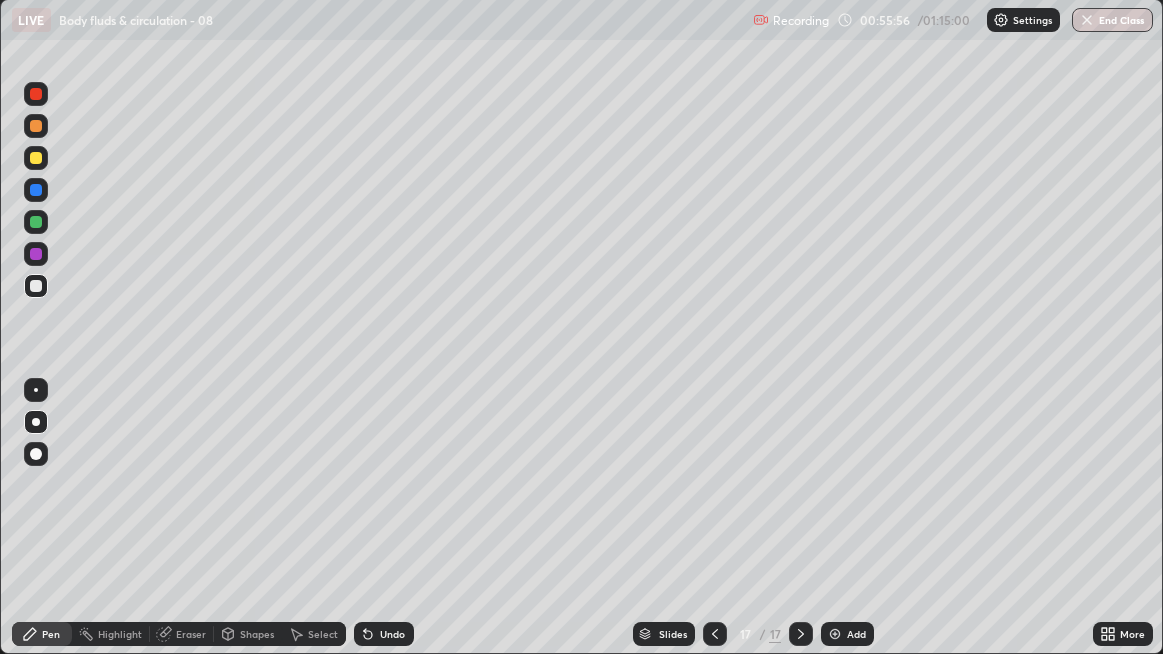 click at bounding box center (36, 286) 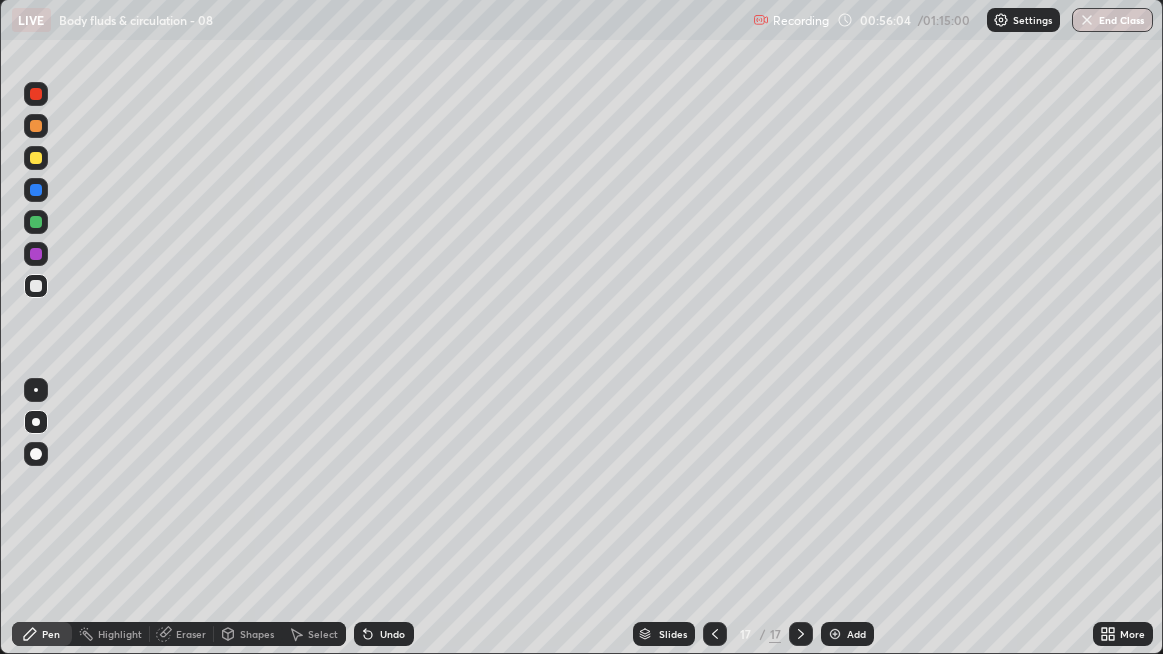 click on "Undo" at bounding box center [392, 634] 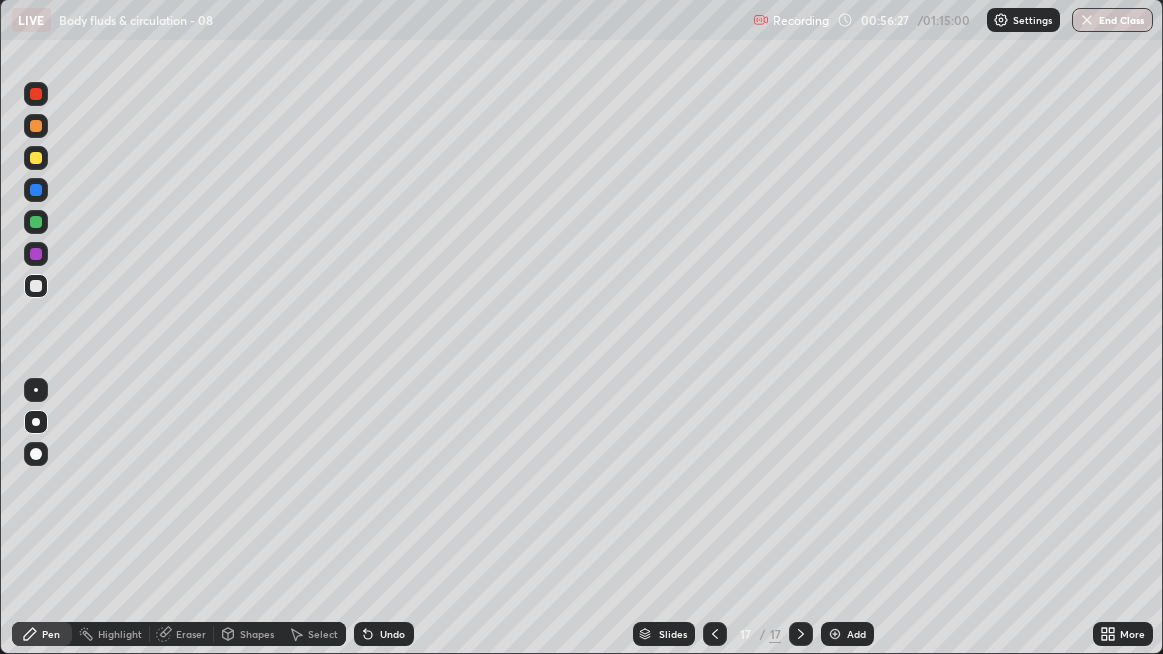 click at bounding box center [36, 286] 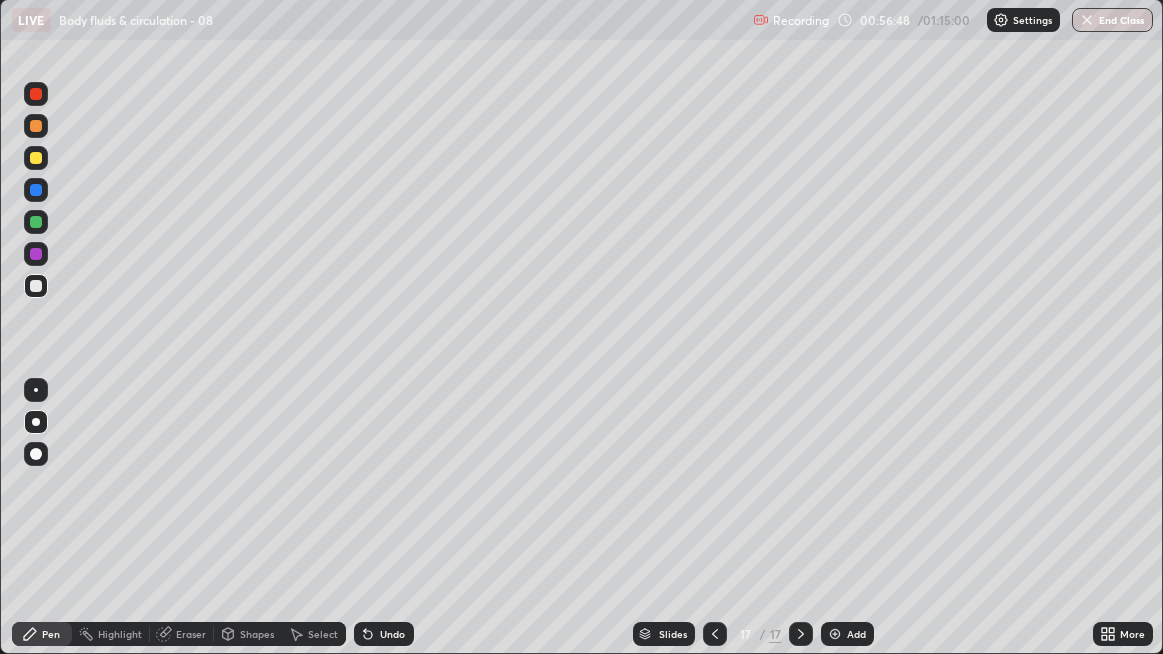 click at bounding box center (36, 286) 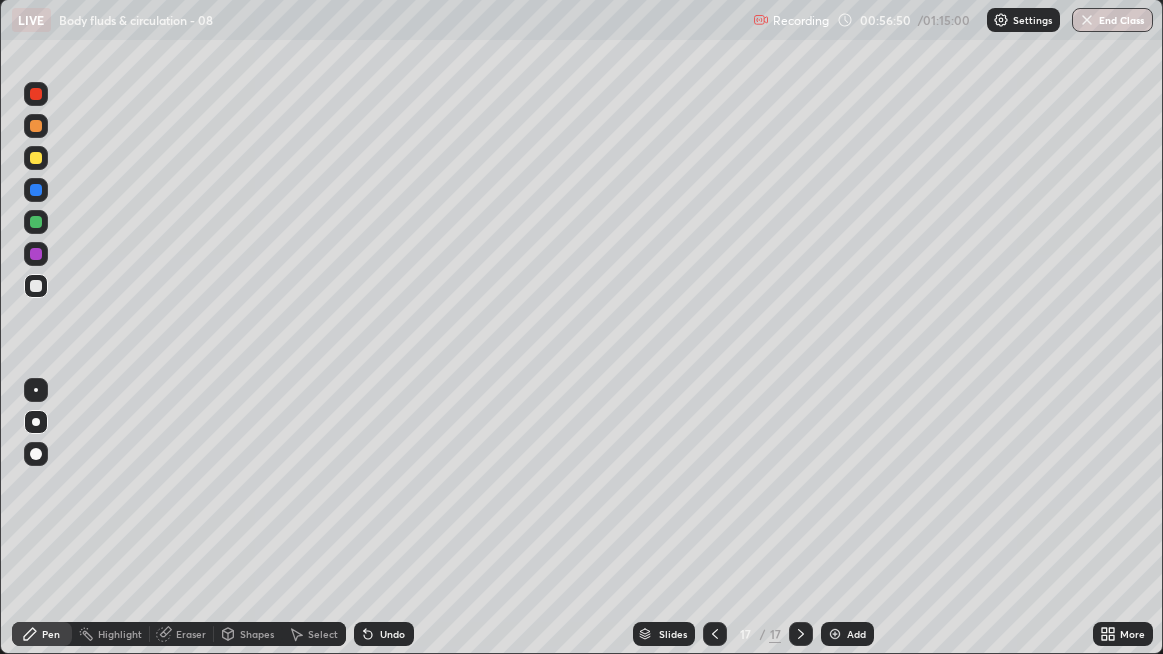 click at bounding box center [36, 286] 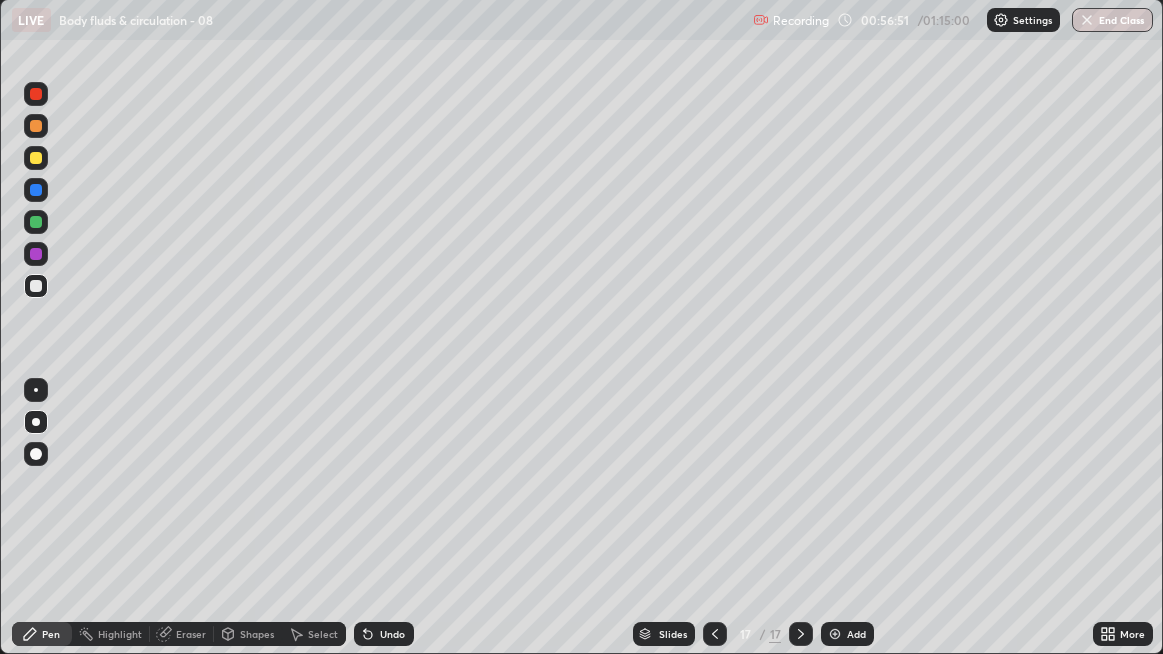 click at bounding box center (36, 286) 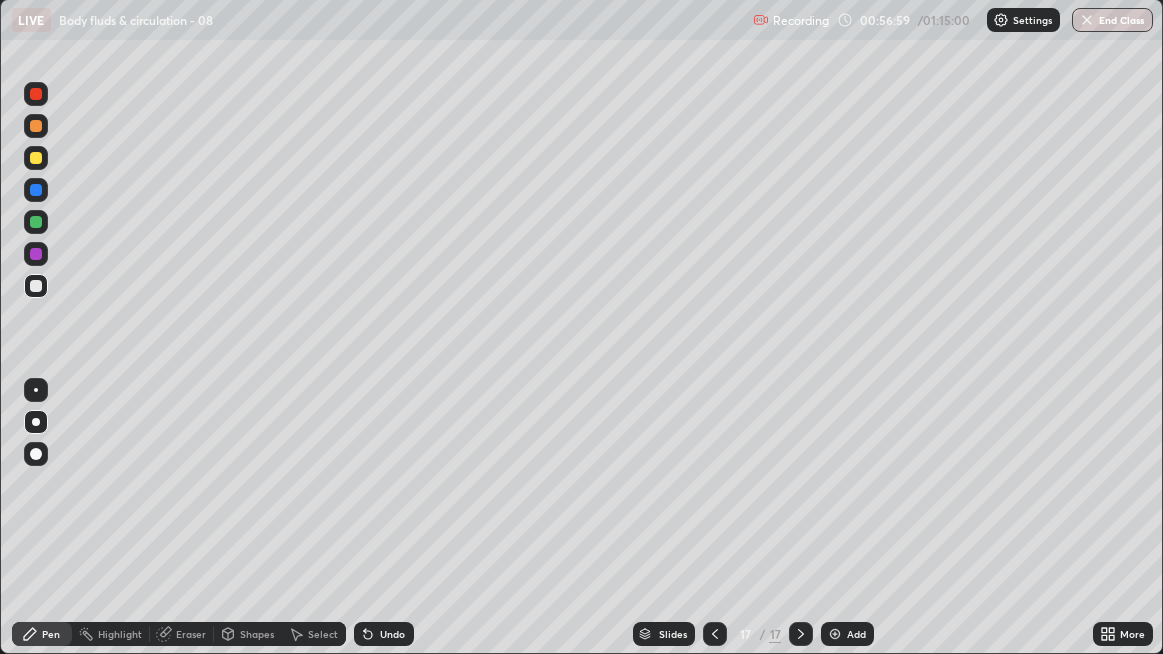 click at bounding box center [36, 190] 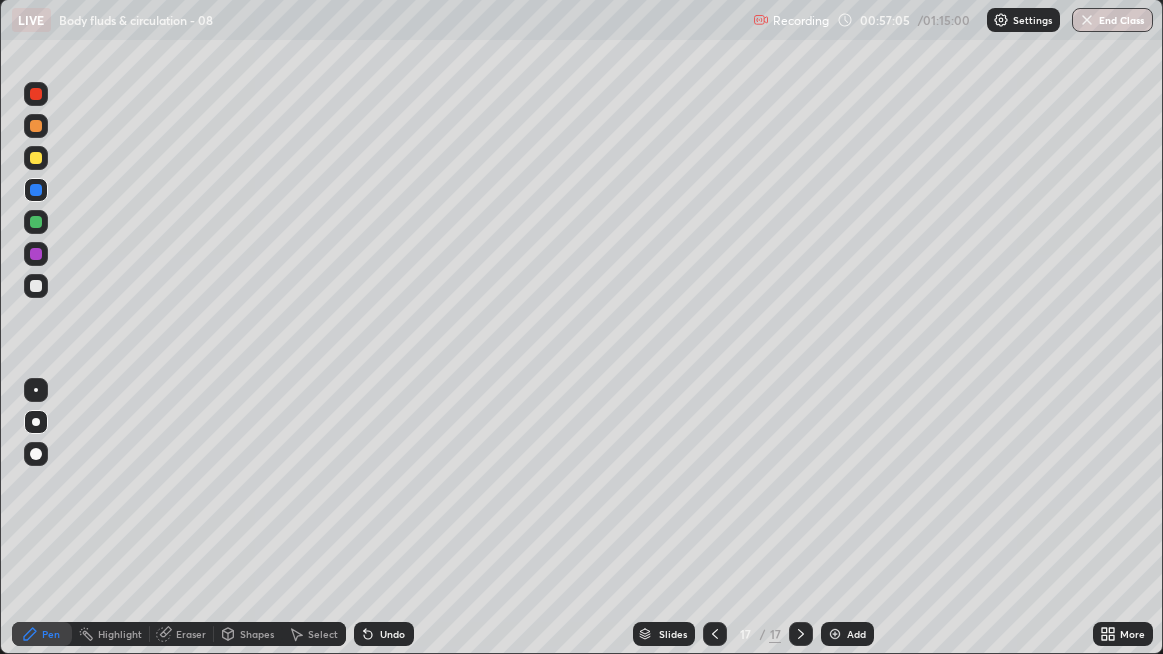 click on "Undo" at bounding box center [392, 634] 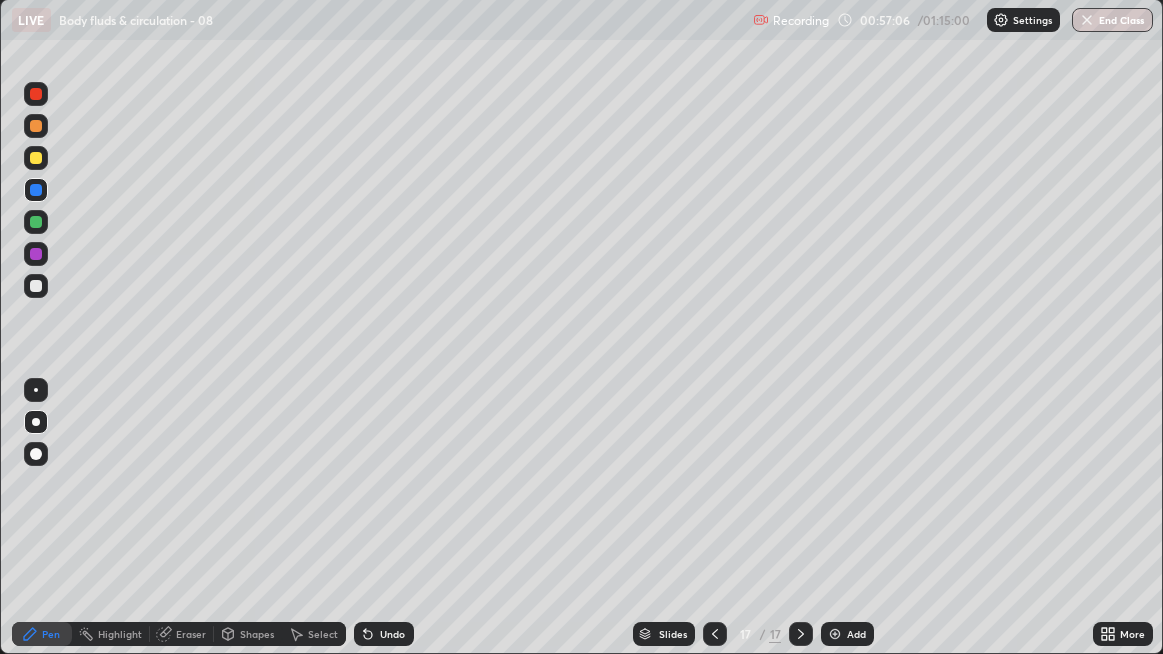 click on "Undo" at bounding box center [384, 634] 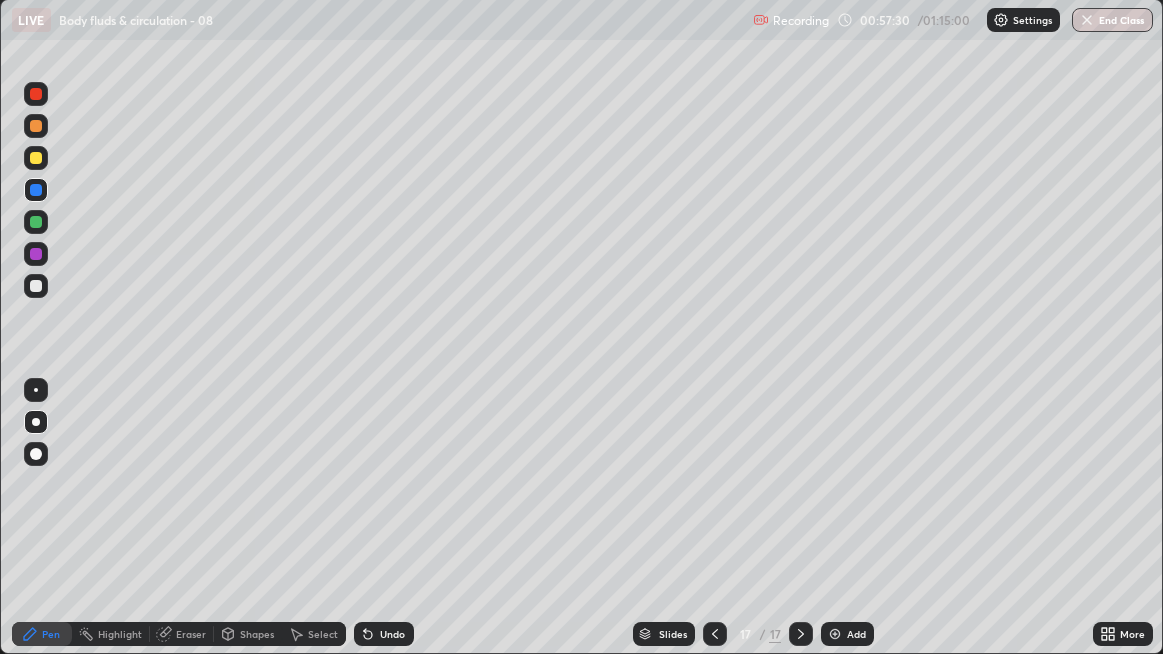 click at bounding box center (36, 286) 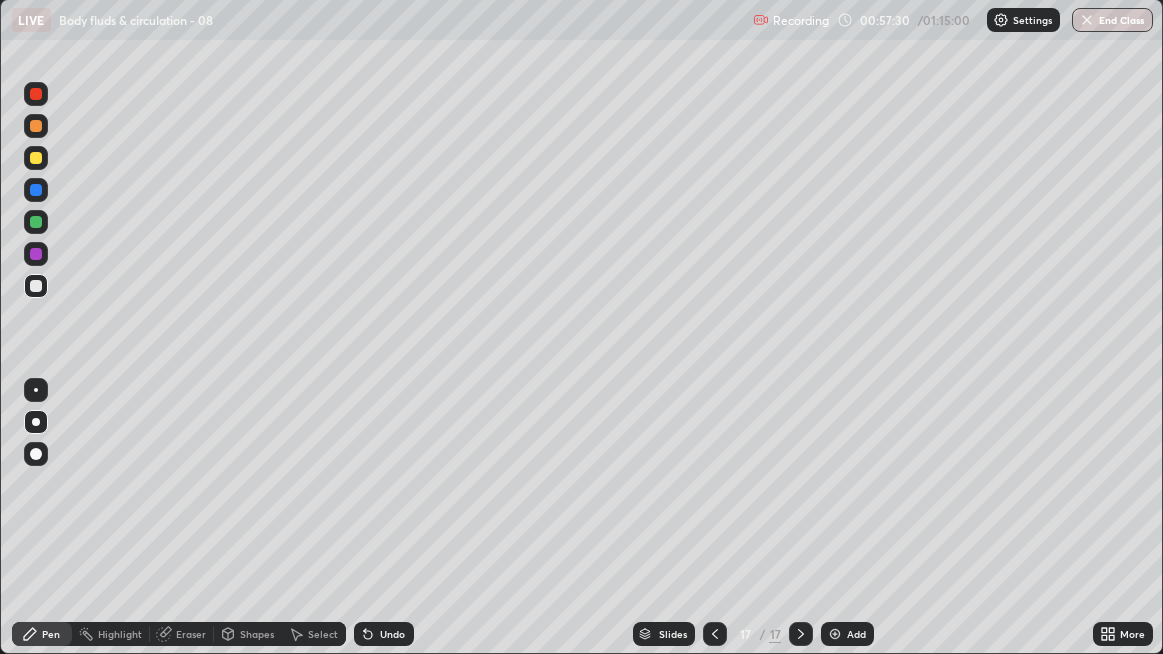 click at bounding box center (36, 286) 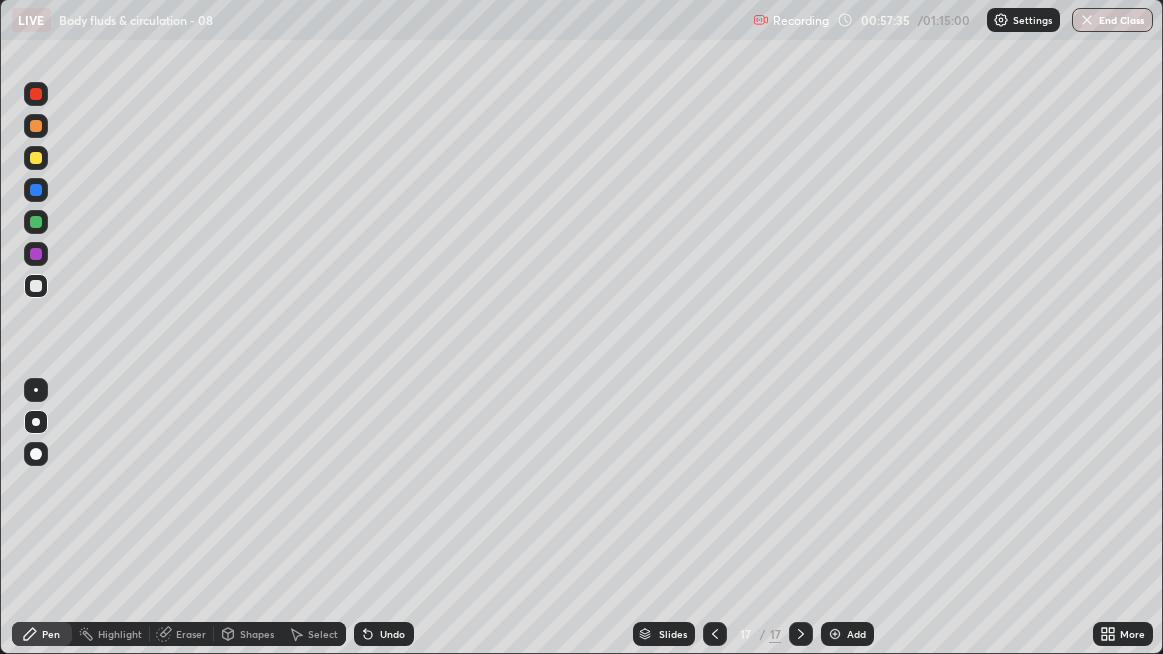click at bounding box center [36, 286] 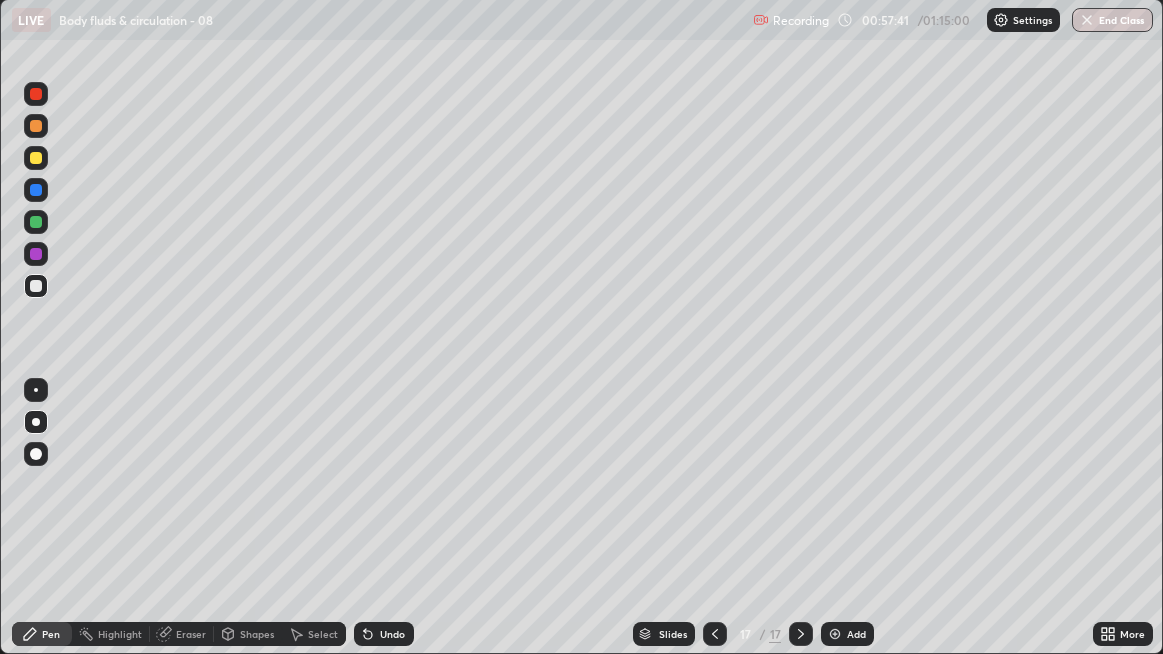 click on "Undo" at bounding box center (392, 634) 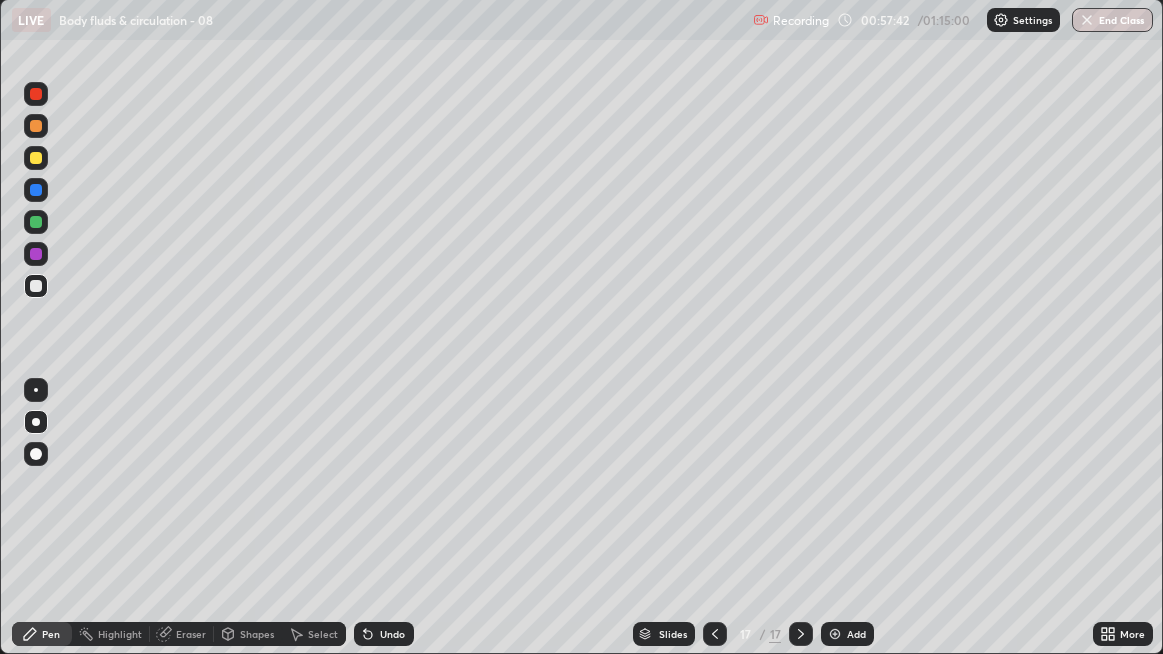 click on "Undo" at bounding box center (392, 634) 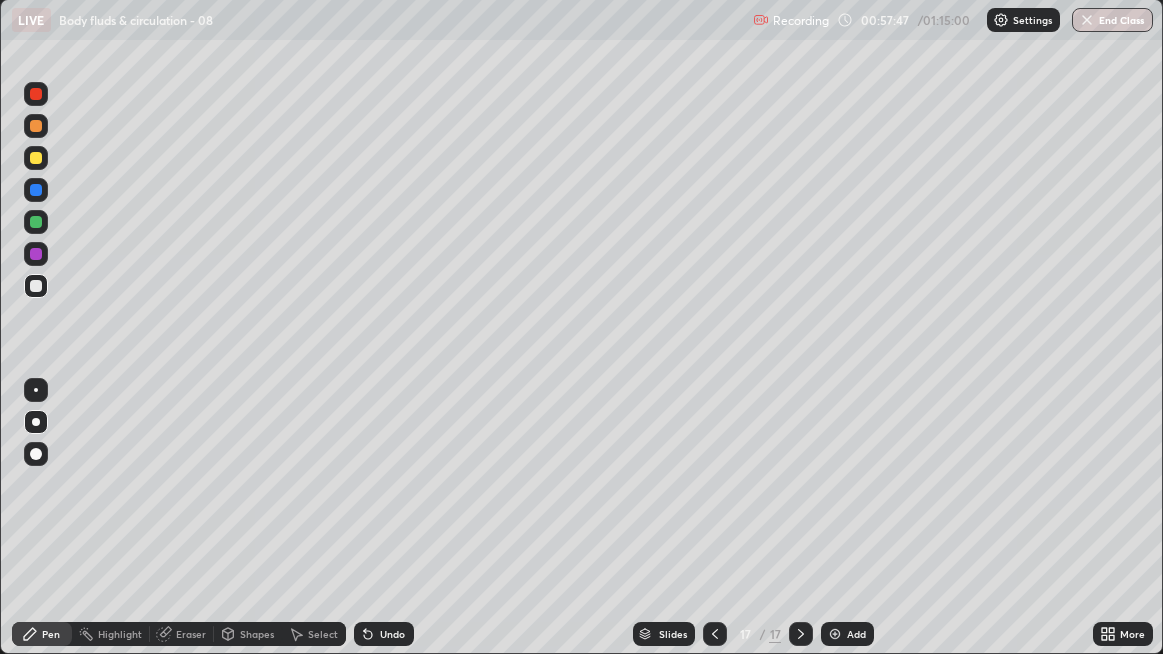 click at bounding box center [36, 190] 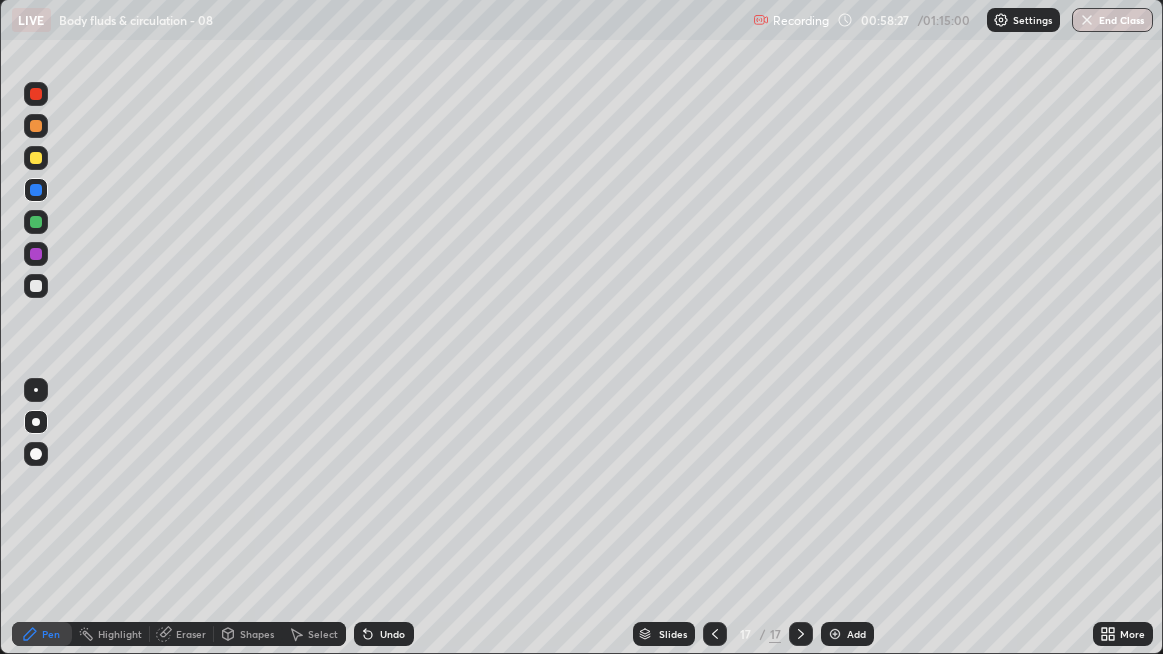 click at bounding box center [36, 286] 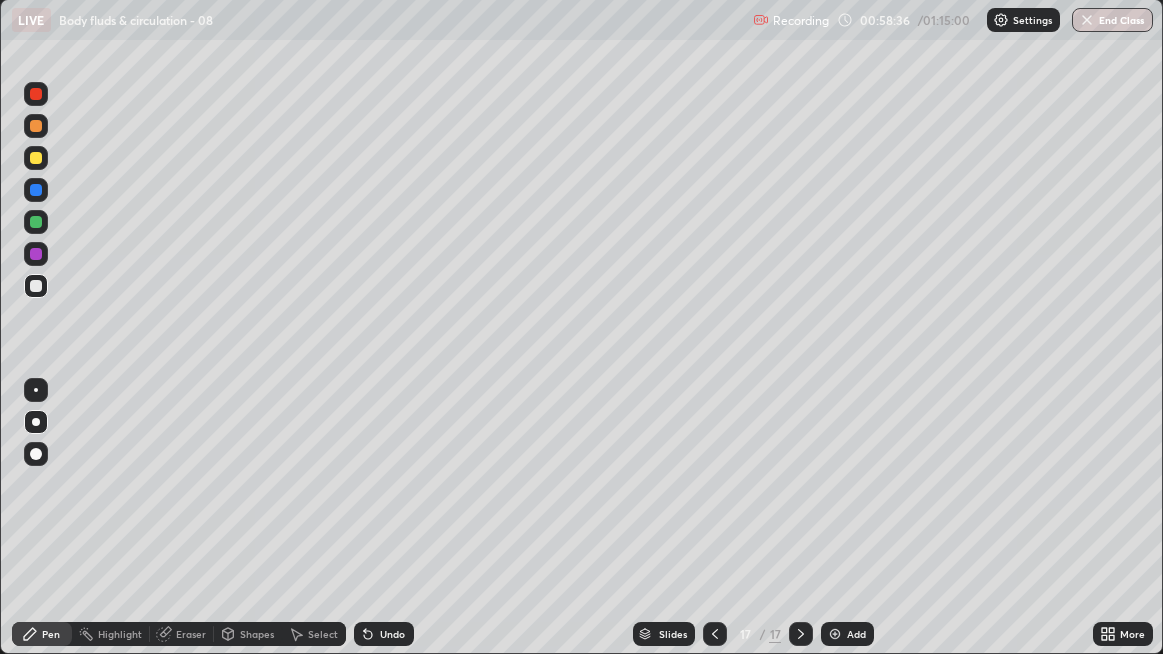 click at bounding box center [36, 286] 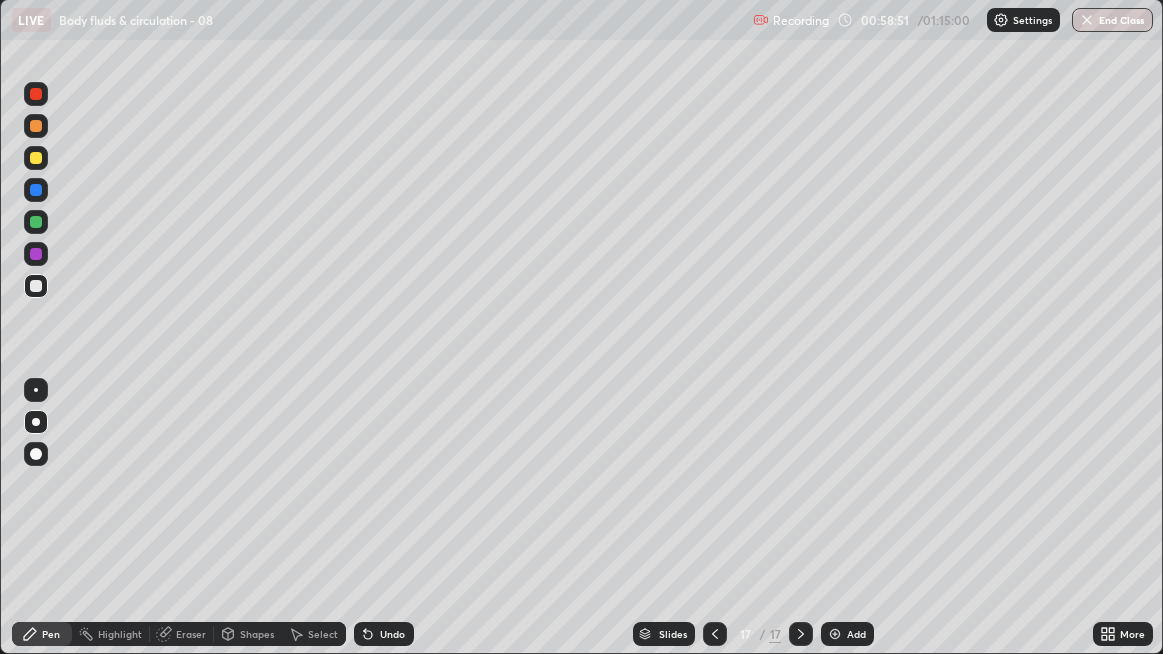click at bounding box center (801, 634) 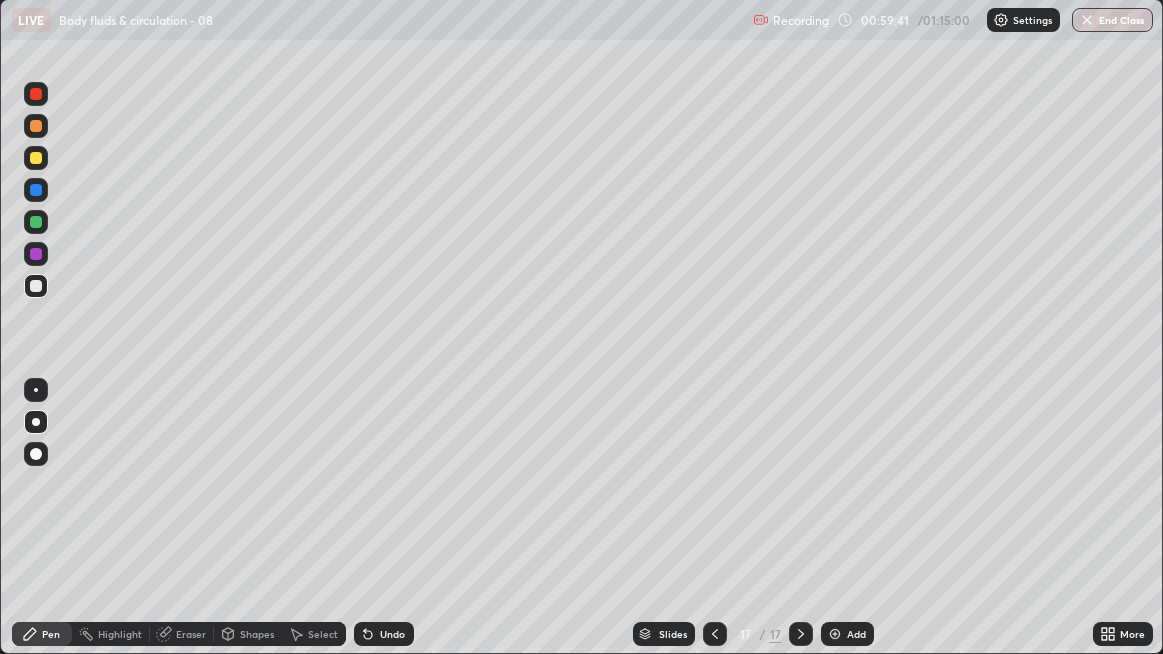 click at bounding box center [36, 286] 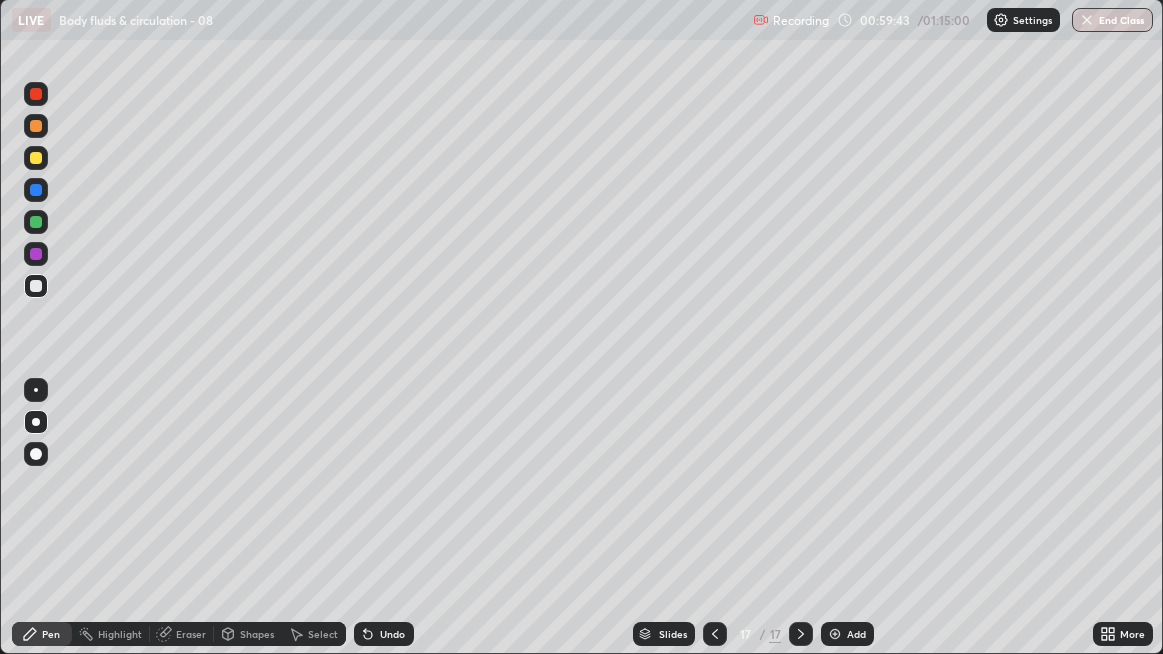 click on "Add" at bounding box center (847, 634) 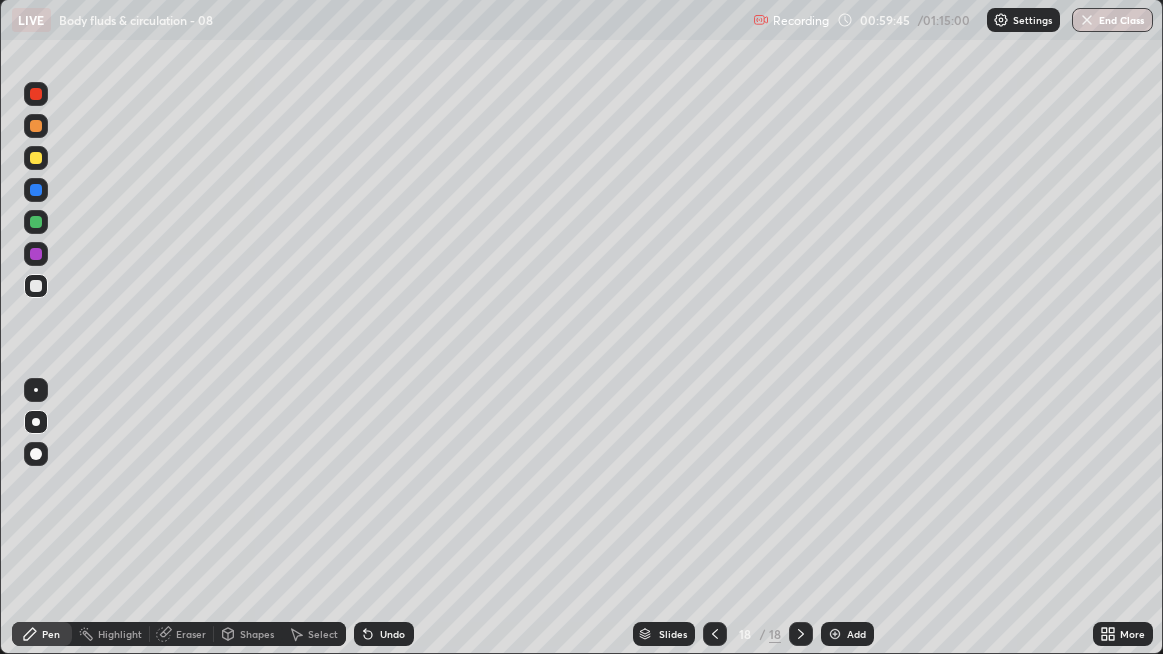 click at bounding box center [36, 286] 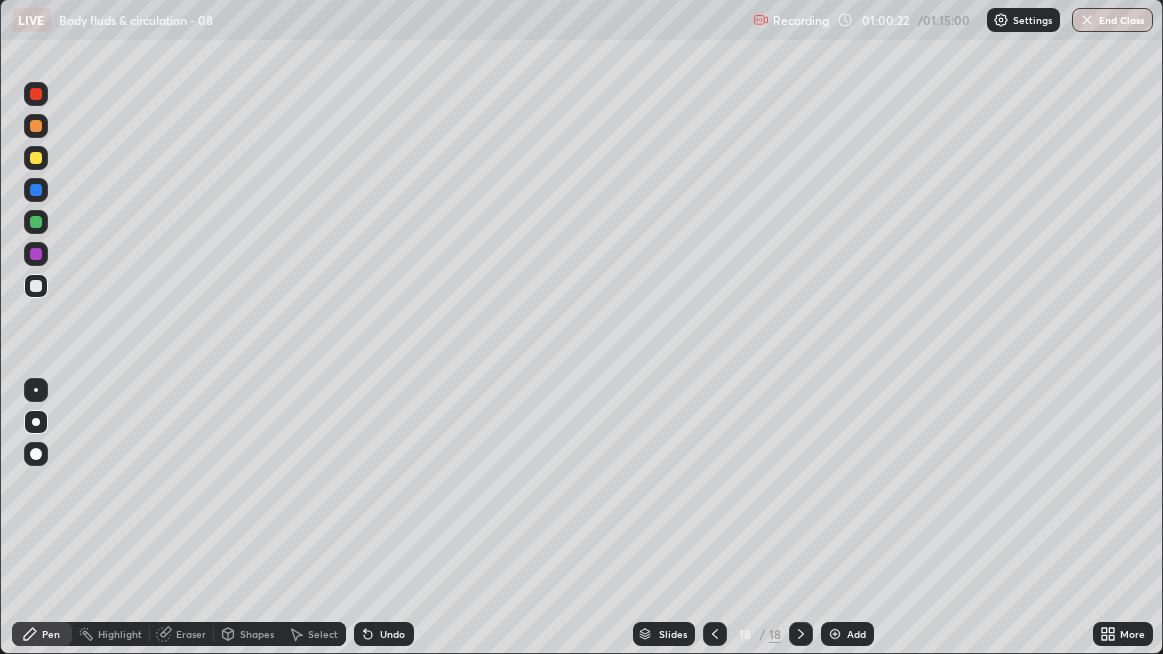 click 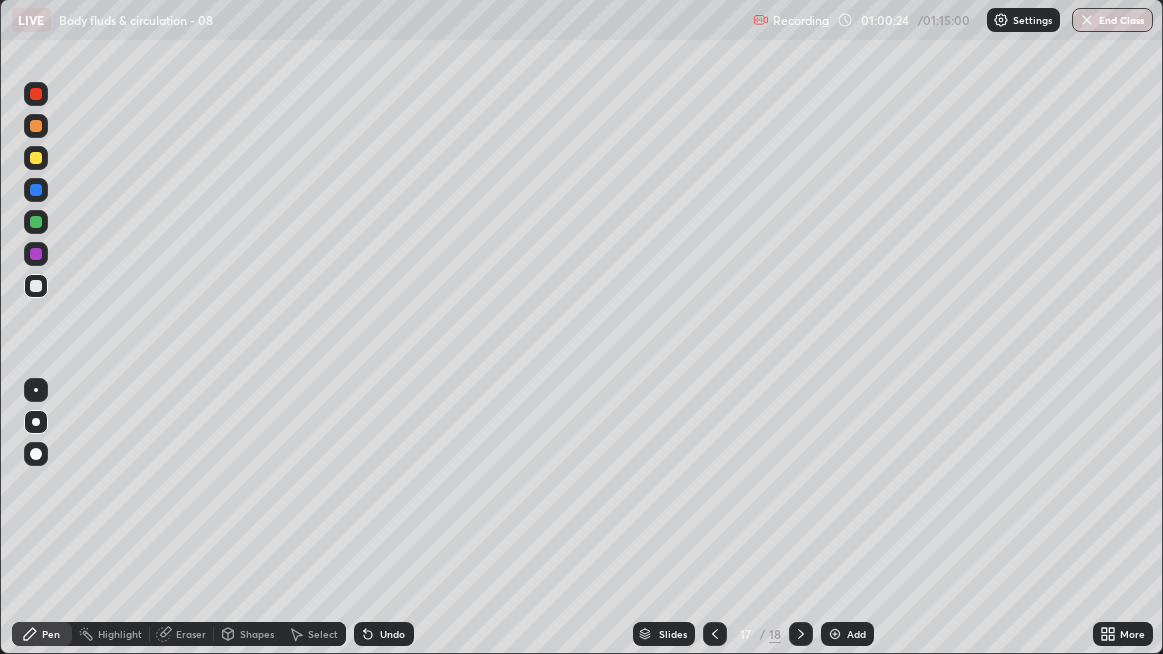 click 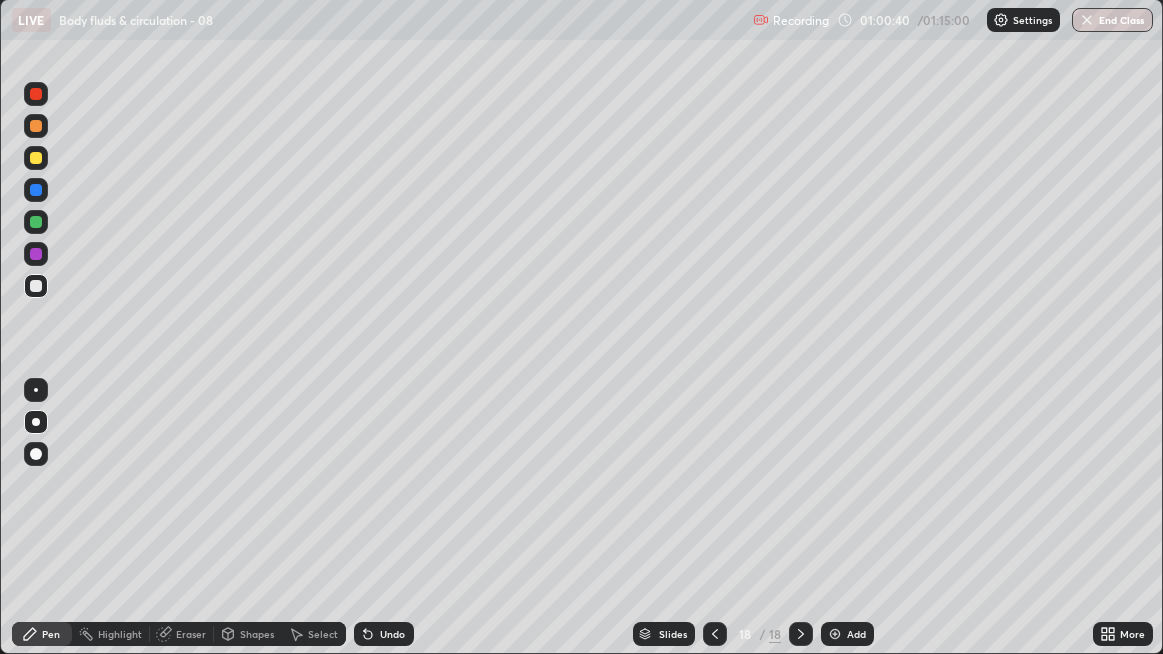 click 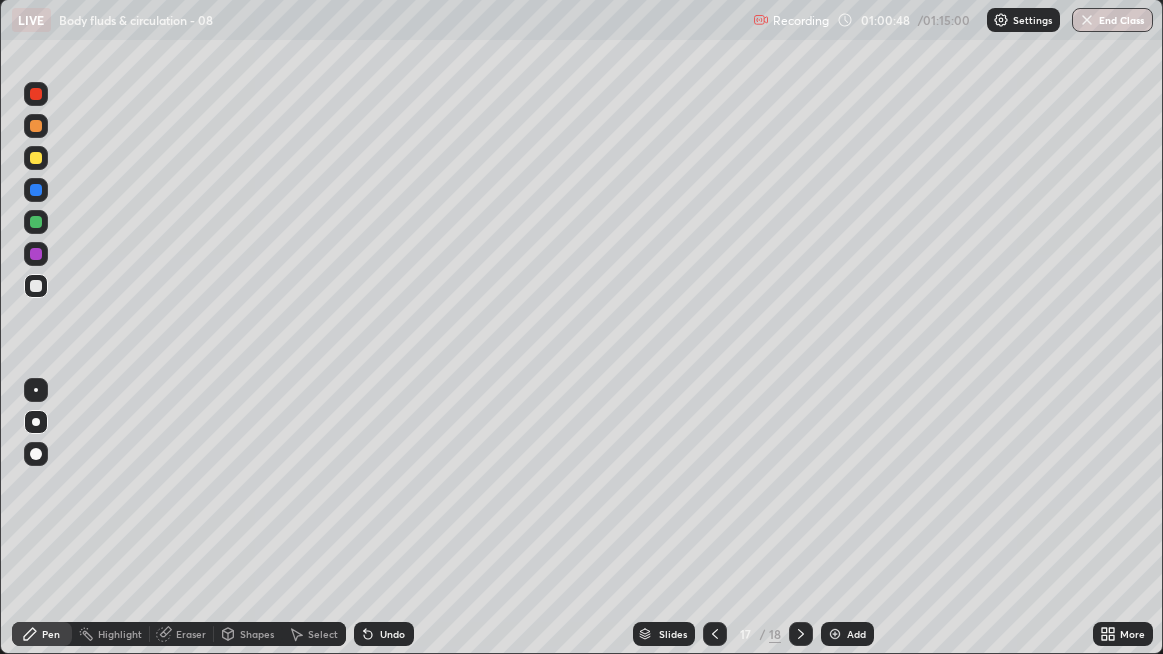 click 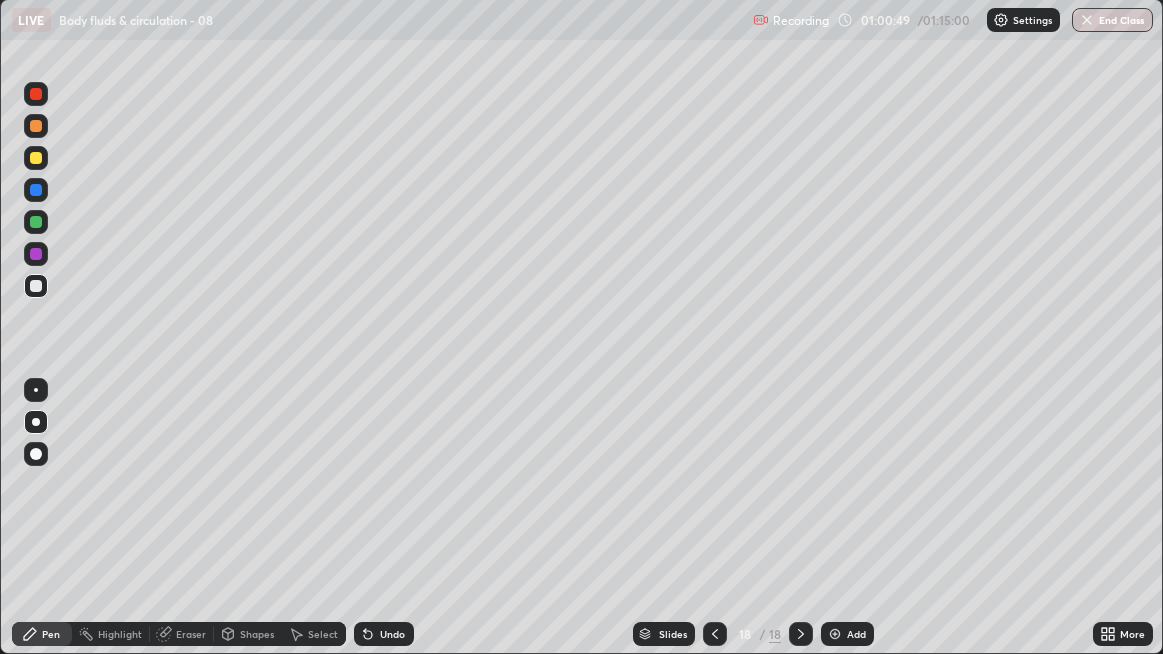 click at bounding box center [36, 286] 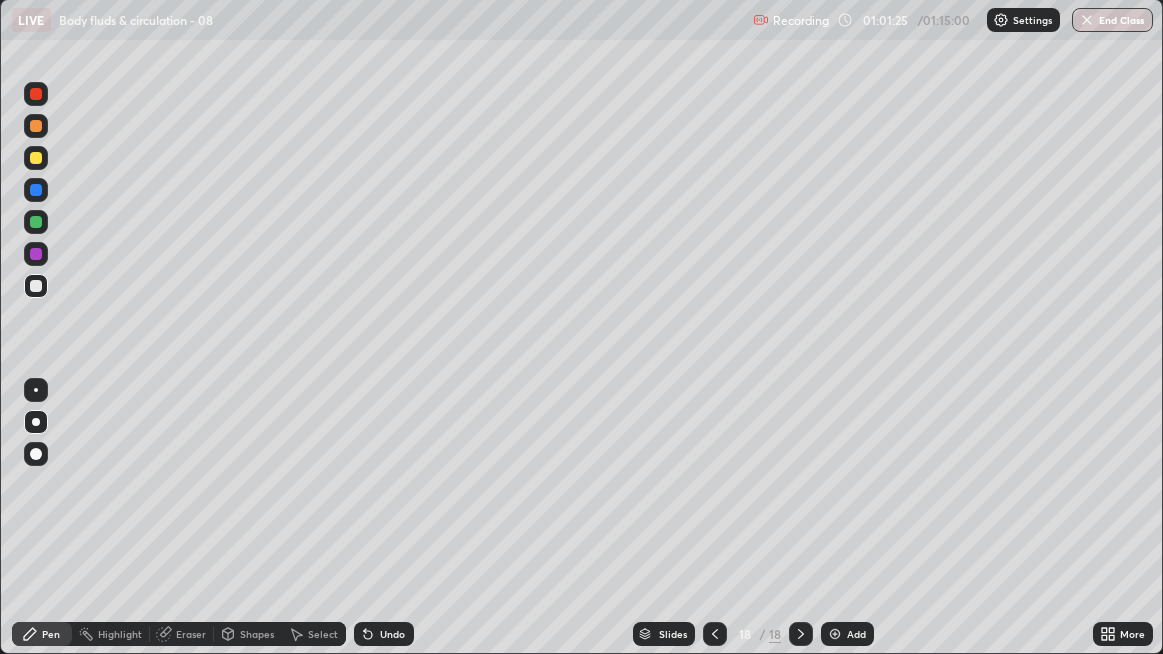 click on "Undo" at bounding box center [392, 634] 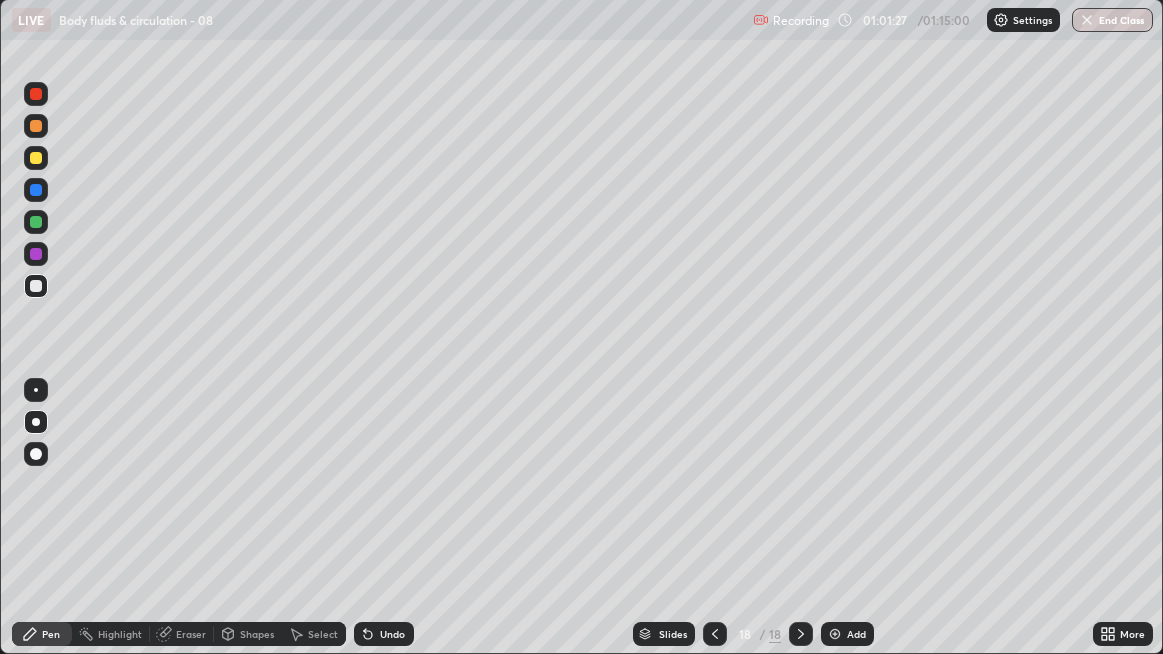 click on "Undo" at bounding box center [384, 634] 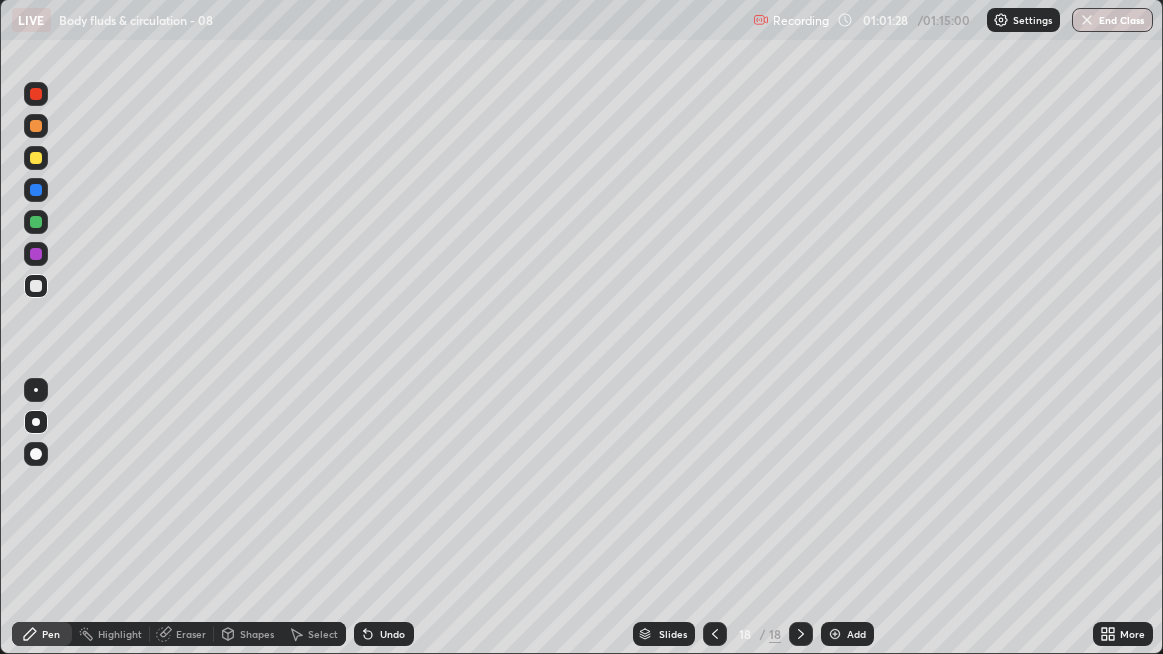 click on "Undo" at bounding box center (384, 634) 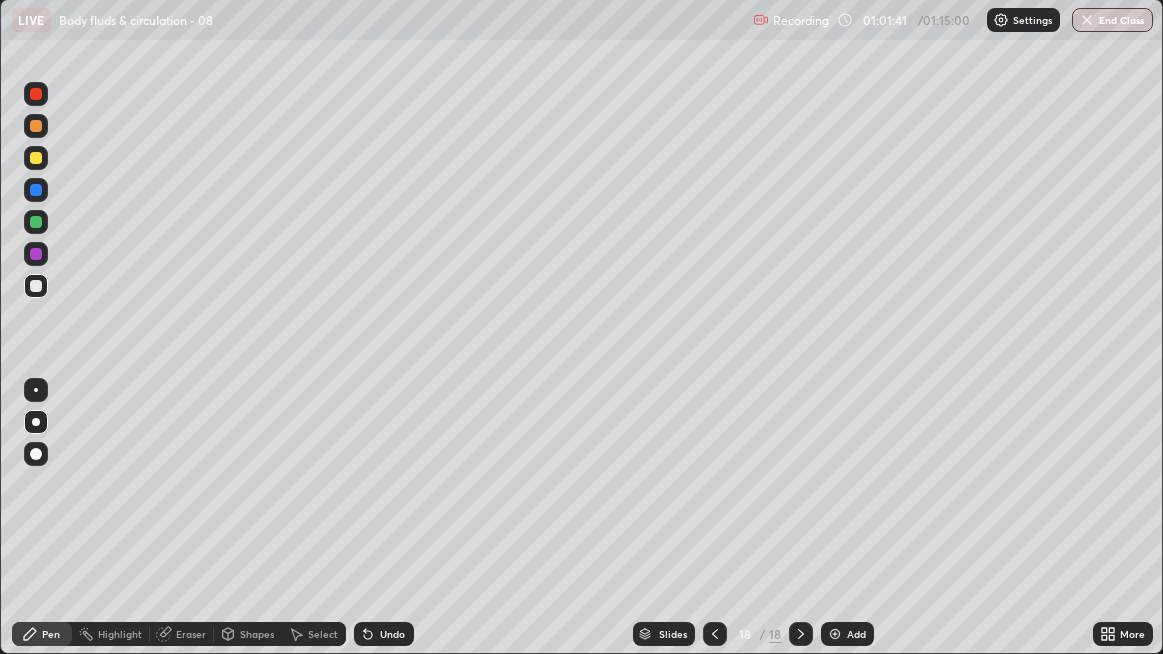 click at bounding box center (36, 286) 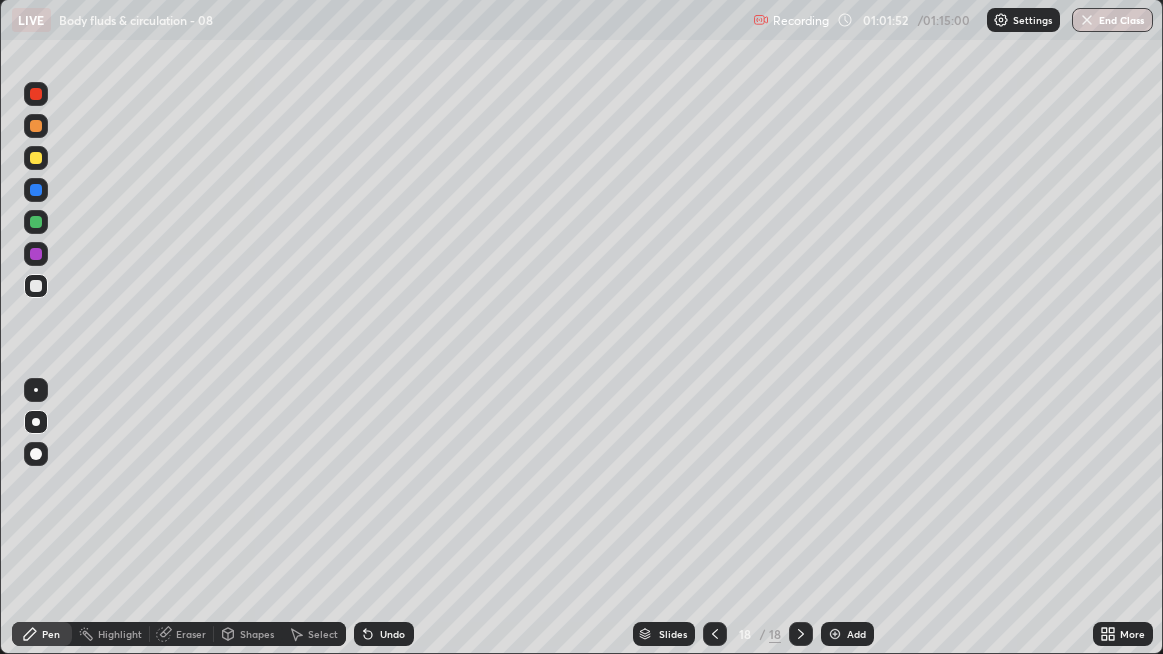 click at bounding box center [36, 286] 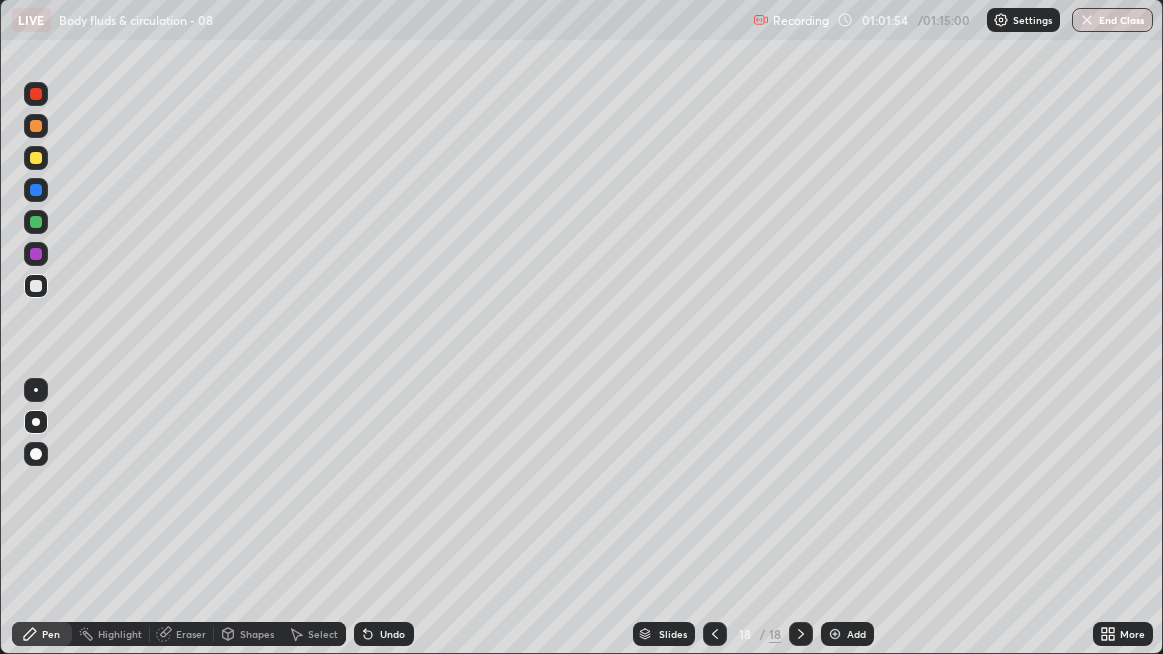 click 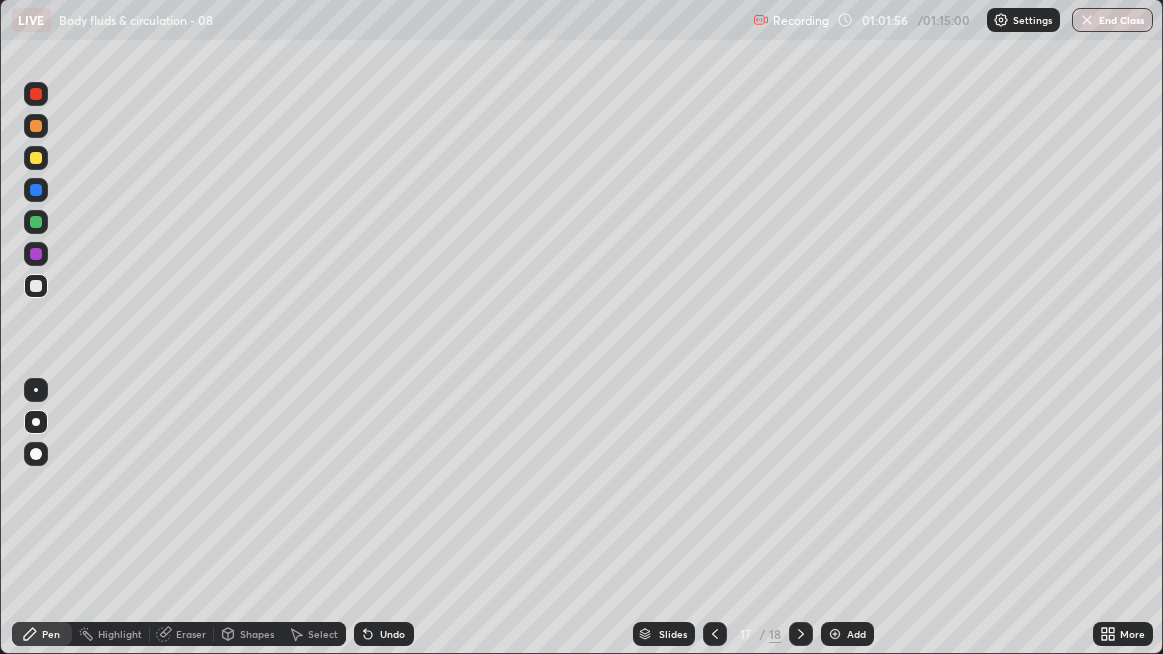 click 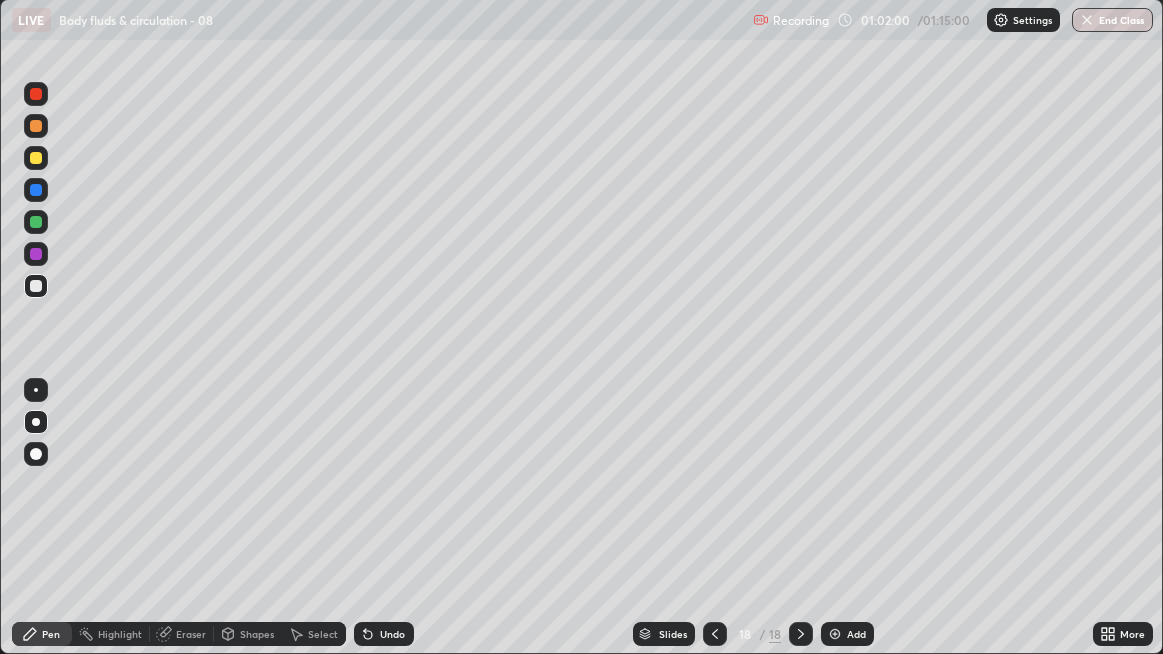 click at bounding box center (36, 286) 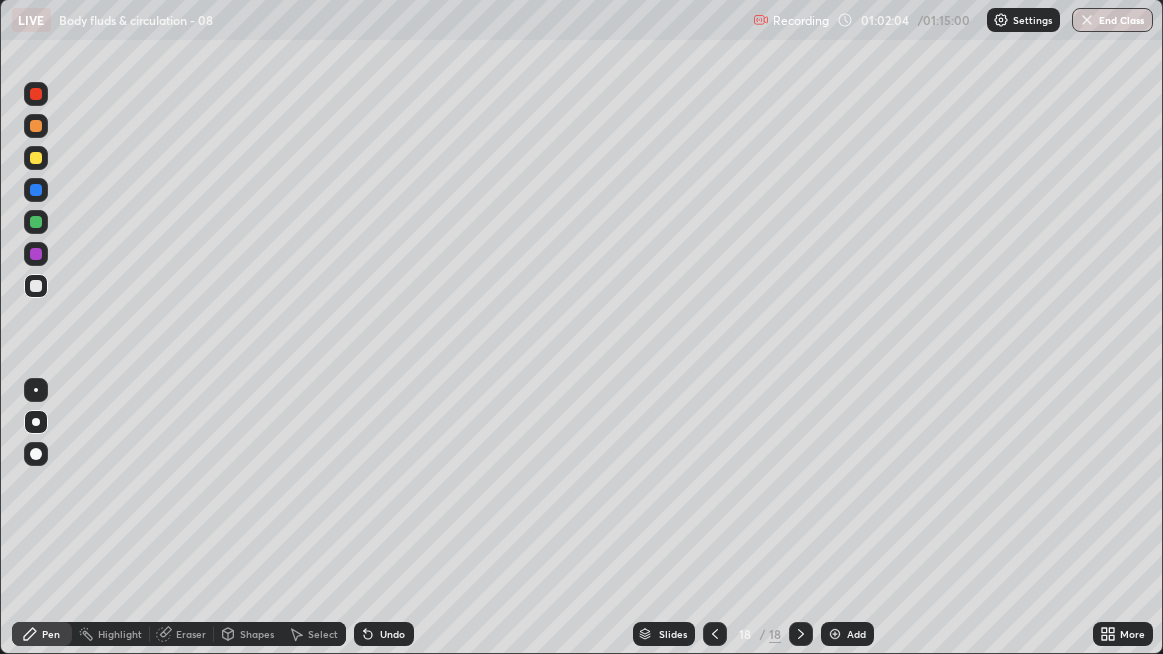 click at bounding box center [835, 634] 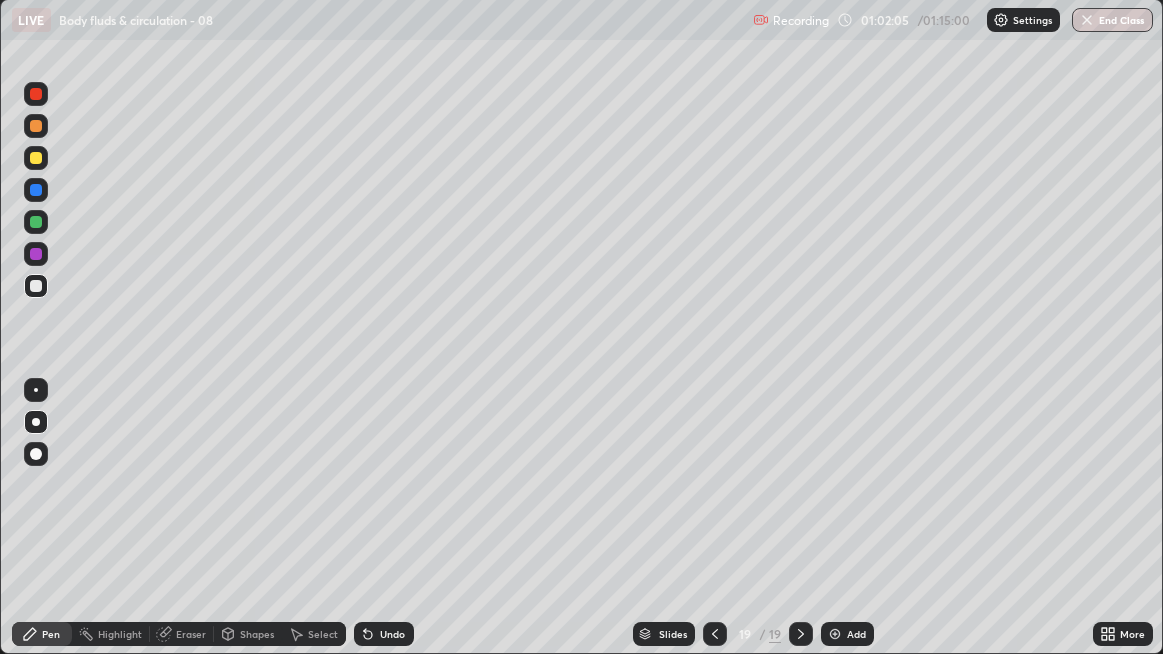 click at bounding box center [36, 286] 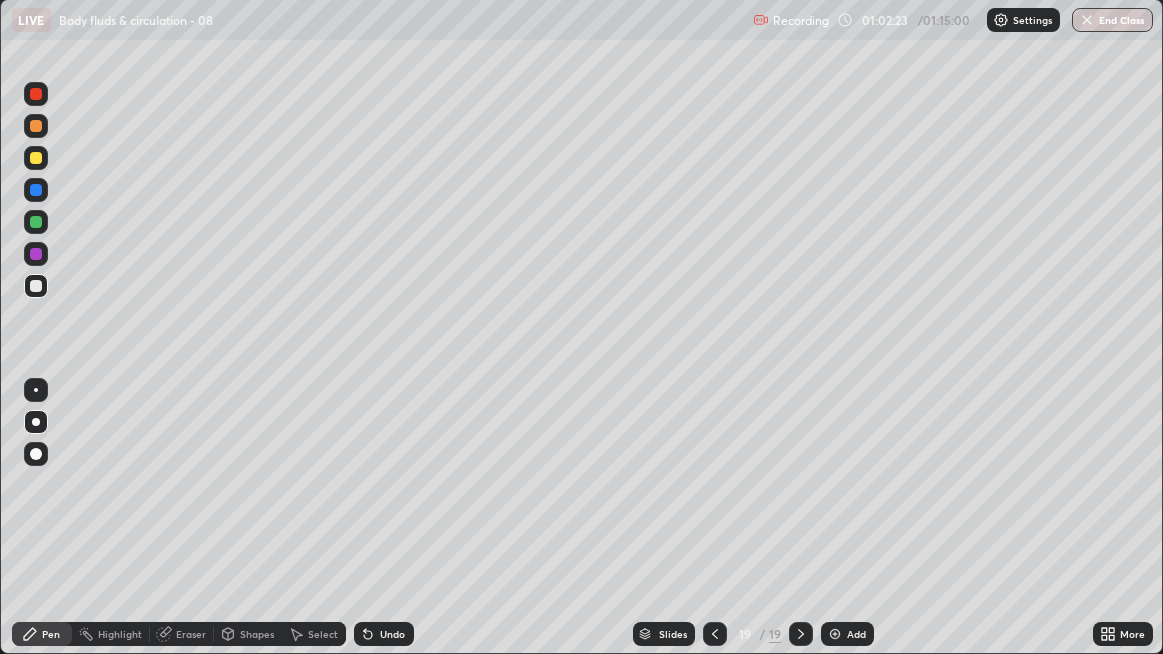 click at bounding box center (36, 286) 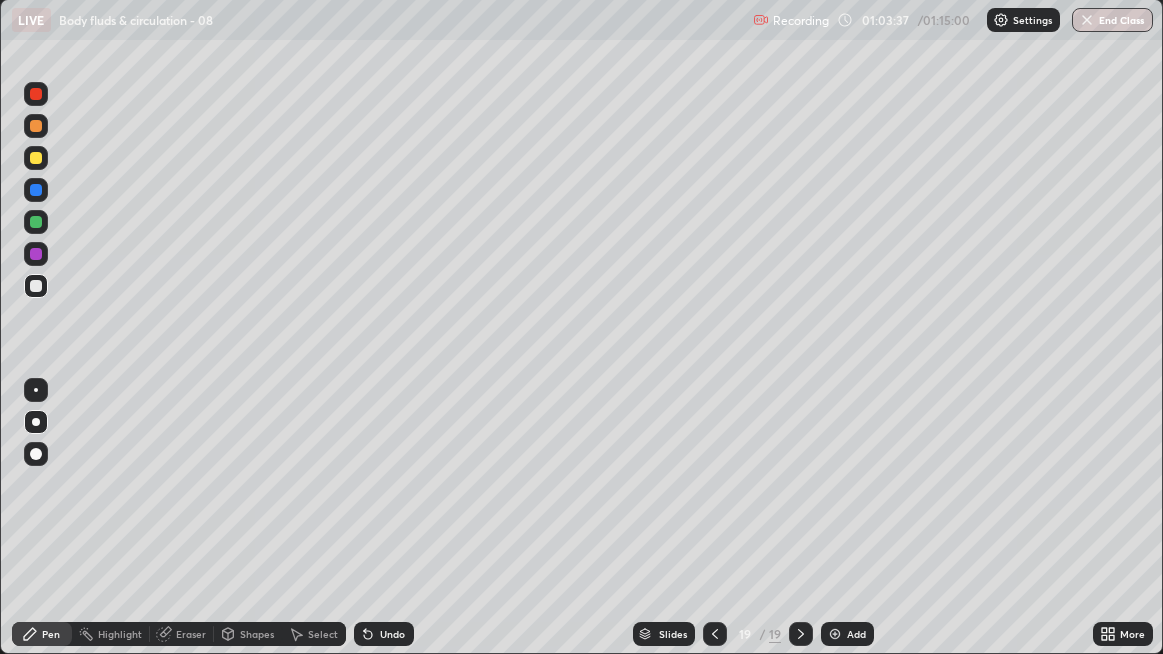 click at bounding box center [36, 286] 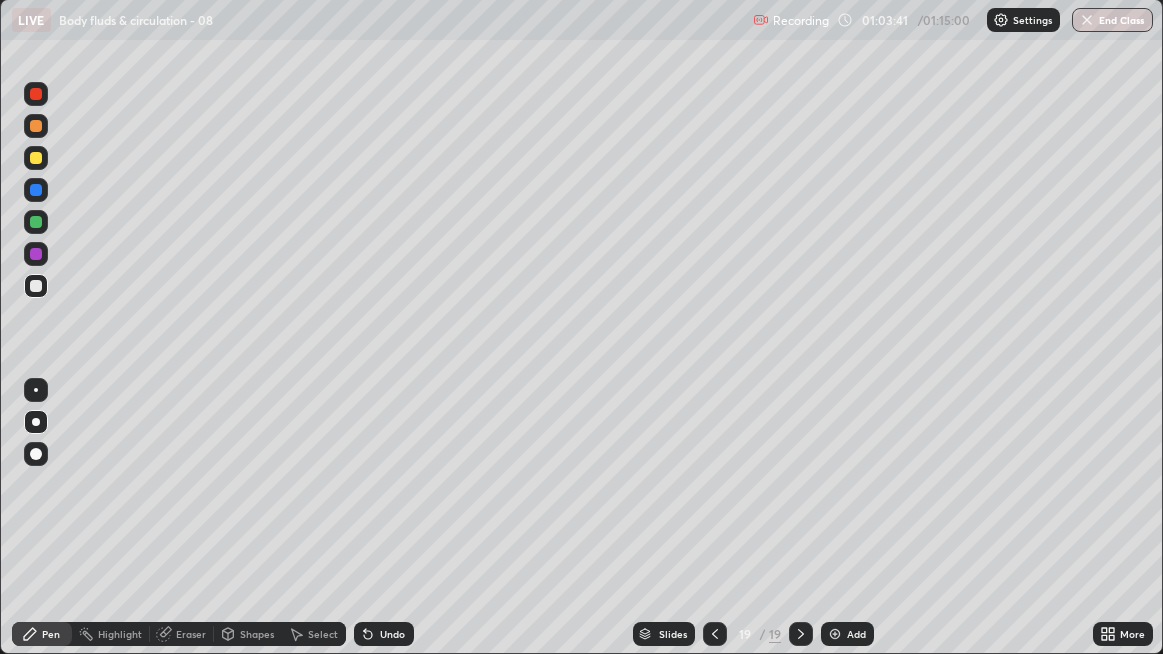 click at bounding box center [36, 286] 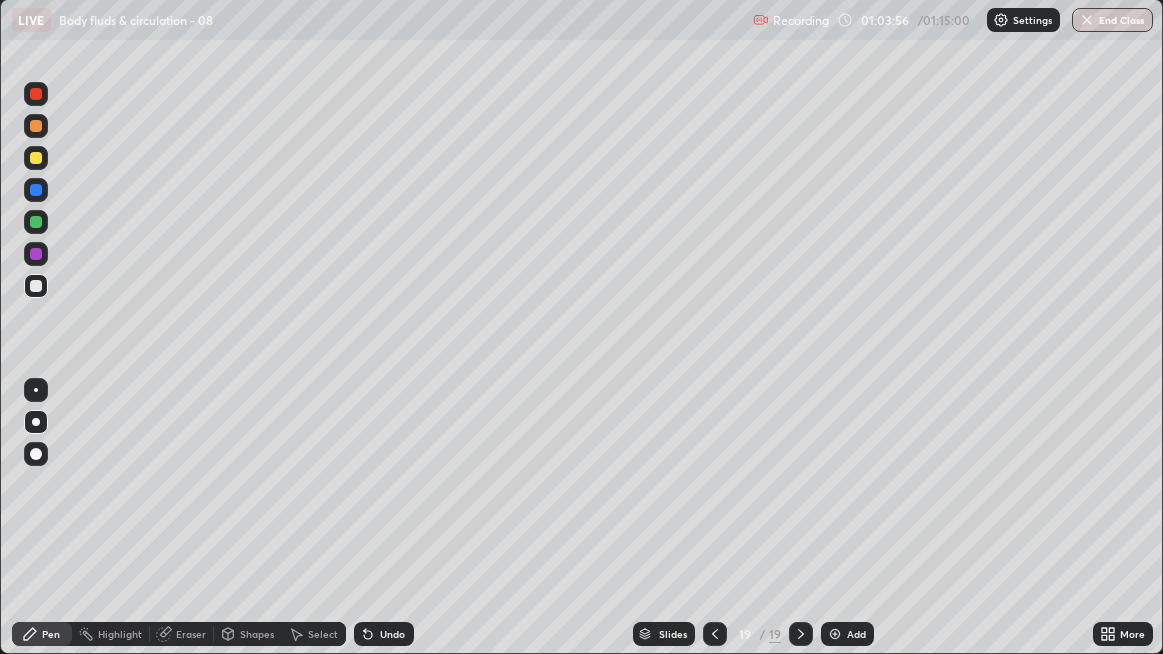 click at bounding box center [36, 286] 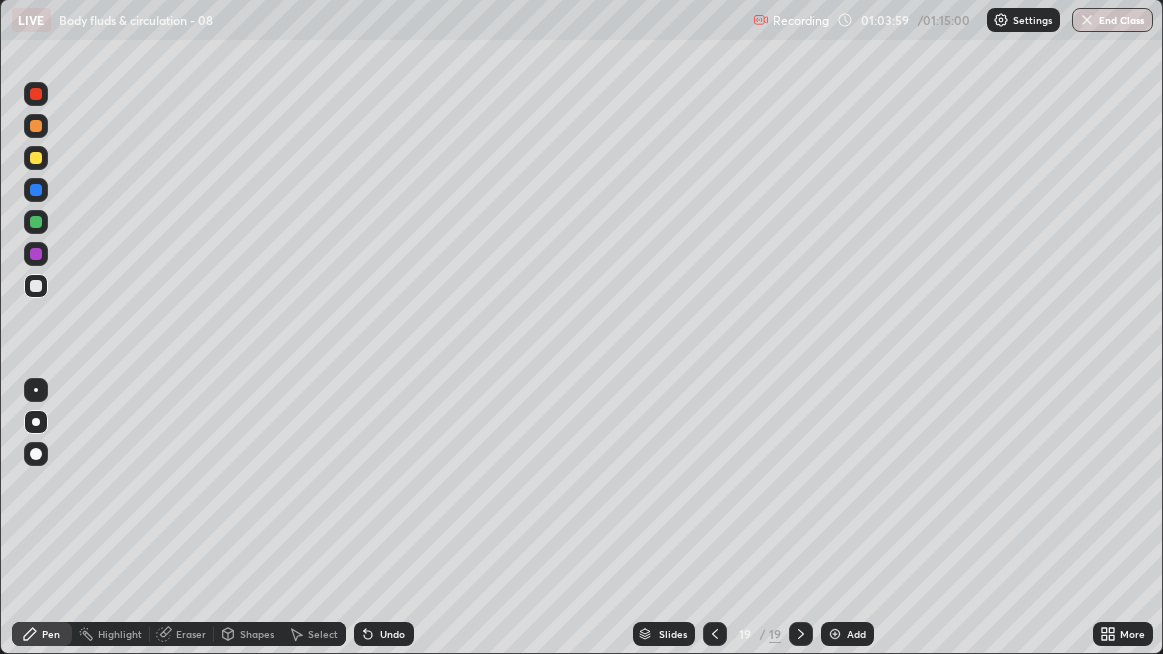 click at bounding box center (36, 286) 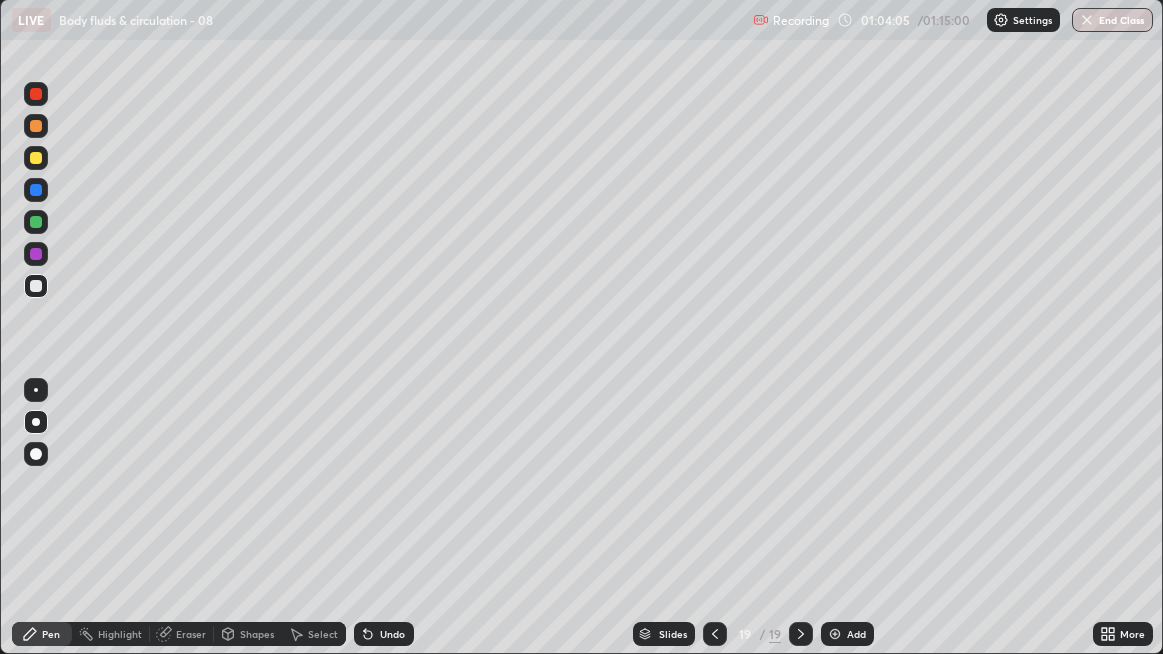 click at bounding box center [36, 286] 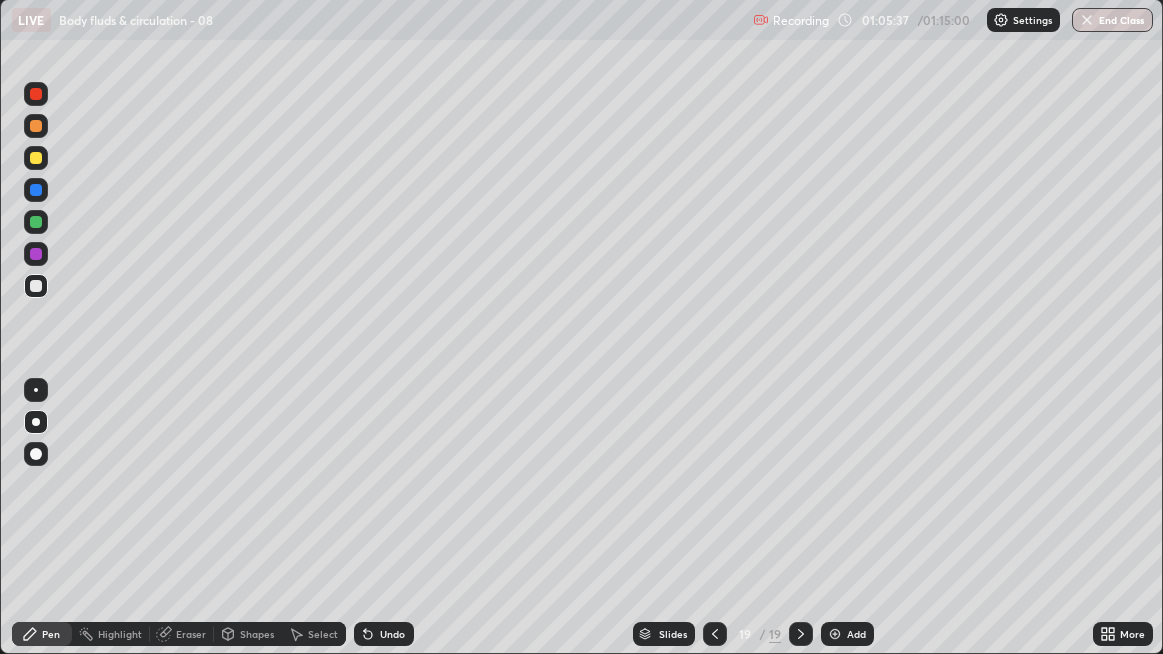 click at bounding box center (835, 634) 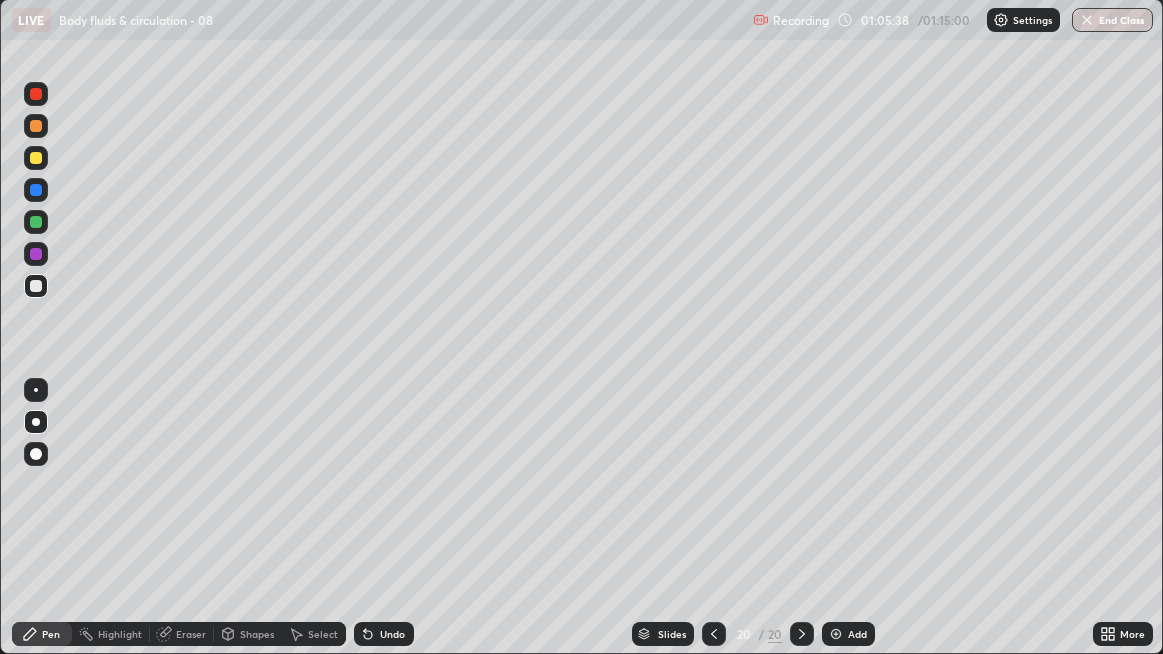 click at bounding box center [36, 286] 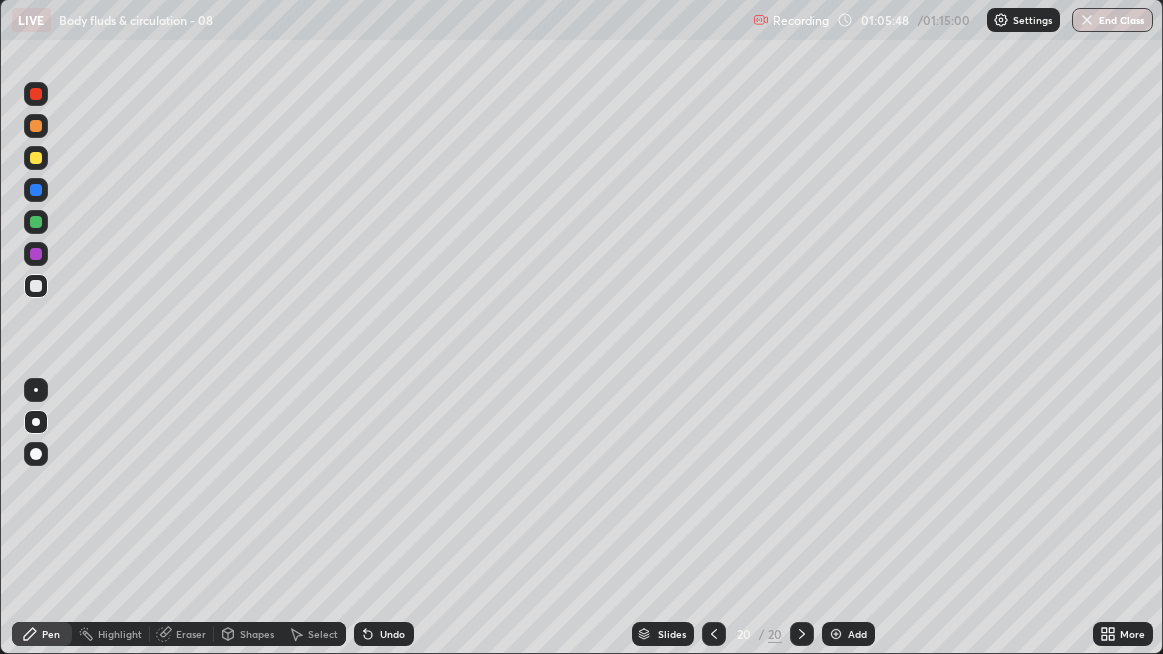 click on "Undo" at bounding box center (392, 634) 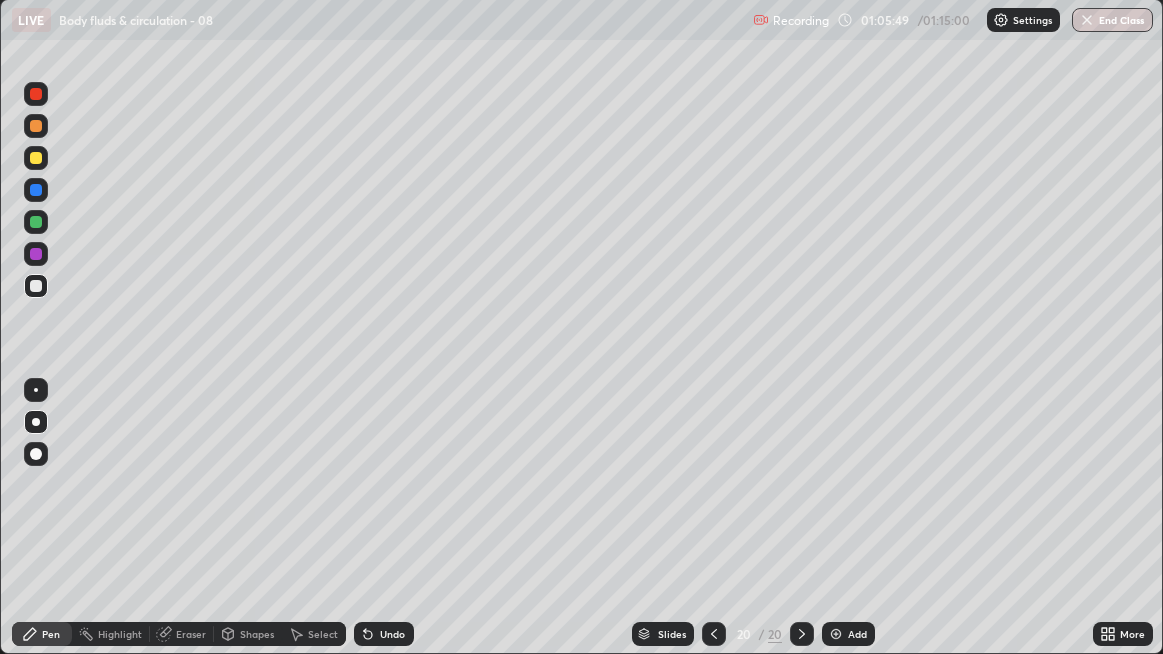 click on "Undo" at bounding box center [384, 634] 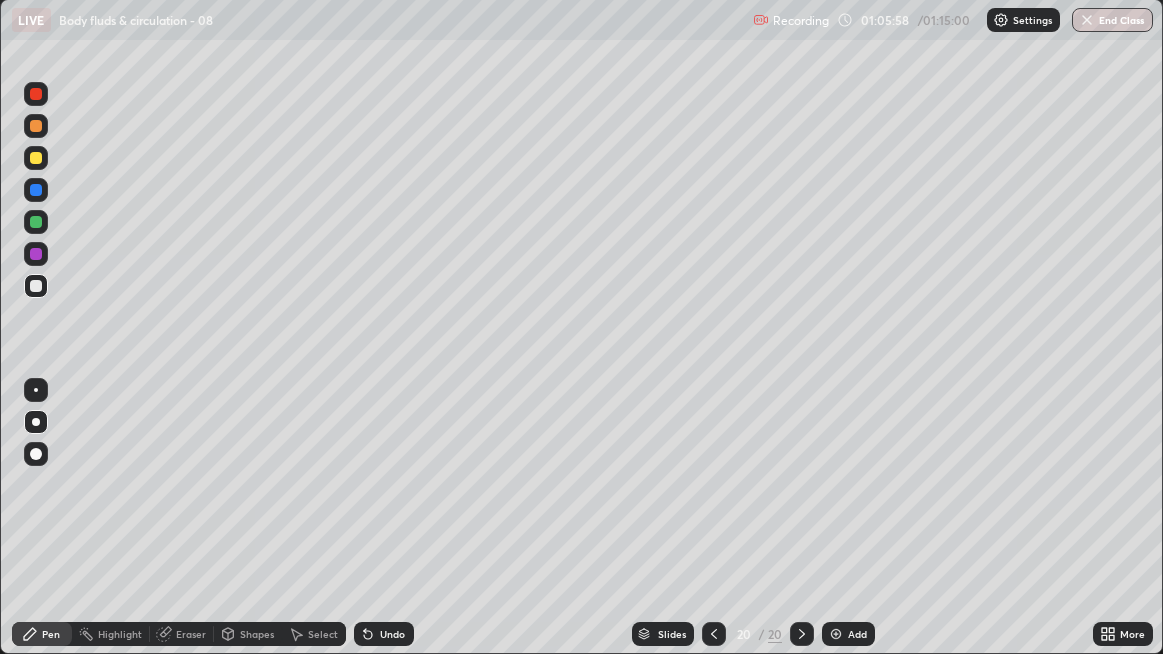 click at bounding box center [36, 286] 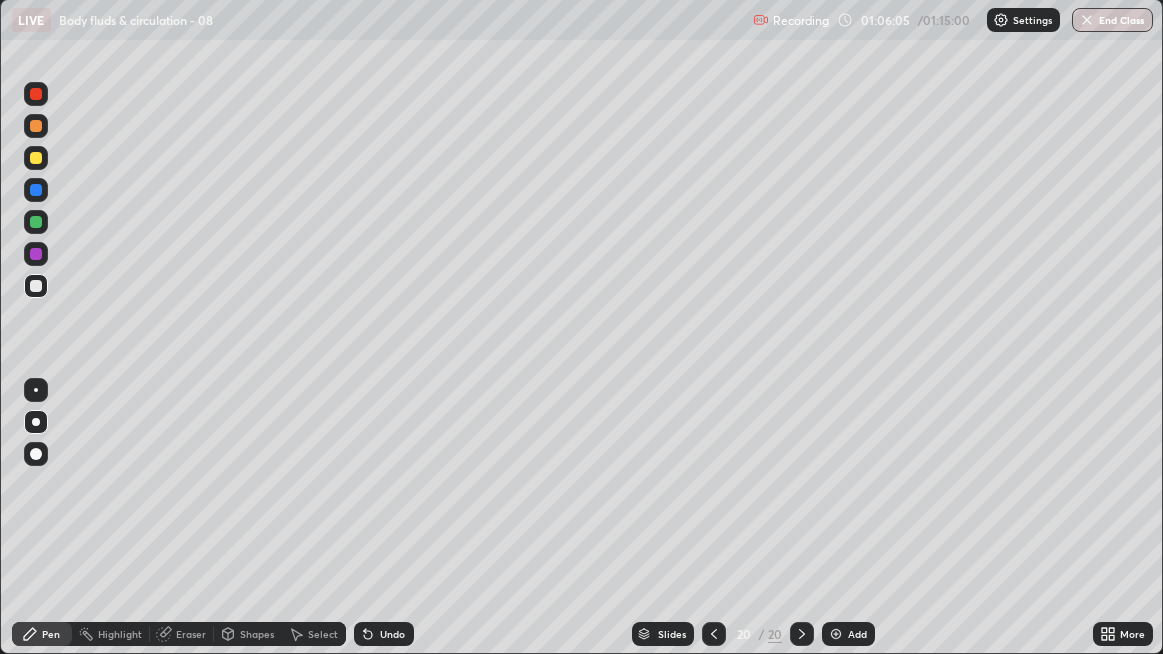 click at bounding box center (36, 126) 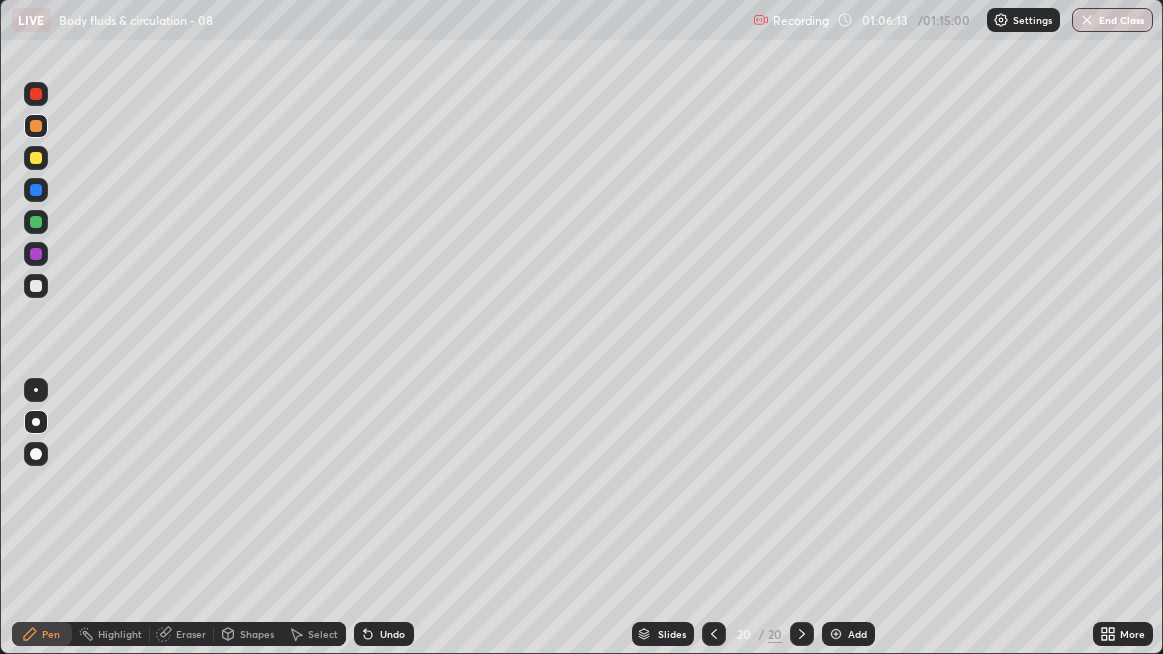 click at bounding box center (36, 158) 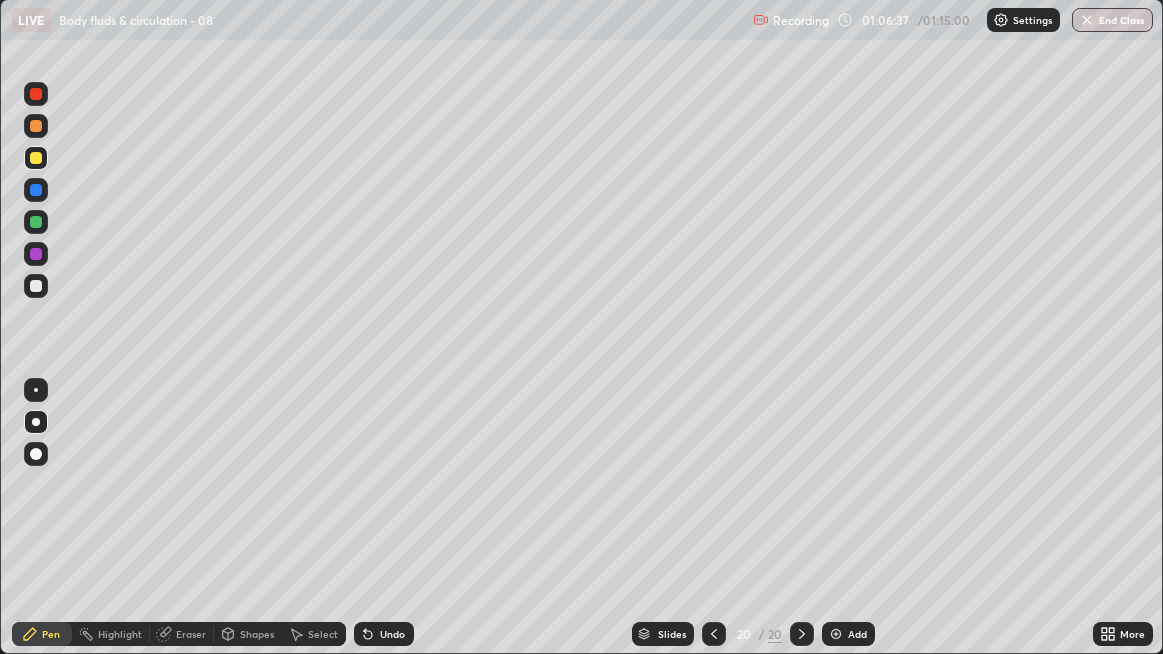 click at bounding box center [36, 286] 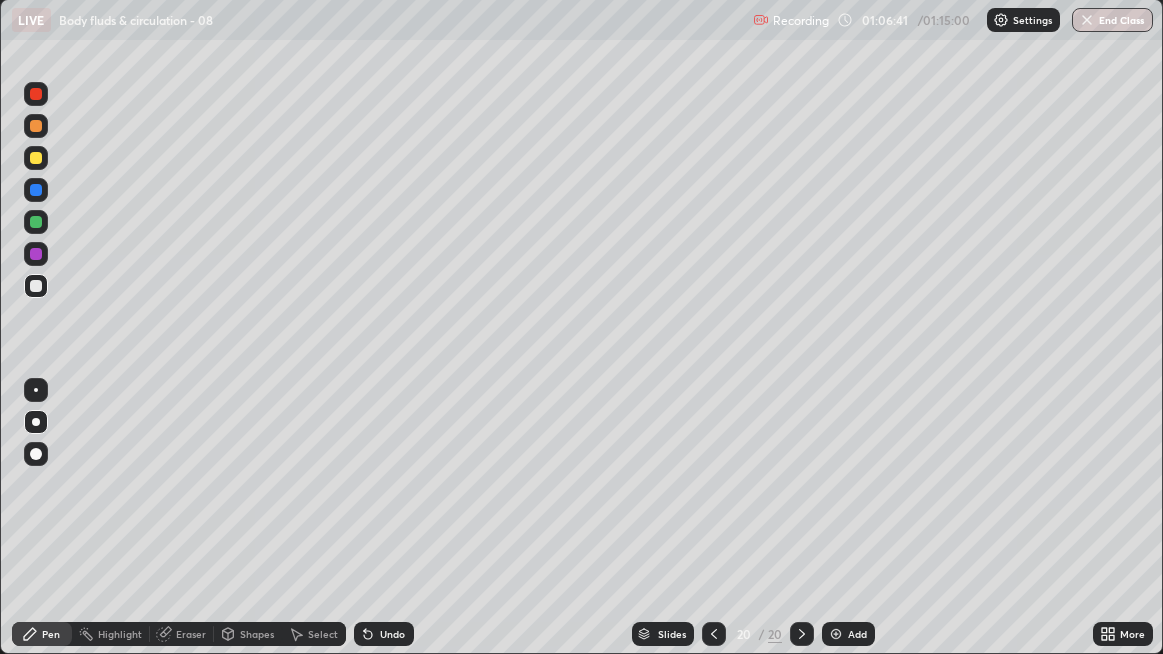 click 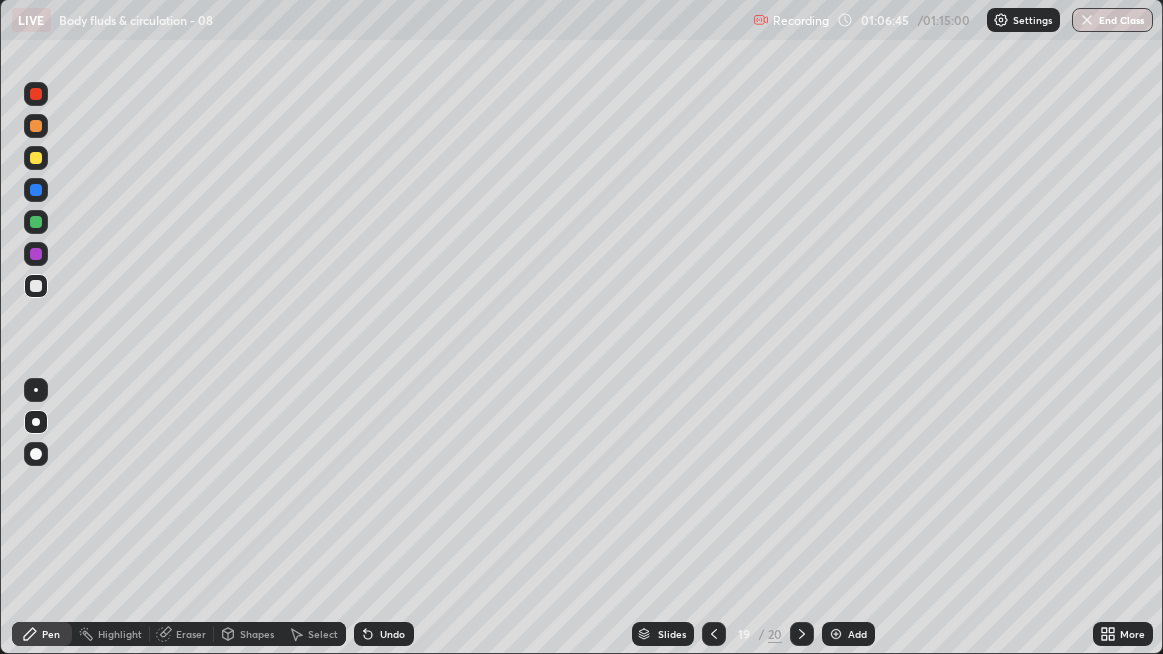 click at bounding box center (36, 286) 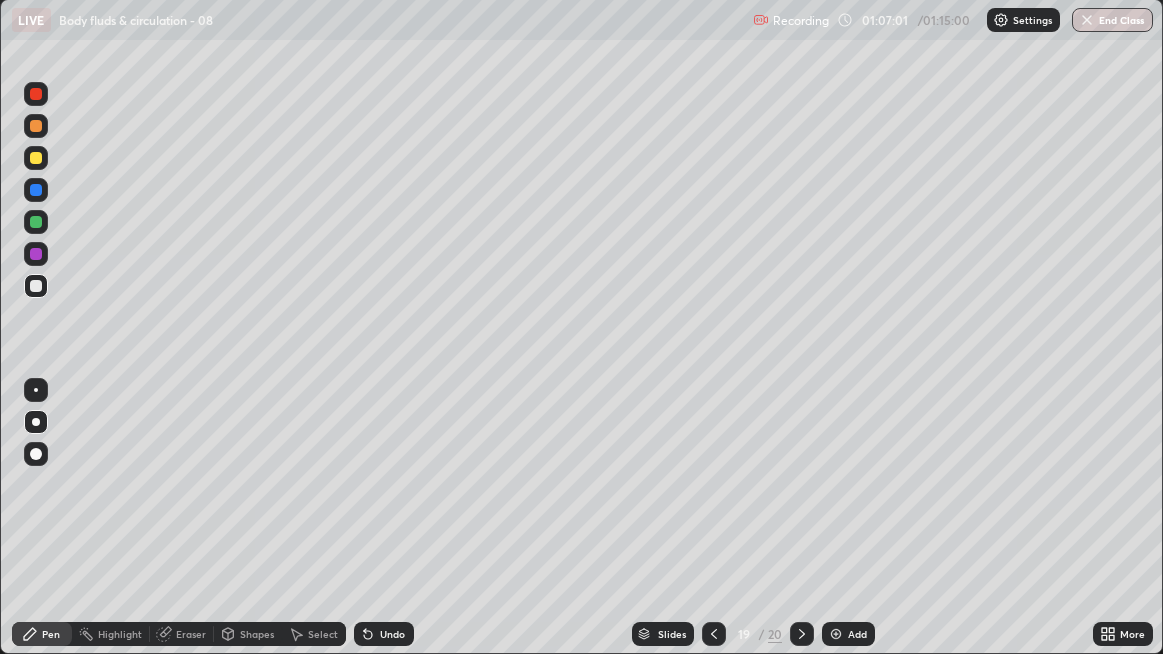 click on "Undo" at bounding box center (392, 634) 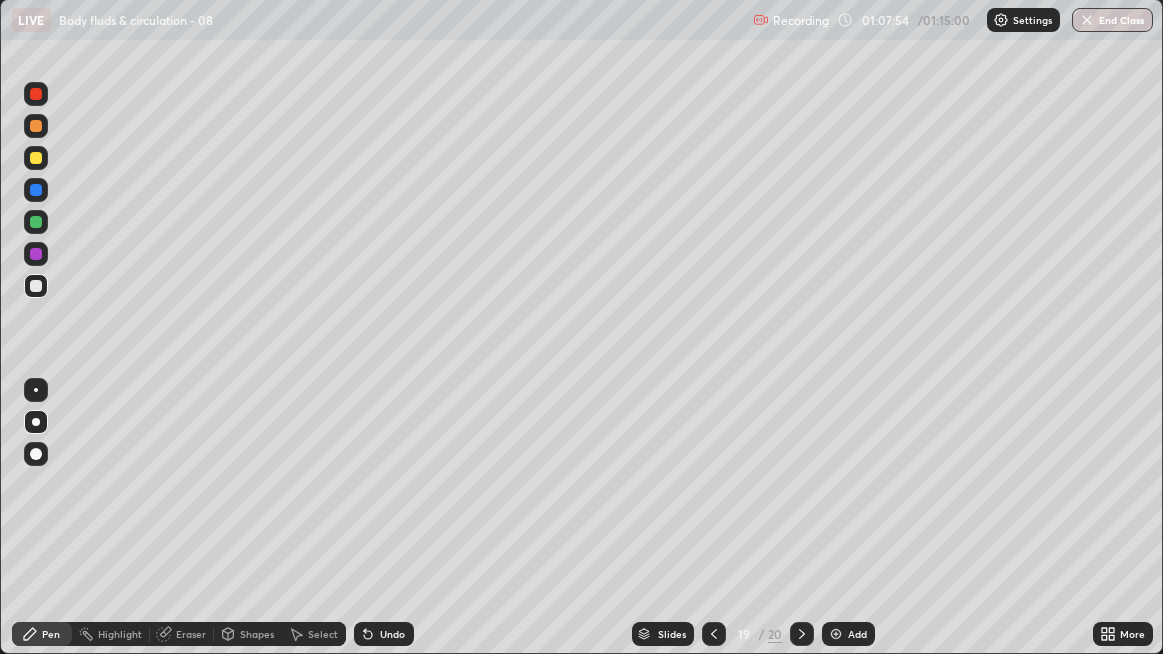 click 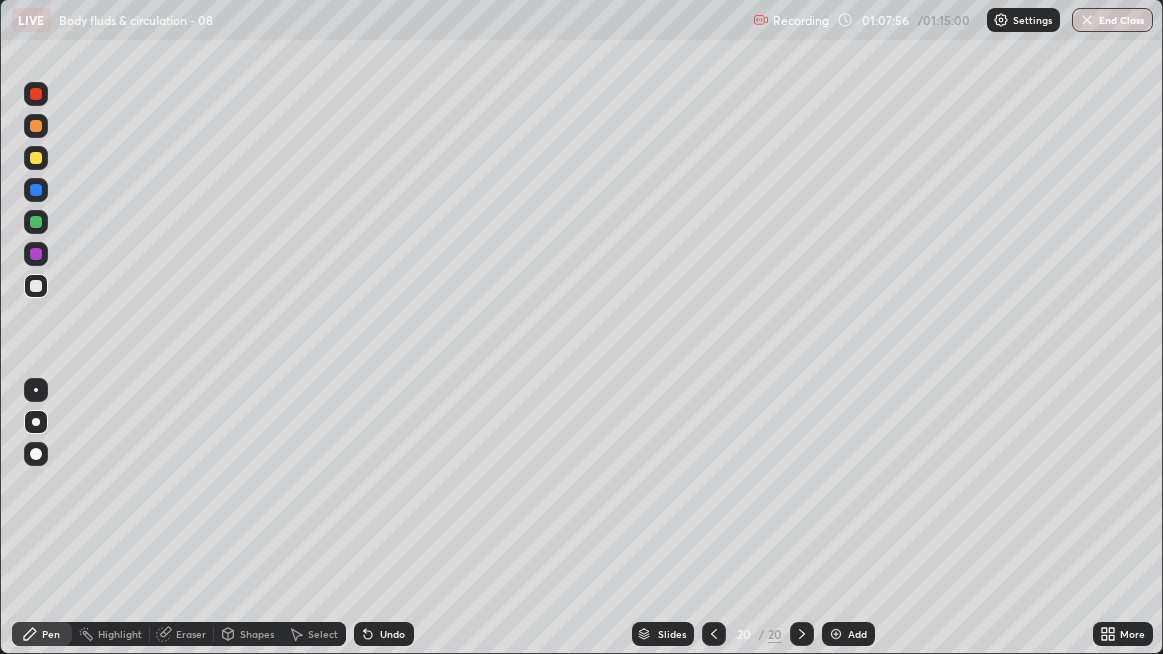 click at bounding box center [36, 286] 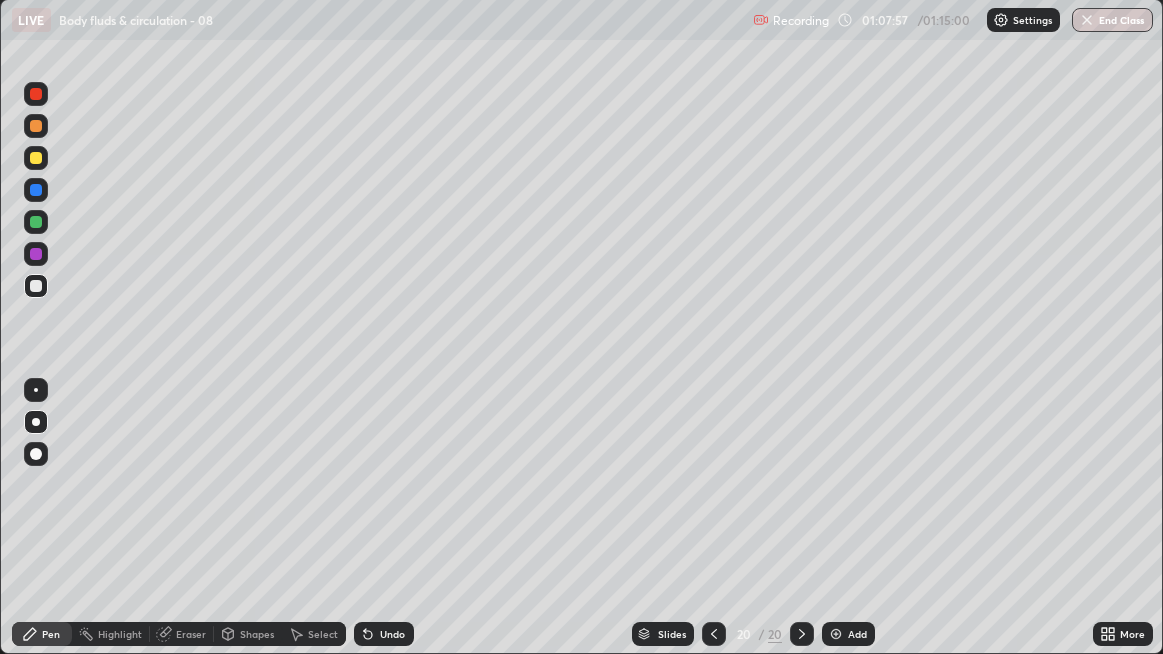 click at bounding box center [36, 286] 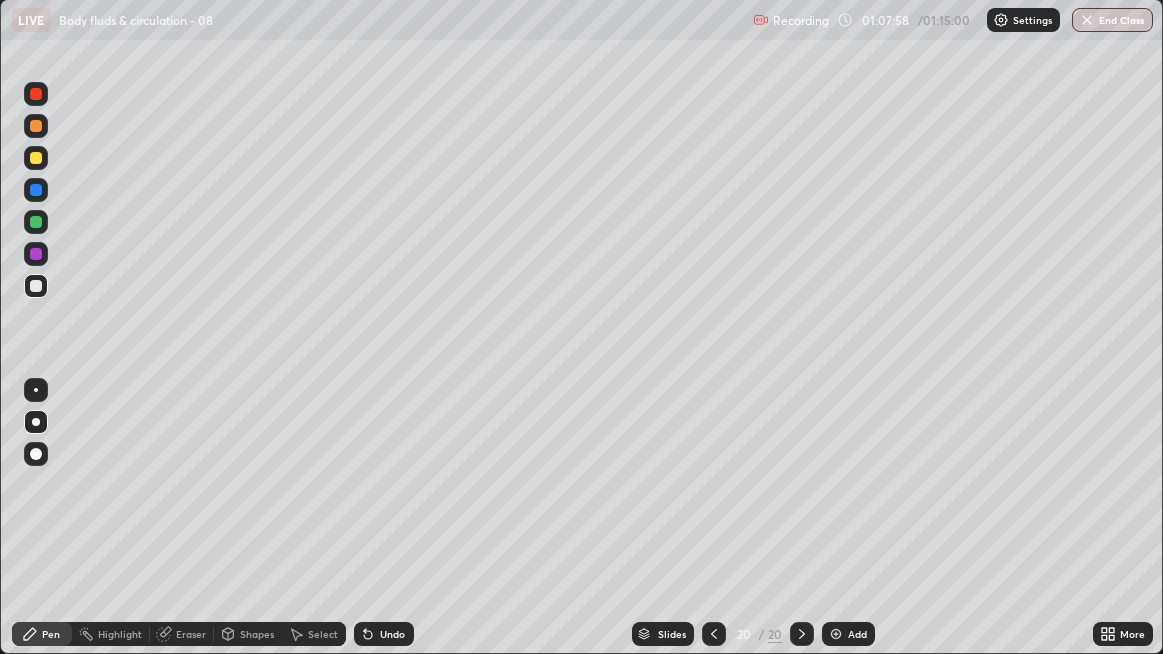 click at bounding box center (36, 286) 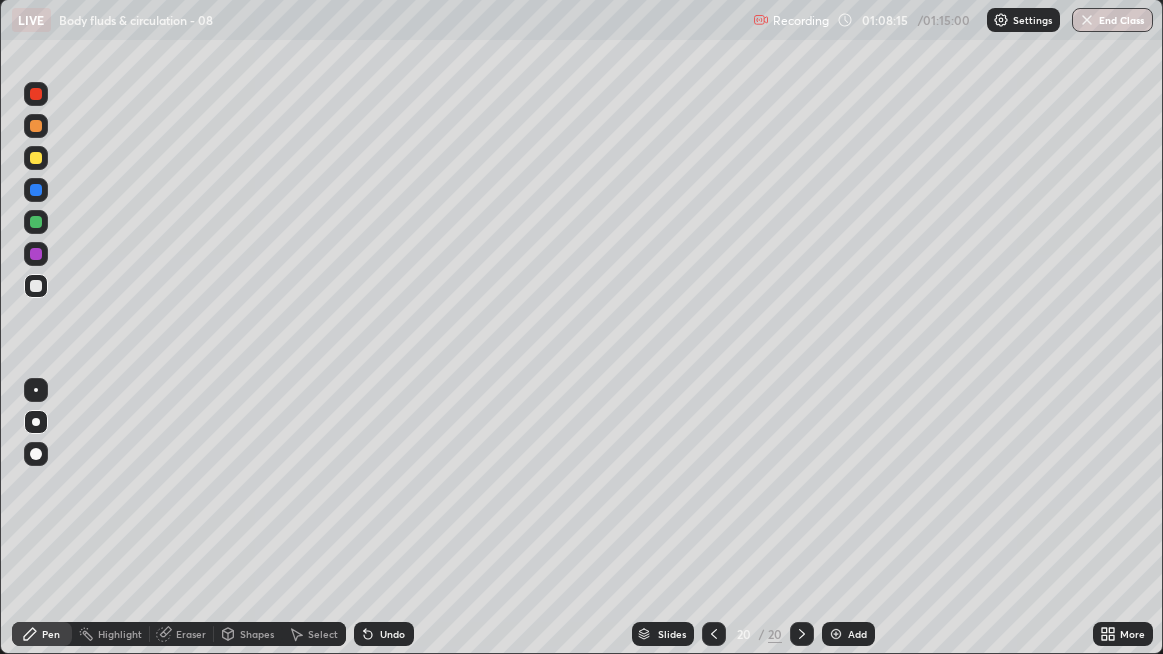 click at bounding box center [36, 286] 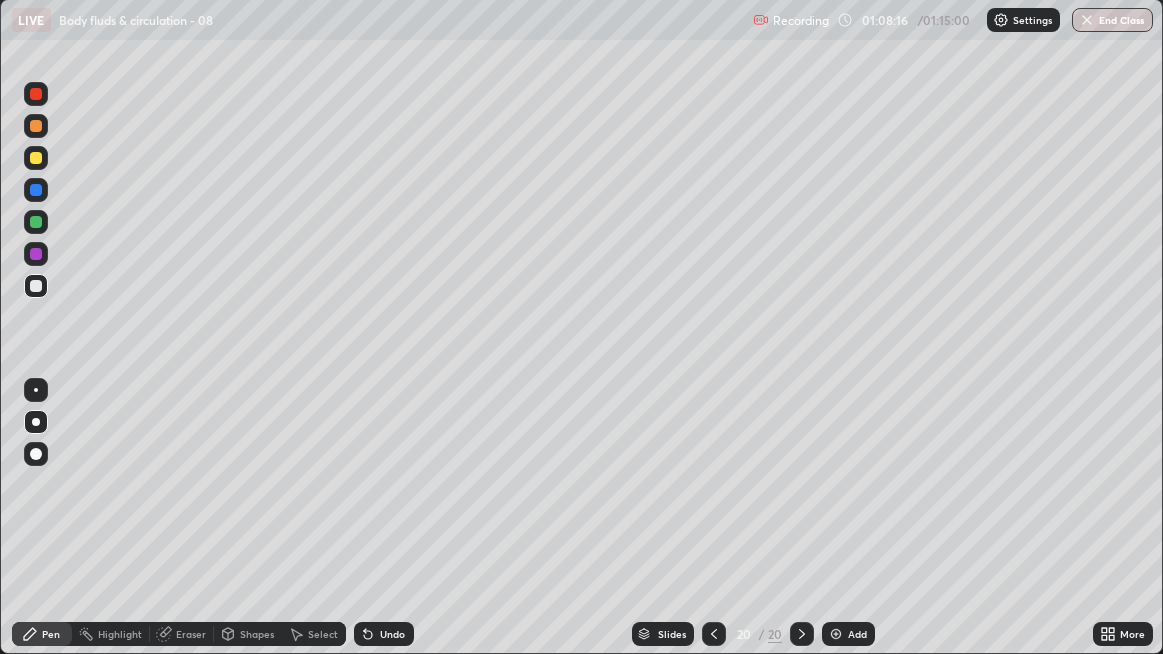 click at bounding box center [36, 286] 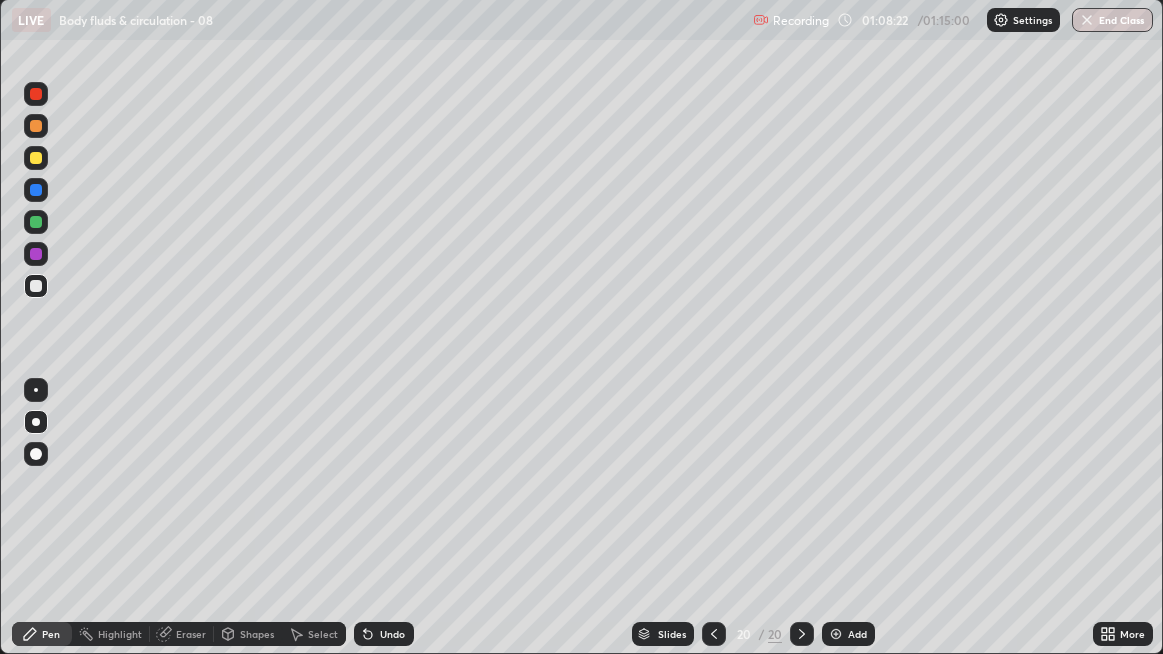 click at bounding box center [36, 286] 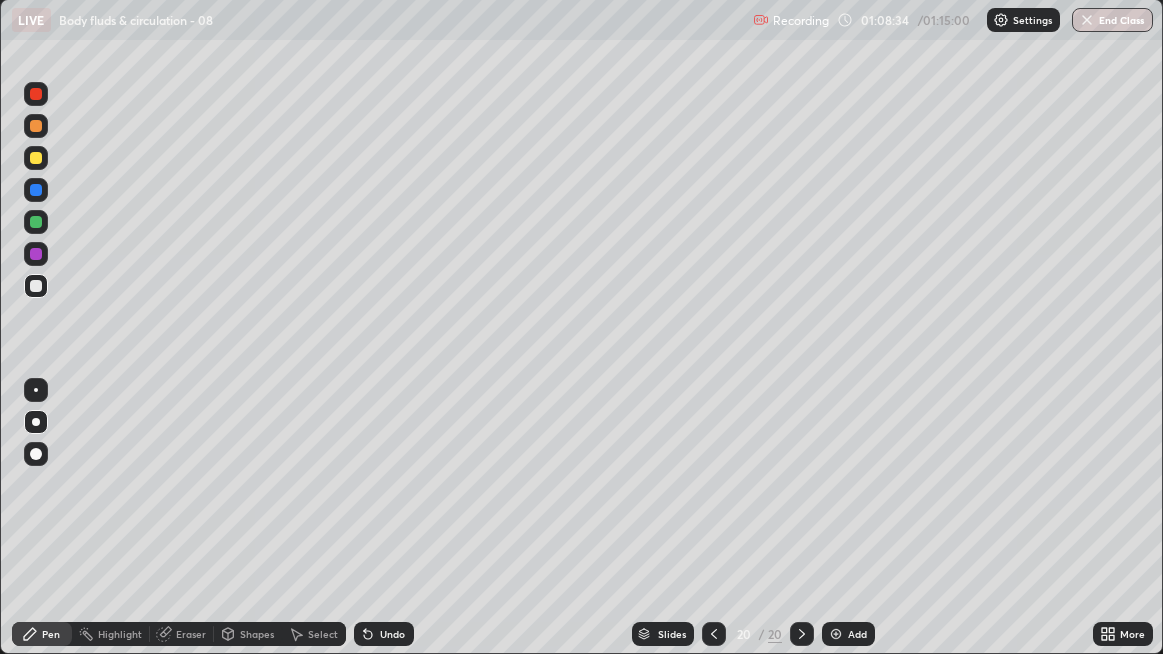 click on "Undo" at bounding box center [392, 634] 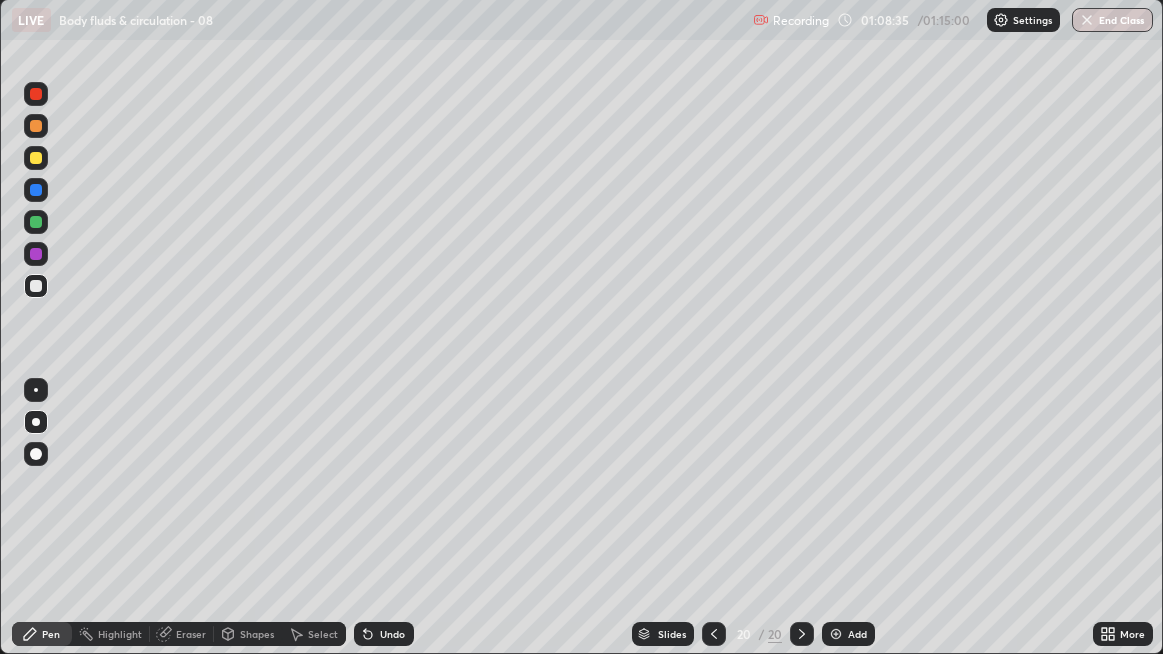 click on "Undo" at bounding box center (392, 634) 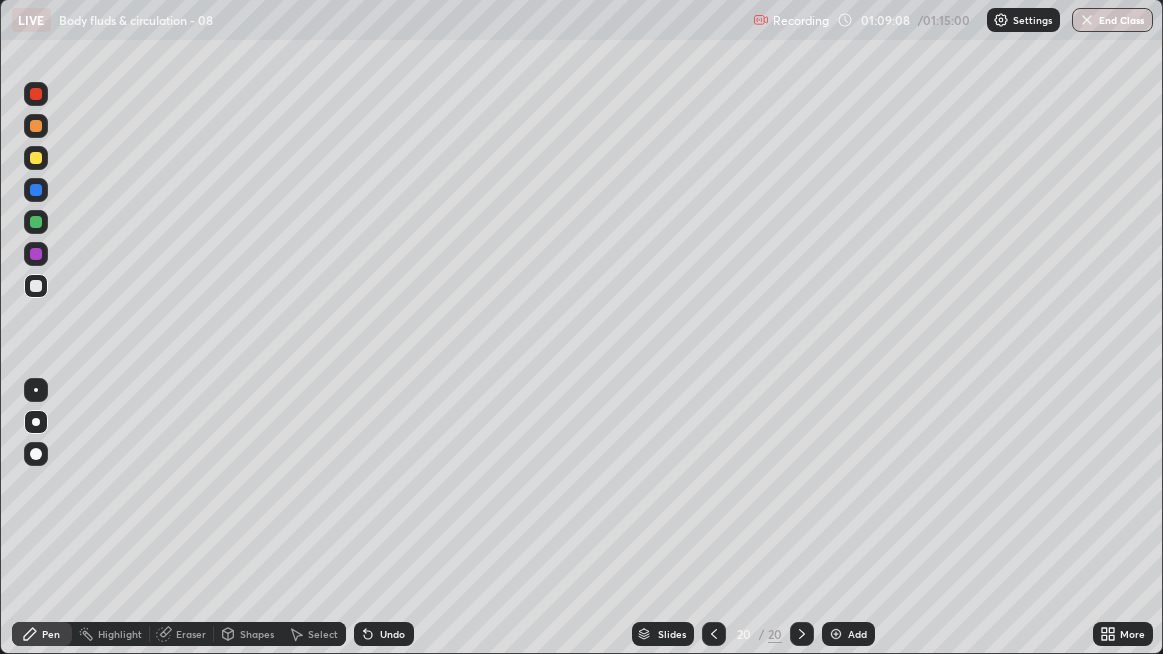 click at bounding box center [36, 286] 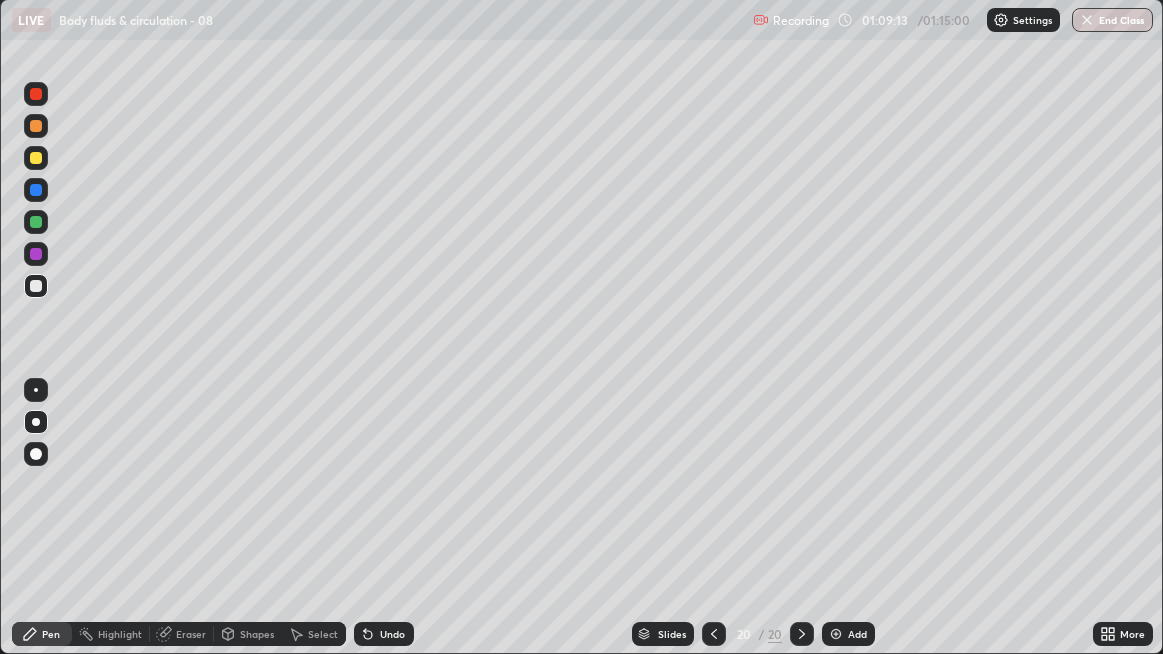 click at bounding box center (836, 634) 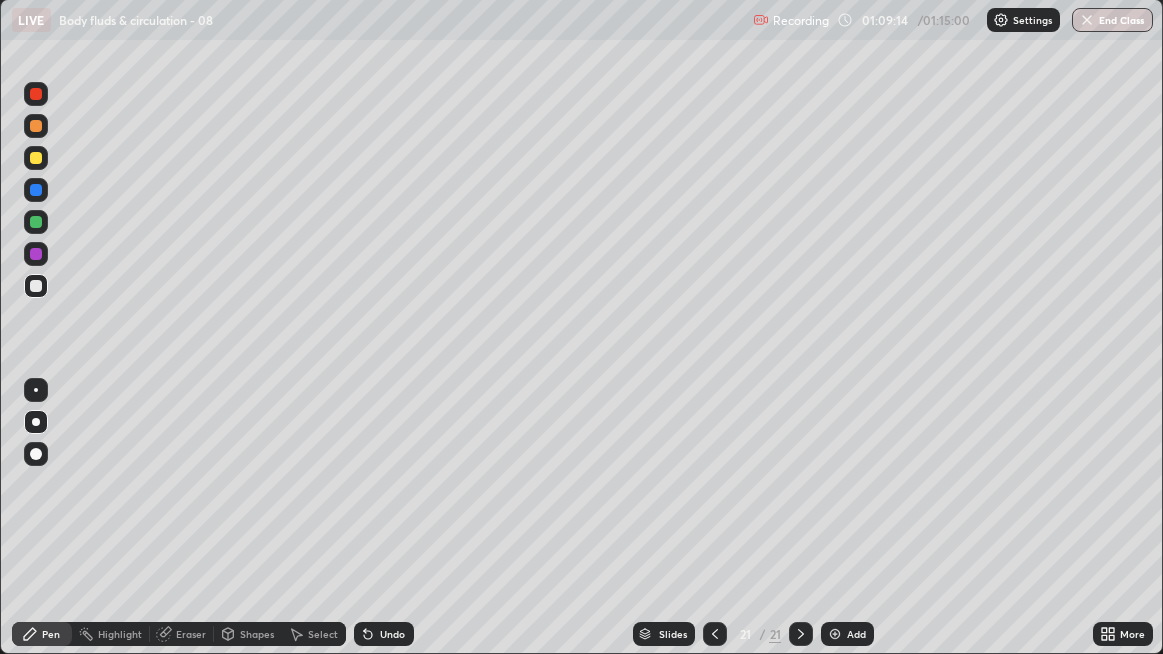 click at bounding box center (36, 286) 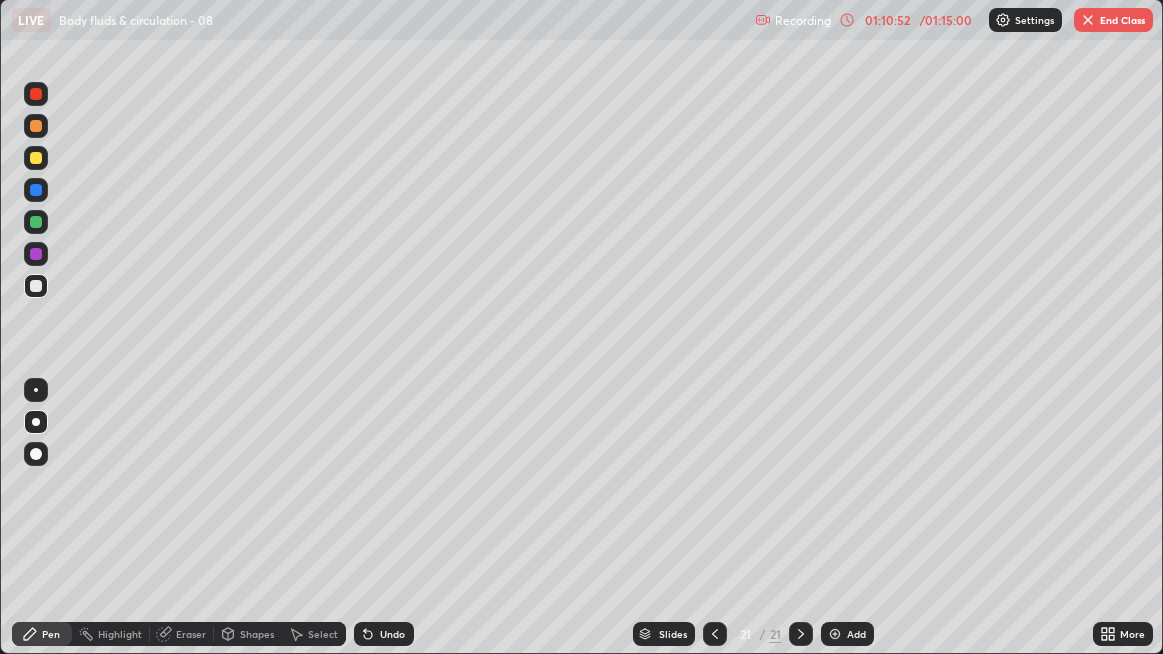 click on "End Class" at bounding box center (1113, 20) 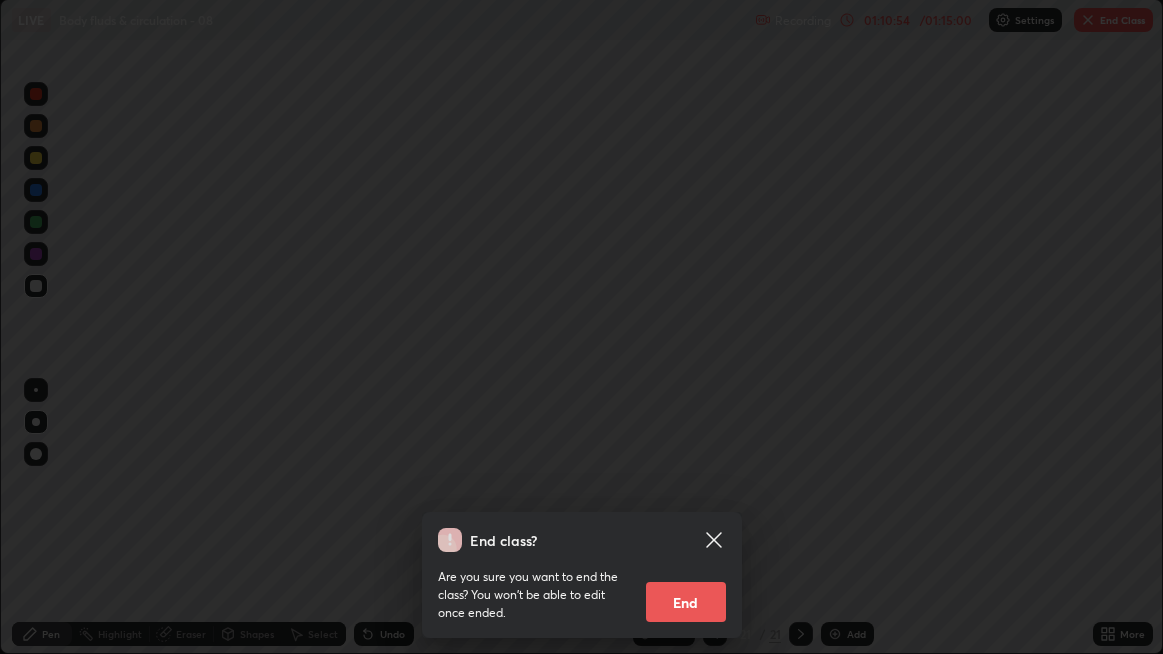 click on "End" at bounding box center (686, 602) 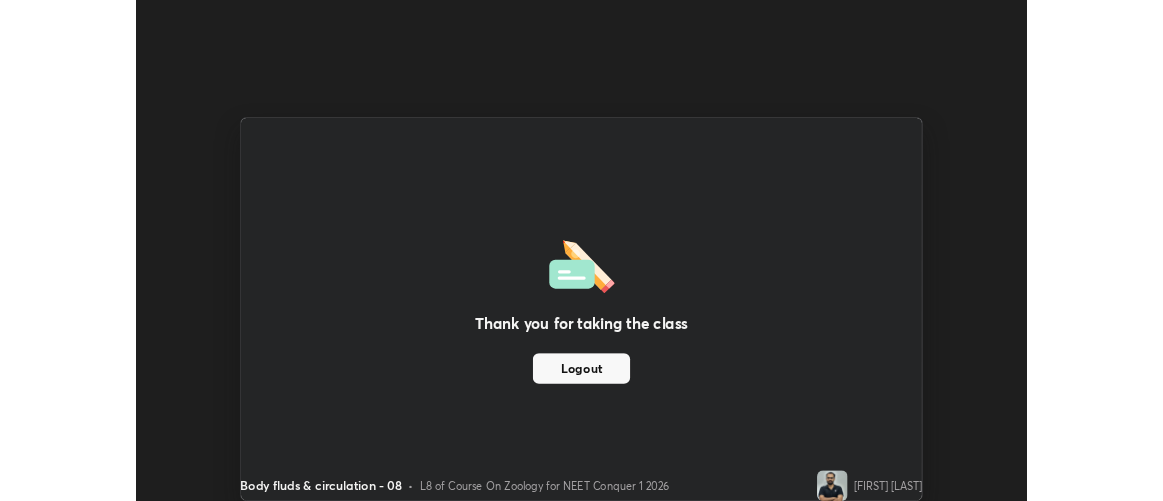 scroll, scrollTop: 500, scrollLeft: 1163, axis: both 